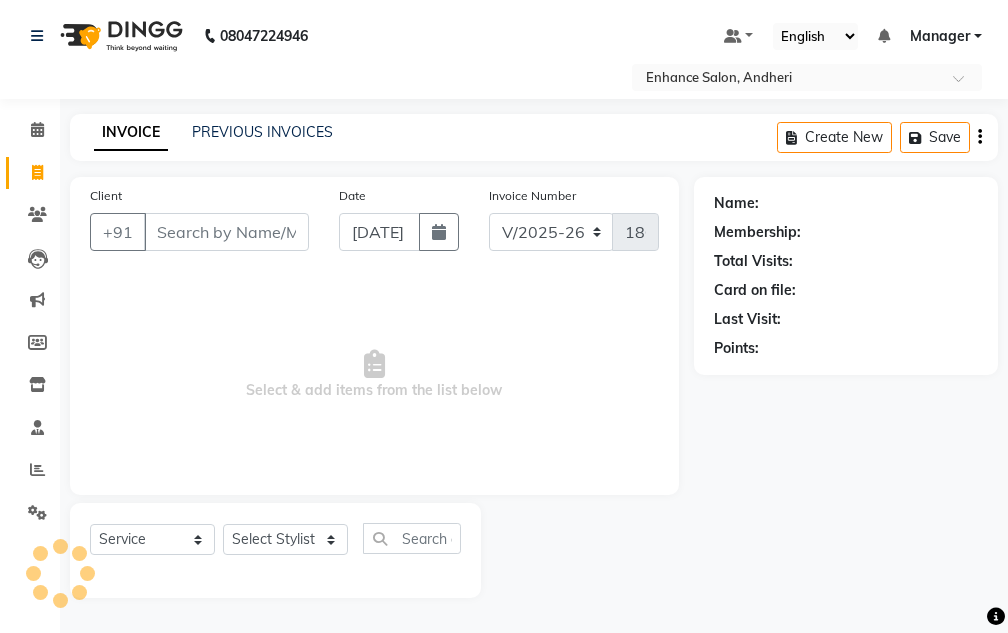 select on "7236" 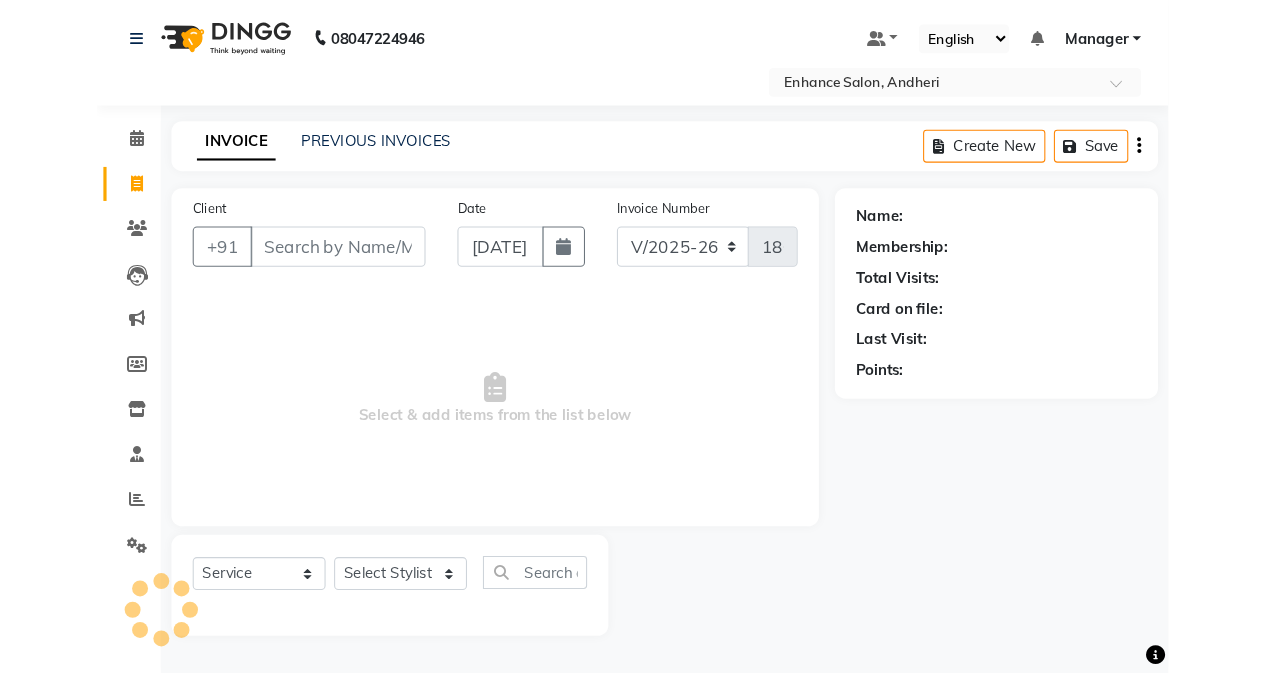 scroll, scrollTop: 0, scrollLeft: 0, axis: both 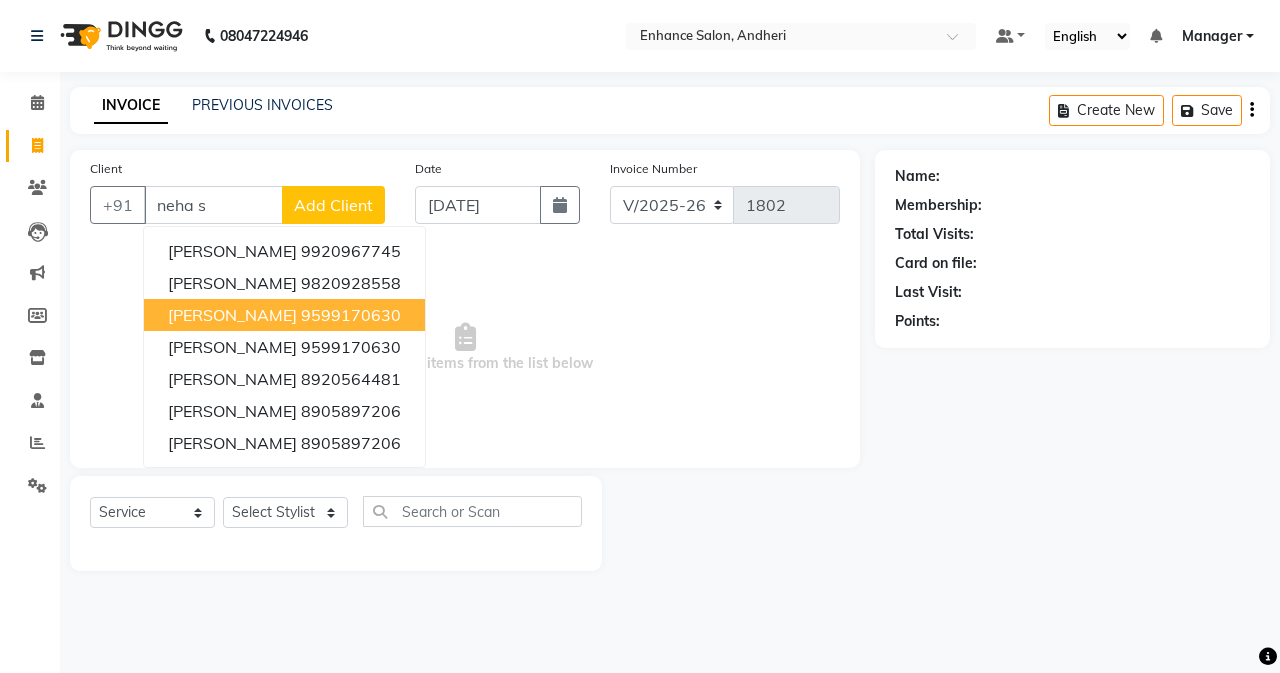 click on "9599170630" at bounding box center (351, 315) 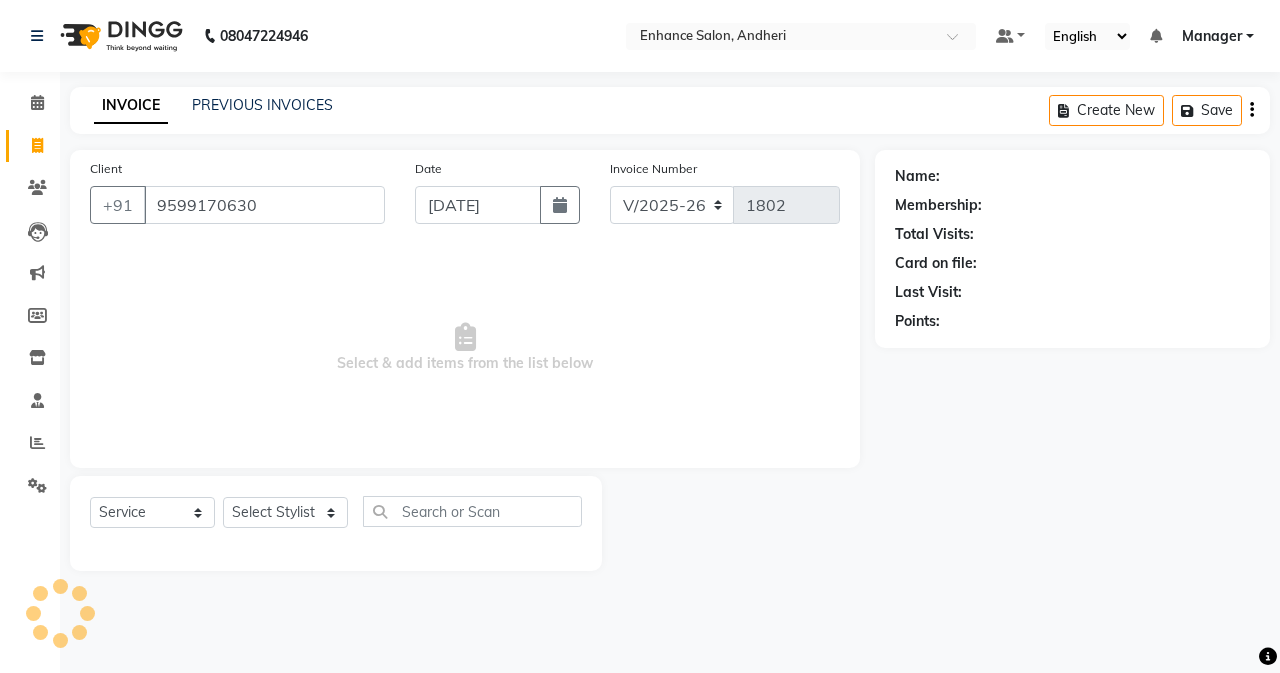 type on "9599170630" 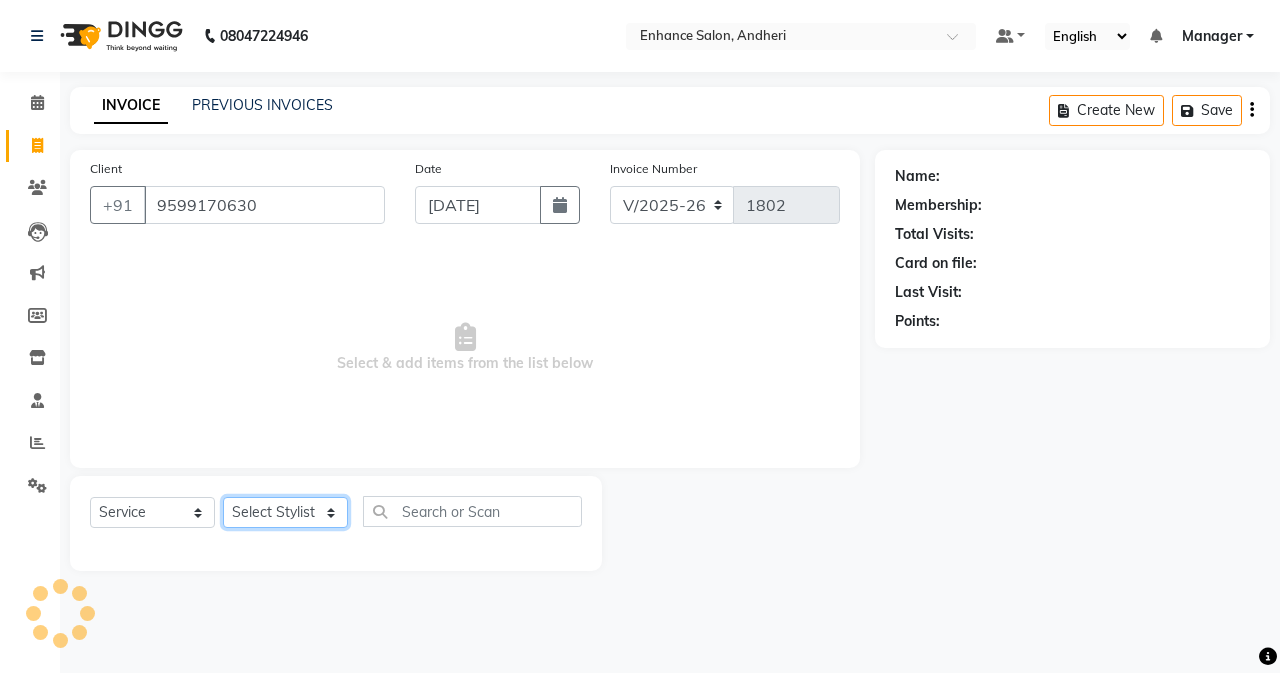 click on "Select Stylist Admin [PERSON_NAME] [PERSON_NAME] Manager [PERSON_NAME] [PERSON_NAME] [PERSON_NAME] POONAM [PERSON_NAME] [PERSON_NAME] nails [PERSON_NAME] MANGELA [PERSON_NAME] [PERSON_NAME] [PERSON_NAME] [PERSON_NAME]" 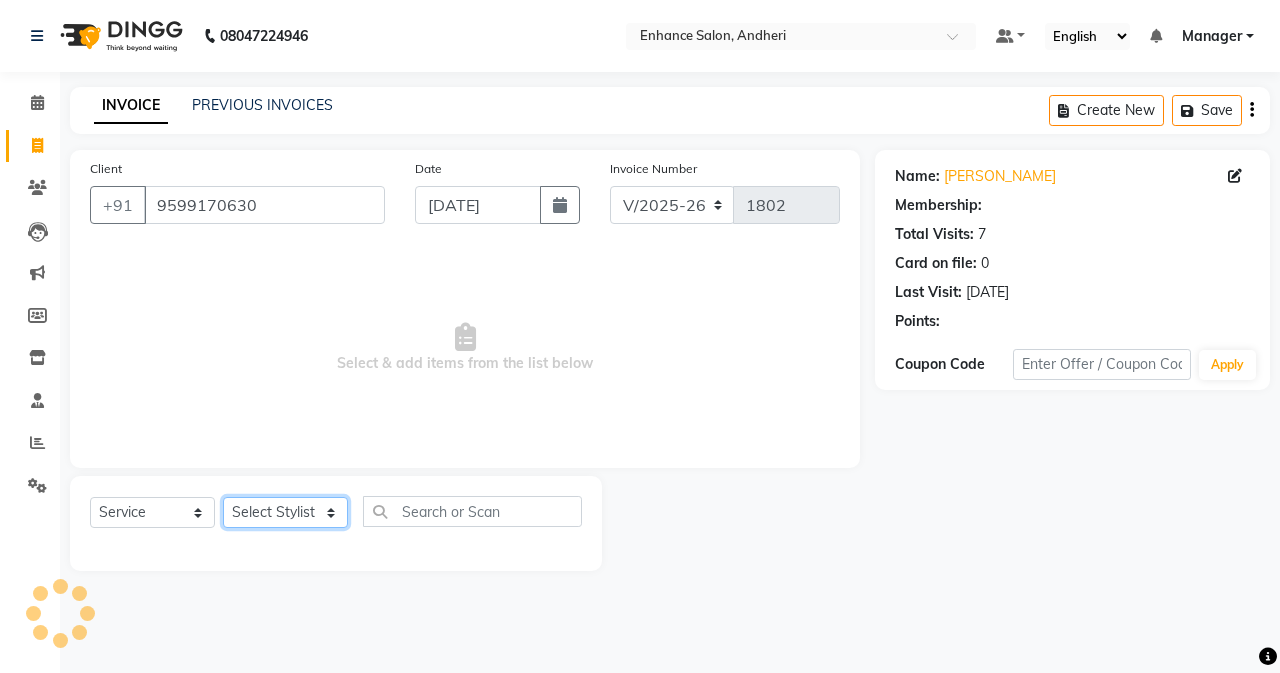 select on "1: Object" 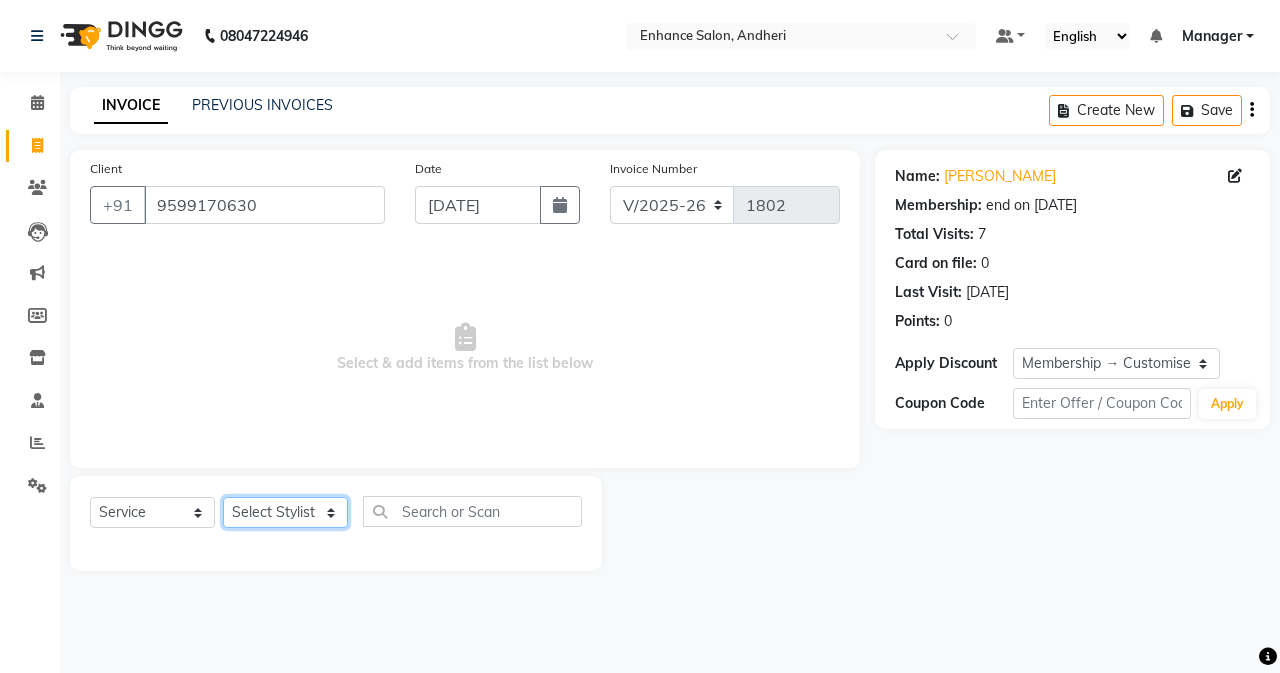 select on "79056" 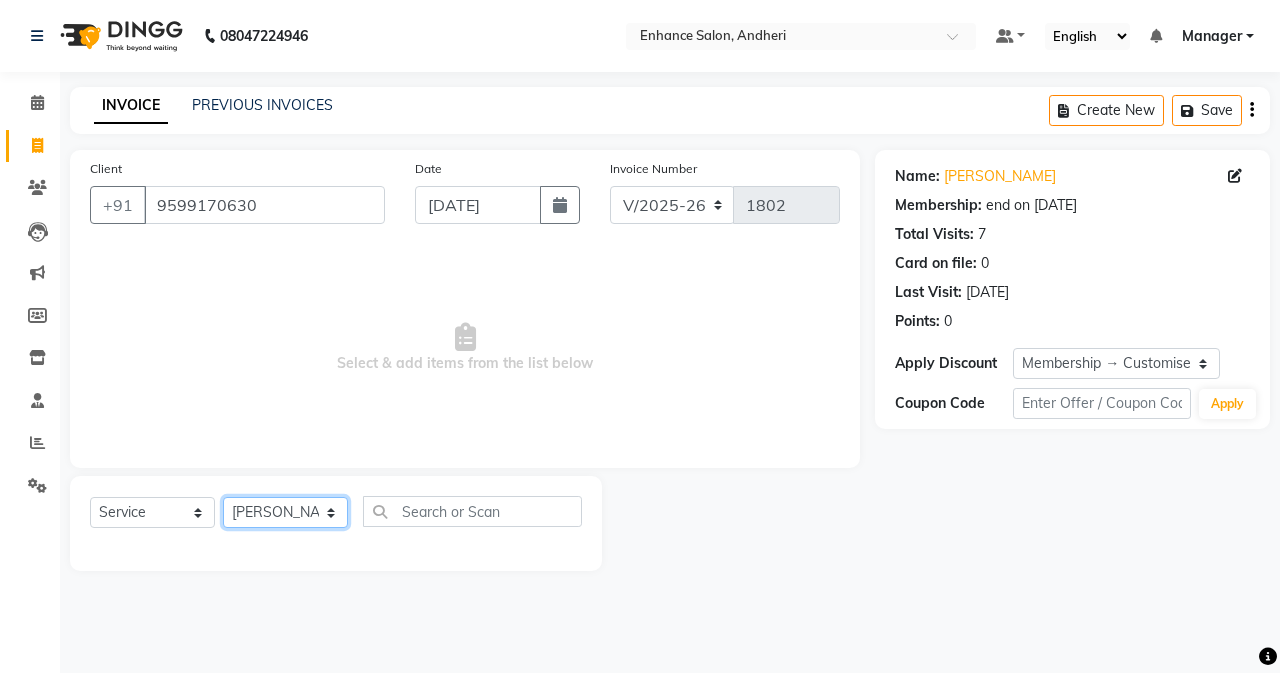 click on "Select Stylist Admin [PERSON_NAME] [PERSON_NAME] Manager [PERSON_NAME] [PERSON_NAME] [PERSON_NAME] POONAM [PERSON_NAME] [PERSON_NAME] nails [PERSON_NAME] MANGELA [PERSON_NAME] [PERSON_NAME] [PERSON_NAME] [PERSON_NAME]" 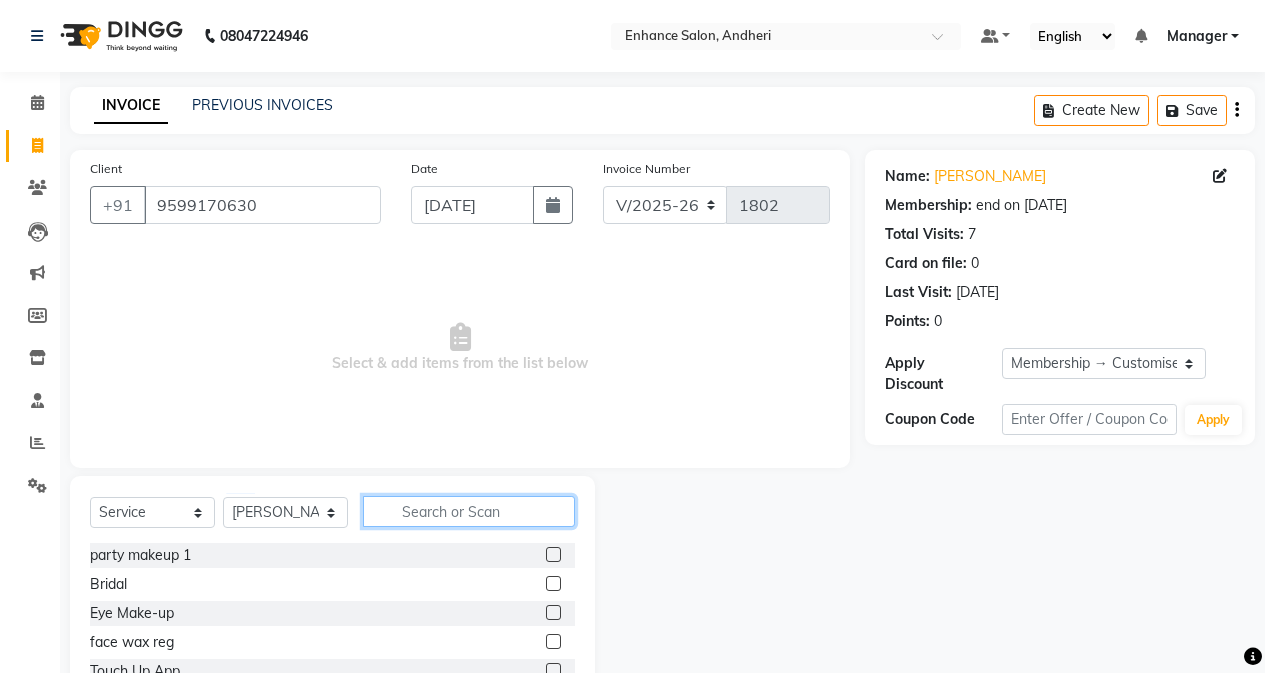 click 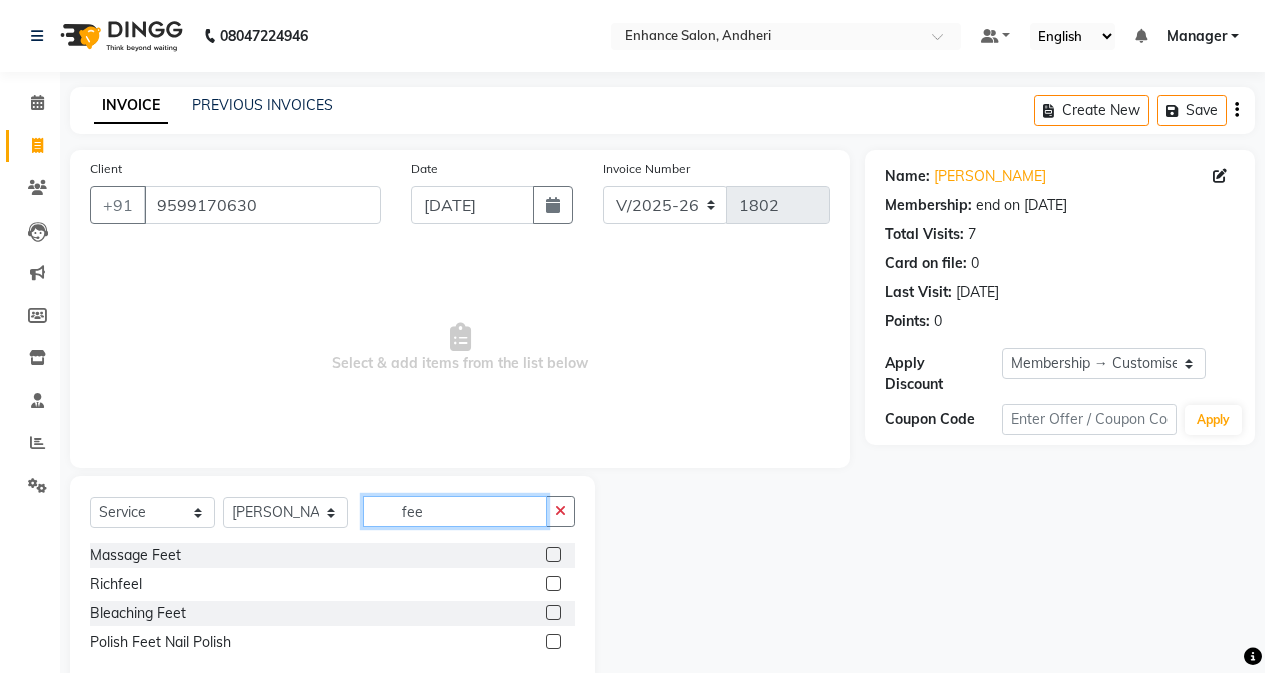 type on "fee" 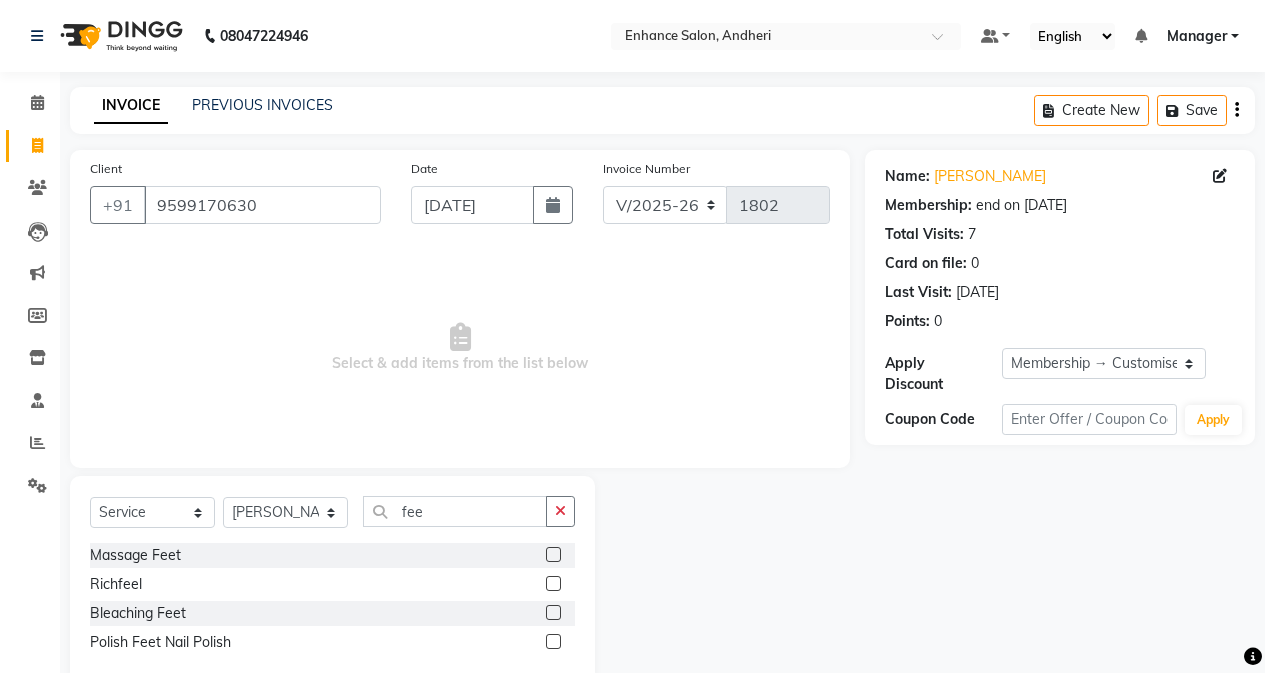 click 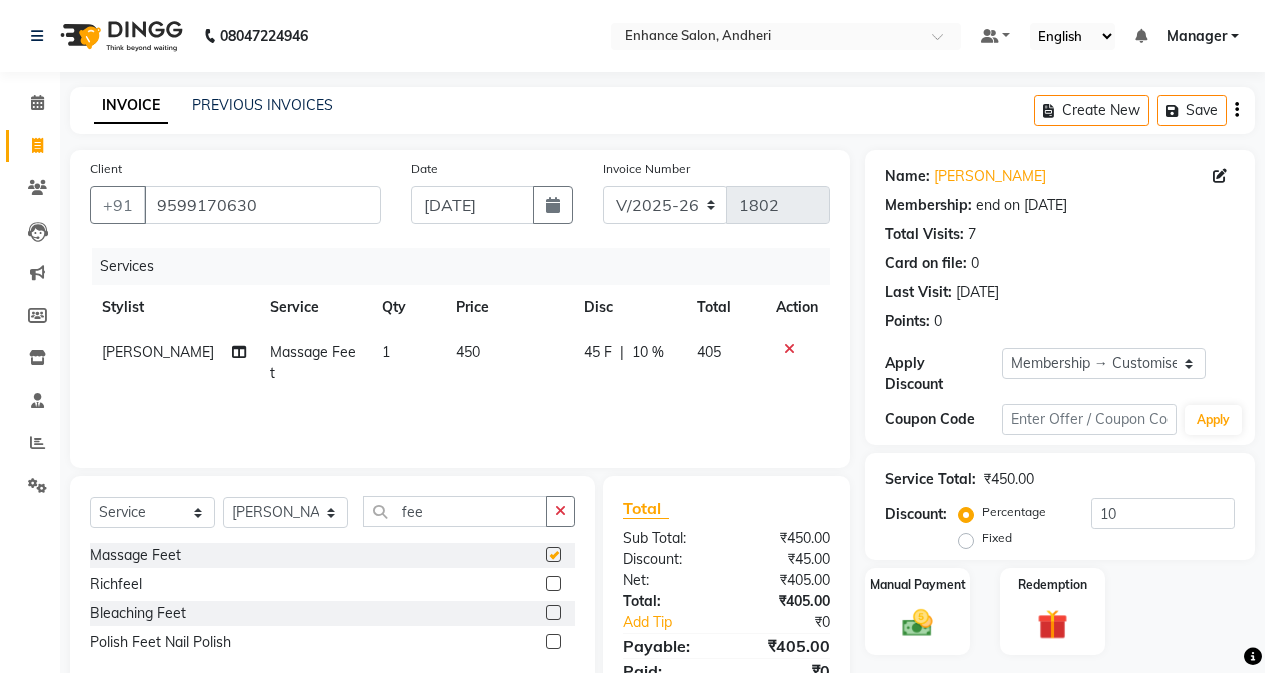checkbox on "false" 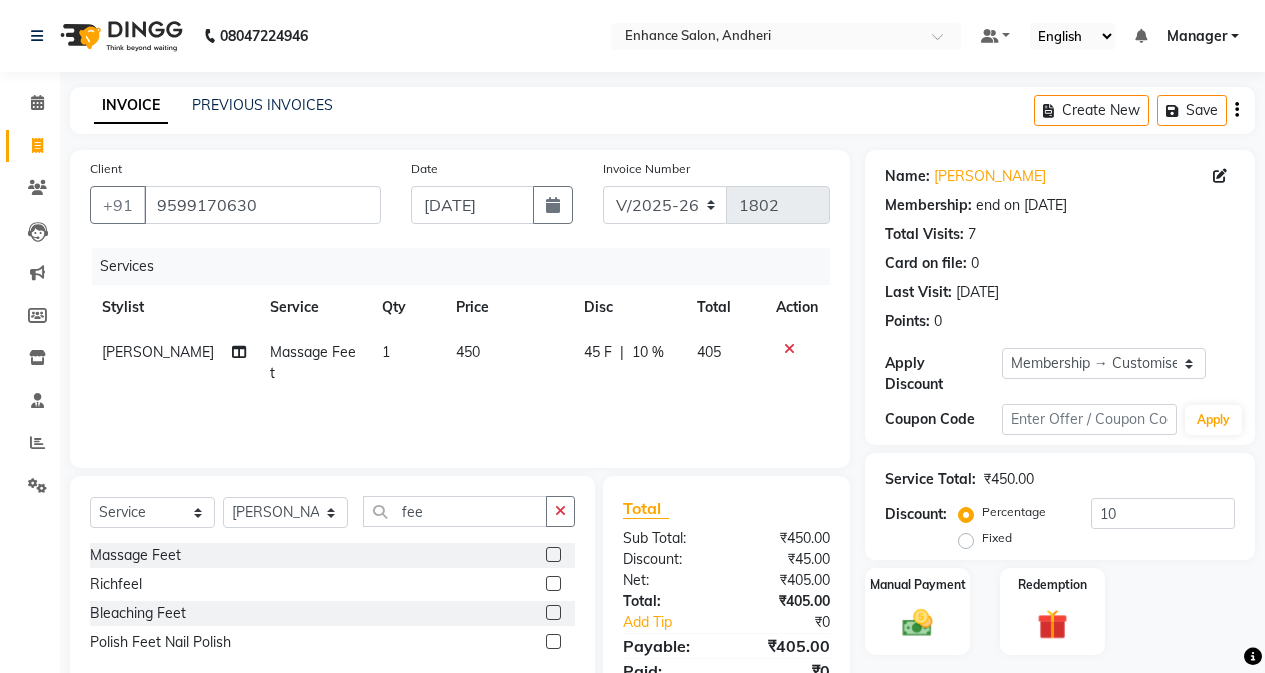 click on "450" 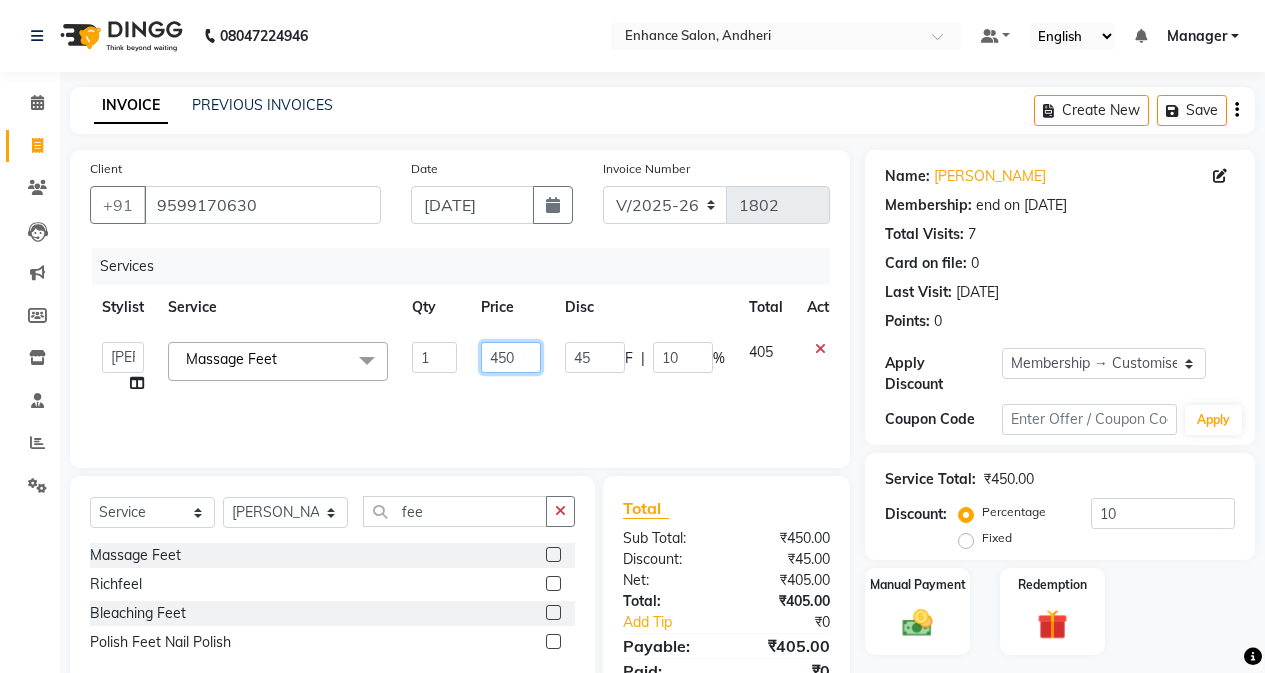 click on "450" 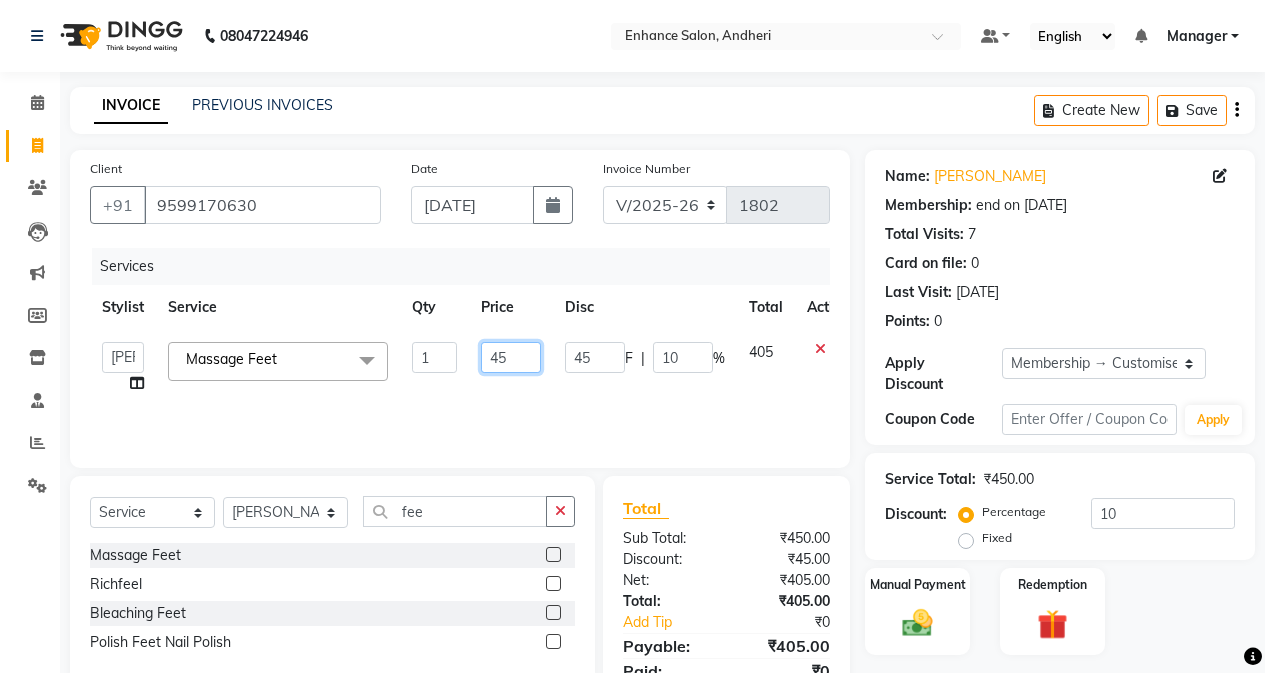 type on "4" 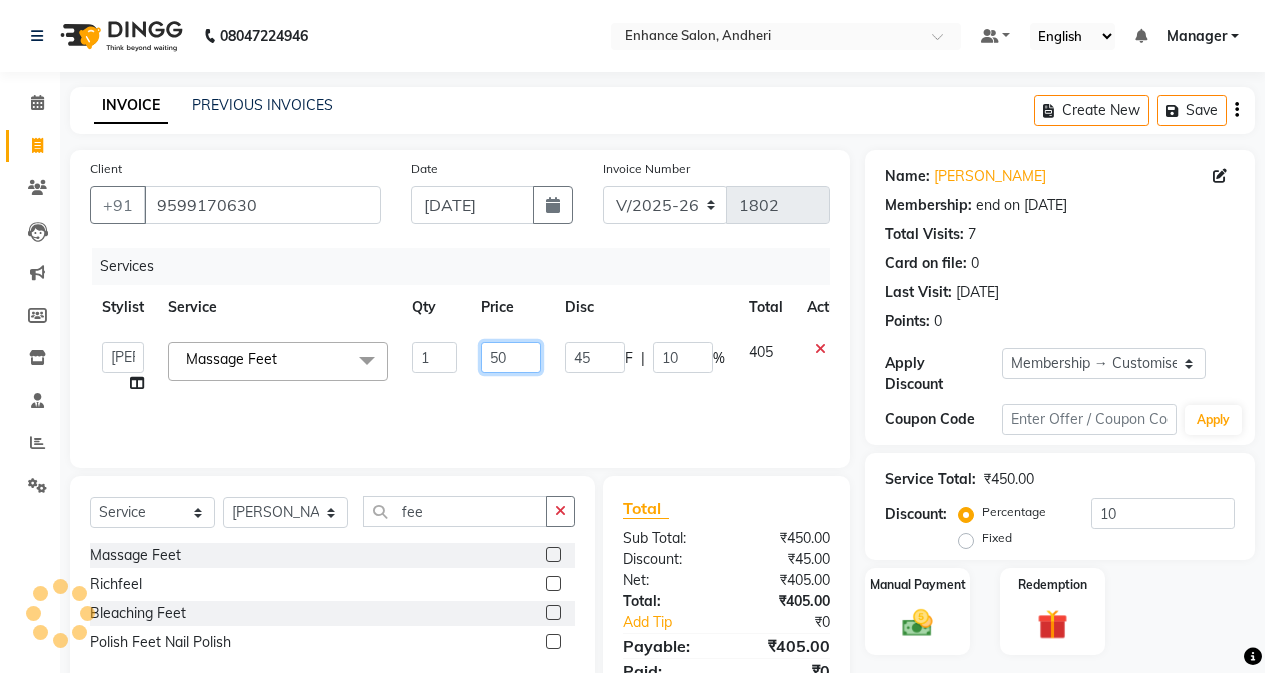 type on "500" 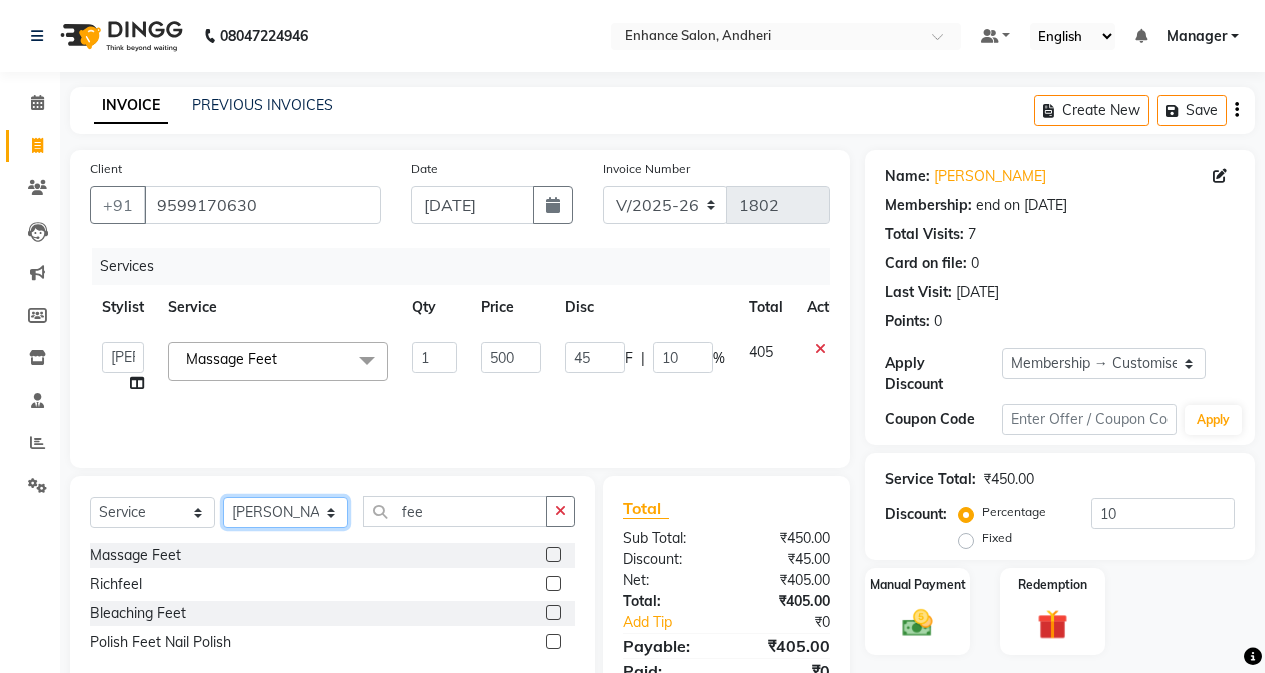 click on "Select Stylist Admin [PERSON_NAME] [PERSON_NAME] Manager [PERSON_NAME] [PERSON_NAME] [PERSON_NAME] POONAM [PERSON_NAME] [PERSON_NAME] nails [PERSON_NAME] MANGELA [PERSON_NAME] [PERSON_NAME] [PERSON_NAME] [PERSON_NAME]" 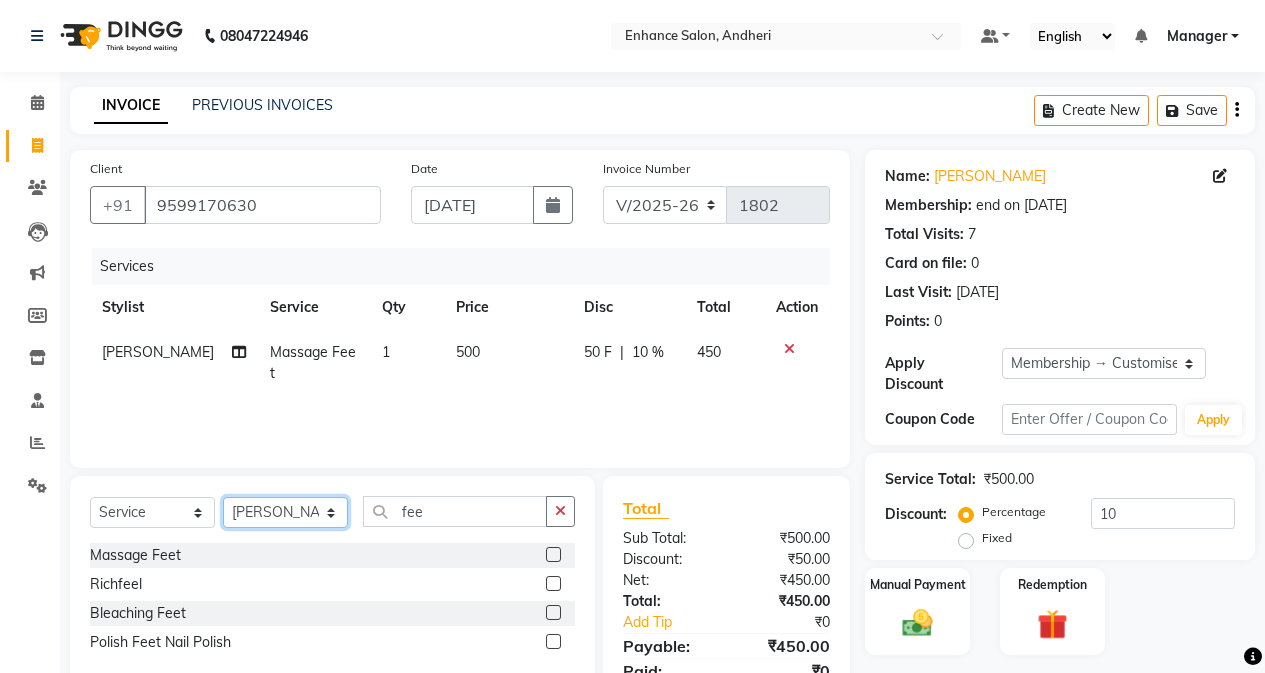 select on "61733" 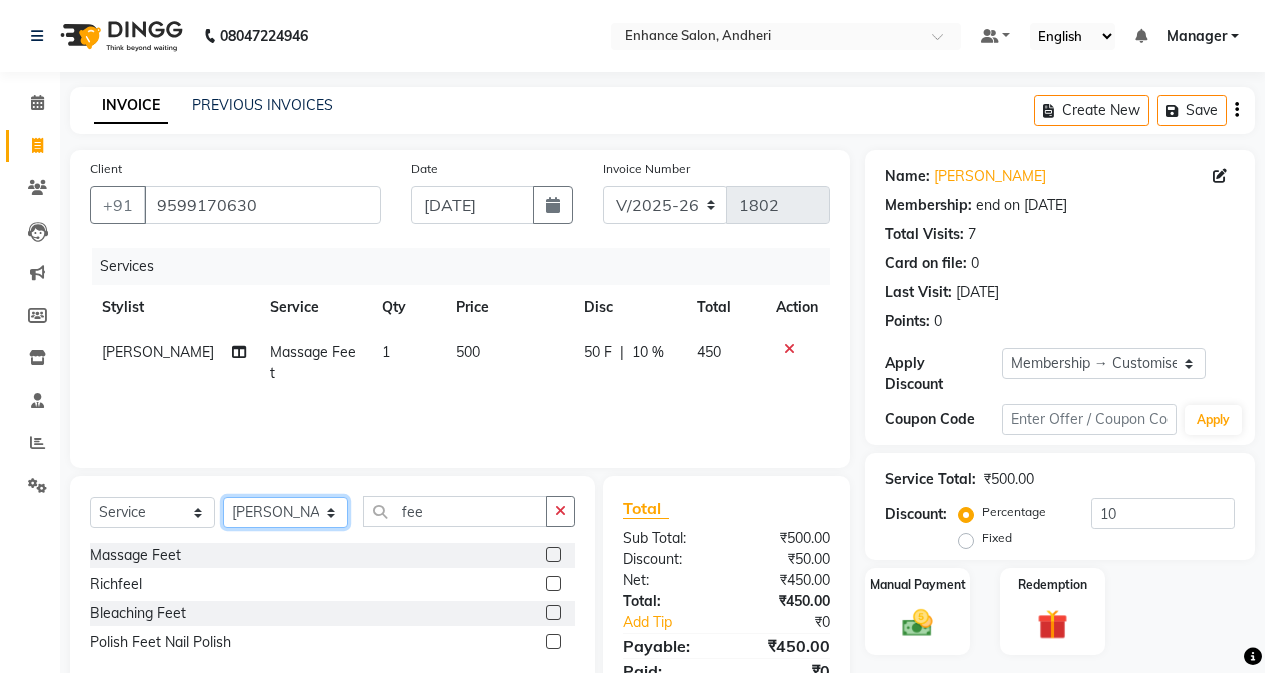 click on "Select Stylist Admin [PERSON_NAME] [PERSON_NAME] Manager [PERSON_NAME] [PERSON_NAME] [PERSON_NAME] POONAM [PERSON_NAME] [PERSON_NAME] nails [PERSON_NAME] MANGELA [PERSON_NAME] [PERSON_NAME] [PERSON_NAME] [PERSON_NAME]" 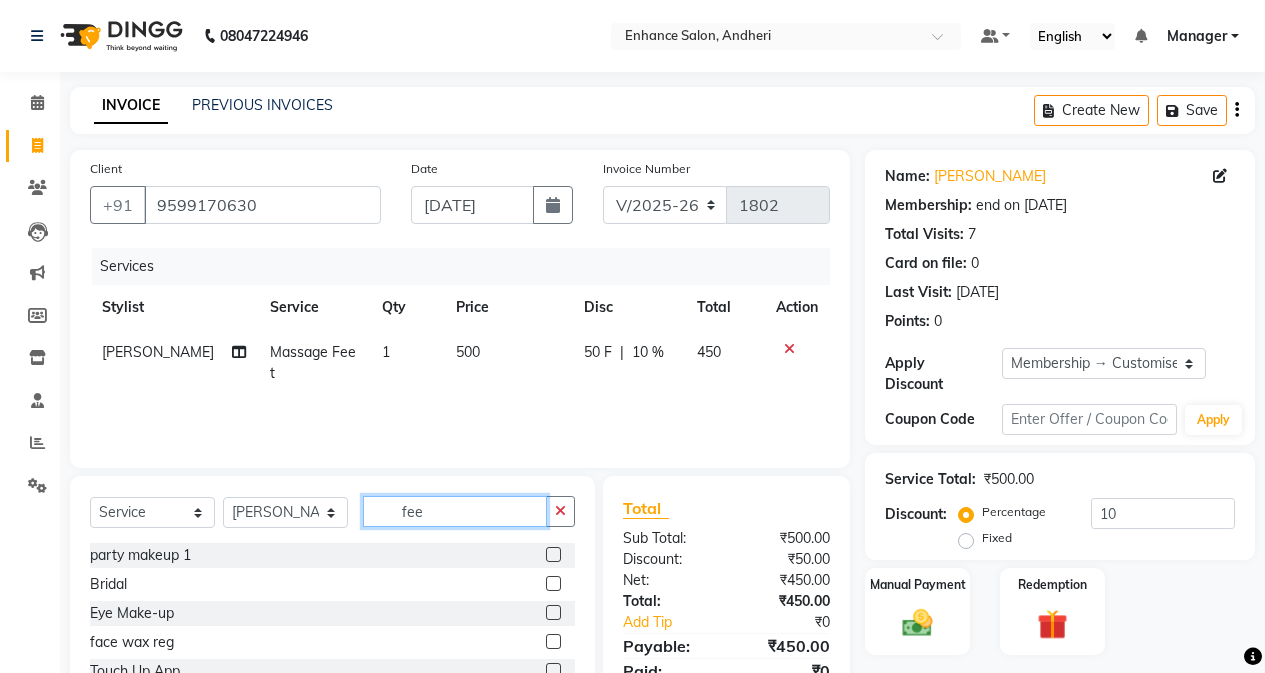 click on "fee" 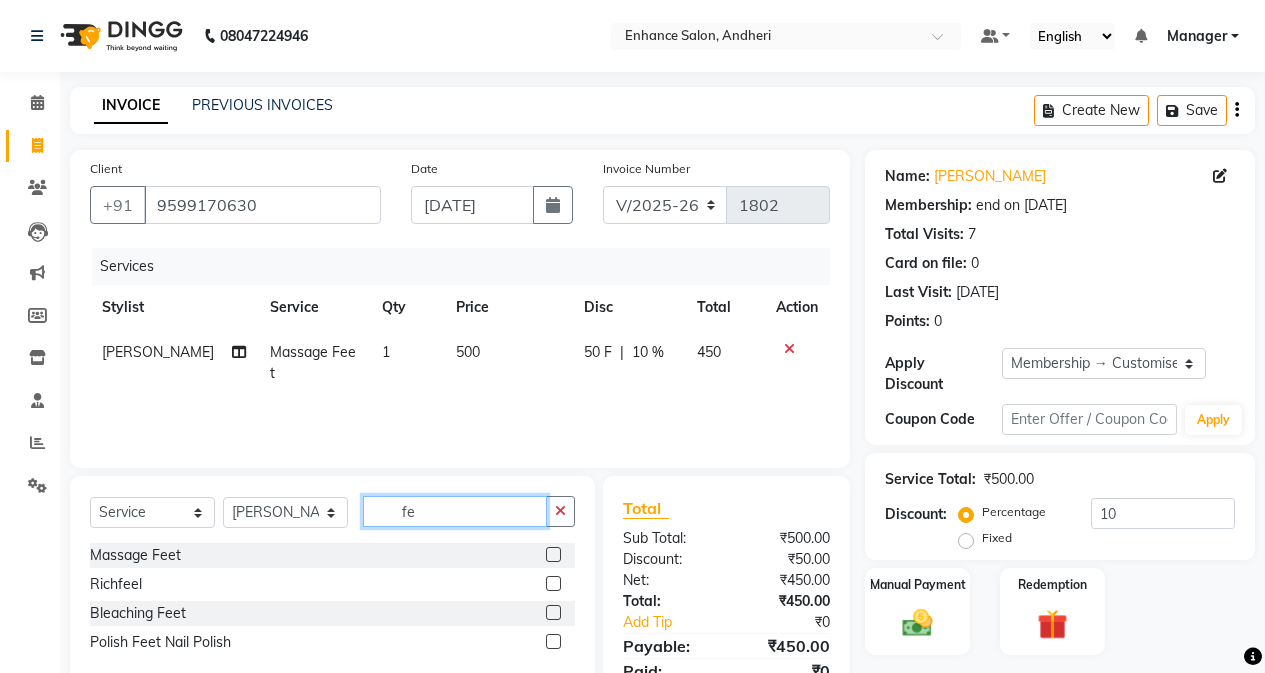 type on "f" 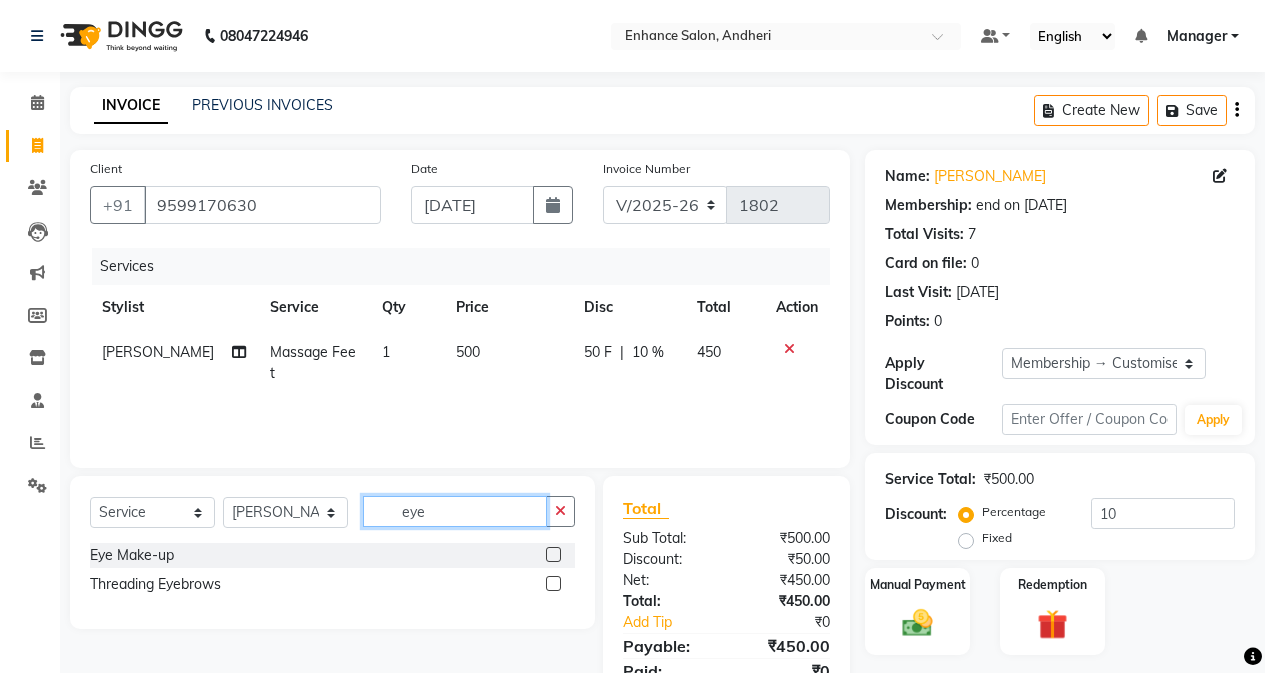 type on "eye" 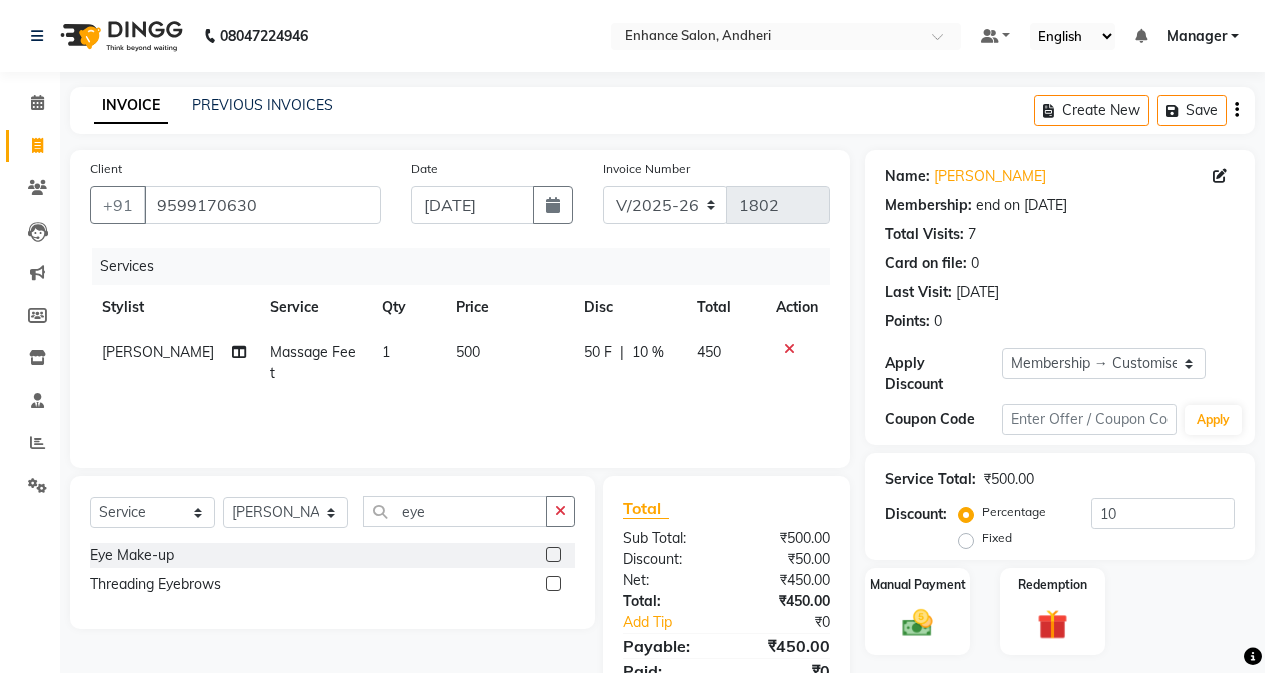 click 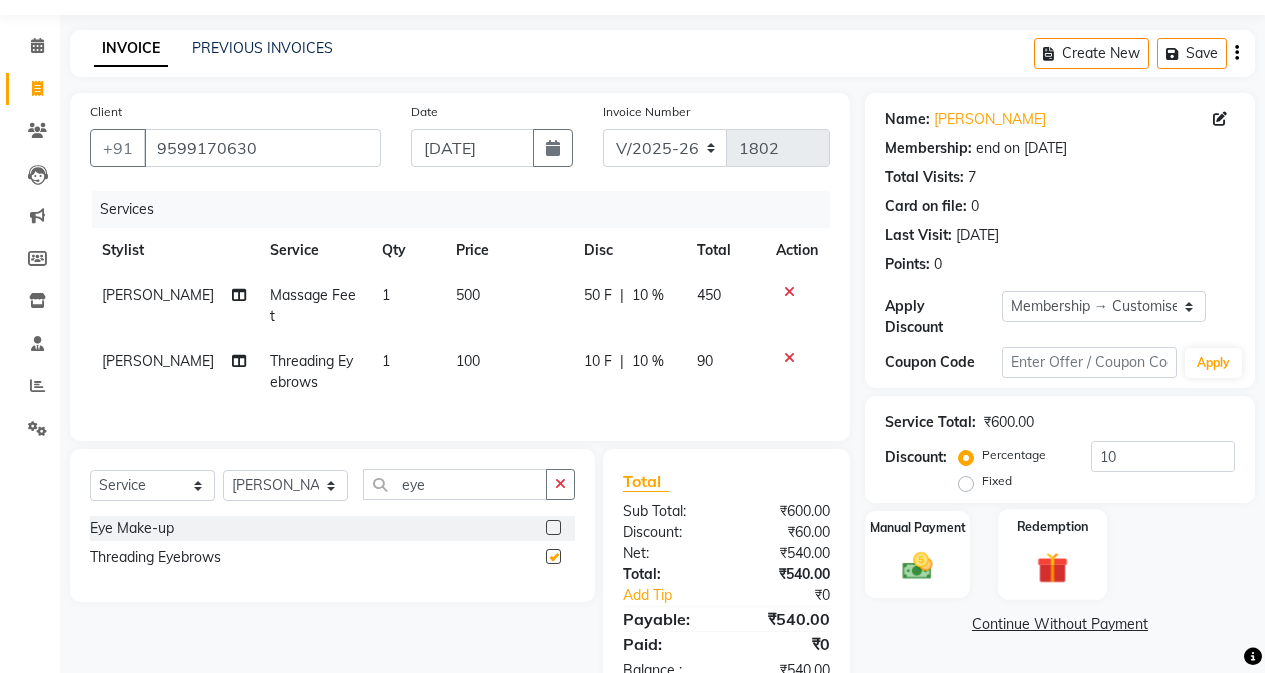 scroll, scrollTop: 109, scrollLeft: 0, axis: vertical 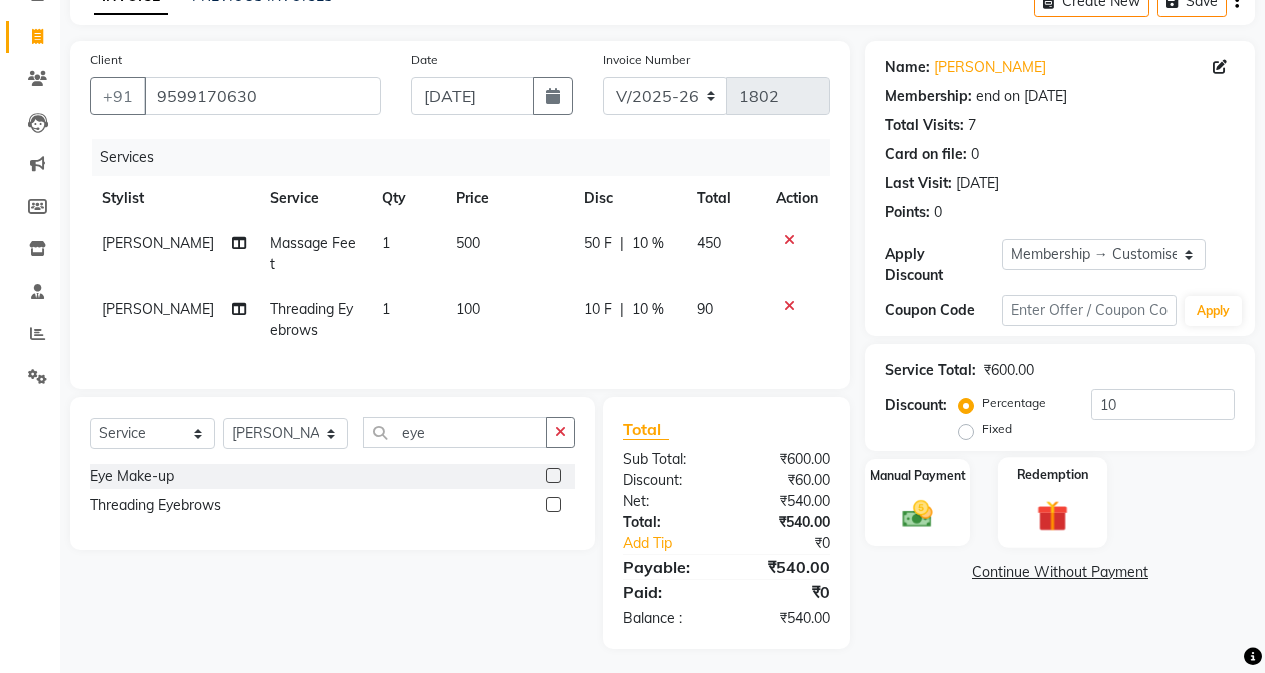 checkbox on "false" 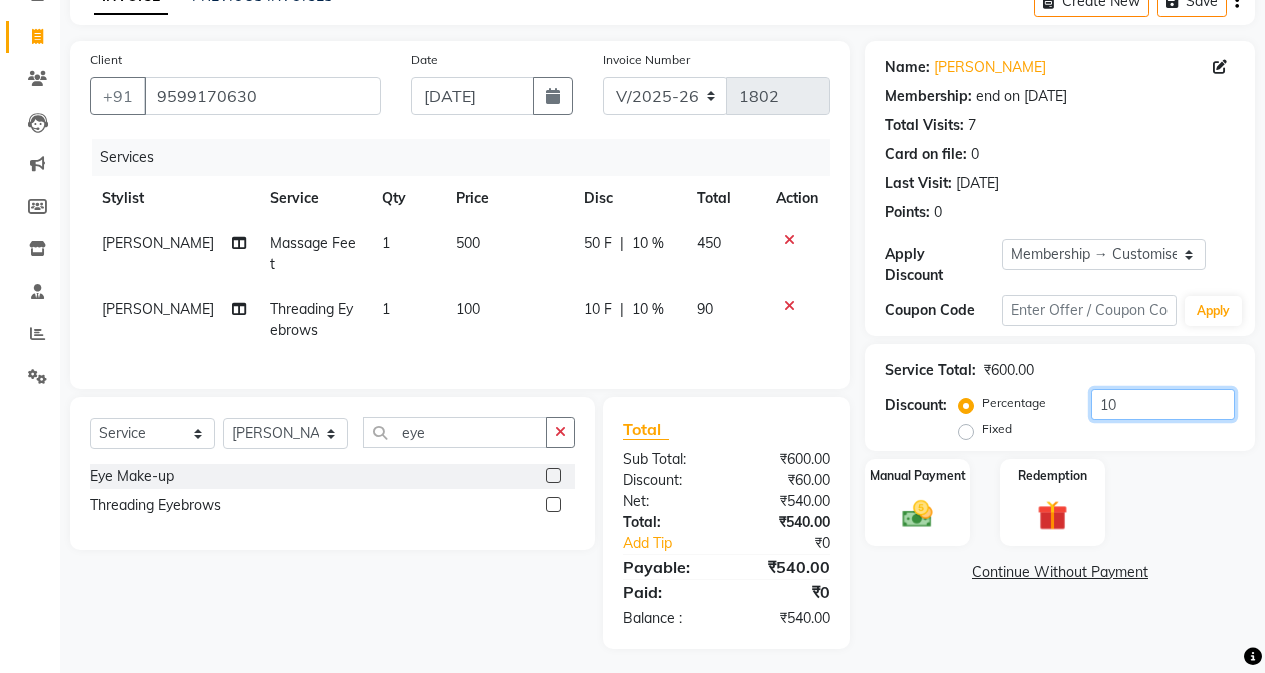 click on "10" 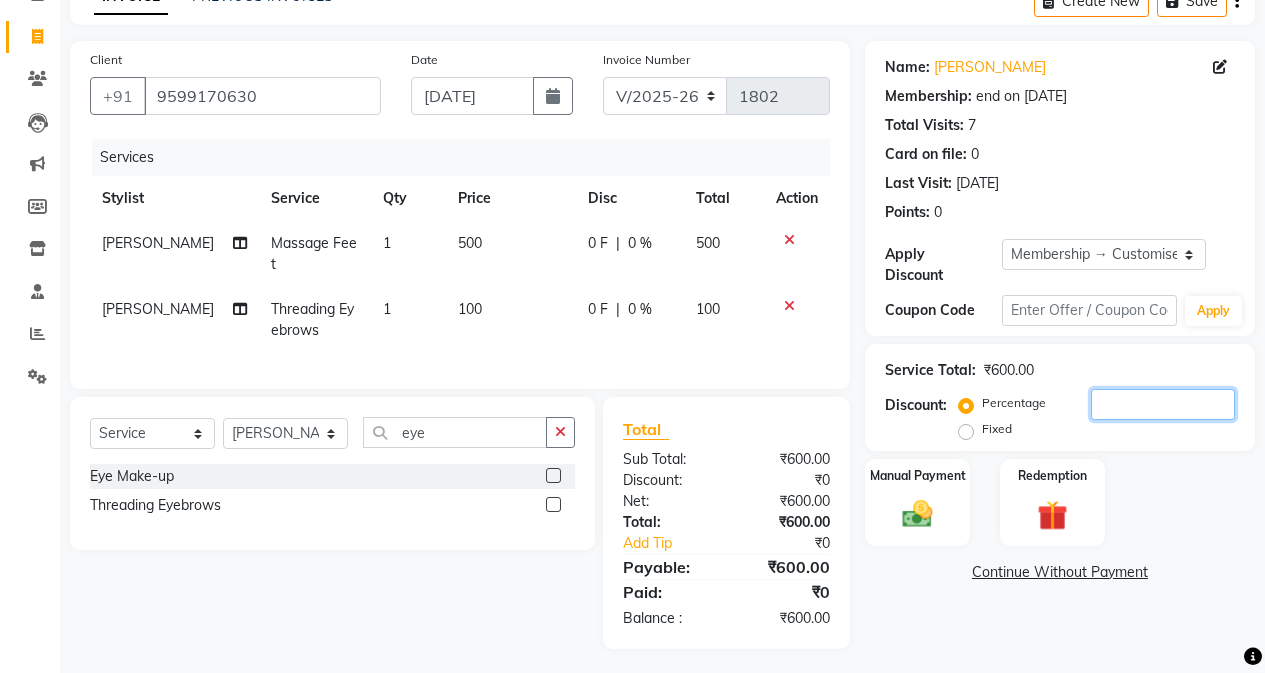 type 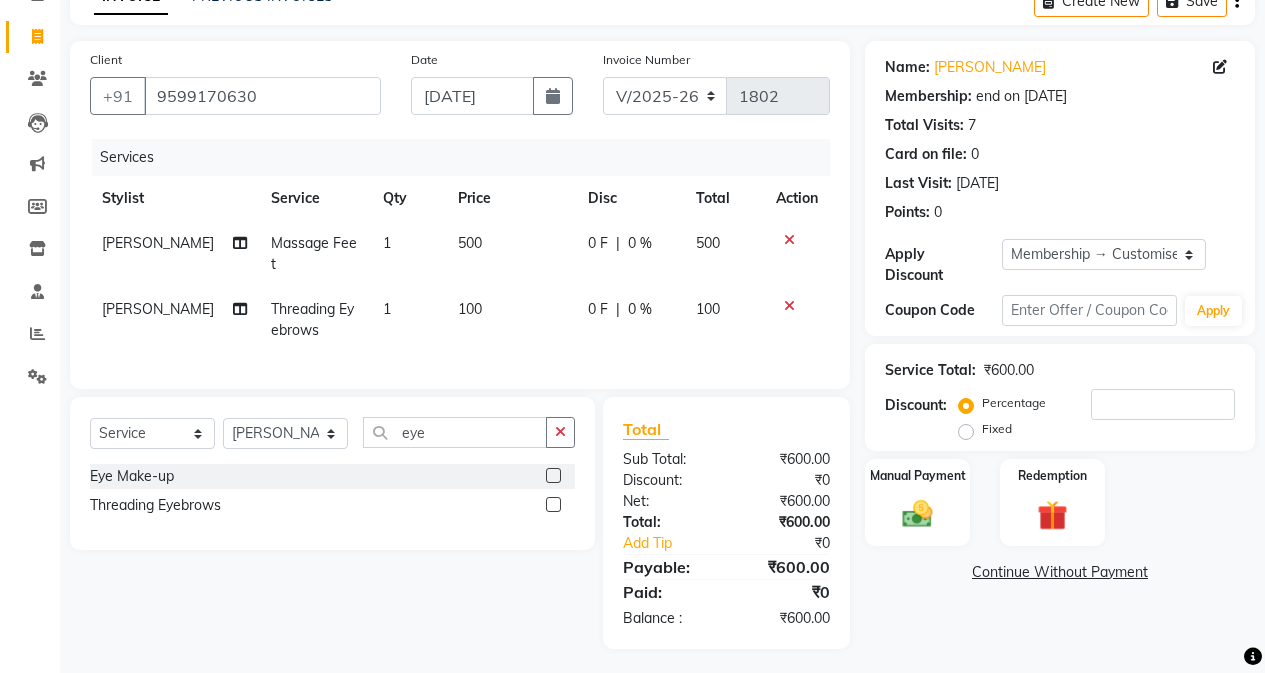 click on "500" 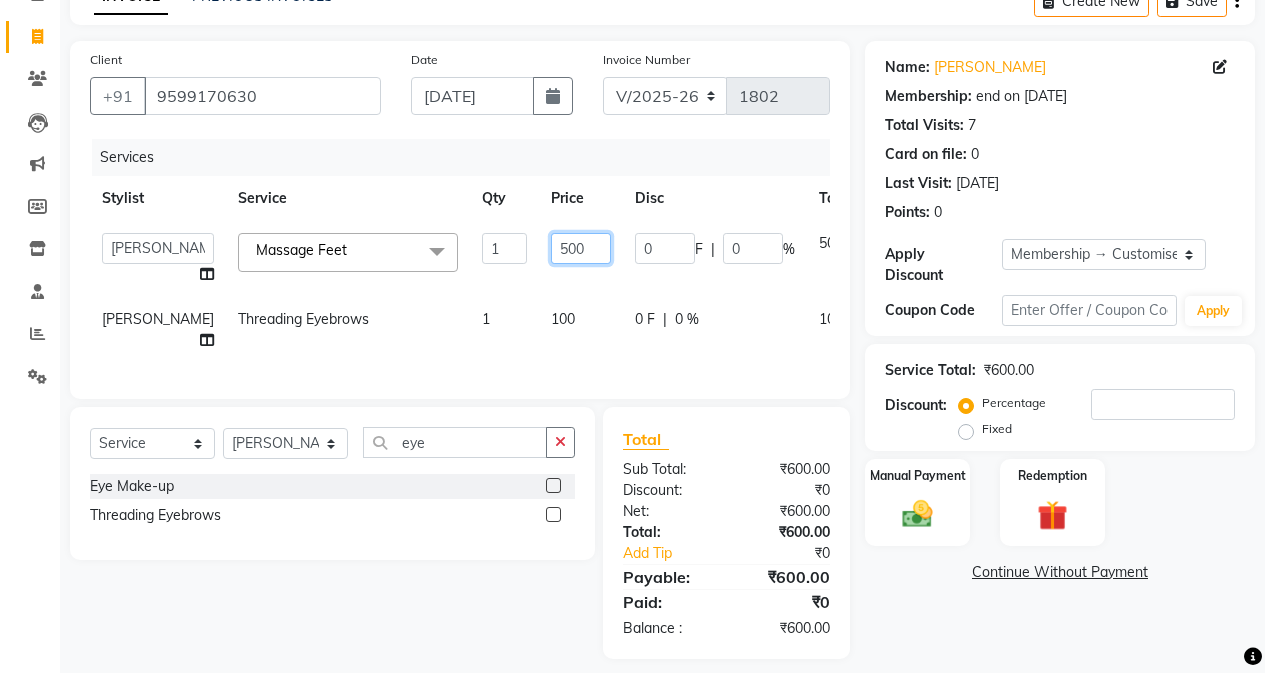 drag, startPoint x: 530, startPoint y: 249, endPoint x: 560, endPoint y: 246, distance: 30.149628 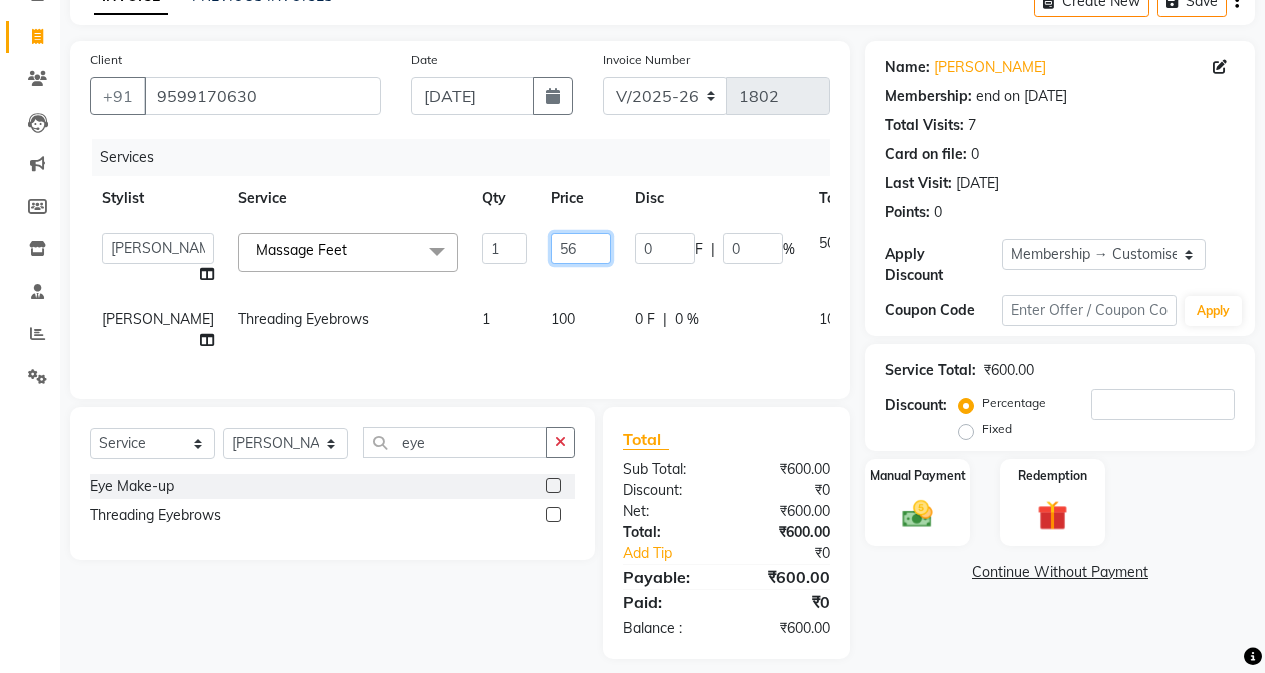 type on "560" 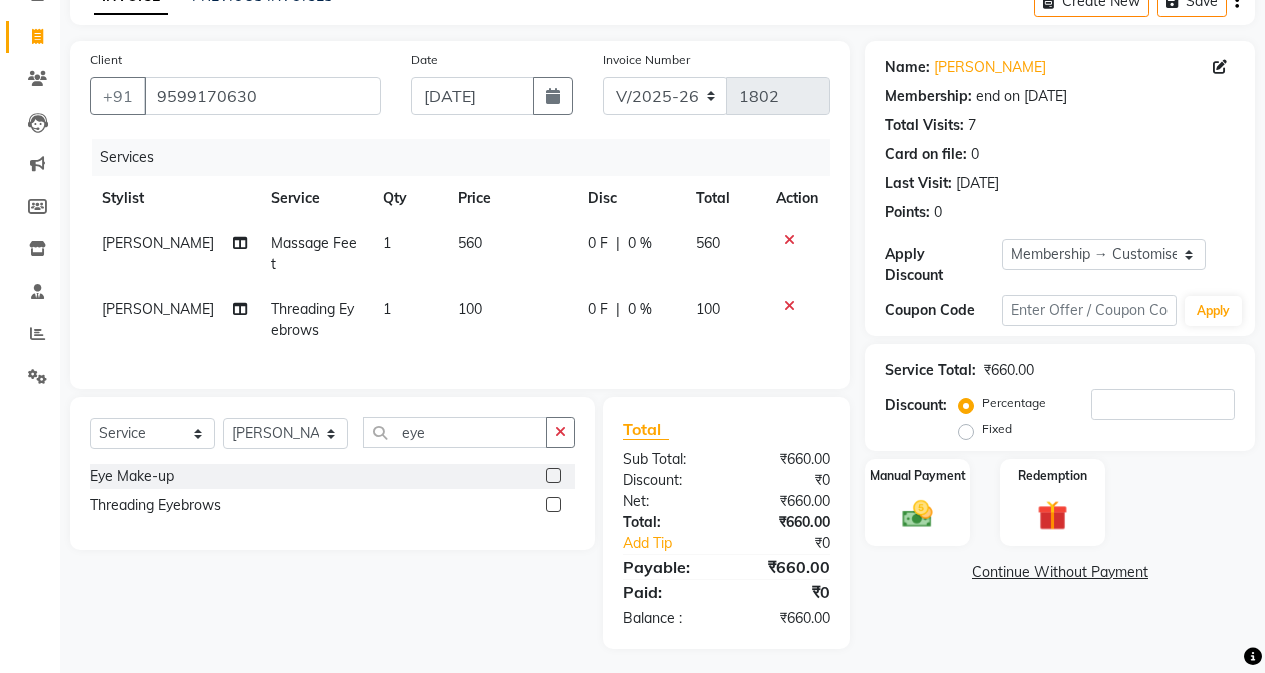 click on "Select  Service  Product  Membership  Package Voucher Prepaid Gift Card  Select Stylist Admin [PERSON_NAME] [PERSON_NAME] Manager [PERSON_NAME] [PERSON_NAME] [PERSON_NAME] POONAM [PERSON_NAME] [PERSON_NAME] nails [PERSON_NAME] MANGELA [PERSON_NAME] [PERSON_NAME] [PERSON_NAME] [PERSON_NAME] eye Eye Make-up  Threading Eyebrows" 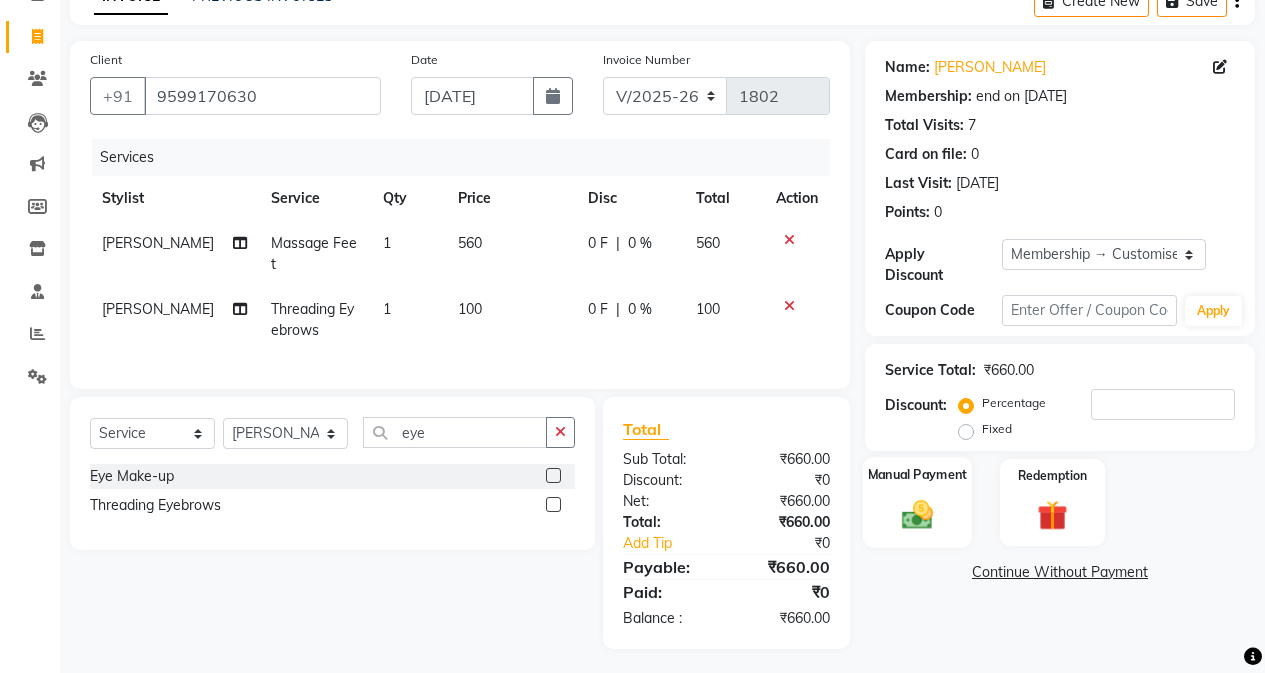 click on "Manual Payment" 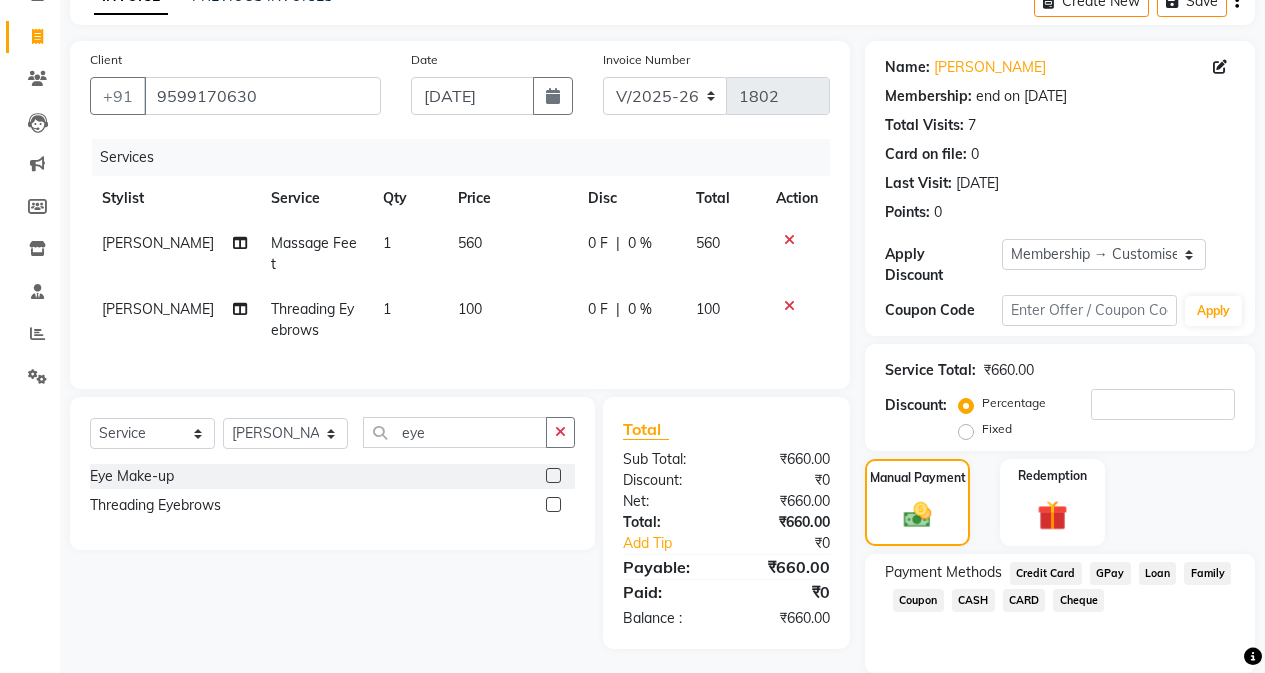 click on "GPay" 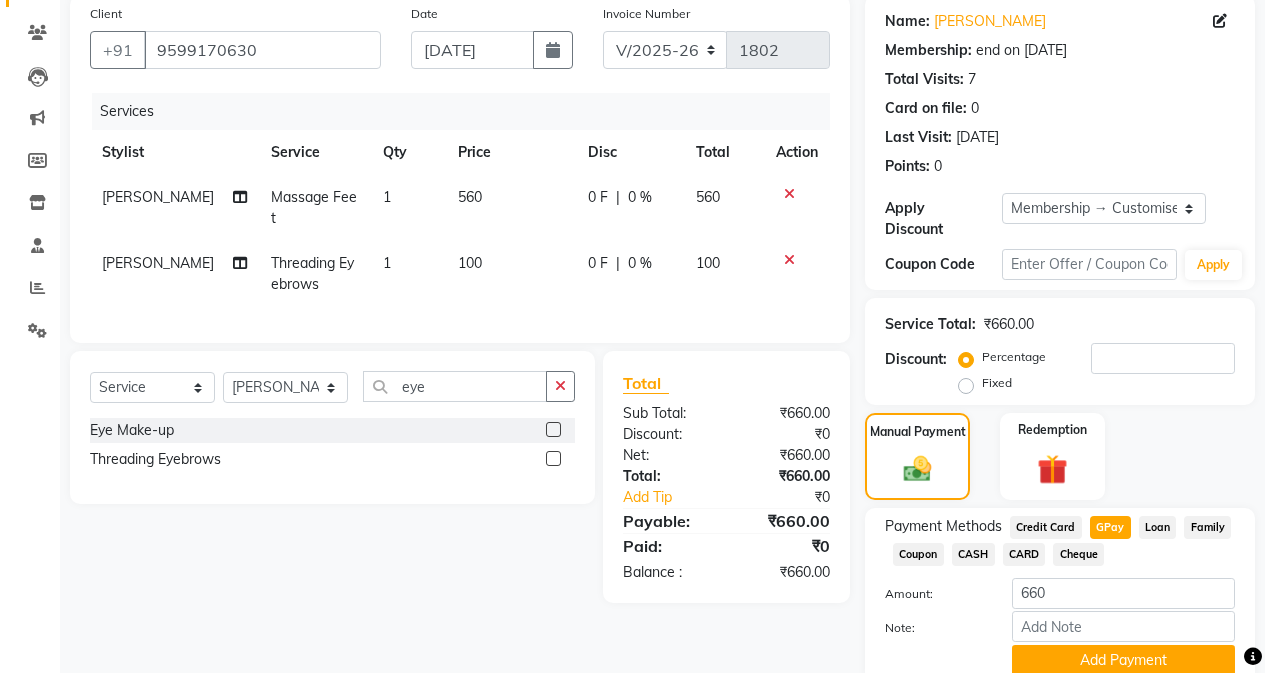 scroll, scrollTop: 221, scrollLeft: 0, axis: vertical 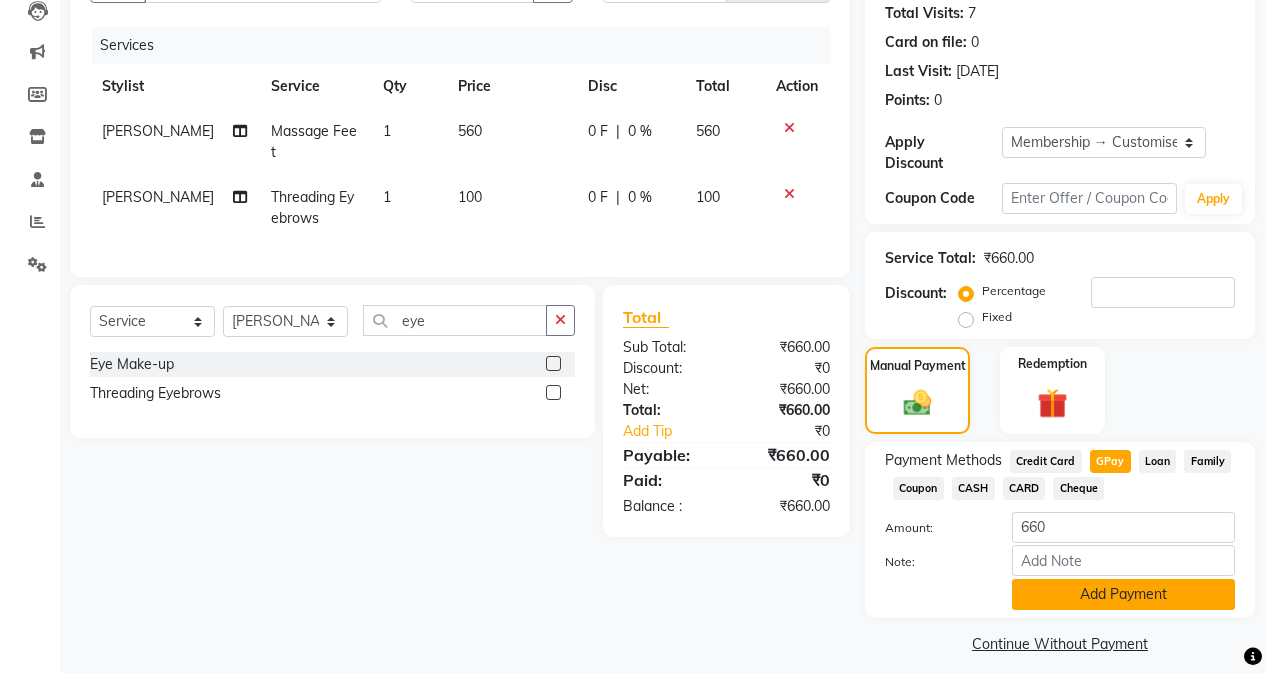 click on "Add Payment" 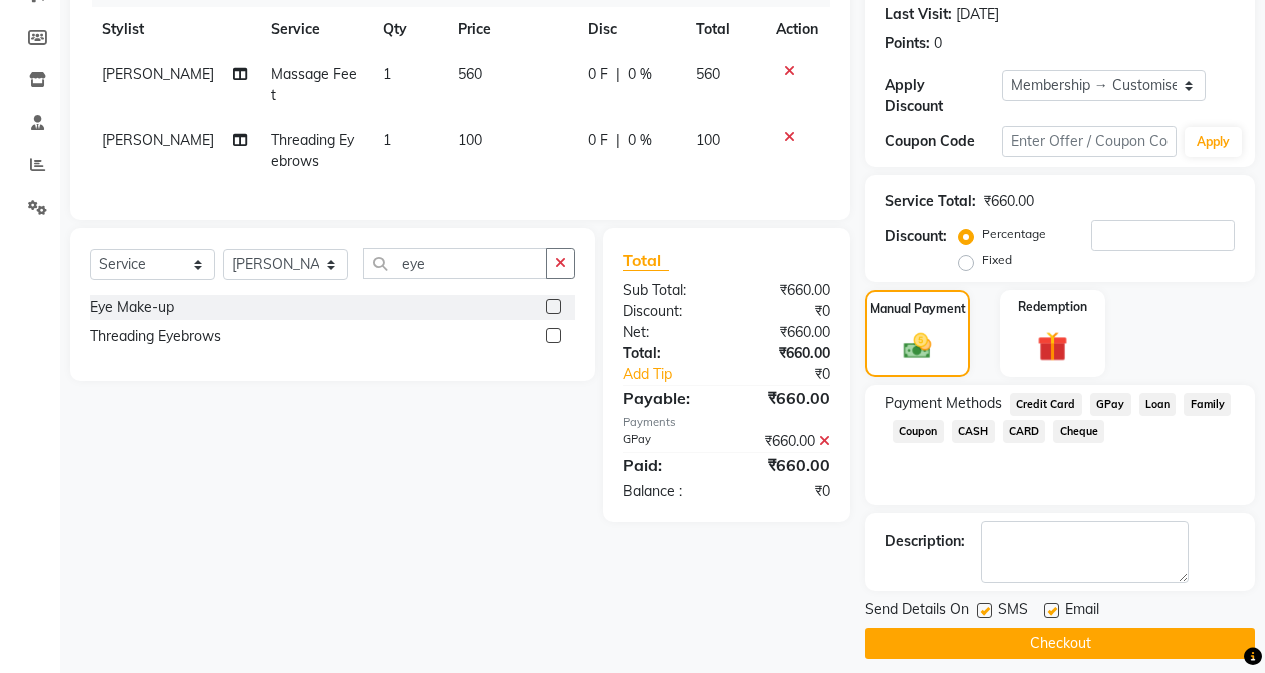 drag, startPoint x: 1033, startPoint y: 633, endPoint x: 1023, endPoint y: 613, distance: 22.36068 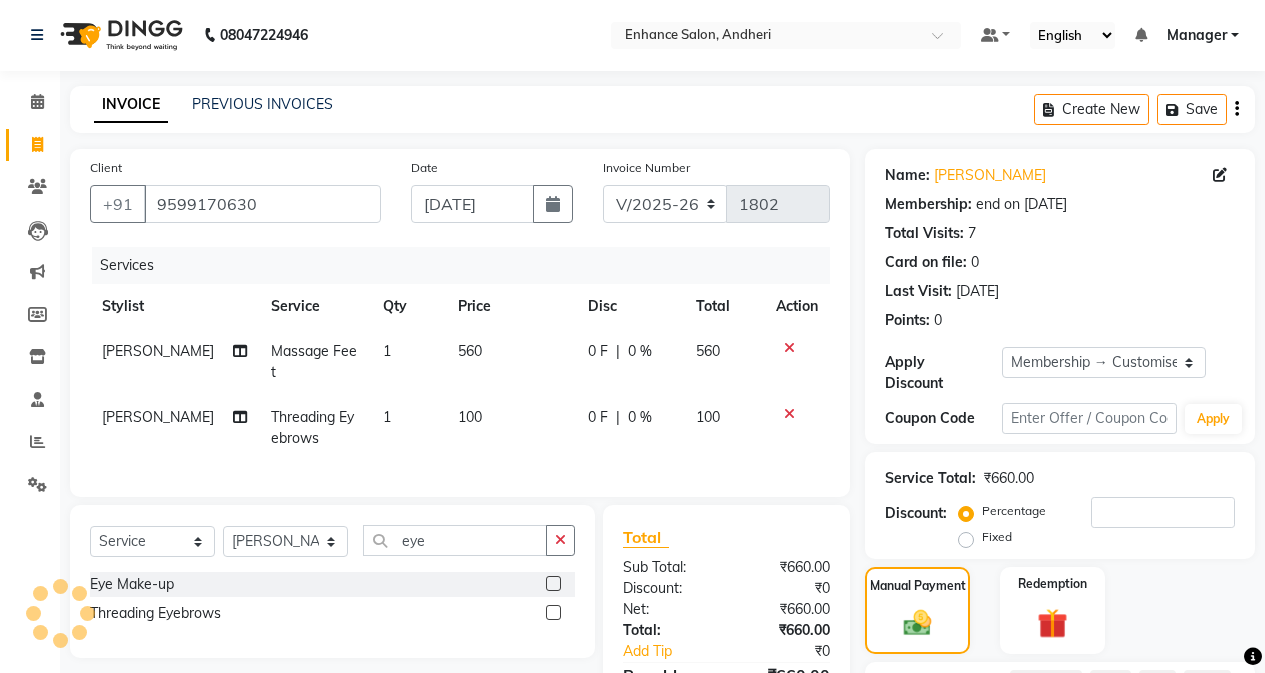 scroll, scrollTop: 0, scrollLeft: 0, axis: both 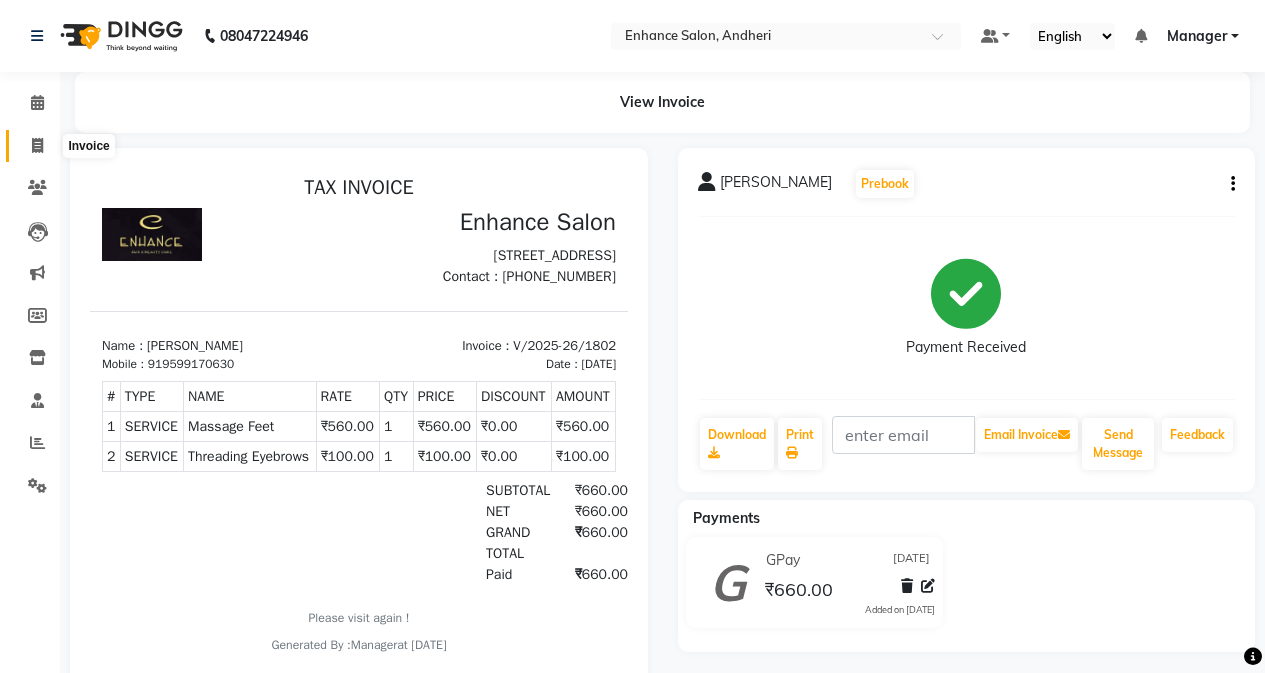click 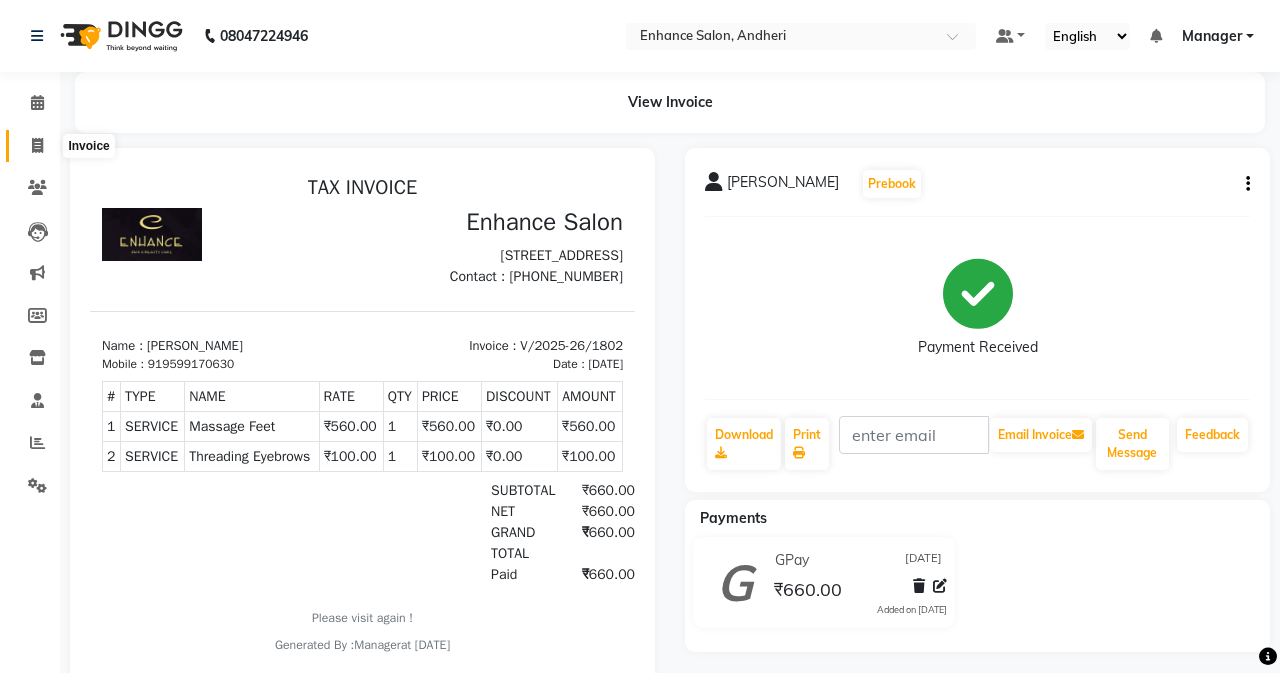 select on "service" 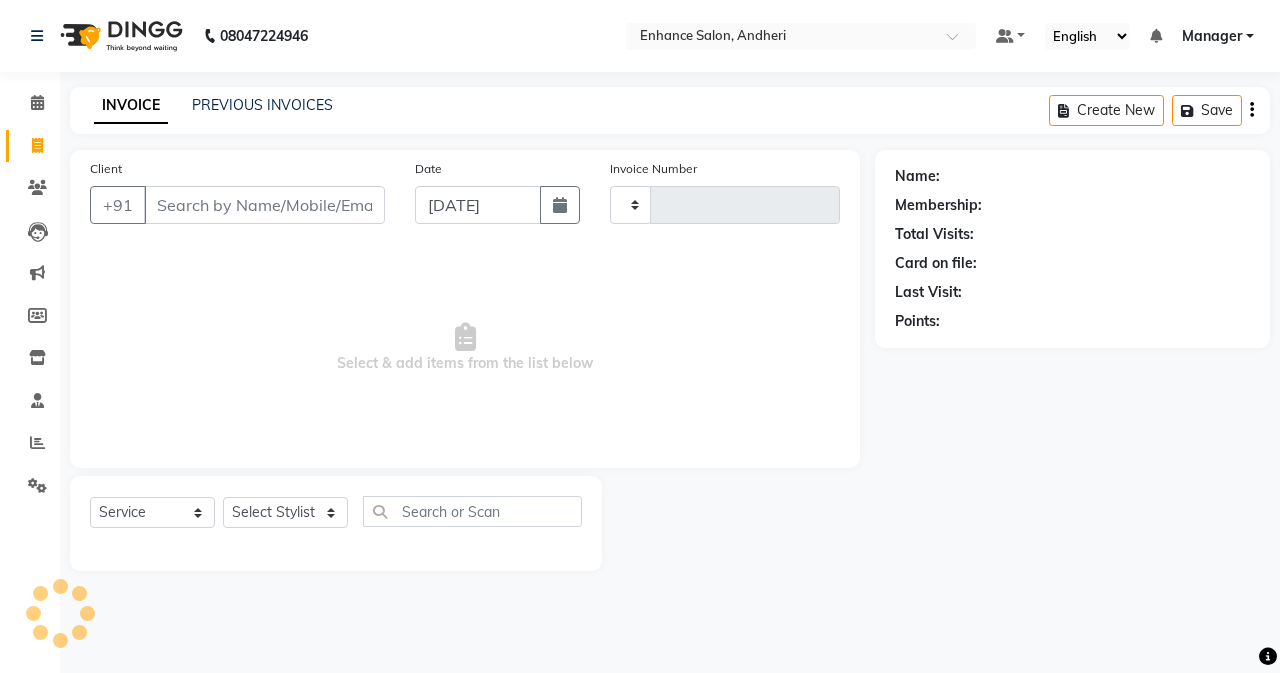 type on "a" 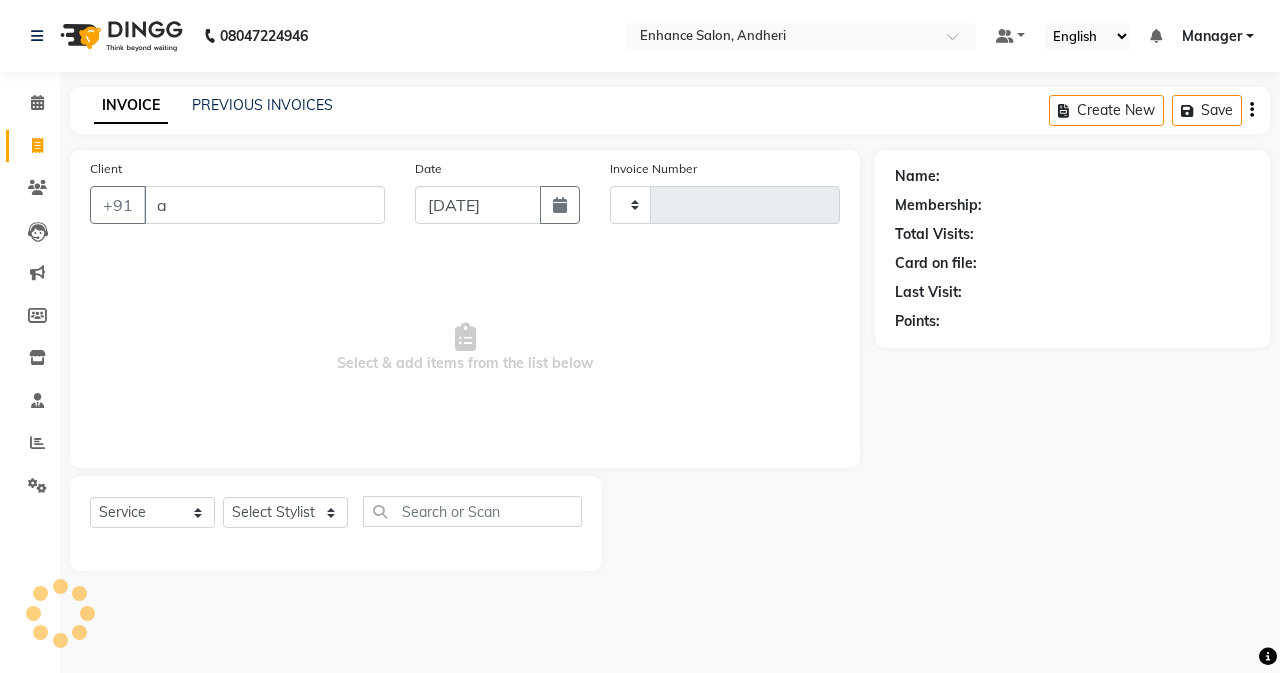 type on "1803" 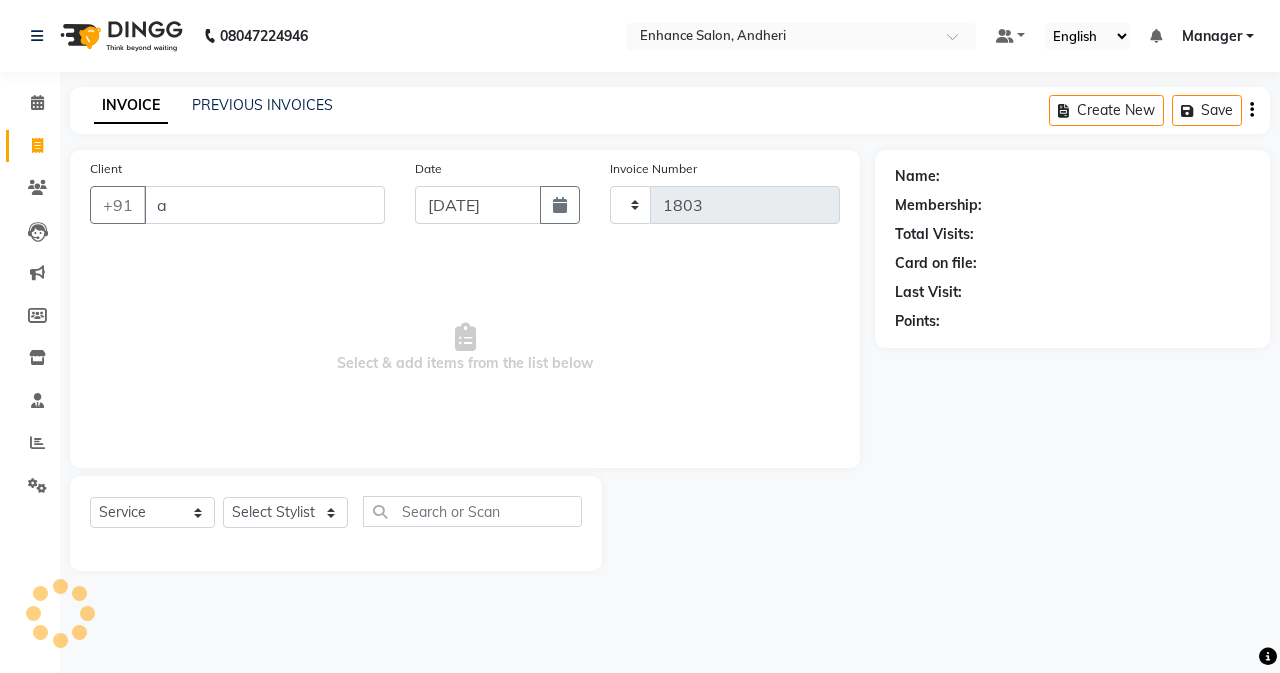 select on "7236" 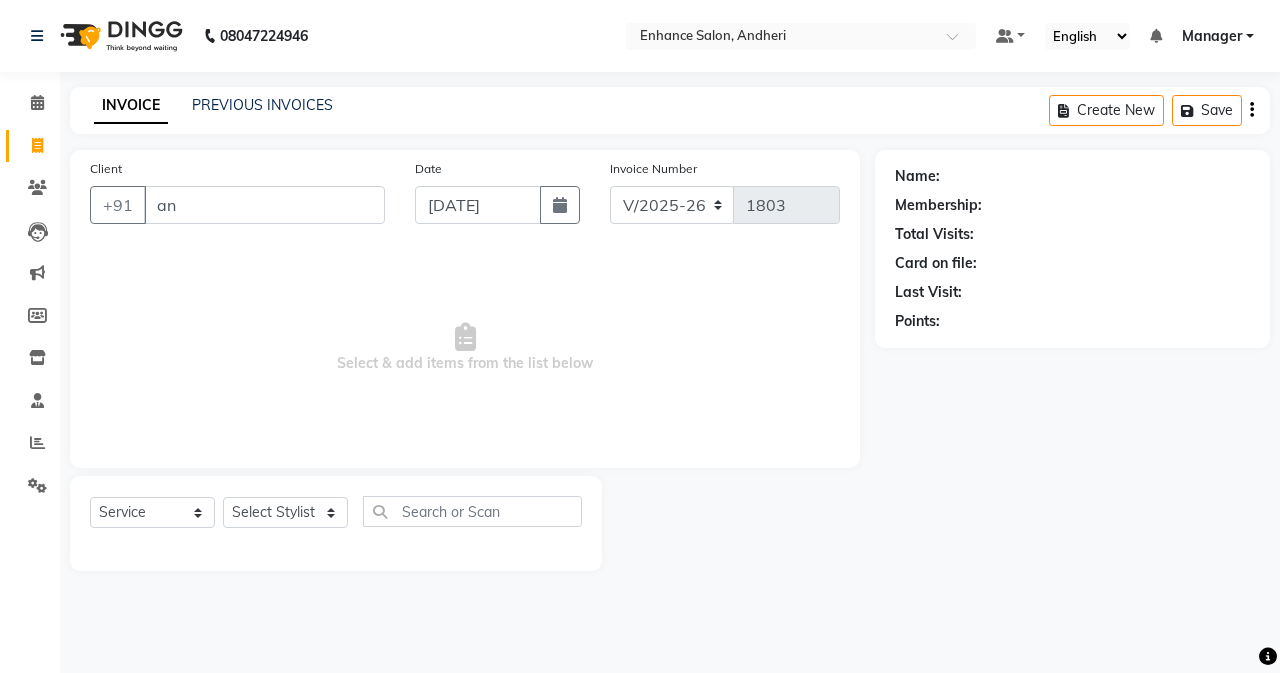 type on "a" 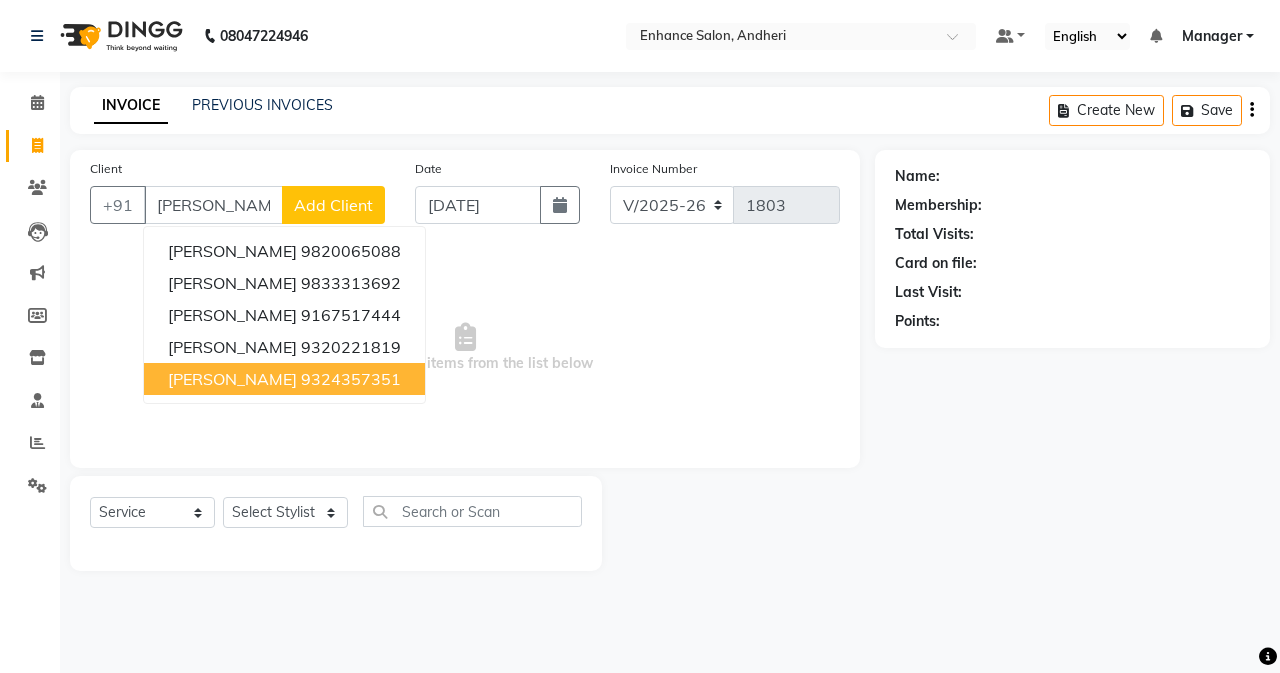 drag, startPoint x: 1105, startPoint y: 529, endPoint x: 1098, endPoint y: 503, distance: 26.925823 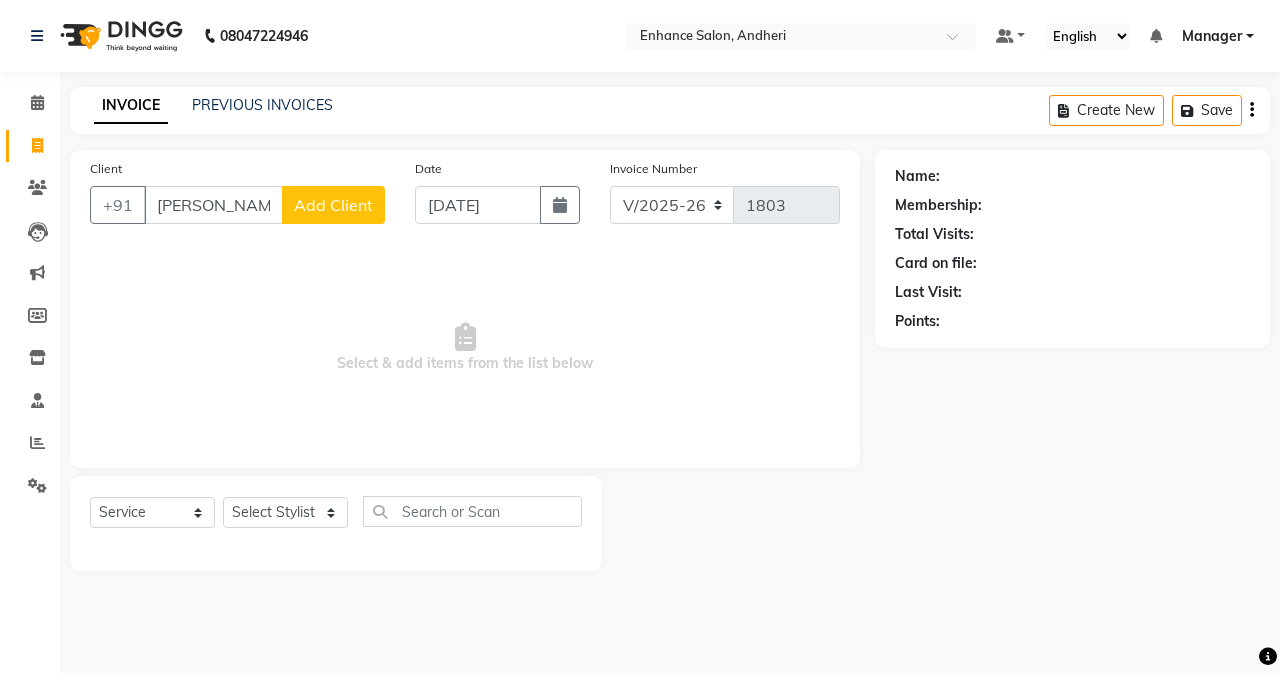 click 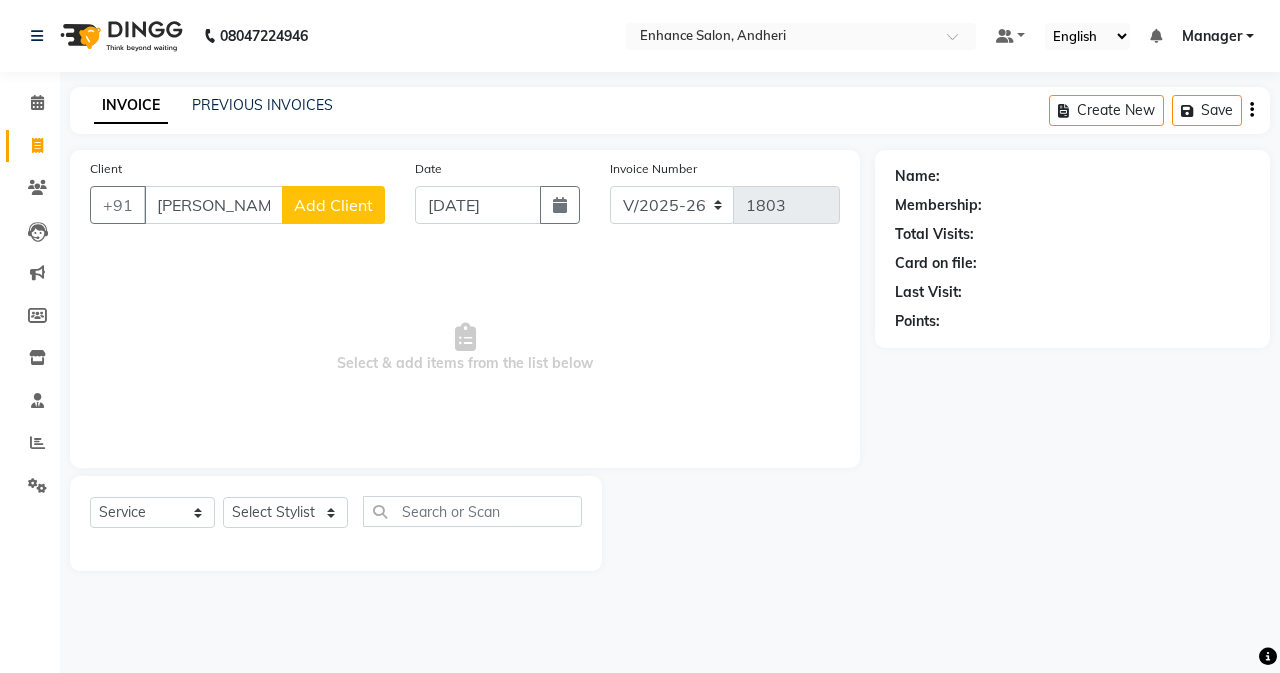drag, startPoint x: 251, startPoint y: 180, endPoint x: 237, endPoint y: 214, distance: 36.769554 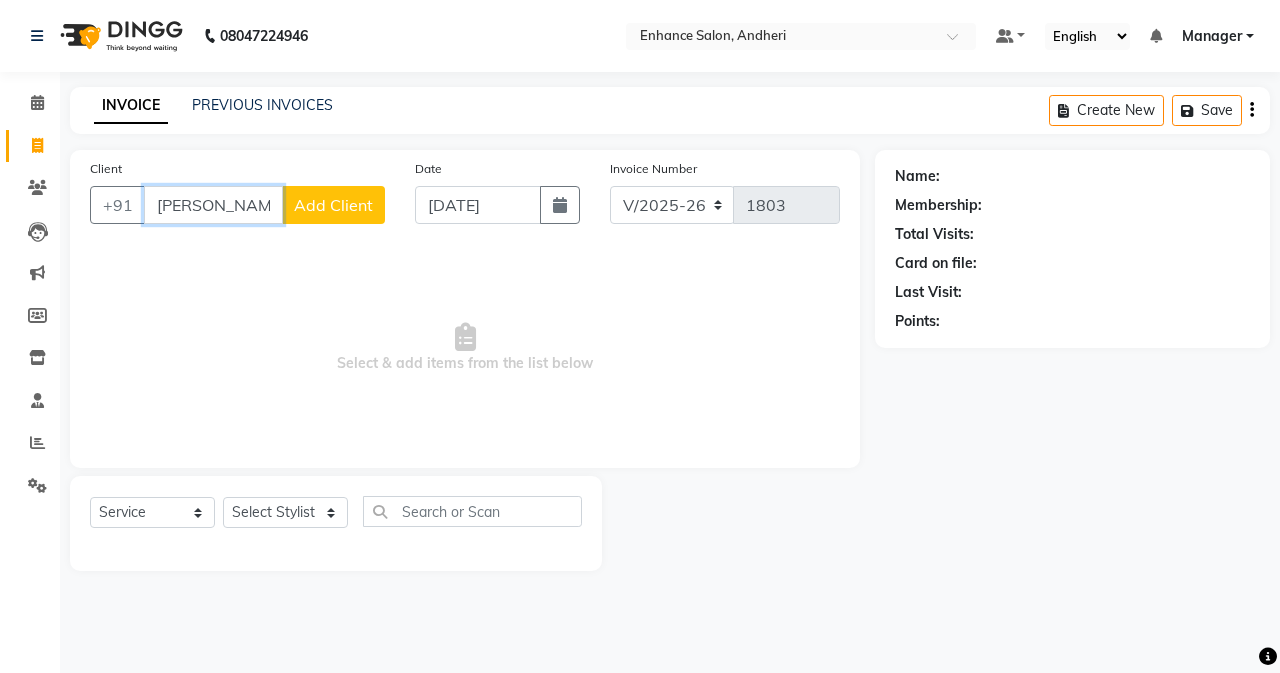 click on "[PERSON_NAME]" at bounding box center [213, 205] 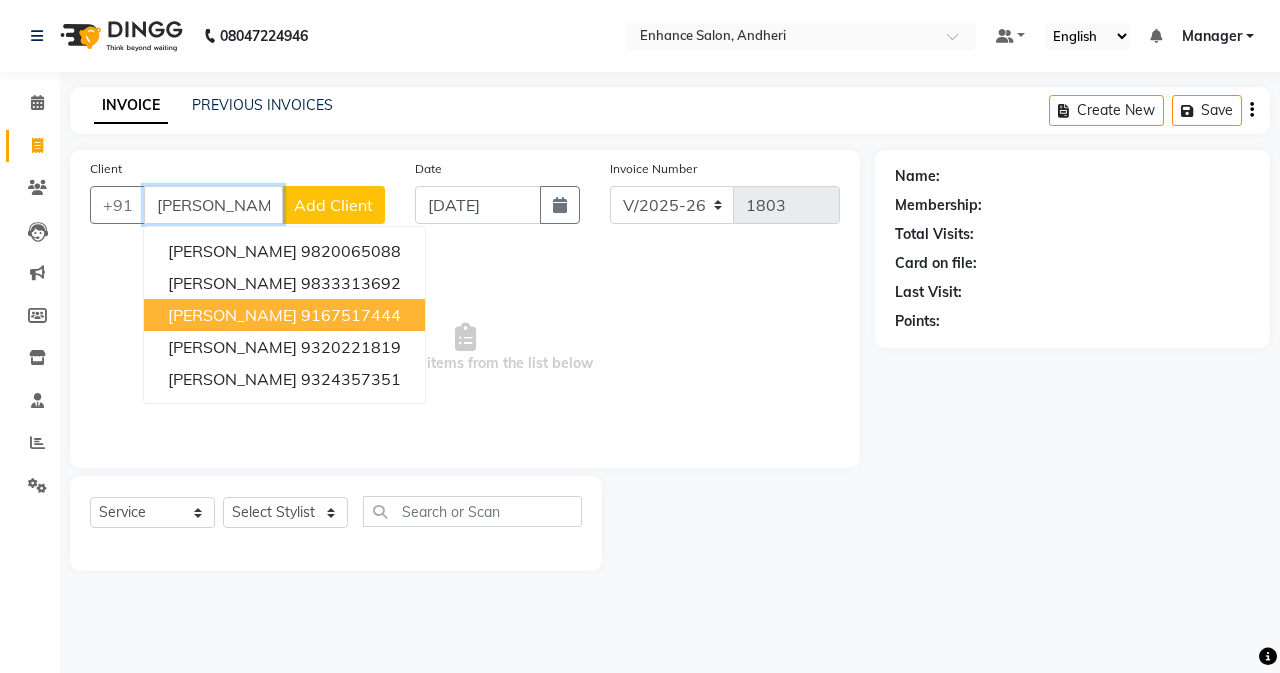 click on "[PERSON_NAME]" at bounding box center [232, 315] 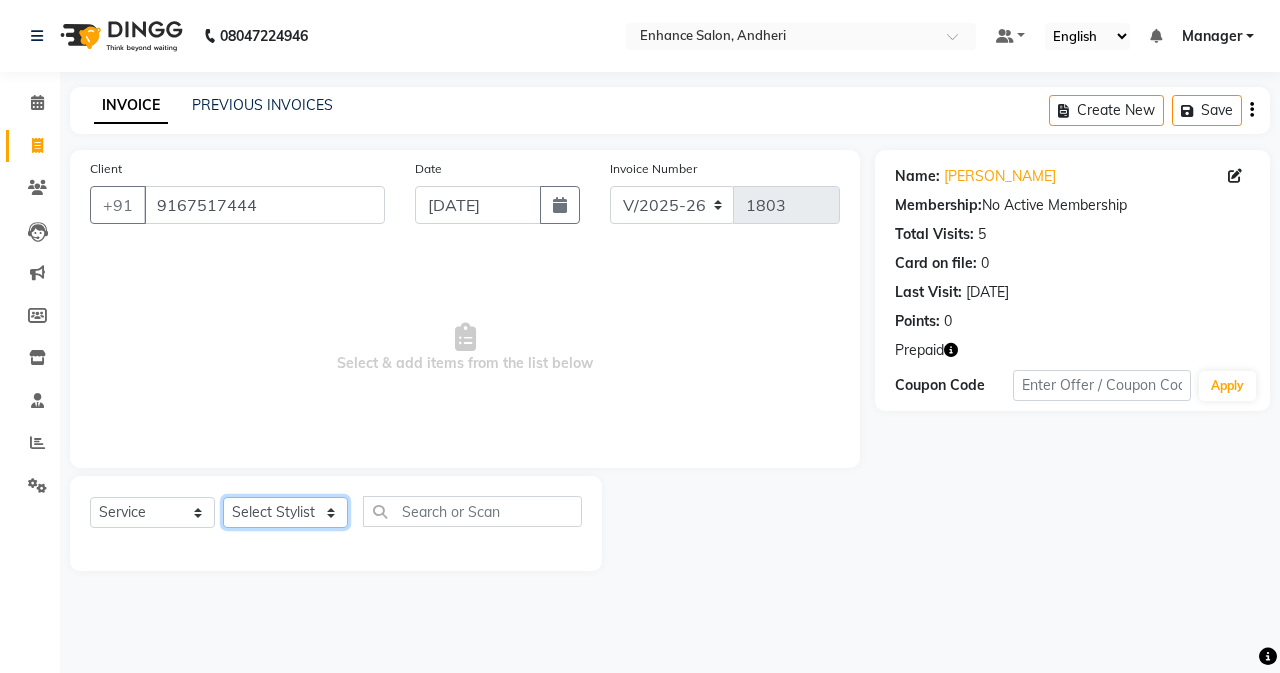 click on "Select Stylist Admin [PERSON_NAME] [PERSON_NAME] Manager [PERSON_NAME] [PERSON_NAME] [PERSON_NAME] POONAM [PERSON_NAME] [PERSON_NAME] nails [PERSON_NAME] MANGELA [PERSON_NAME] [PERSON_NAME] [PERSON_NAME] [PERSON_NAME]" 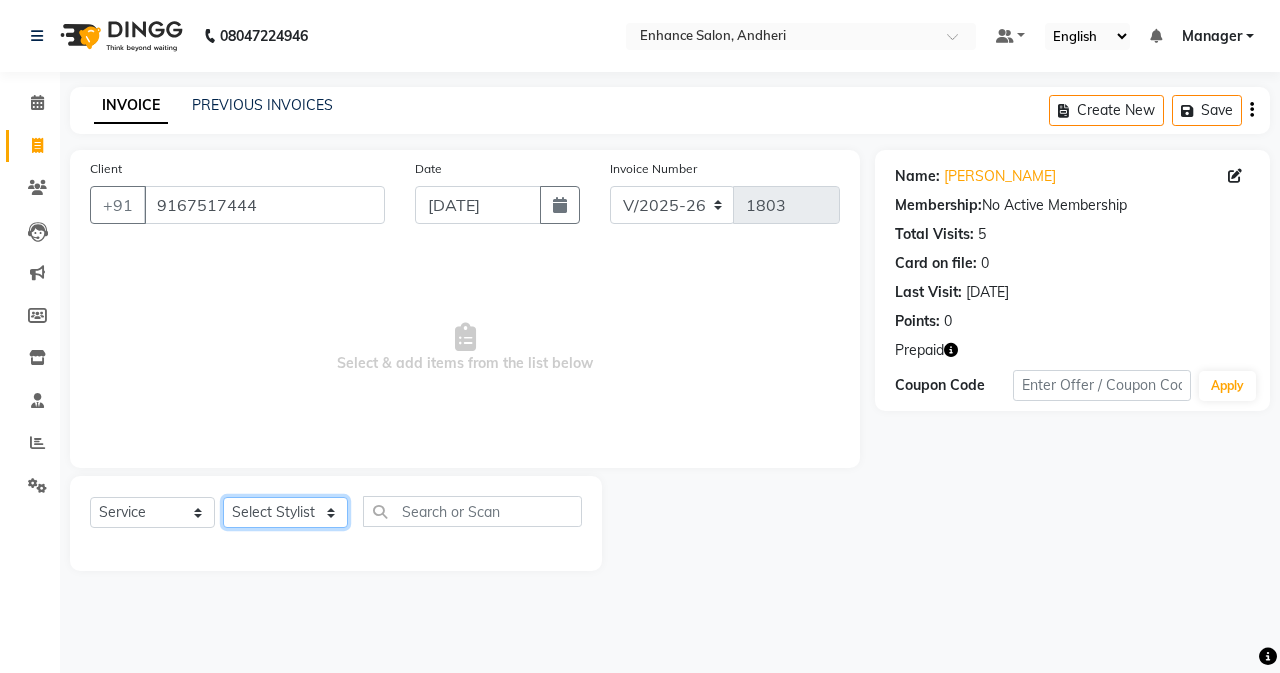 select on "61730" 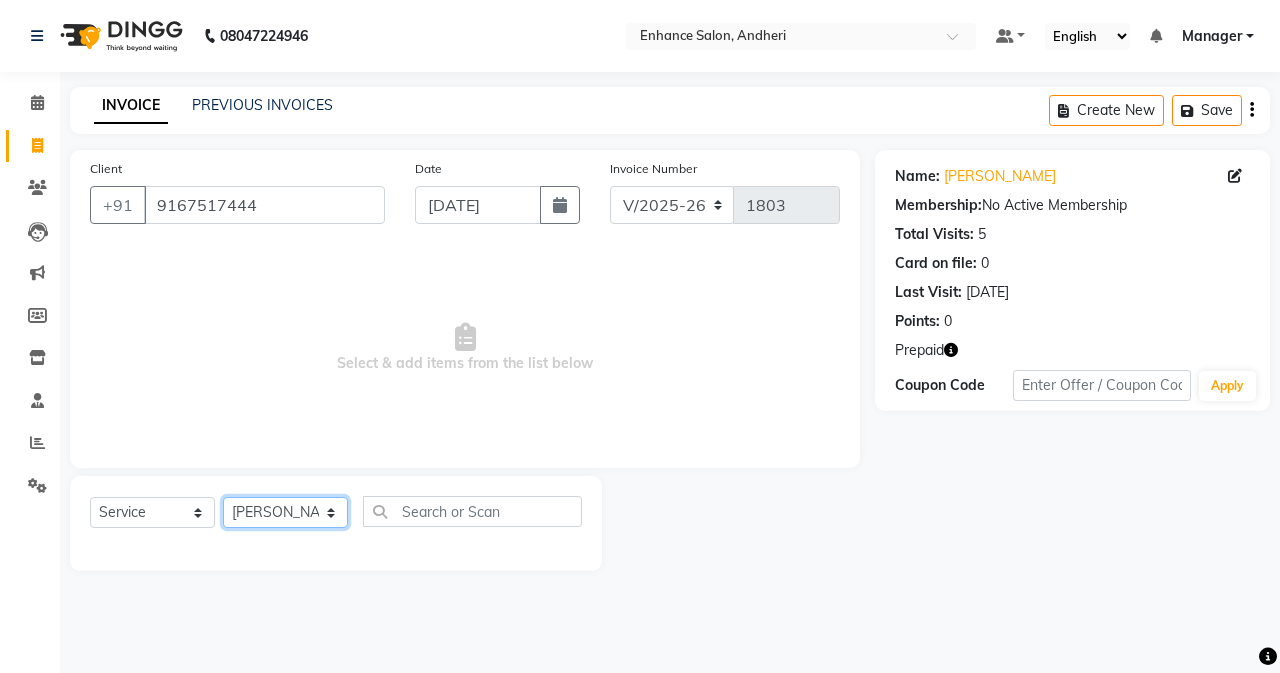 click on "Select Stylist Admin [PERSON_NAME] [PERSON_NAME] Manager [PERSON_NAME] [PERSON_NAME] [PERSON_NAME] POONAM [PERSON_NAME] [PERSON_NAME] nails [PERSON_NAME] MANGELA [PERSON_NAME] [PERSON_NAME] [PERSON_NAME] [PERSON_NAME]" 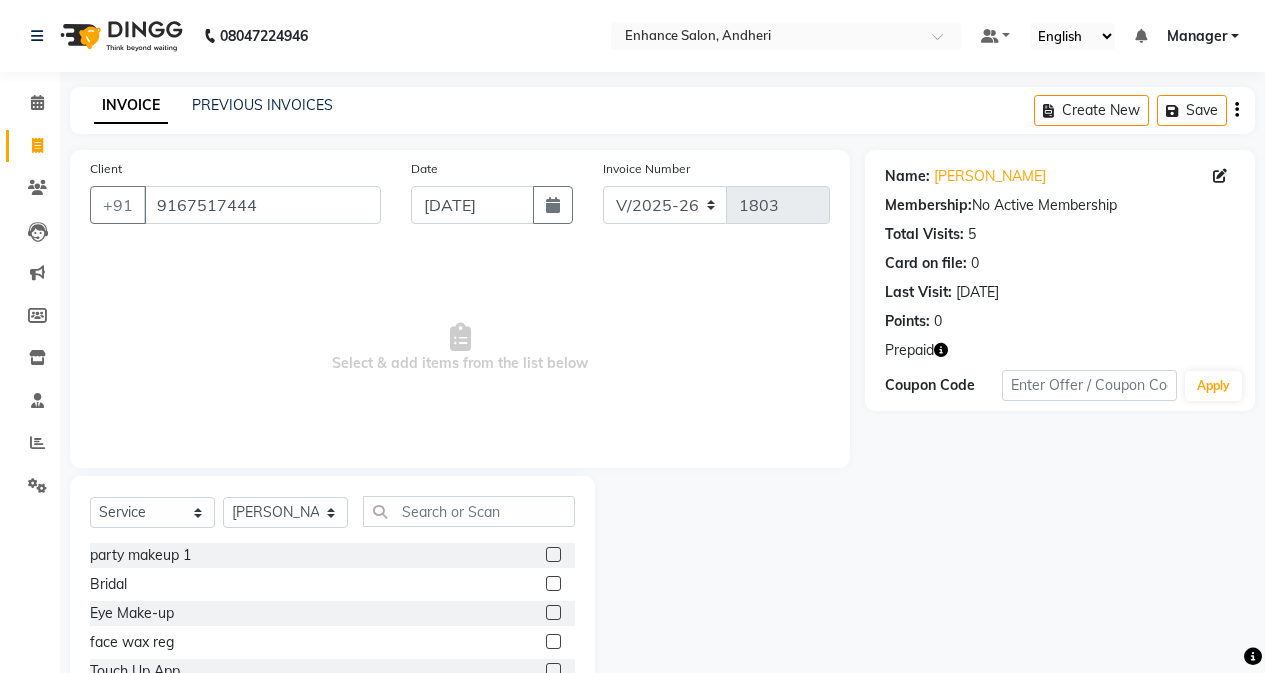click on "Select  Service  Product  Membership  Package Voucher Prepaid Gift Card  Select Stylist Admin [PERSON_NAME] [PERSON_NAME] Manager MEENA MISALKAR [PERSON_NAME] [PERSON_NAME] POONAM [PERSON_NAME] [PERSON_NAME] nails [PERSON_NAME] MANGELA [PERSON_NAME] [PERSON_NAME] [PERSON_NAME] [PERSON_NAME] party makeup 1  Bridal  Eye Make-up  face wax reg  Touch Up App  High Lights  Only touchup App  Side locks peel 400  inner spa  inner spa tube  service tip  previous balance  food  Dandruff treatment  Prepaid  Deposit  Aroma Gold serum  K18  saree drape  Moisture Plus shampoo  Colour conditioner MilkShake  Massage Head  Massage Neck & Shoulder  Massage Neck, Shoulder & Back  Massage Arms  Massage Legs  Massage Feet  Massage Body  wedding  sangeet  cocktail  Mehendi  reception  Student  [PERSON_NAME] Full (Touch-up)  [PERSON_NAME] Crown  [PERSON_NAME] Deep Crown  [PERSON_NAME] Global  Inoa Full (Touch-up)  Inoa Global  Inoa Crown  Inoa Deep Crown  Nanoplatia  [MEDICAL_DATA]  Deep Conditioning  Hair Wash  Hair Cut  Straight Cut  Kids Hair Cut  Styling Paddle Dry + Wash  Styling Blow Dry  Styling Tong" 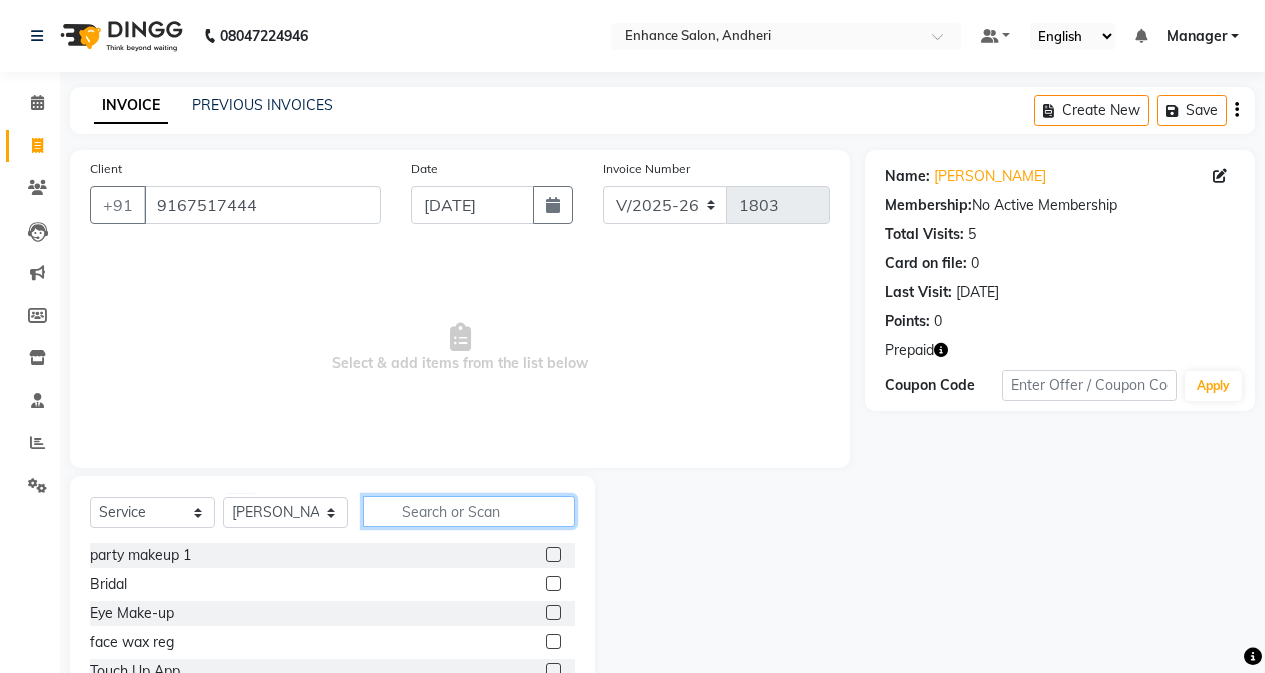 click 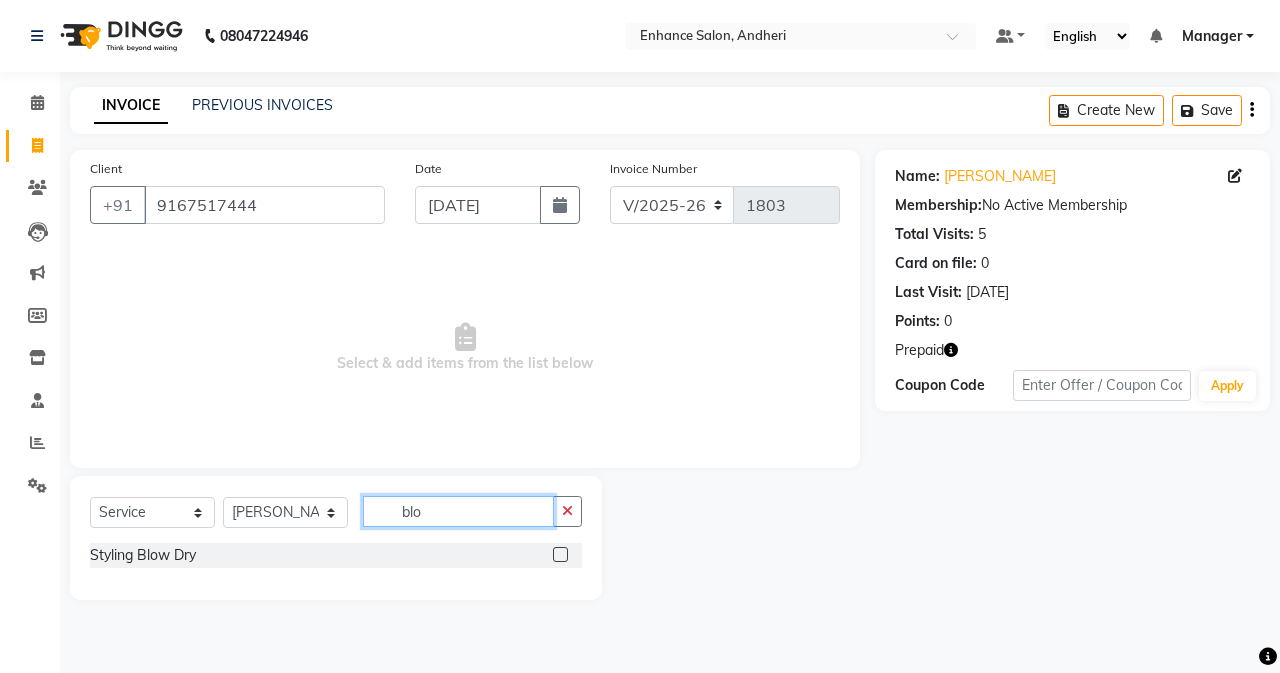 type on "blo" 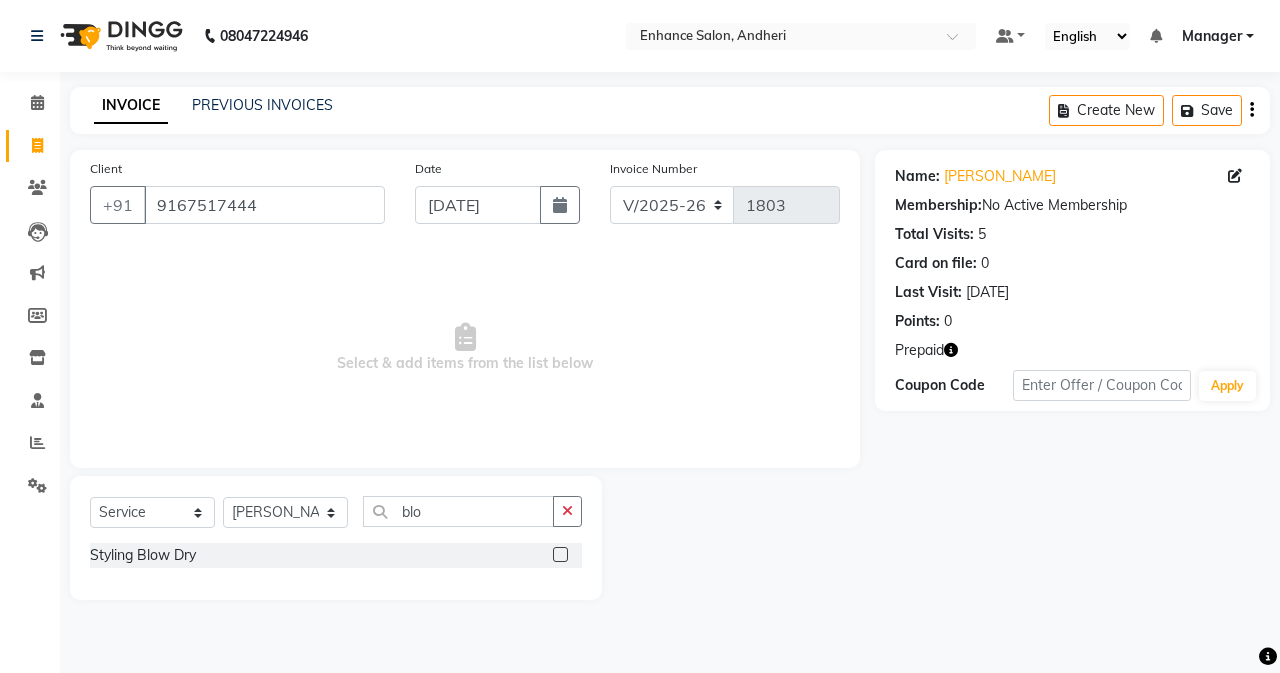click 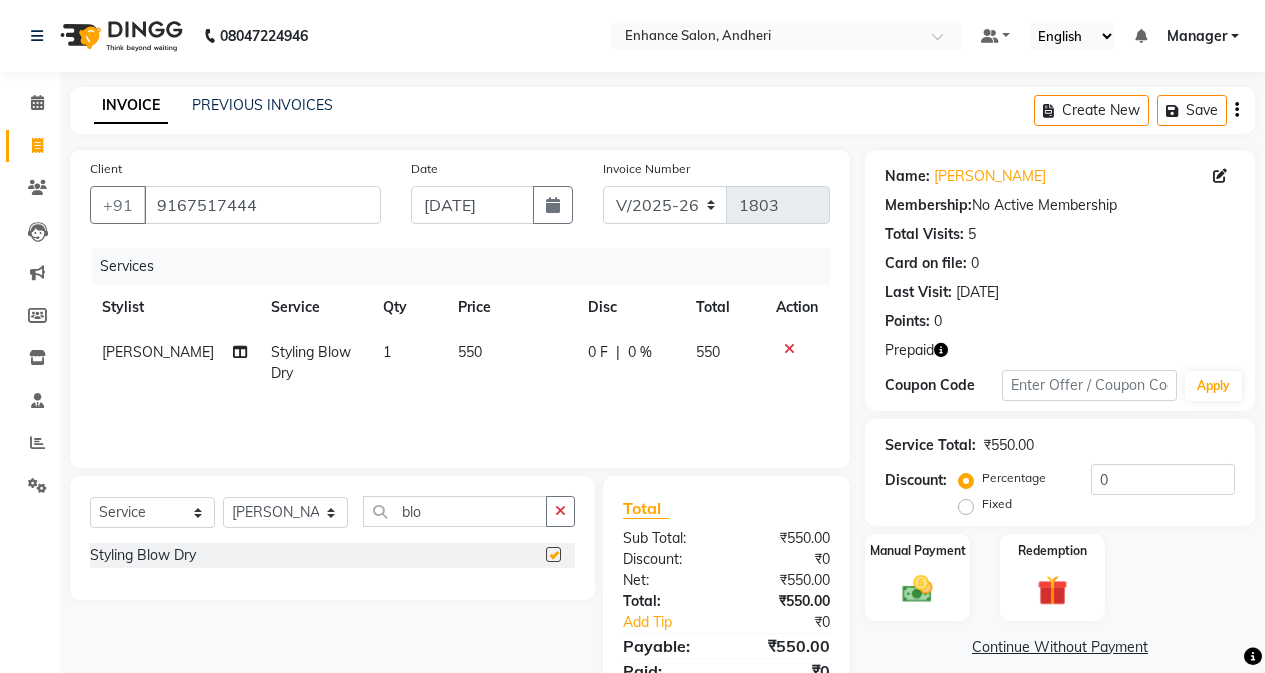 checkbox on "false" 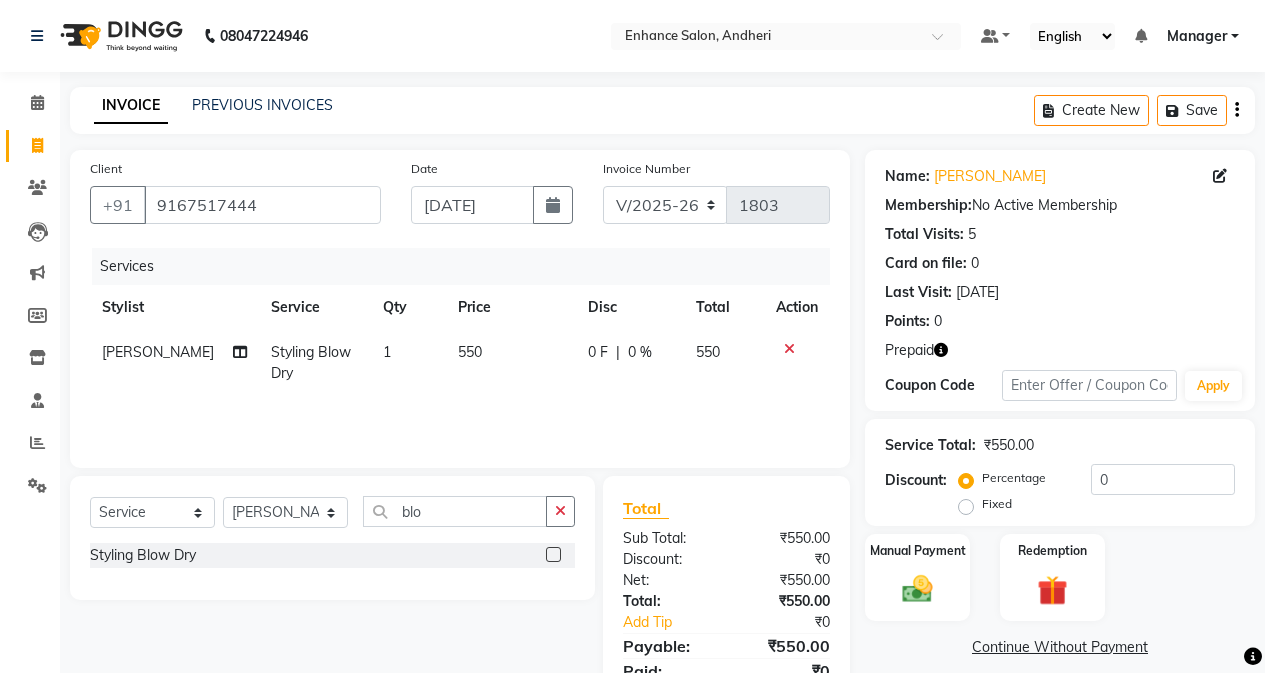 click on "550" 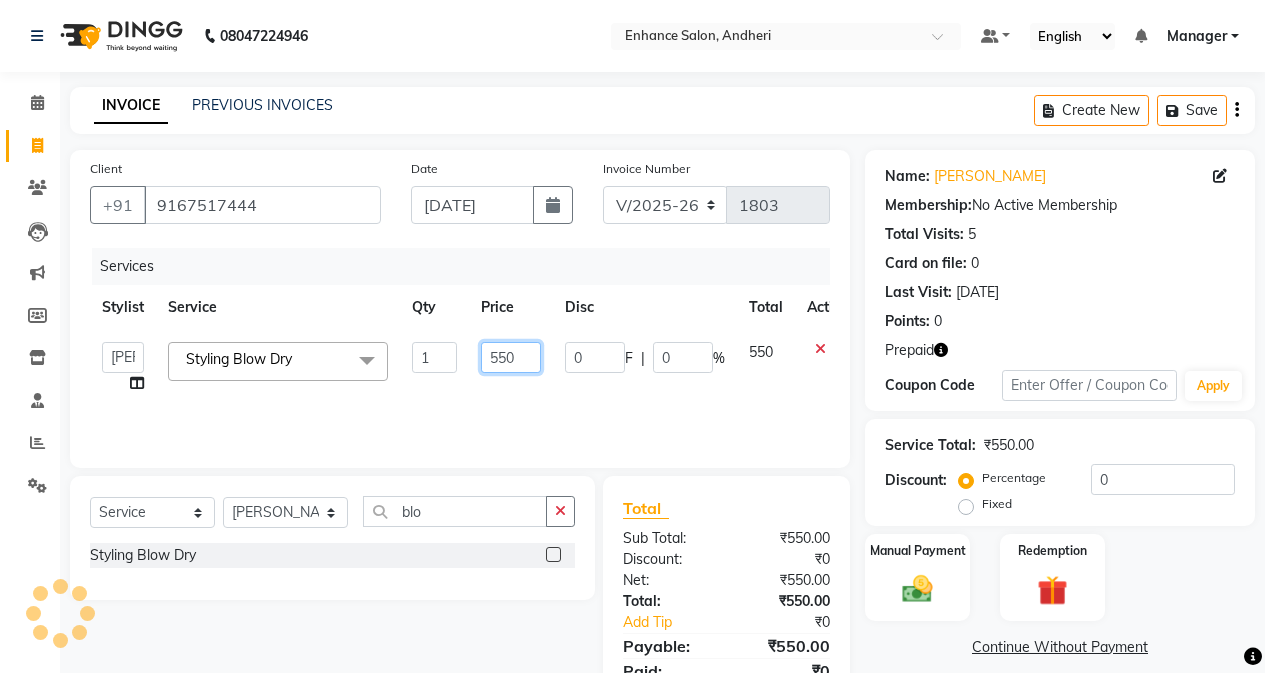 click on "550" 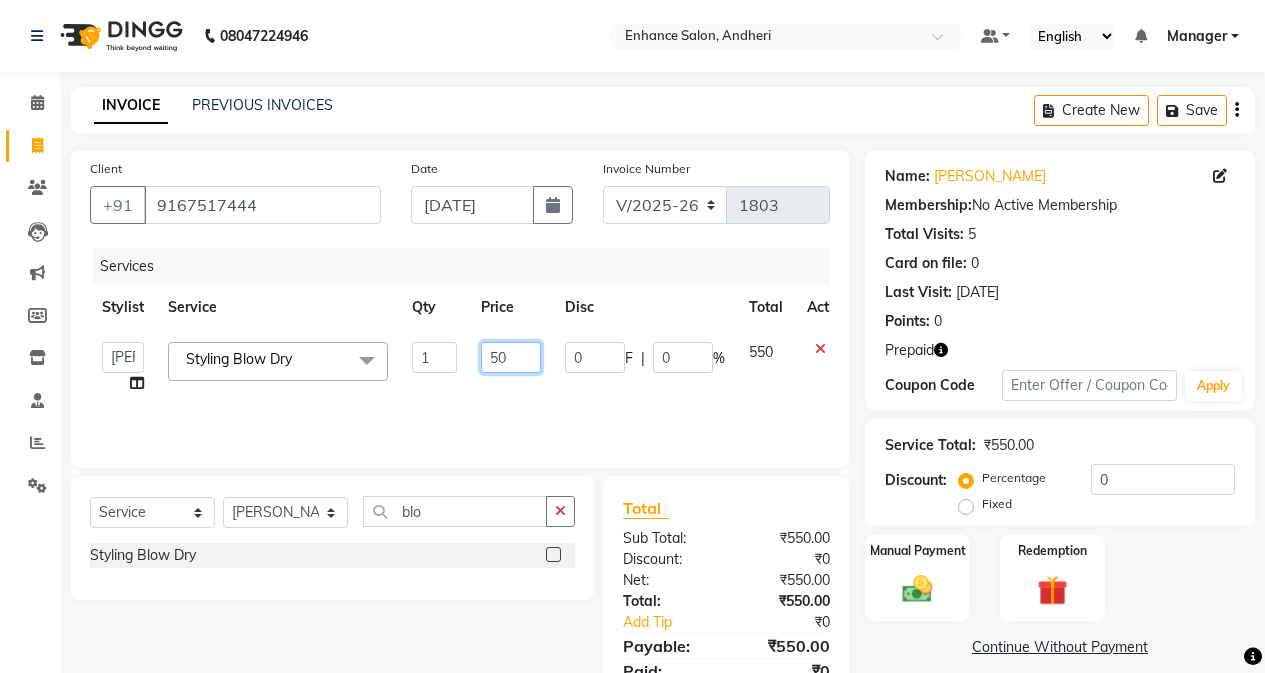 type on "650" 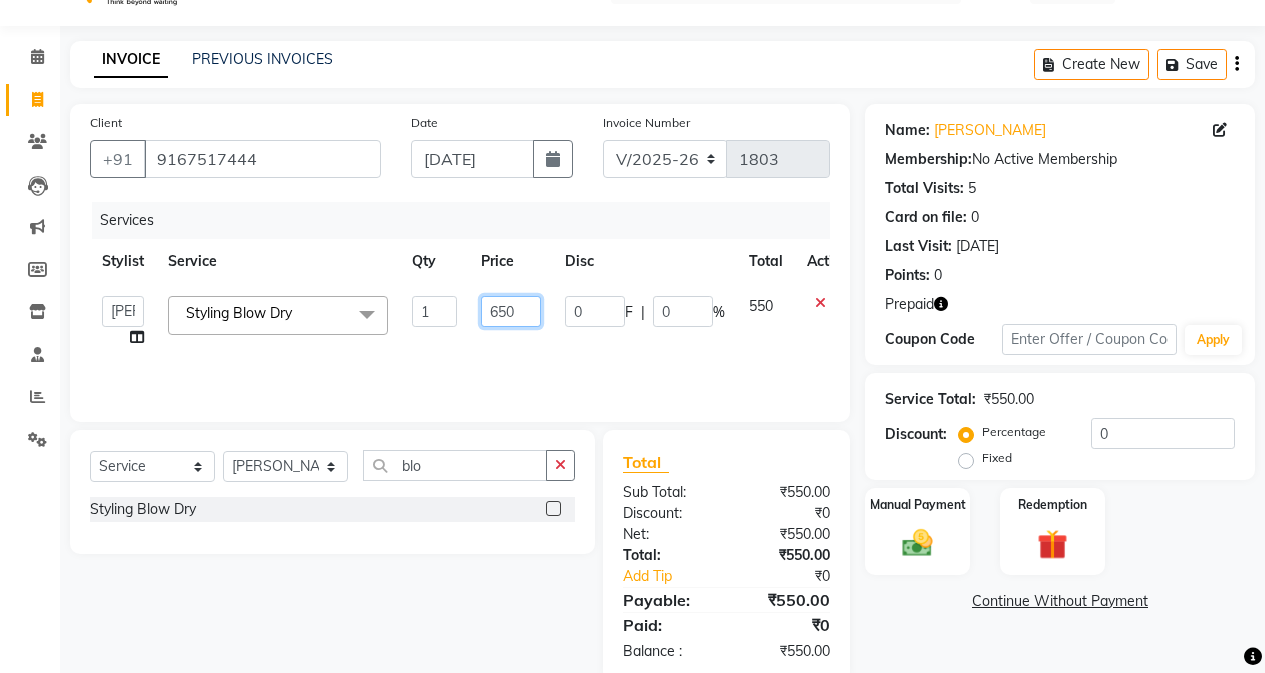 scroll, scrollTop: 85, scrollLeft: 0, axis: vertical 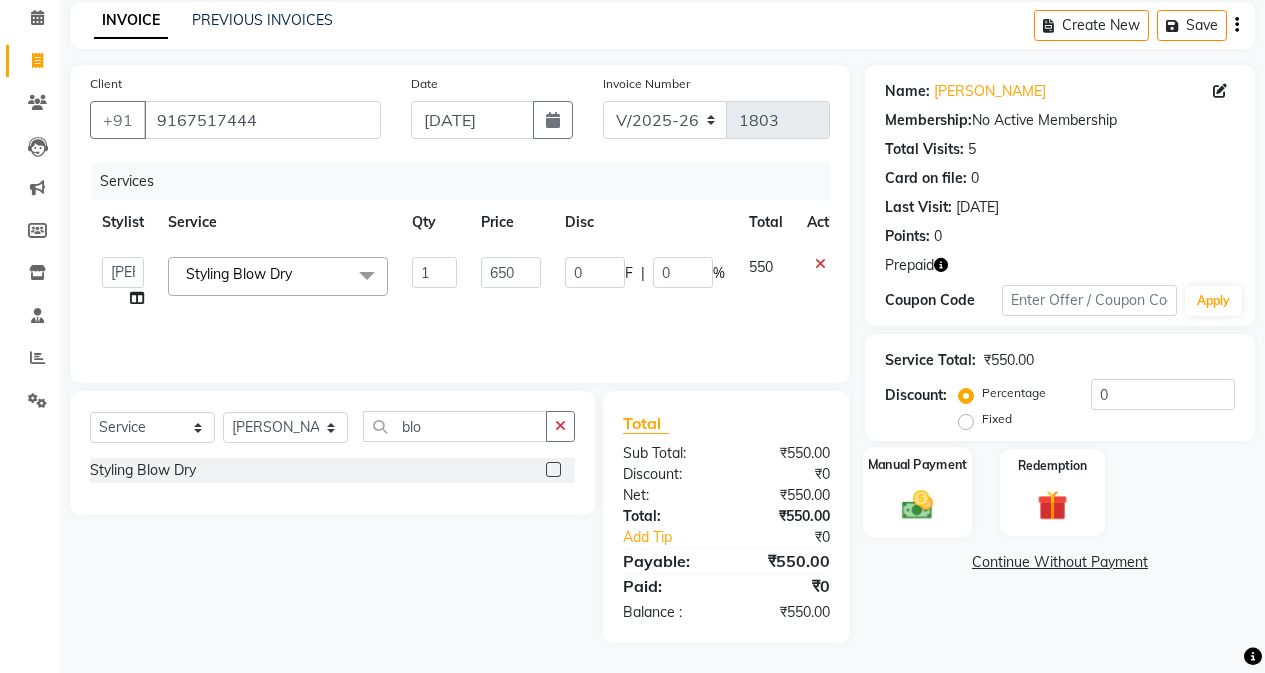 click on "Manual Payment" 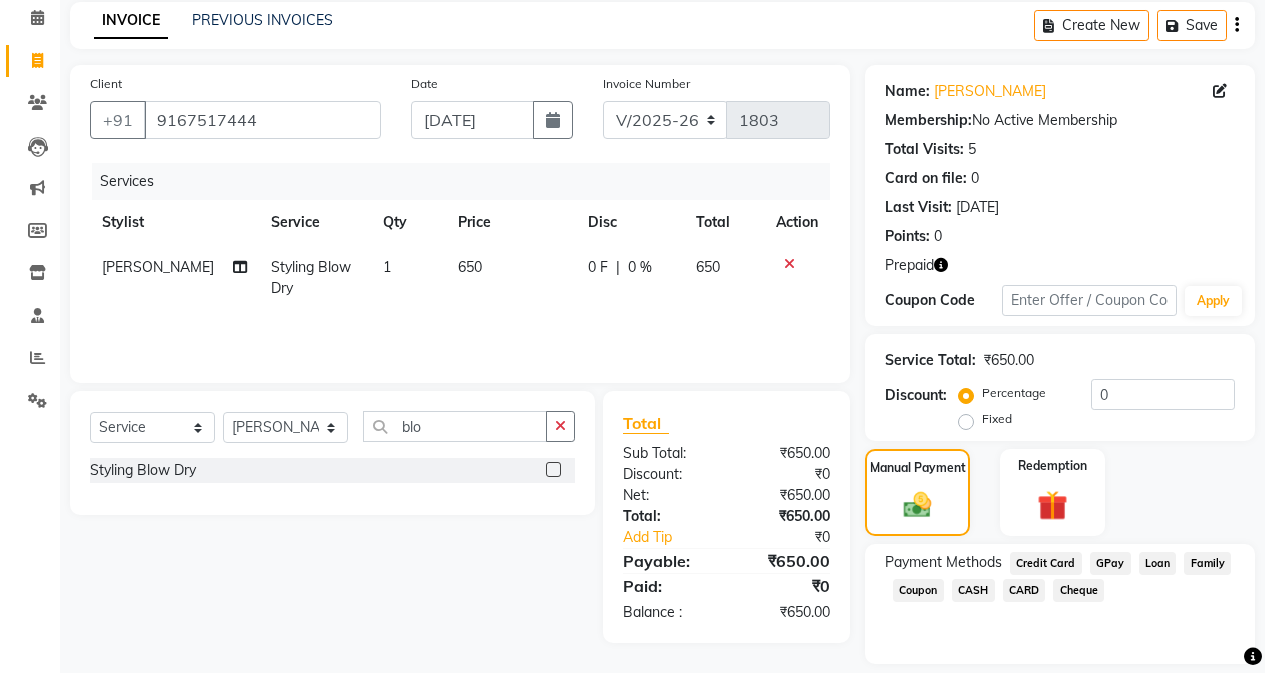 click on "CASH" 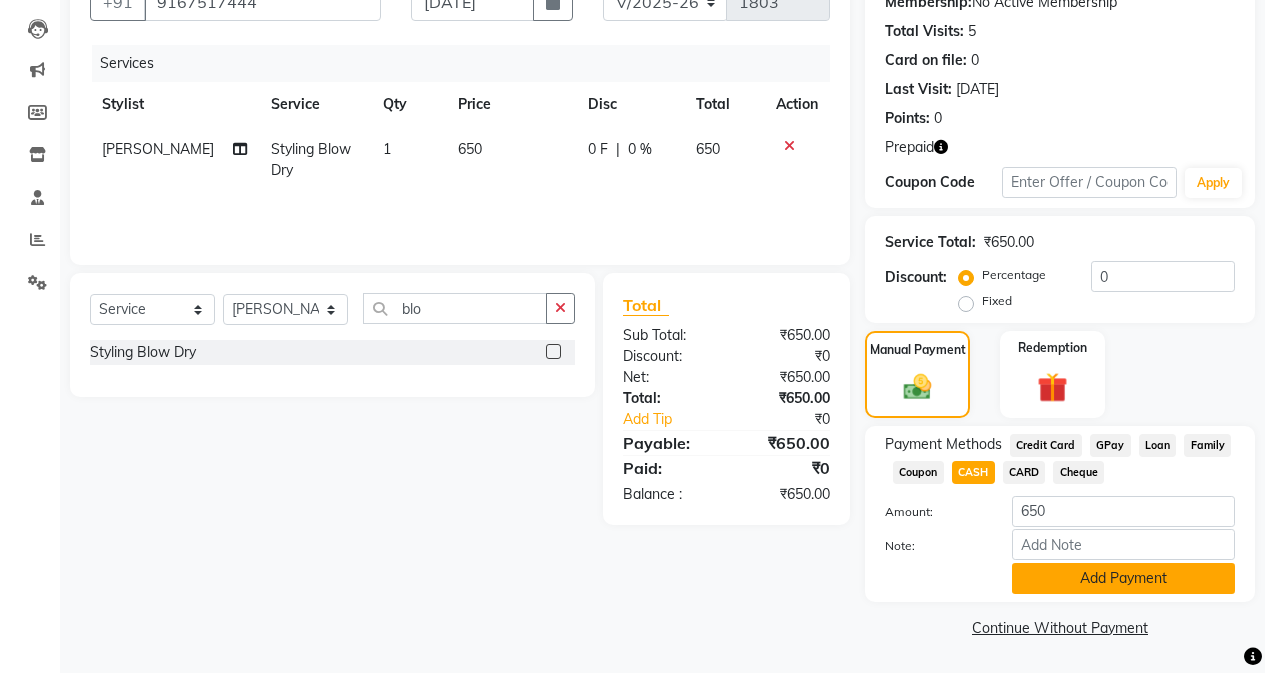 click on "Add Payment" 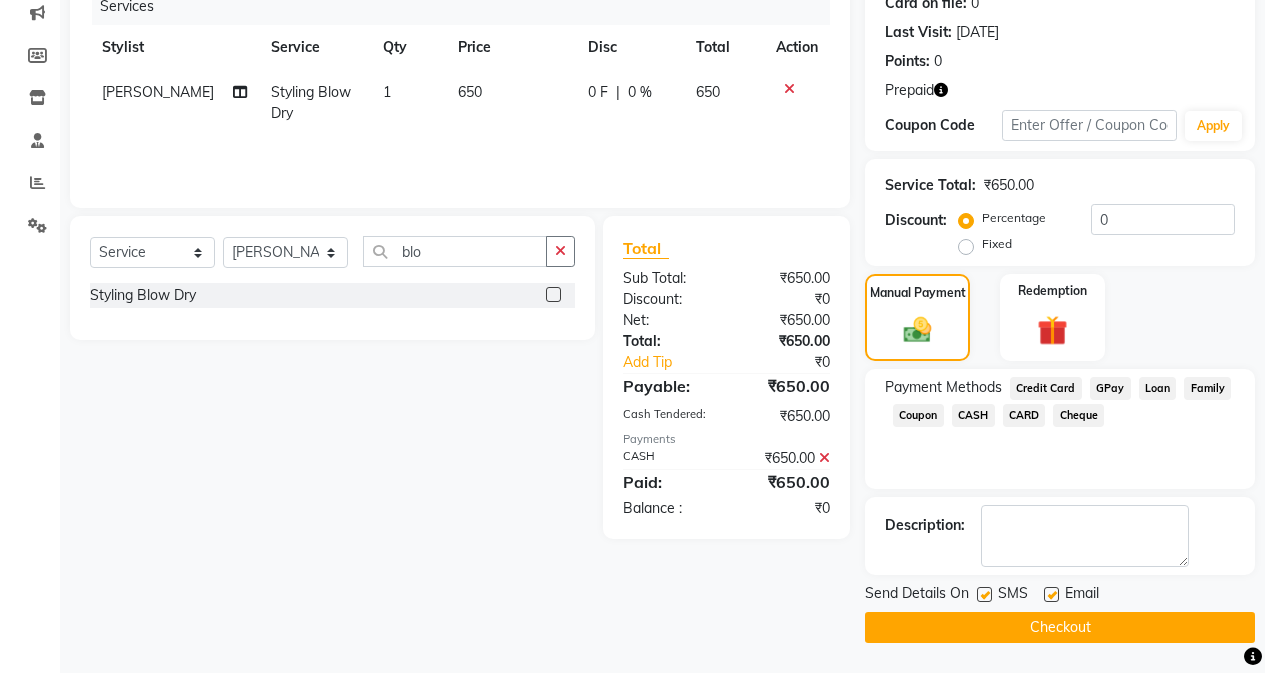 click on "Checkout" 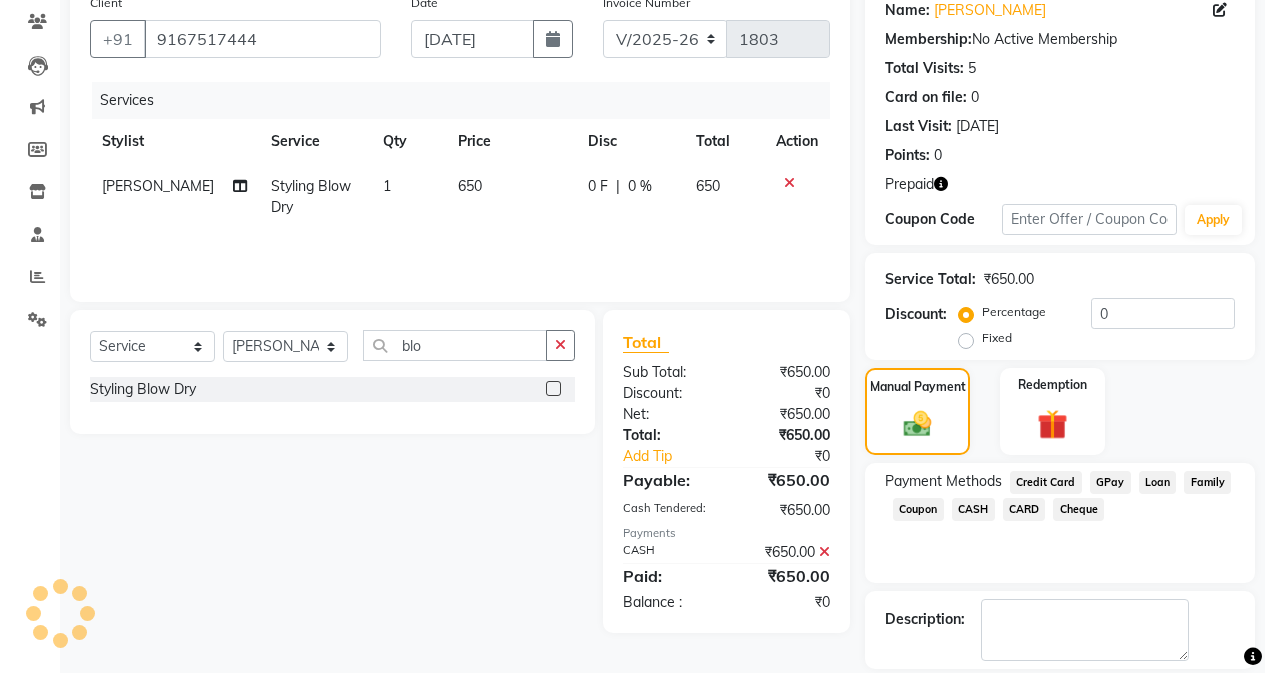 scroll, scrollTop: 0, scrollLeft: 0, axis: both 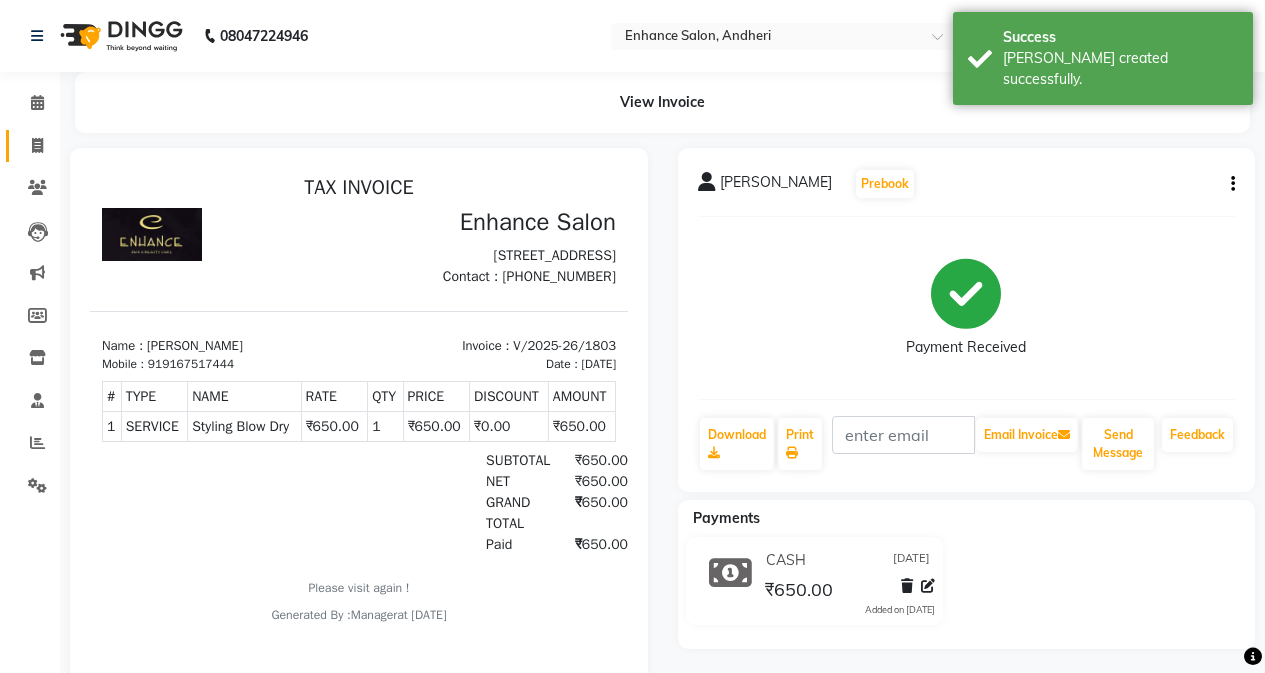 click on "Invoice" 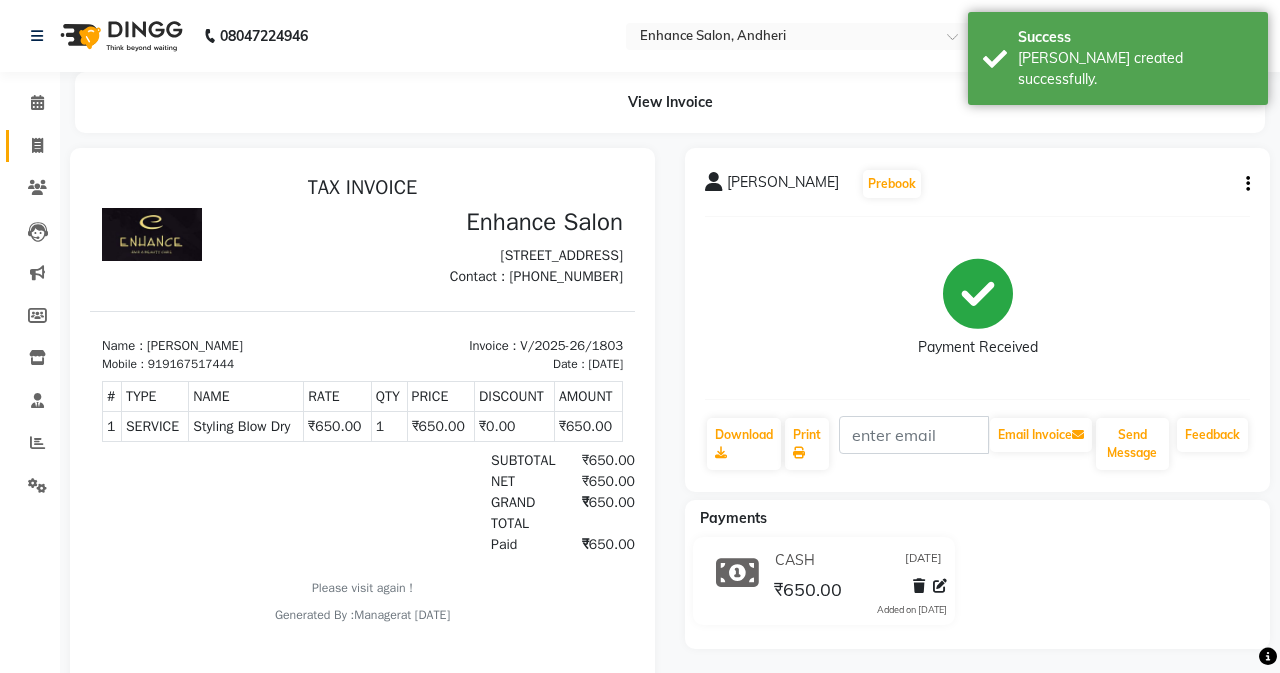 select on "service" 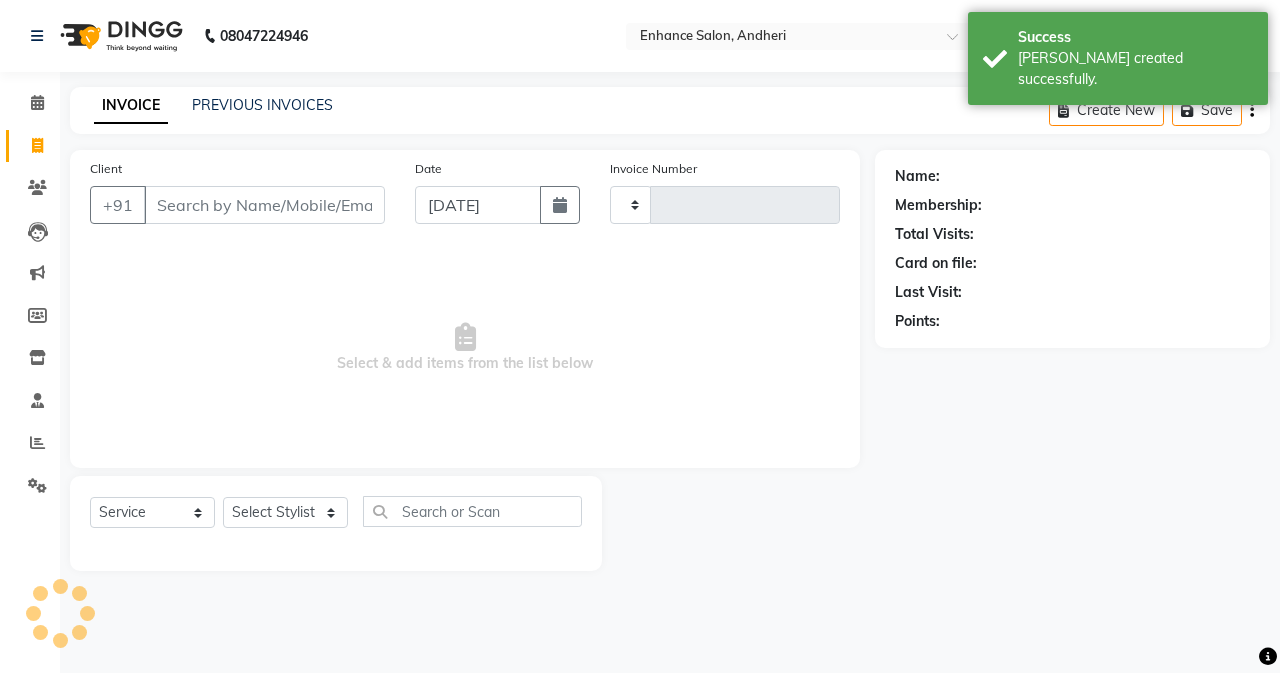 type on "1804" 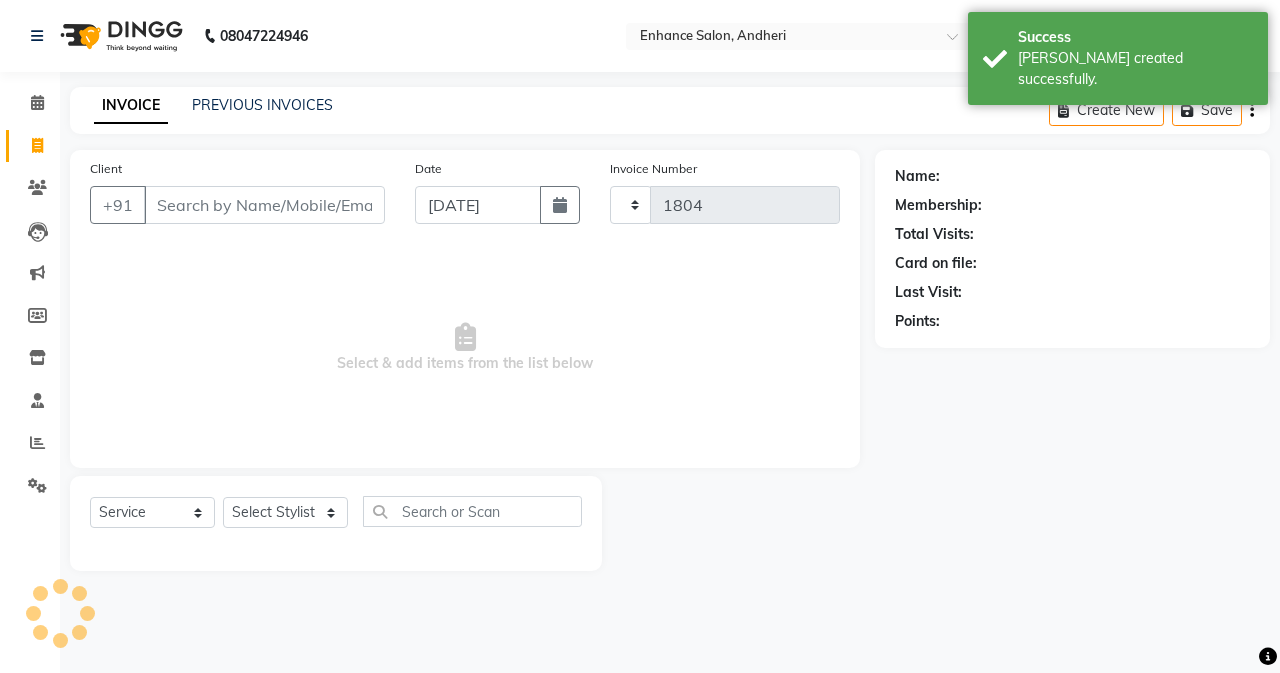 select on "7236" 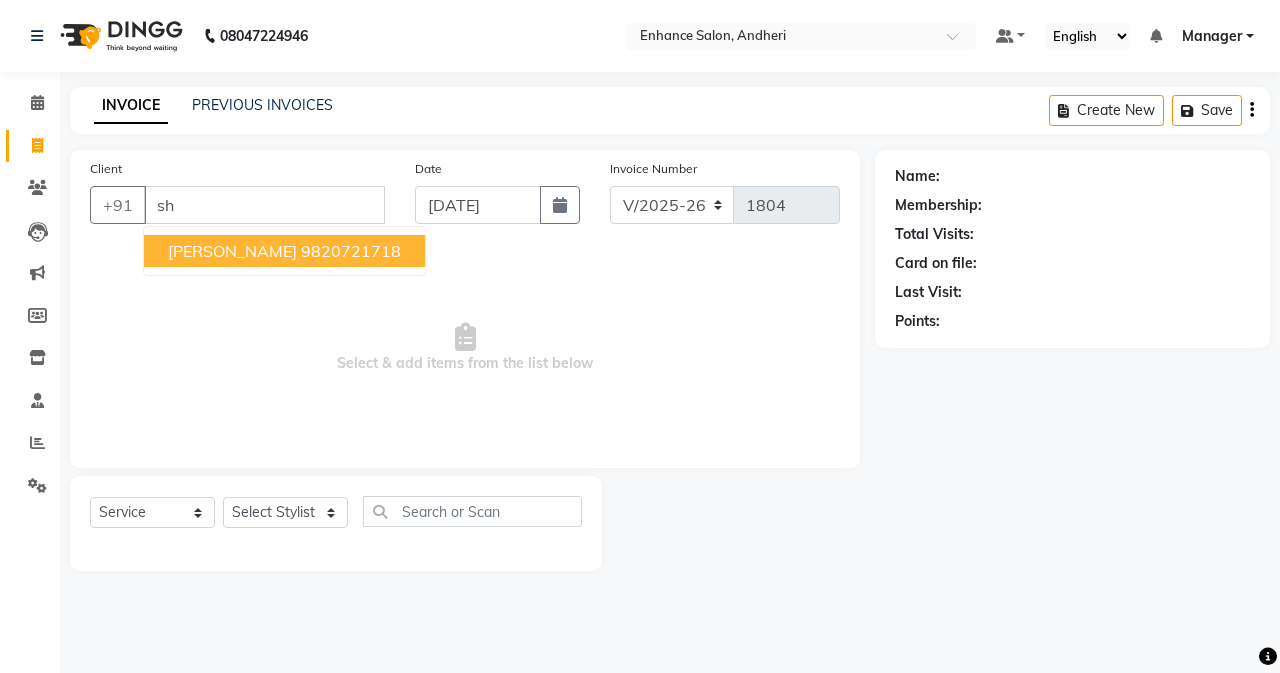 type on "s" 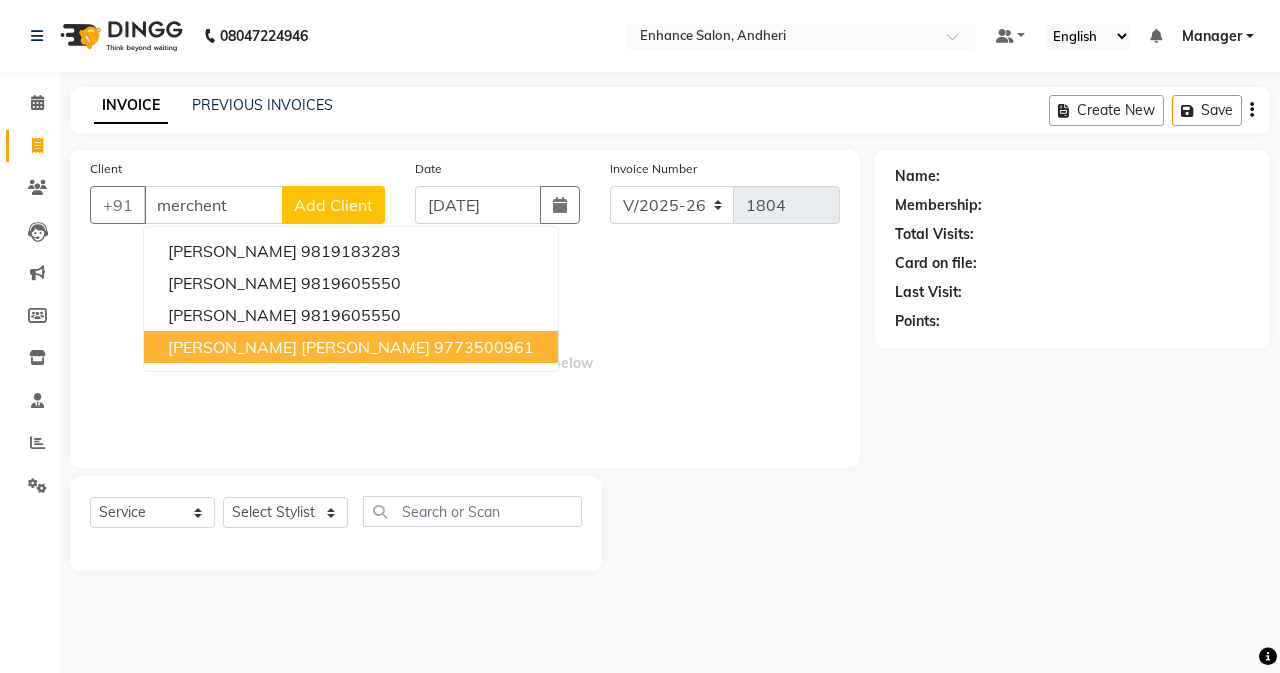 click on "[PERSON_NAME] [PERSON_NAME]  9773500961" at bounding box center (351, 347) 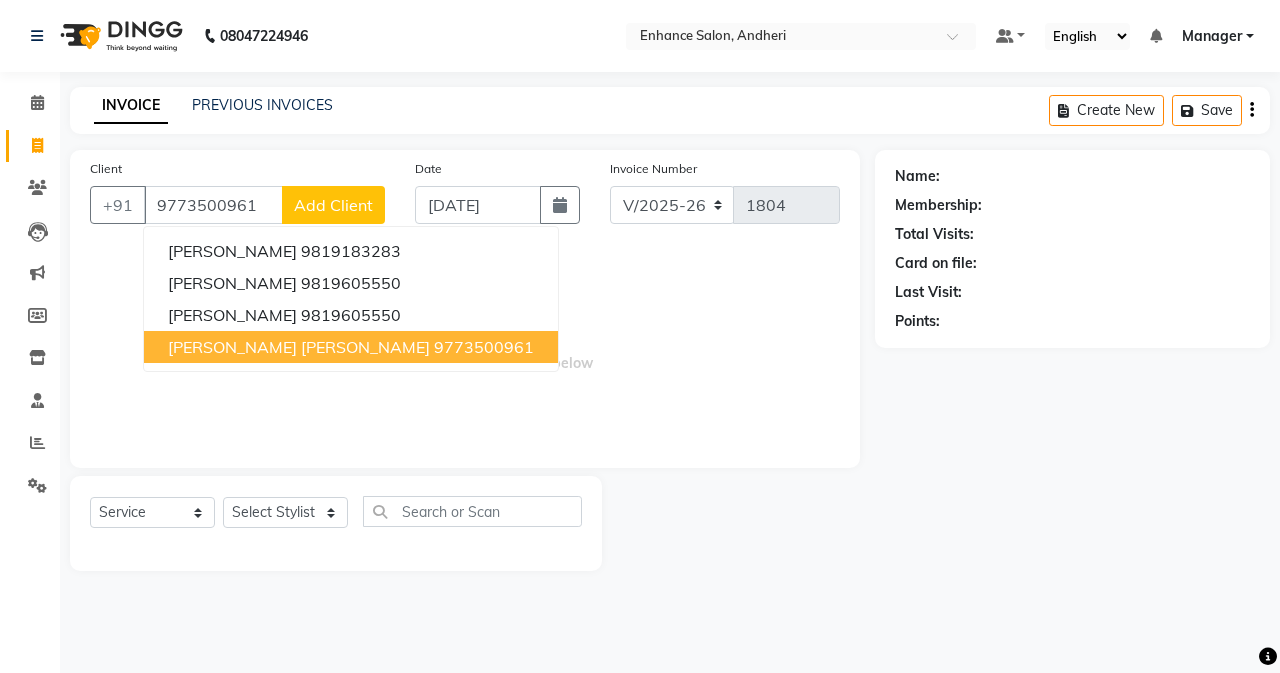 type on "9773500961" 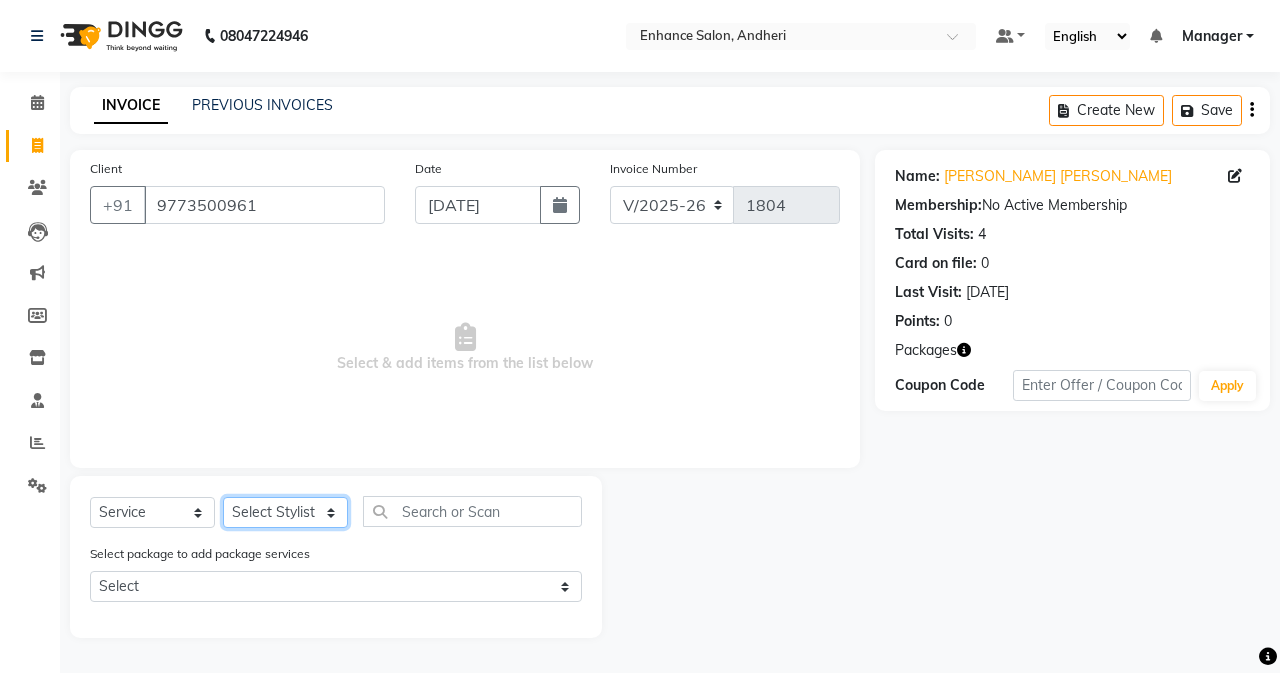 click on "Select Stylist Admin [PERSON_NAME] [PERSON_NAME] Manager [PERSON_NAME] [PERSON_NAME] [PERSON_NAME] POONAM [PERSON_NAME] [PERSON_NAME] nails [PERSON_NAME] MANGELA [PERSON_NAME] [PERSON_NAME] [PERSON_NAME] [PERSON_NAME]" 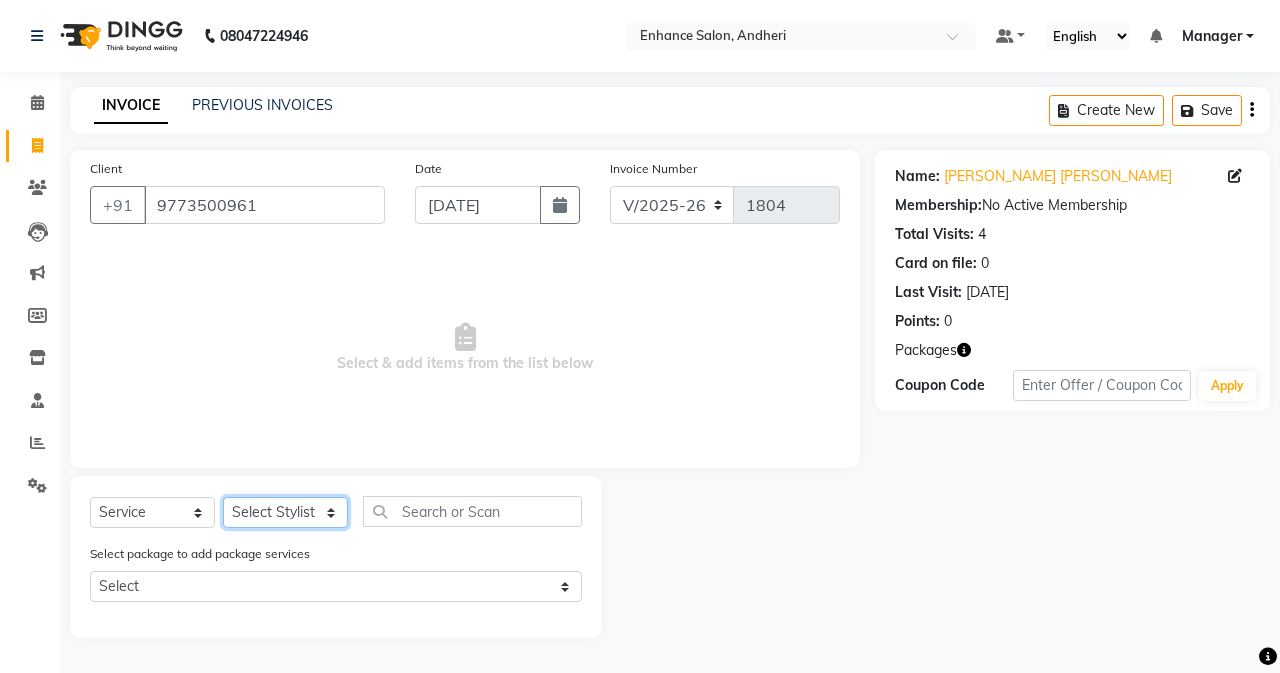 select on "61730" 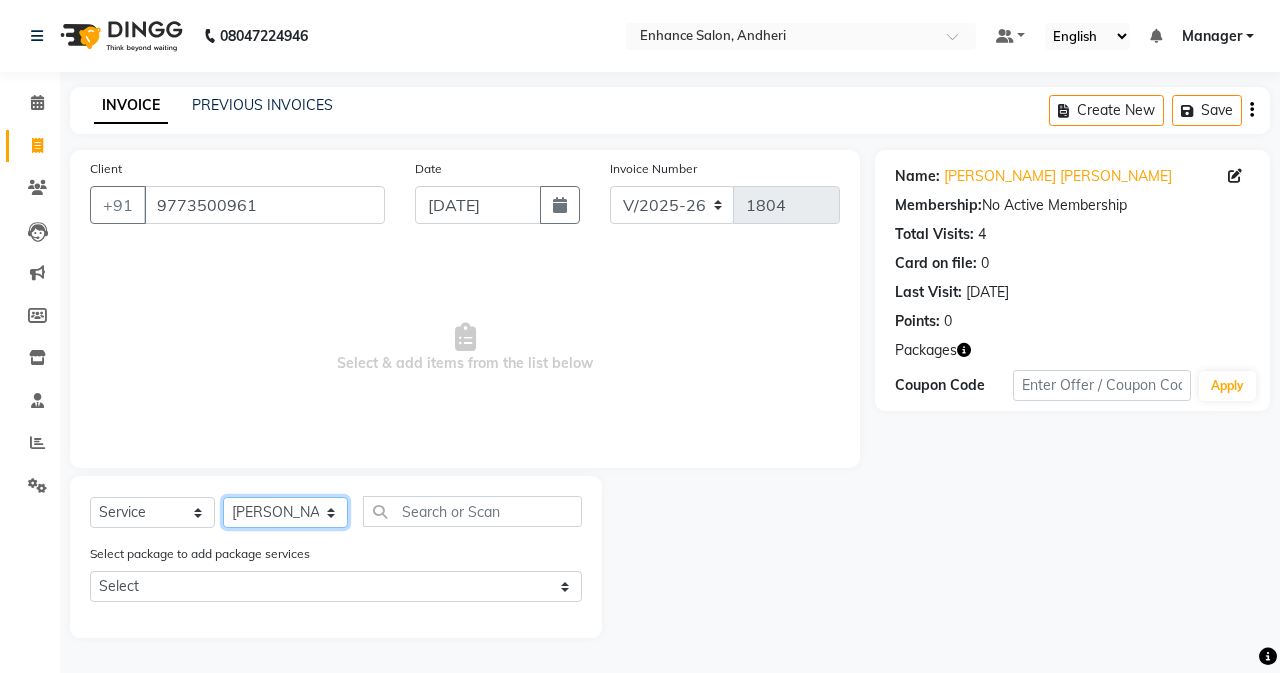 click on "Select Stylist Admin [PERSON_NAME] [PERSON_NAME] Manager [PERSON_NAME] [PERSON_NAME] [PERSON_NAME] POONAM [PERSON_NAME] [PERSON_NAME] nails [PERSON_NAME] MANGELA [PERSON_NAME] [PERSON_NAME] [PERSON_NAME] [PERSON_NAME]" 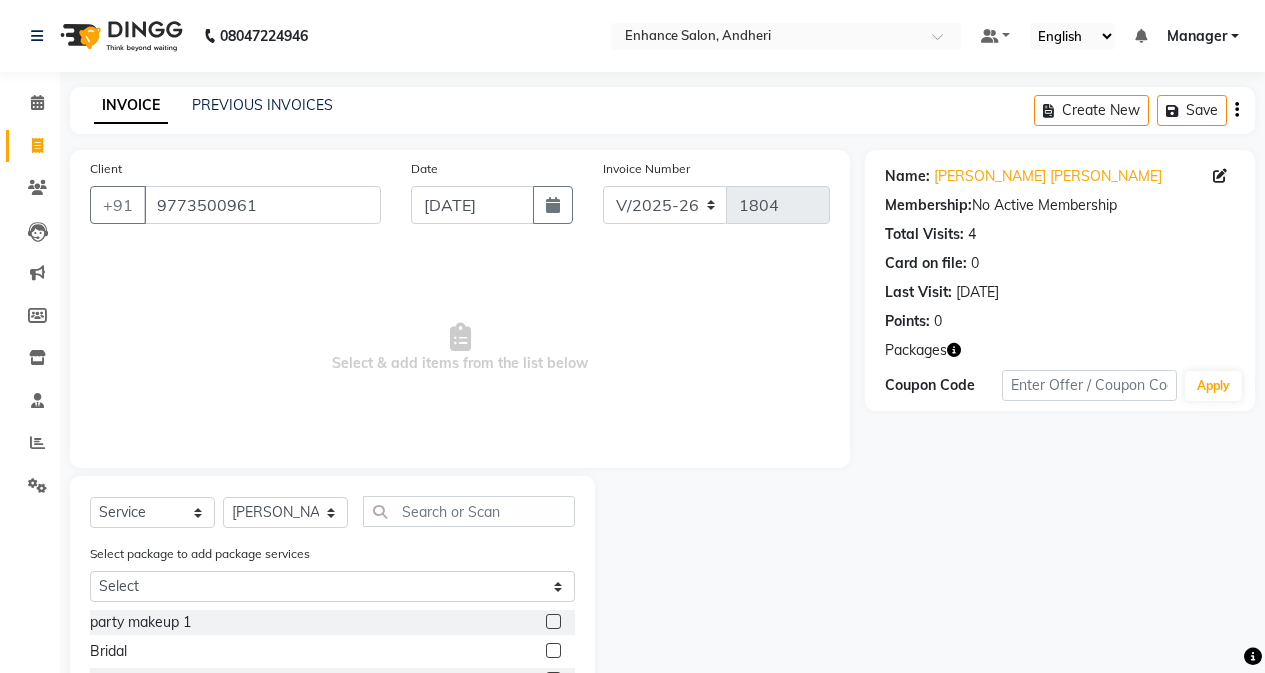 click on "Select  Service  Product  Membership  Package Voucher Prepaid Gift Card  Select Stylist Admin [PERSON_NAME] [PERSON_NAME] Manager [PERSON_NAME] [PERSON_NAME] [PERSON_NAME] POONAM [PERSON_NAME] [PERSON_NAME] nails [PERSON_NAME] MANGELA [PERSON_NAME] [PERSON_NAME] [PERSON_NAME] [PERSON_NAME] Select package to add package services Select Enhance Membership party makeup 1  Bridal  Eye Make-up  face wax reg  Touch Up App  High Lights  Only touchup App  Side locks peel 400  inner spa  inner spa tube  service tip  previous balance  food  Dandruff treatment  Prepaid  Deposit  Aroma Gold serum  K18  saree drape  Moisture Plus shampoo  Colour conditioner MilkShake  Massage Head  Massage Neck & Shoulder  Massage Neck, Shoulder & Back  Massage Arms  Massage Legs  Massage Feet  Massage Body  wedding  sangeet  cocktail  Mehendi  reception  Student  [PERSON_NAME] Full (Touch-up)  [PERSON_NAME] Crown  [PERSON_NAME] Deep Crown  [PERSON_NAME] Global  Inoa Full (Touch-up)  Inoa Global  Inoa Crown  Inoa Deep Crown  Nanoplatia  [MEDICAL_DATA]  Deep Conditioning  Hair Wash  Hair Cut  Straight Cut  Richfeel" 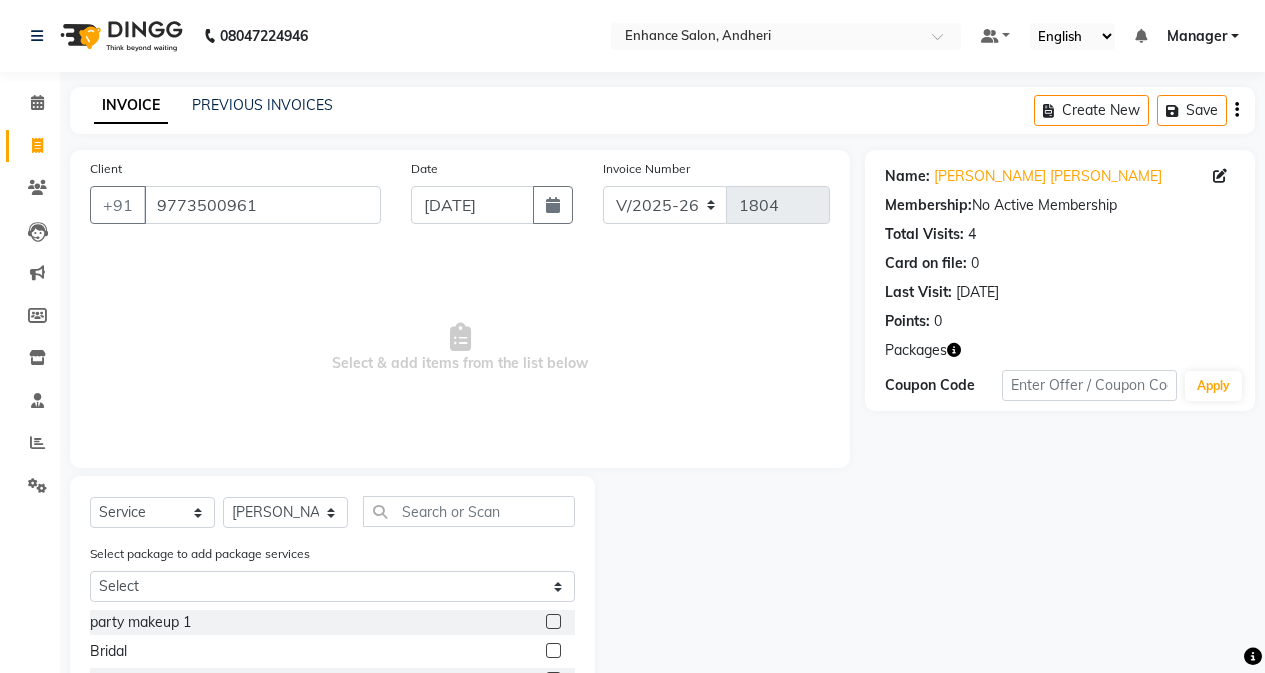 click on "Select  Service  Product  Membership  Package Voucher Prepaid Gift Card  Select Stylist Admin [PERSON_NAME] [PERSON_NAME] Manager [PERSON_NAME] [PERSON_NAME] [PERSON_NAME] POONAM [PERSON_NAME] [PERSON_NAME] nails [PERSON_NAME] MANGELA [PERSON_NAME] [PERSON_NAME] [PERSON_NAME] [PERSON_NAME] Select package to add package services Select Enhance Membership party makeup 1  Bridal  Eye Make-up  face wax reg  Touch Up App  High Lights  Only touchup App  Side locks peel 400  inner spa  inner spa tube  service tip  previous balance  food  Dandruff treatment  Prepaid  Deposit  Aroma Gold serum  K18  saree drape  Moisture Plus shampoo  Colour conditioner MilkShake  Massage Head  Massage Neck & Shoulder  Massage Neck, Shoulder & Back  Massage Arms  Massage Legs  Massage Feet  Massage Body  wedding  sangeet  cocktail  Mehendi  reception  Student  [PERSON_NAME] Full (Touch-up)  [PERSON_NAME] Crown  [PERSON_NAME] Deep Crown  [PERSON_NAME] Global  Inoa Full (Touch-up)  Inoa Global  Inoa Crown  Inoa Deep Crown  Nanoplatia  [MEDICAL_DATA]  Deep Conditioning  Hair Wash  Hair Cut  Straight Cut  Richfeel" 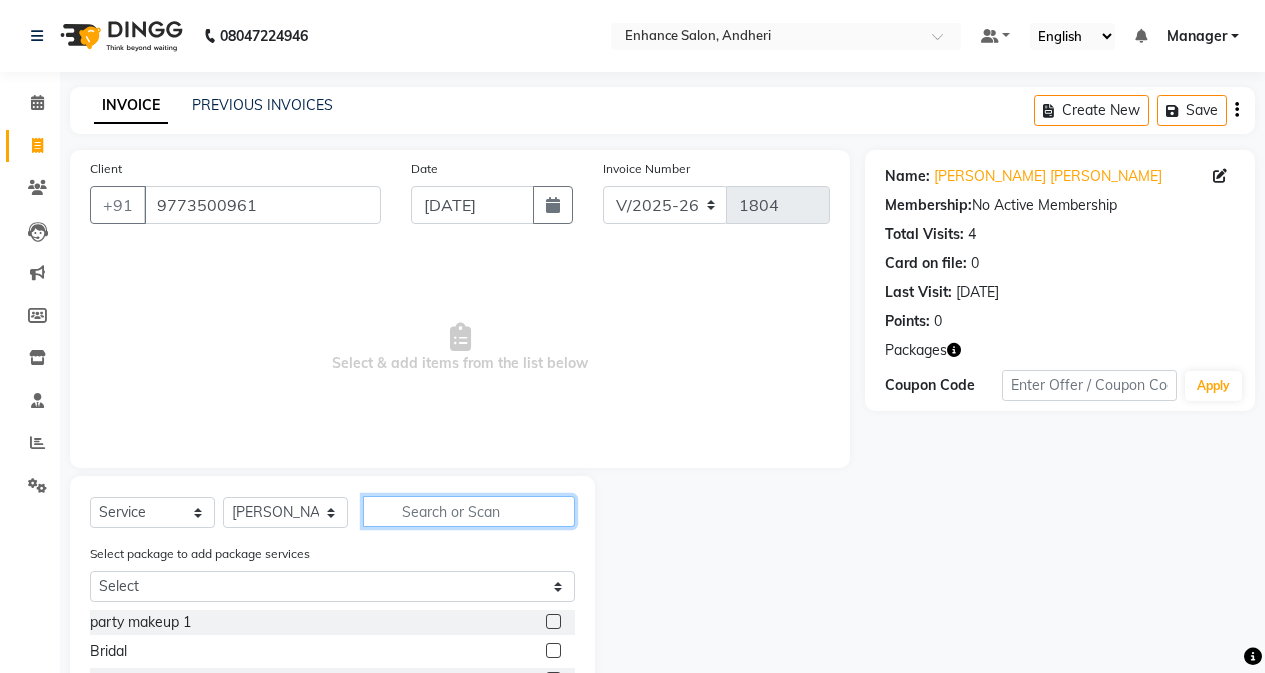 click 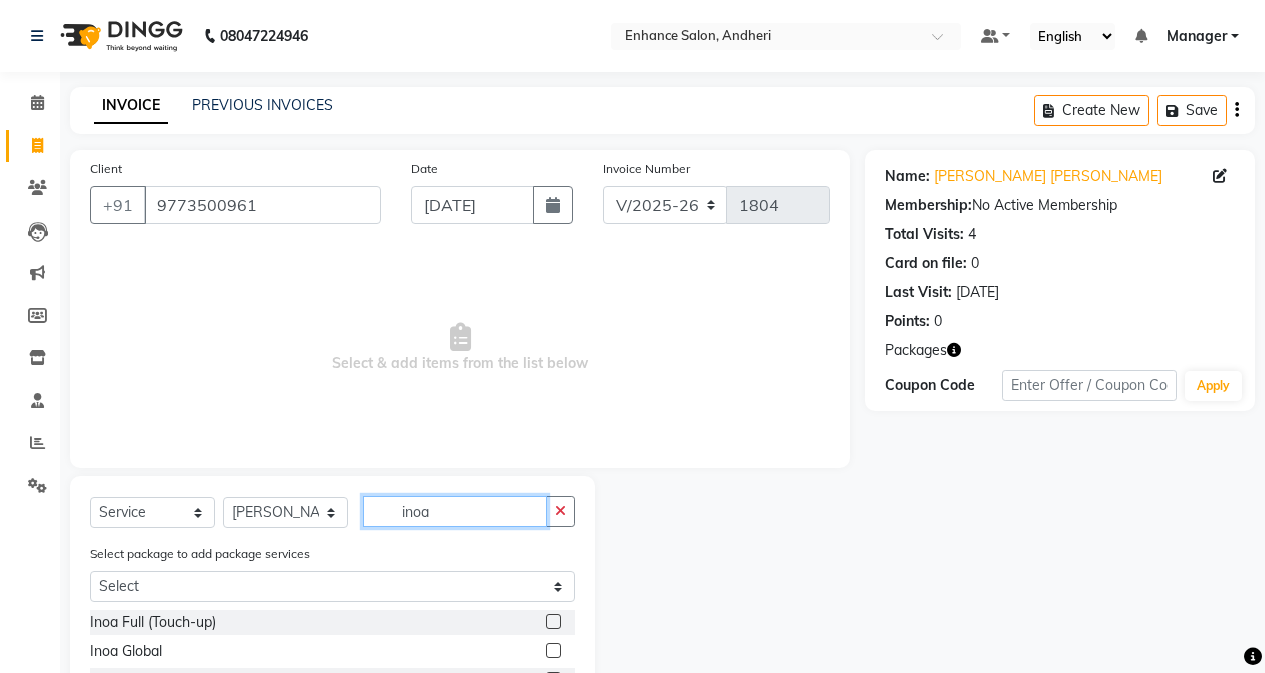 type on "inoa" 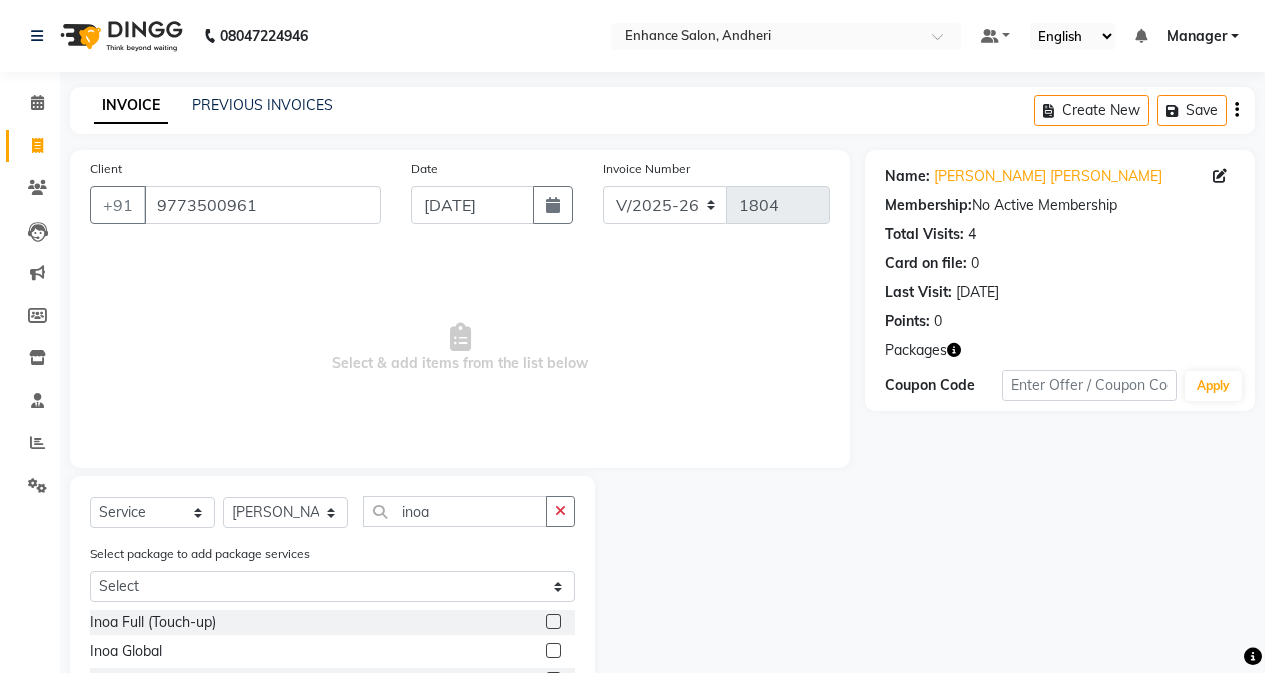 click 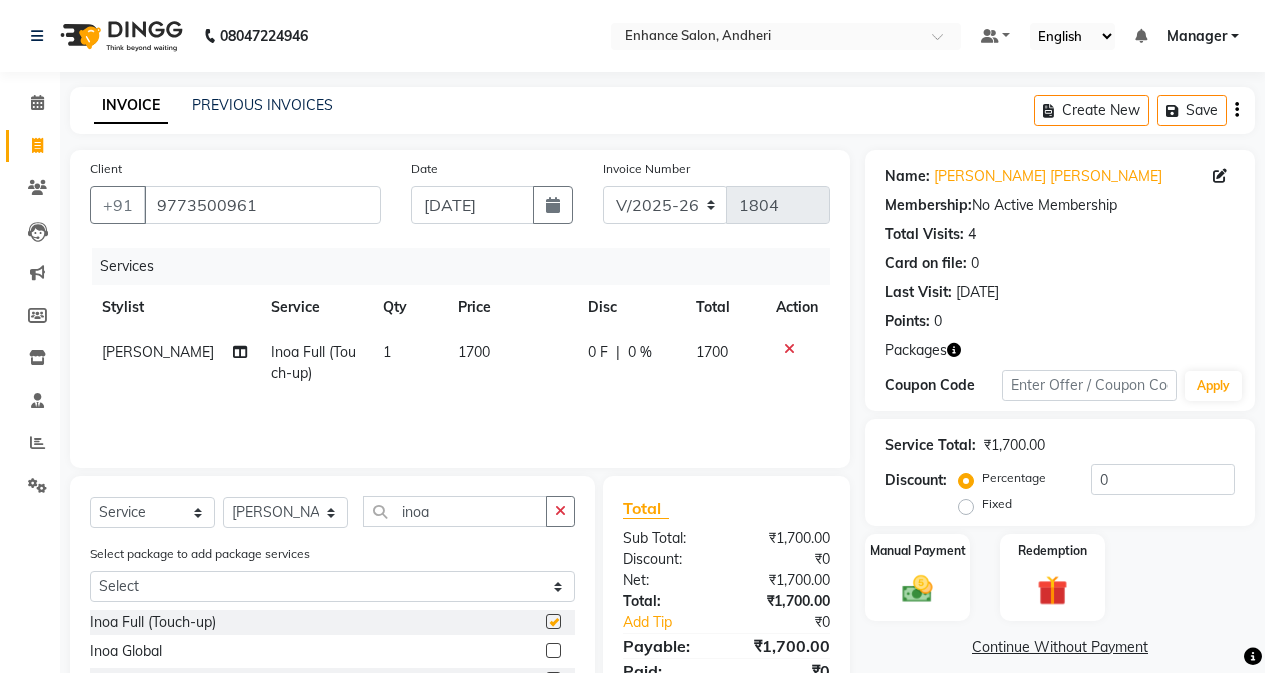 checkbox on "false" 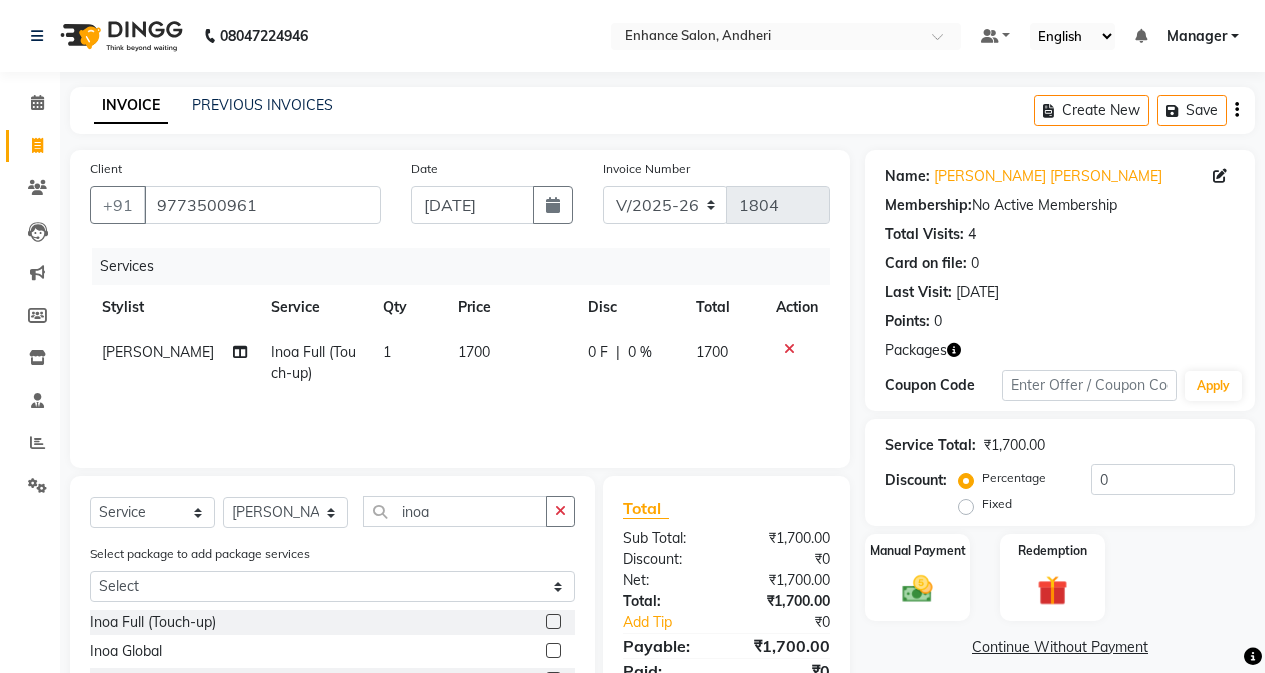 drag, startPoint x: 529, startPoint y: 425, endPoint x: 525, endPoint y: 394, distance: 31.257 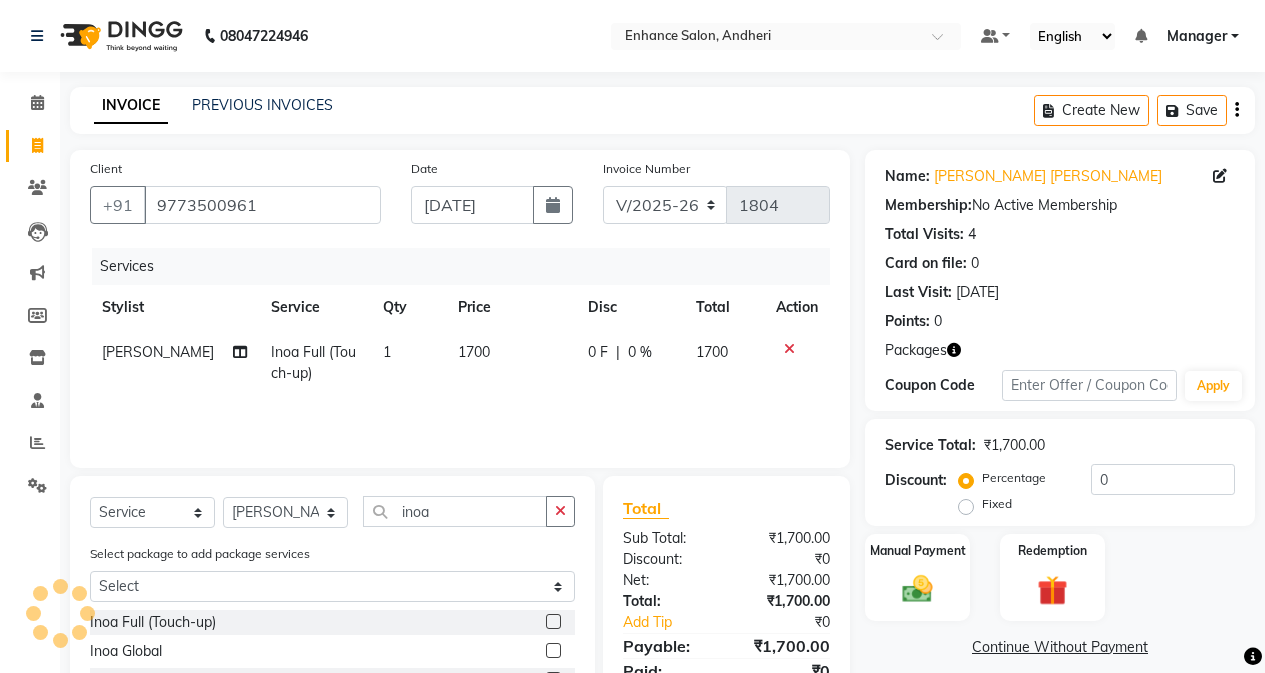 click on "1700" 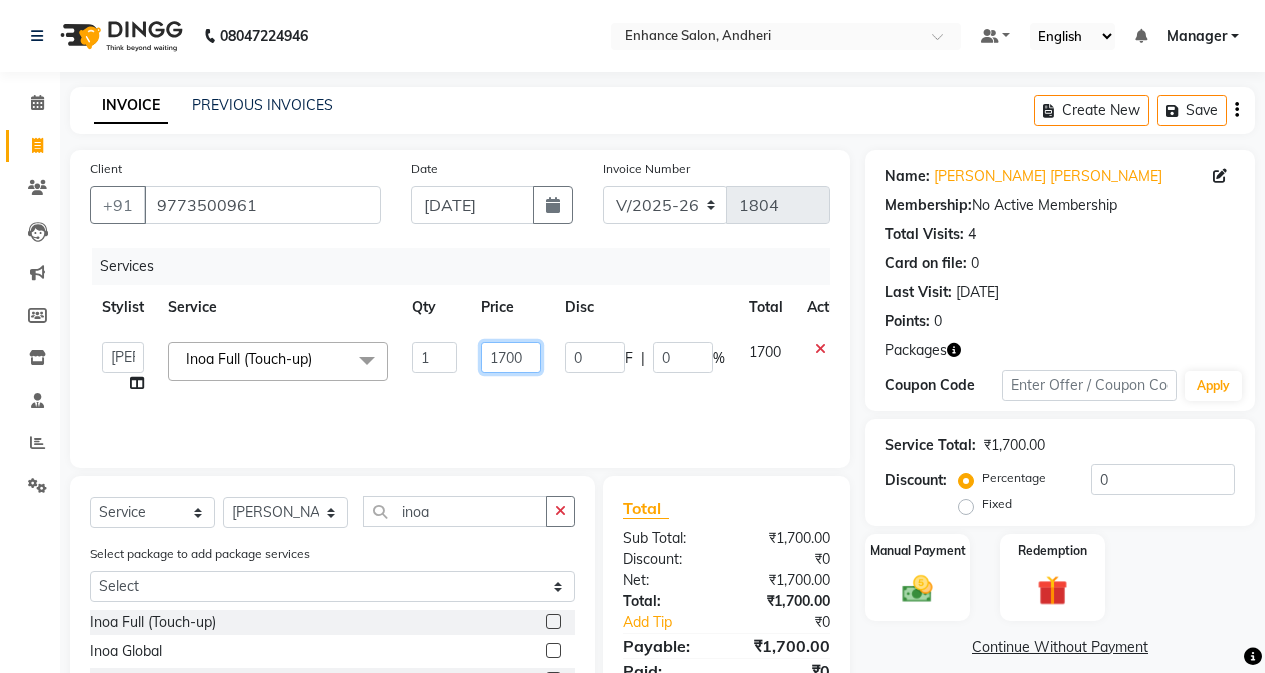 drag, startPoint x: 507, startPoint y: 348, endPoint x: 515, endPoint y: 360, distance: 14.422205 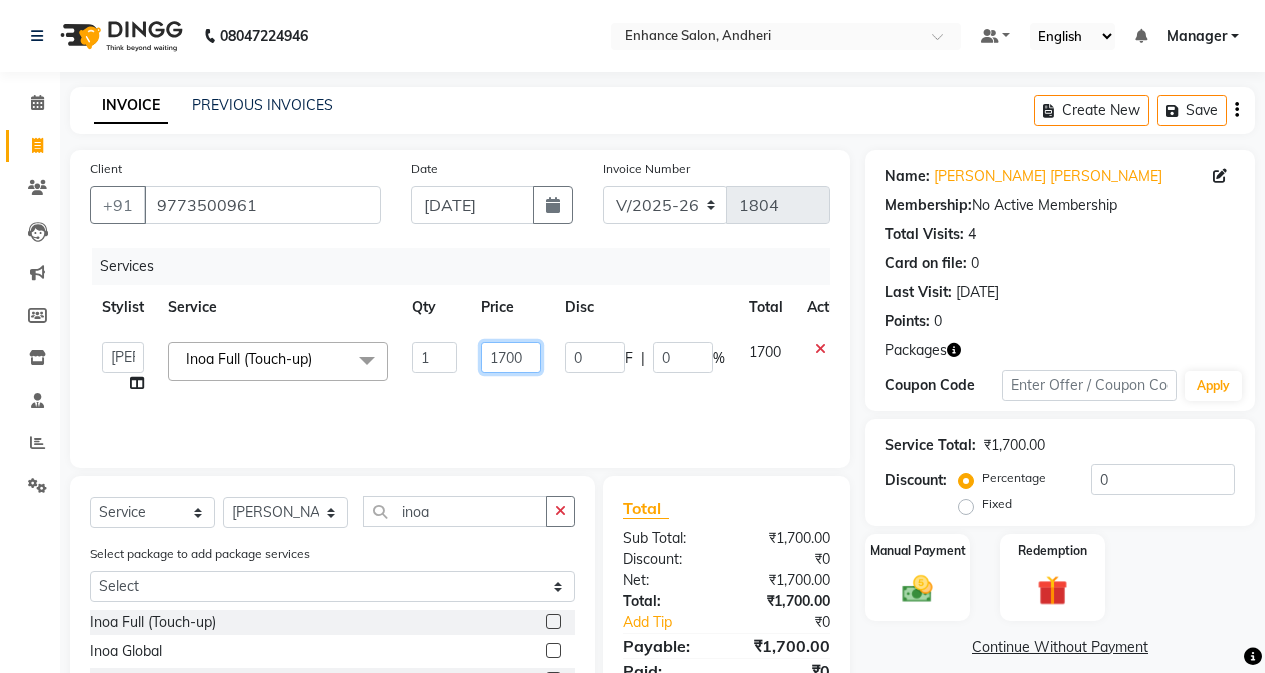 click on "1700" 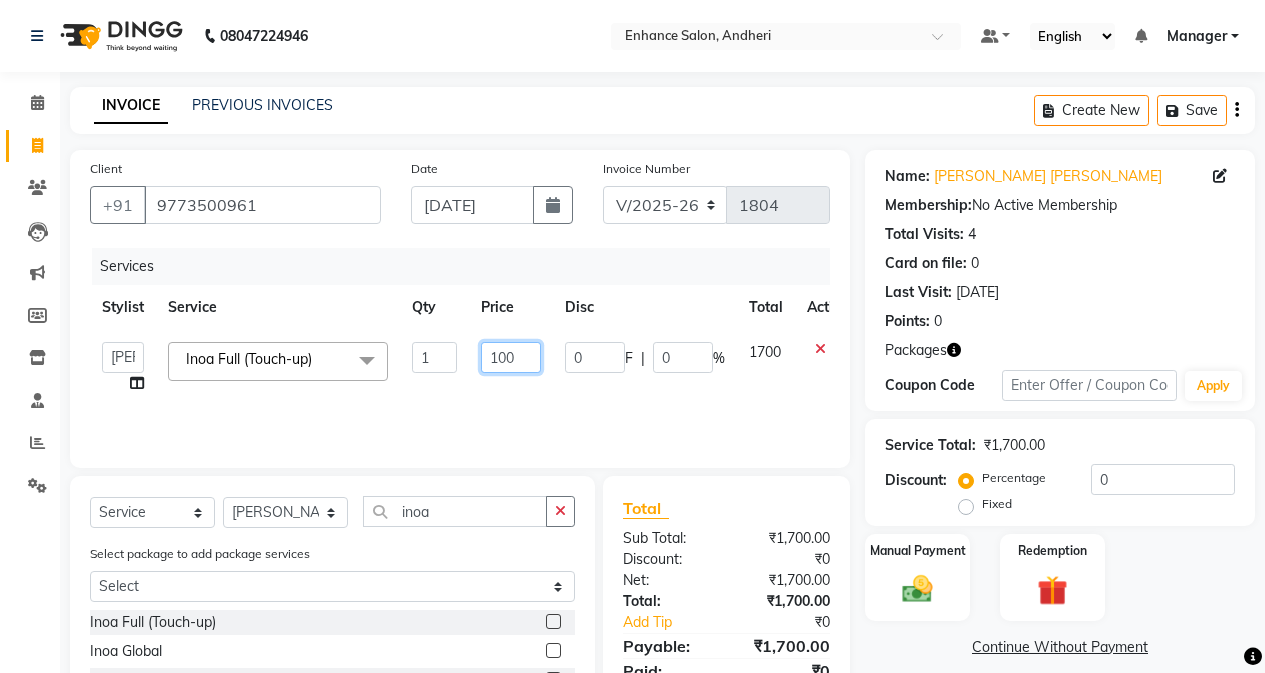 type on "1800" 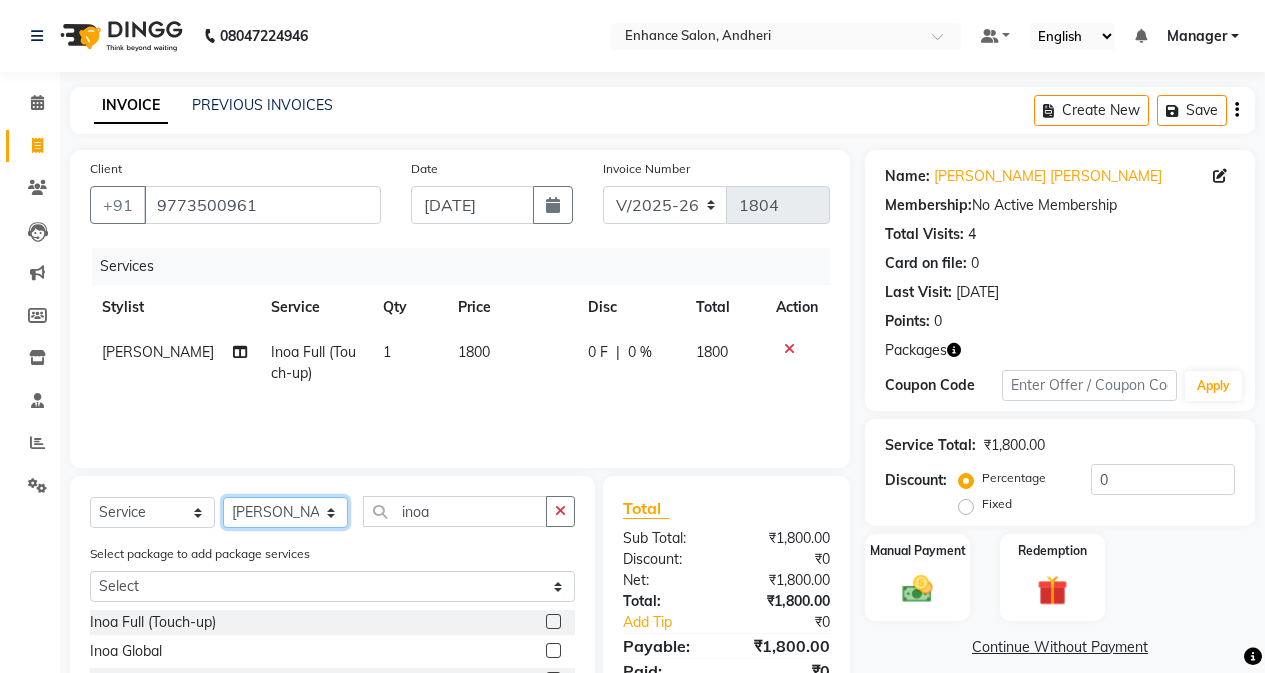 drag, startPoint x: 326, startPoint y: 509, endPoint x: 320, endPoint y: 498, distance: 12.529964 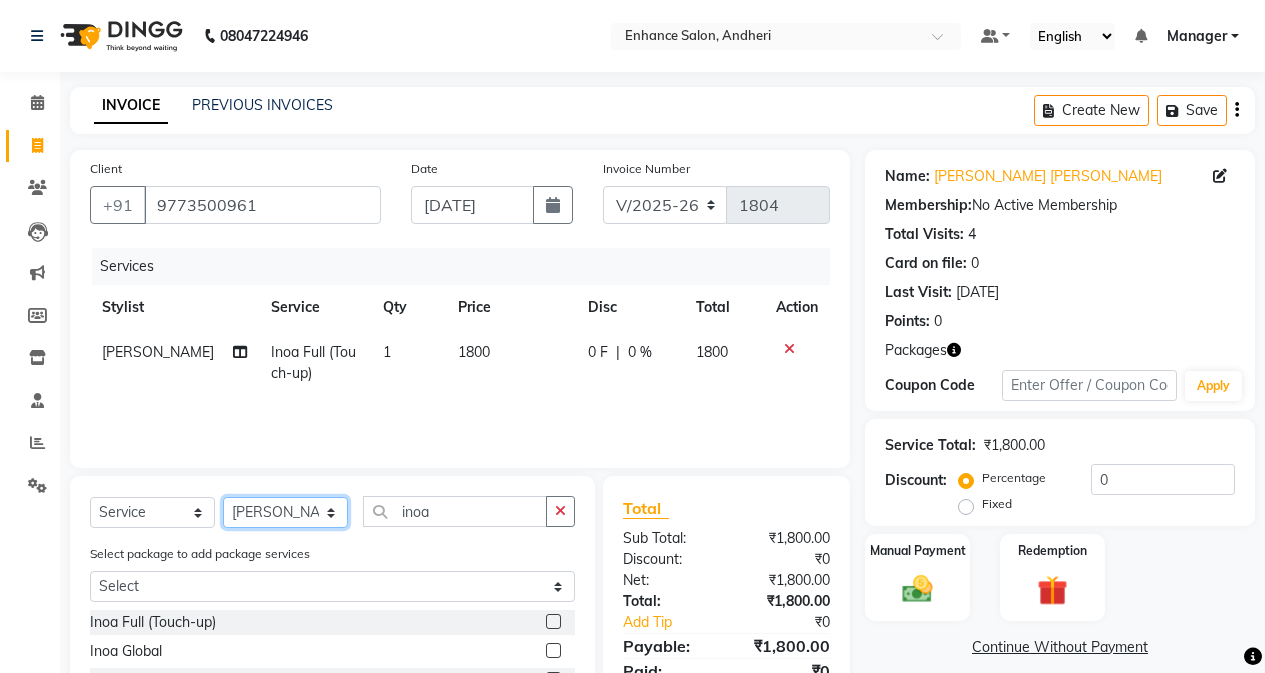 select on "61733" 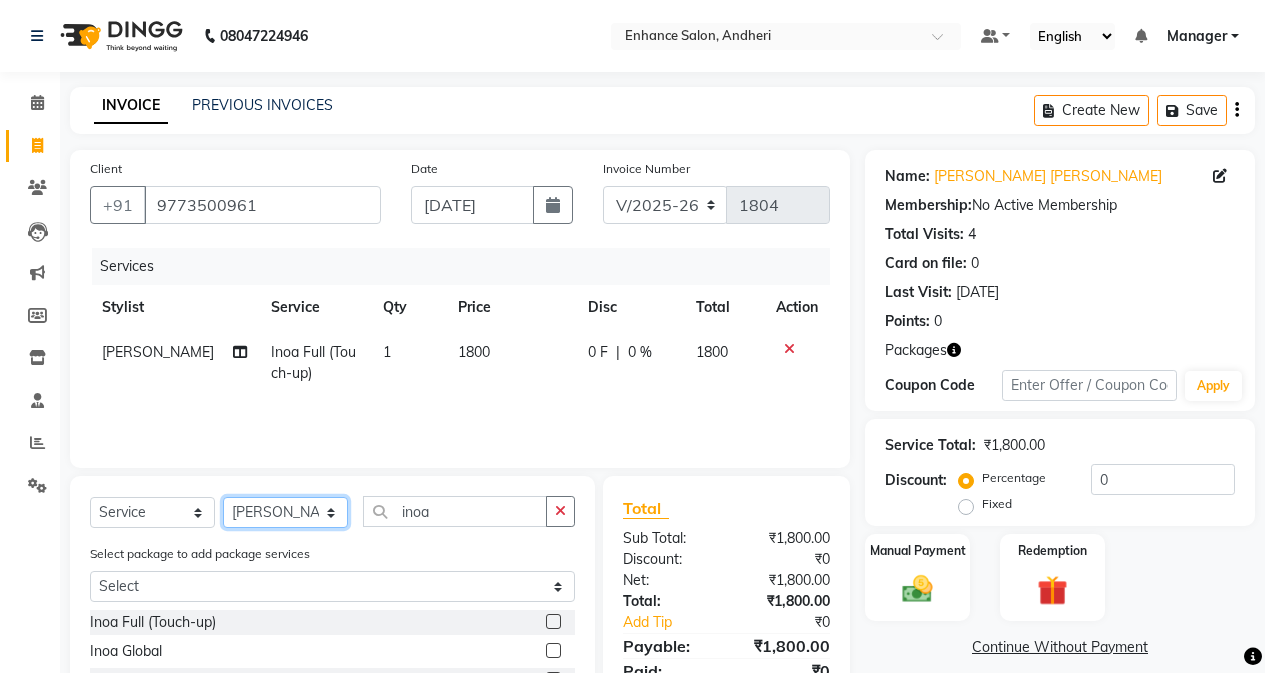 click on "Select Stylist Admin [PERSON_NAME] [PERSON_NAME] Manager [PERSON_NAME] [PERSON_NAME] [PERSON_NAME] POONAM [PERSON_NAME] [PERSON_NAME] nails [PERSON_NAME] MANGELA [PERSON_NAME] [PERSON_NAME] [PERSON_NAME] [PERSON_NAME]" 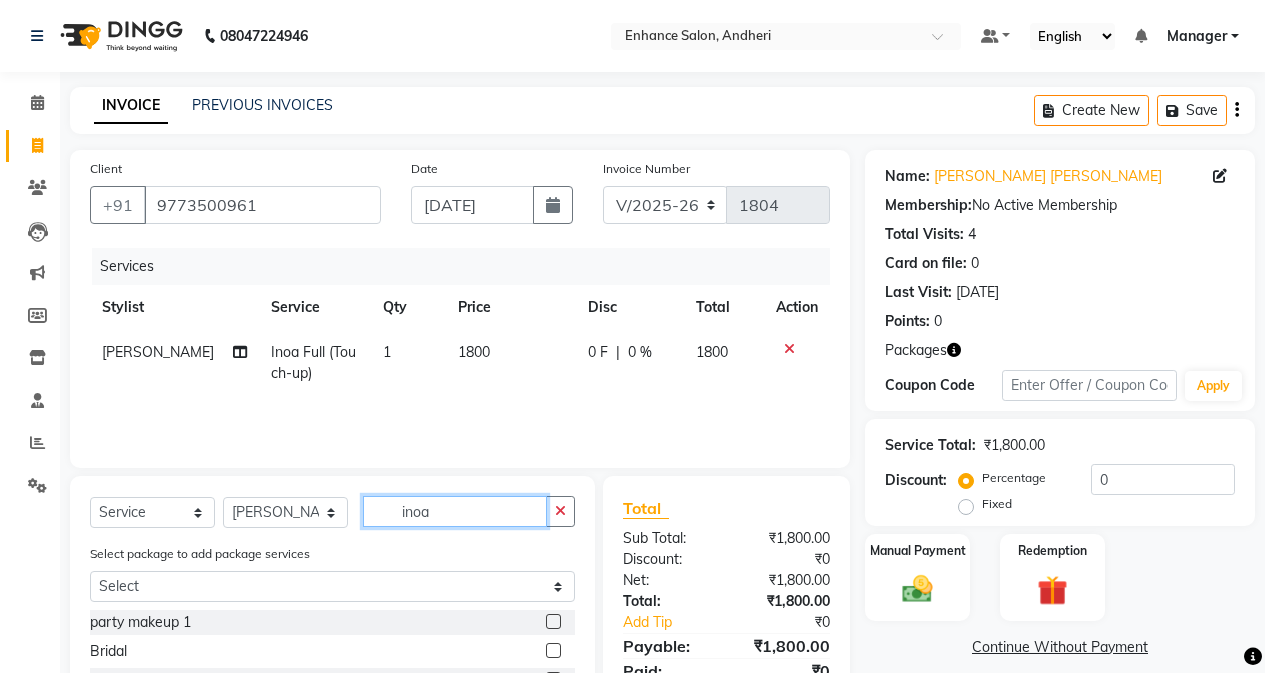 click on "inoa" 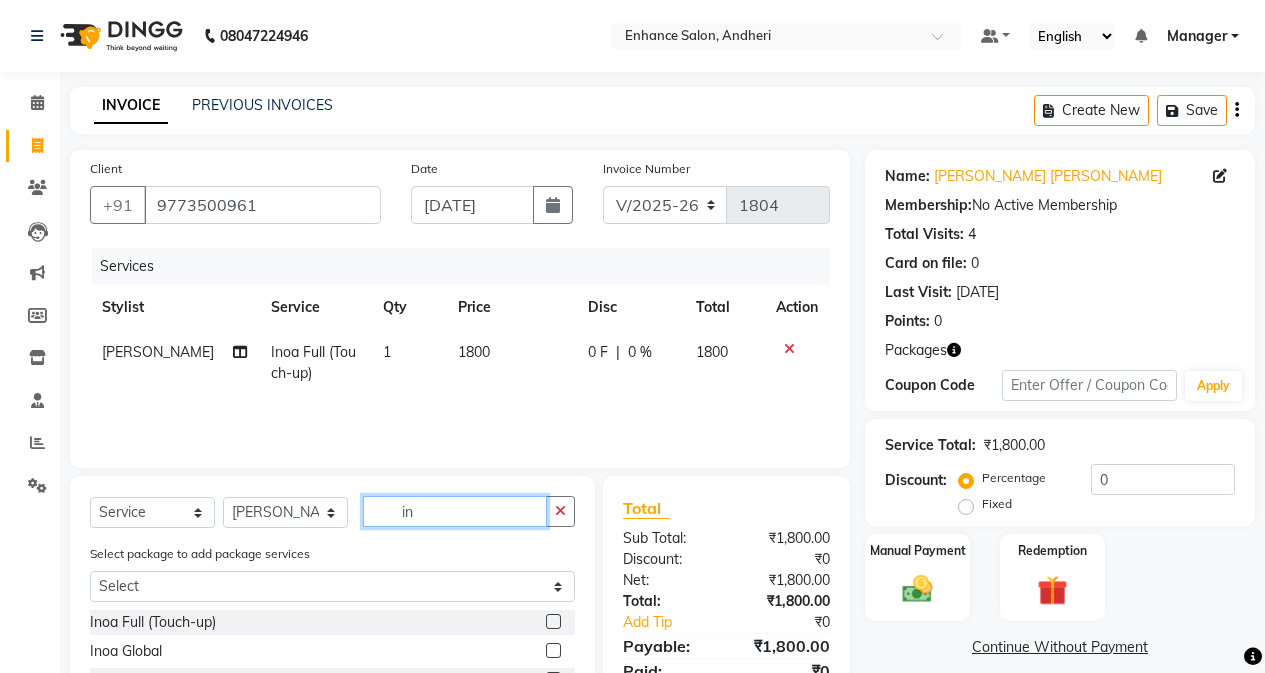 type on "i" 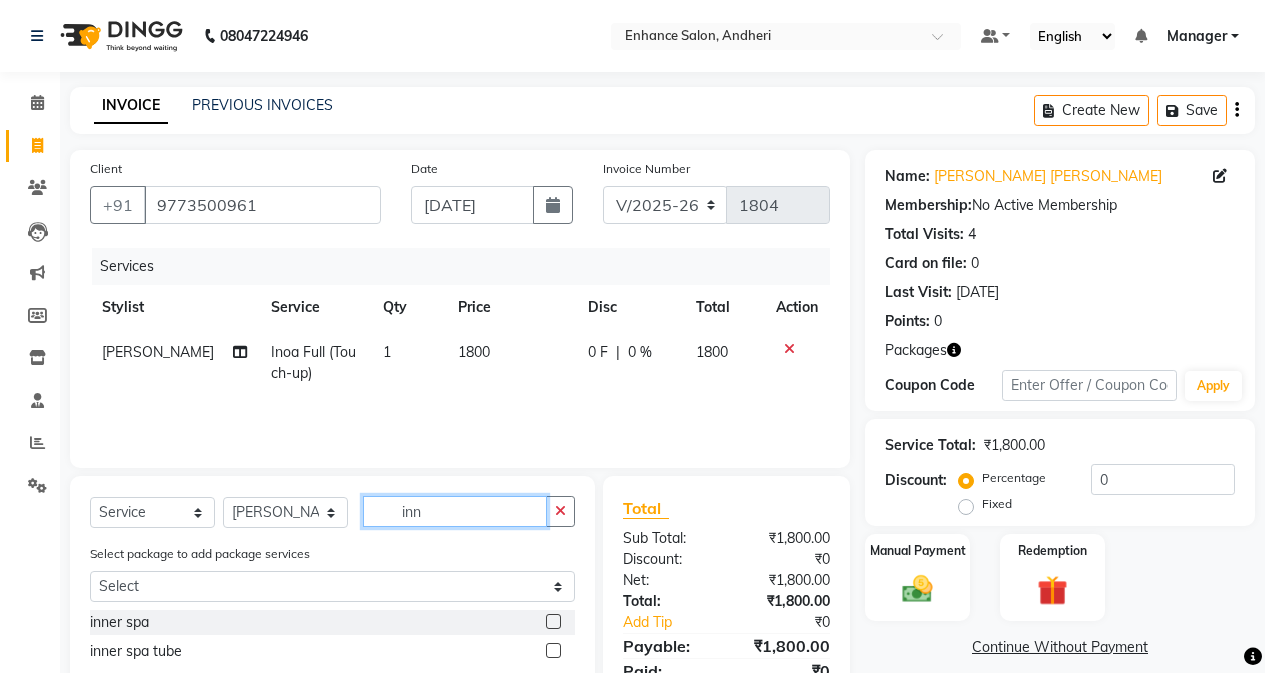 type on "inn" 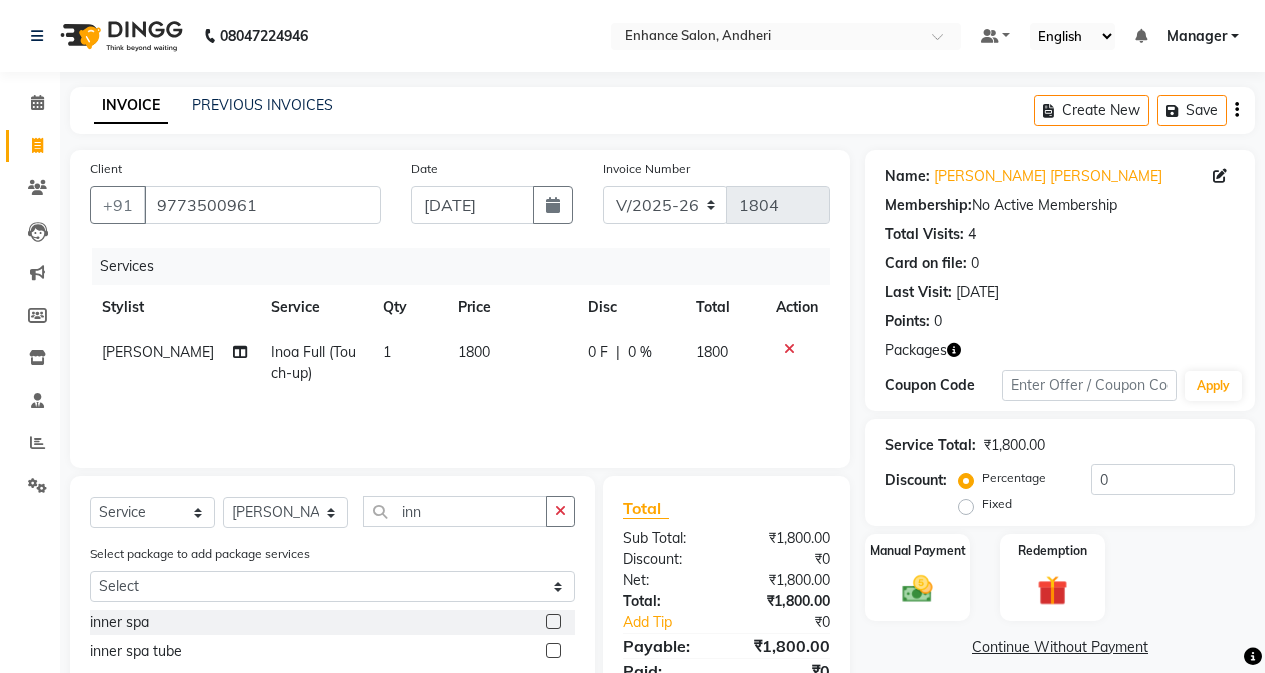 click 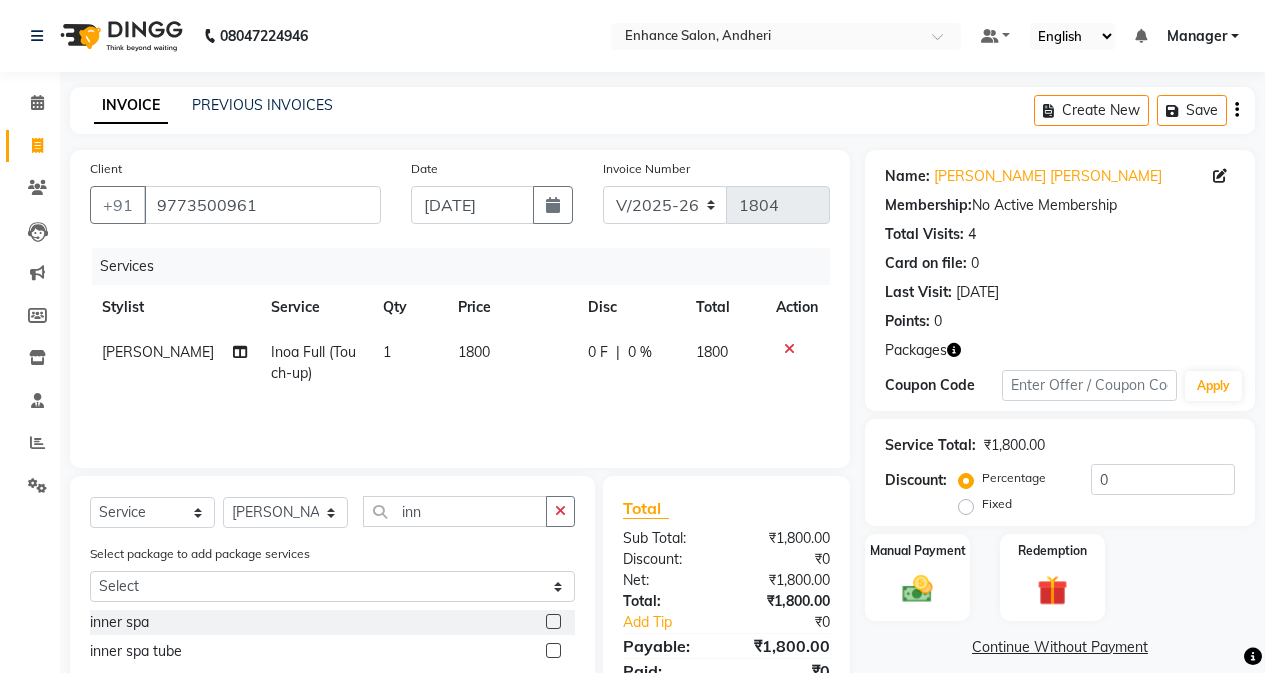 click at bounding box center (552, 622) 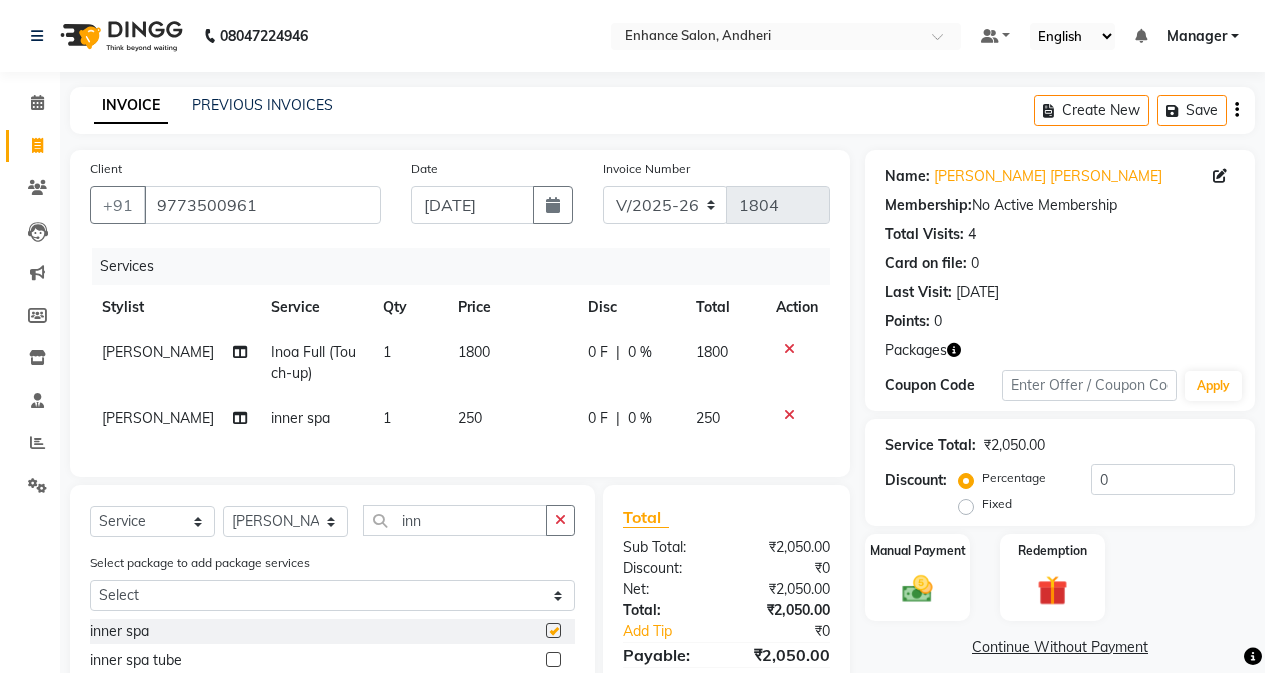 checkbox on "false" 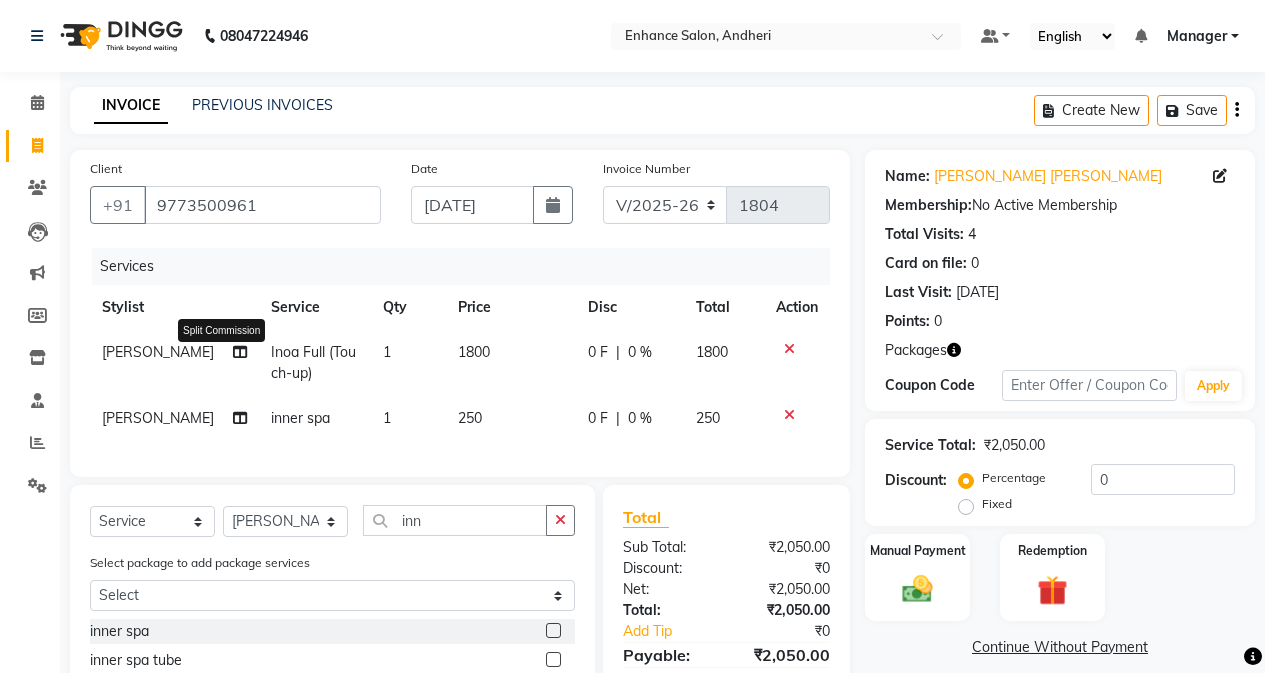 click 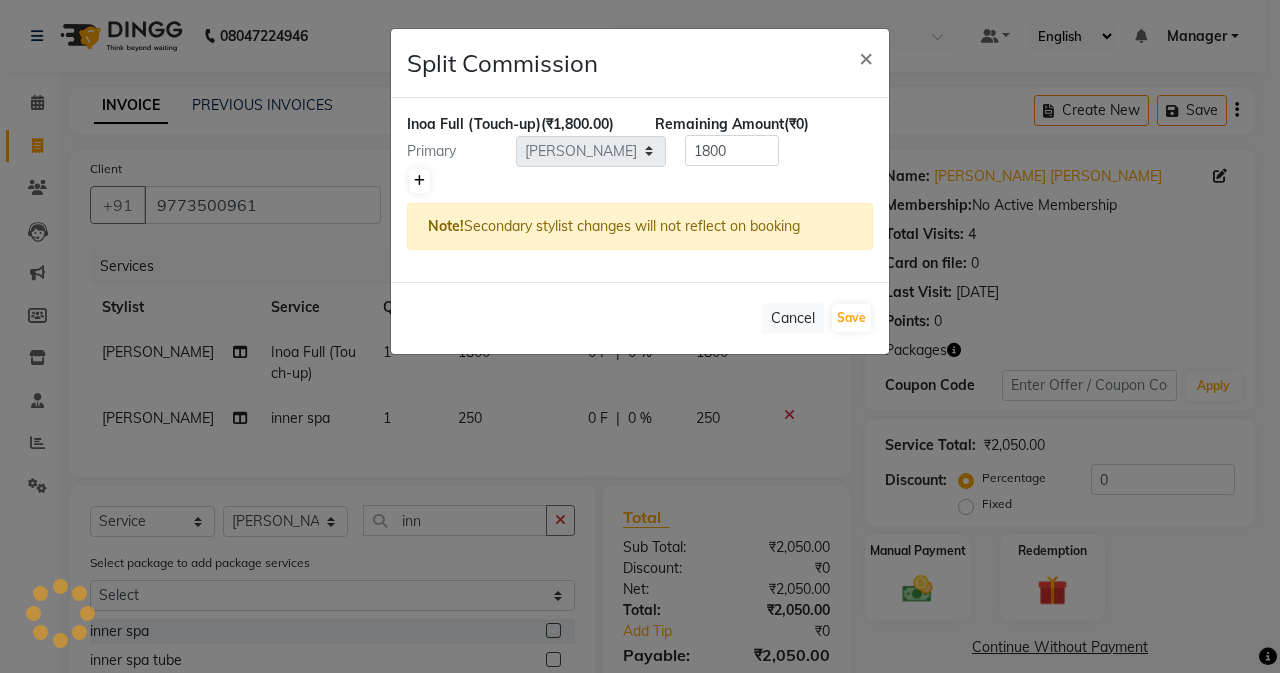 click 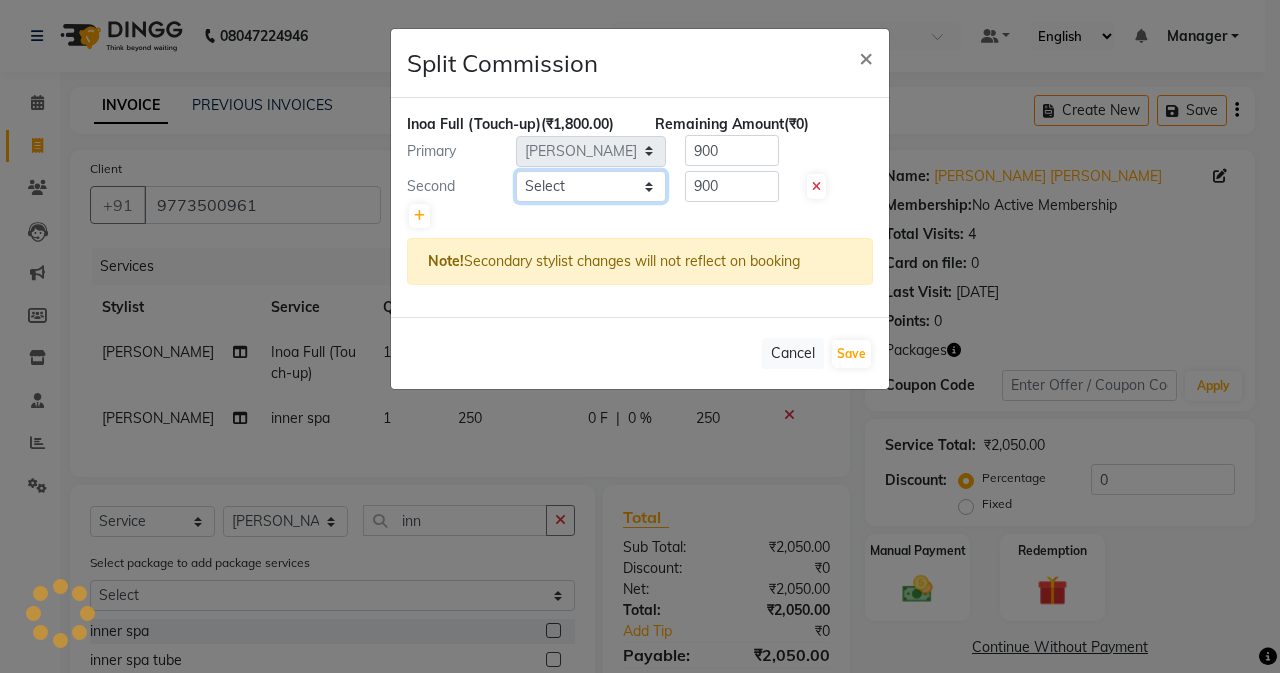 click on "Select  Admin   [PERSON_NAME]   [PERSON_NAME]   Manager   [PERSON_NAME]   [PERSON_NAME]   [PERSON_NAME]   POONAM [PERSON_NAME] [PERSON_NAME] nails   [PERSON_NAME] MANGELA   [PERSON_NAME]   [PERSON_NAME]   [PERSON_NAME] [PERSON_NAME]" 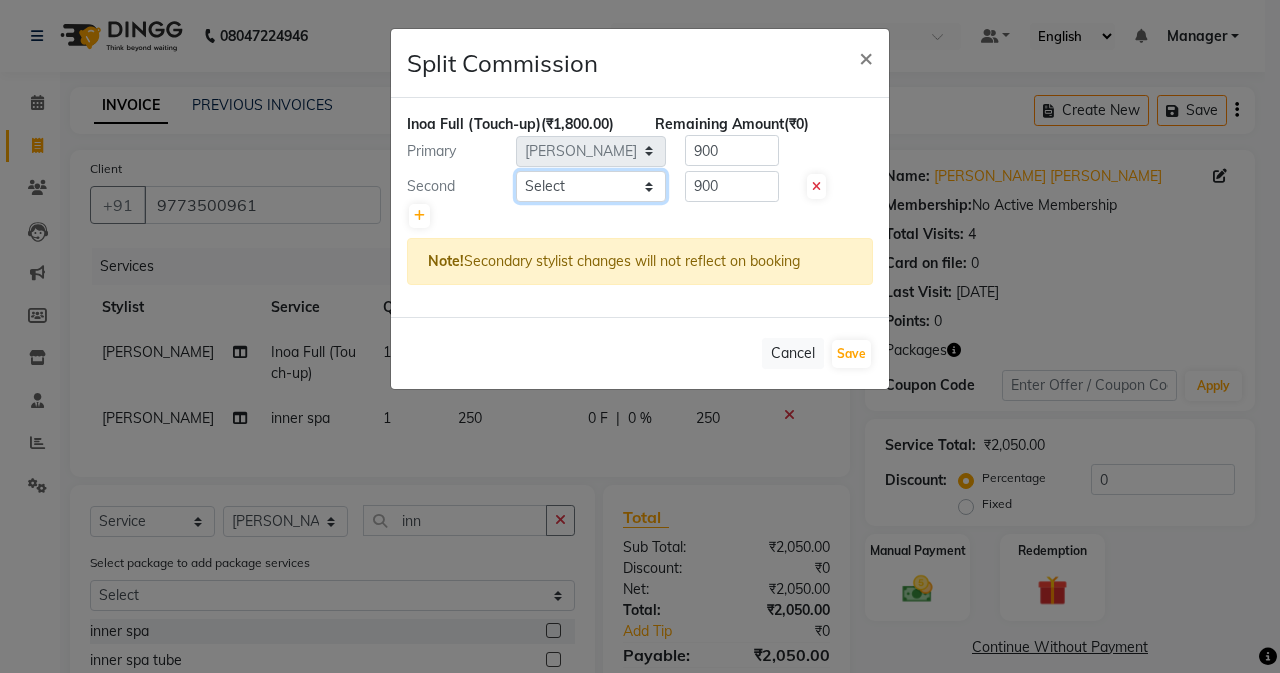 select on "61733" 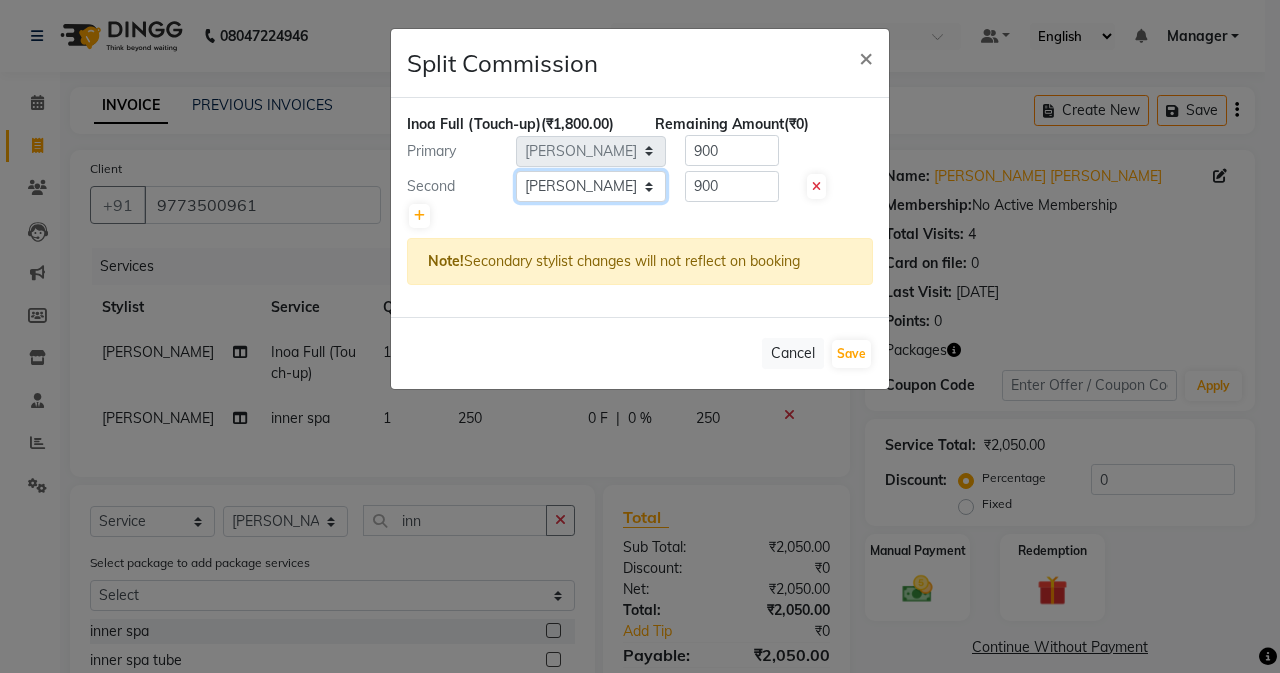 click on "Select  Admin   [PERSON_NAME]   [PERSON_NAME]   Manager   [PERSON_NAME]   [PERSON_NAME]   [PERSON_NAME]   POONAM [PERSON_NAME] [PERSON_NAME] nails   [PERSON_NAME] MANGELA   [PERSON_NAME]   [PERSON_NAME]   [PERSON_NAME] [PERSON_NAME]" 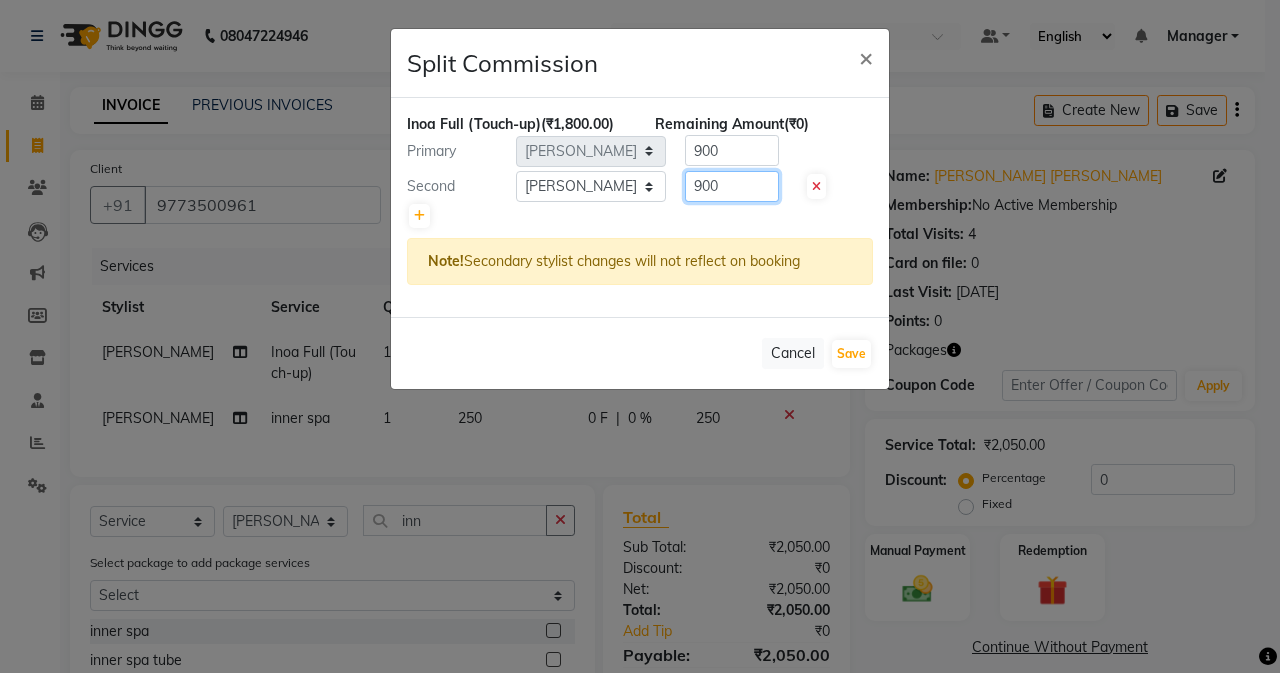 click on "900" 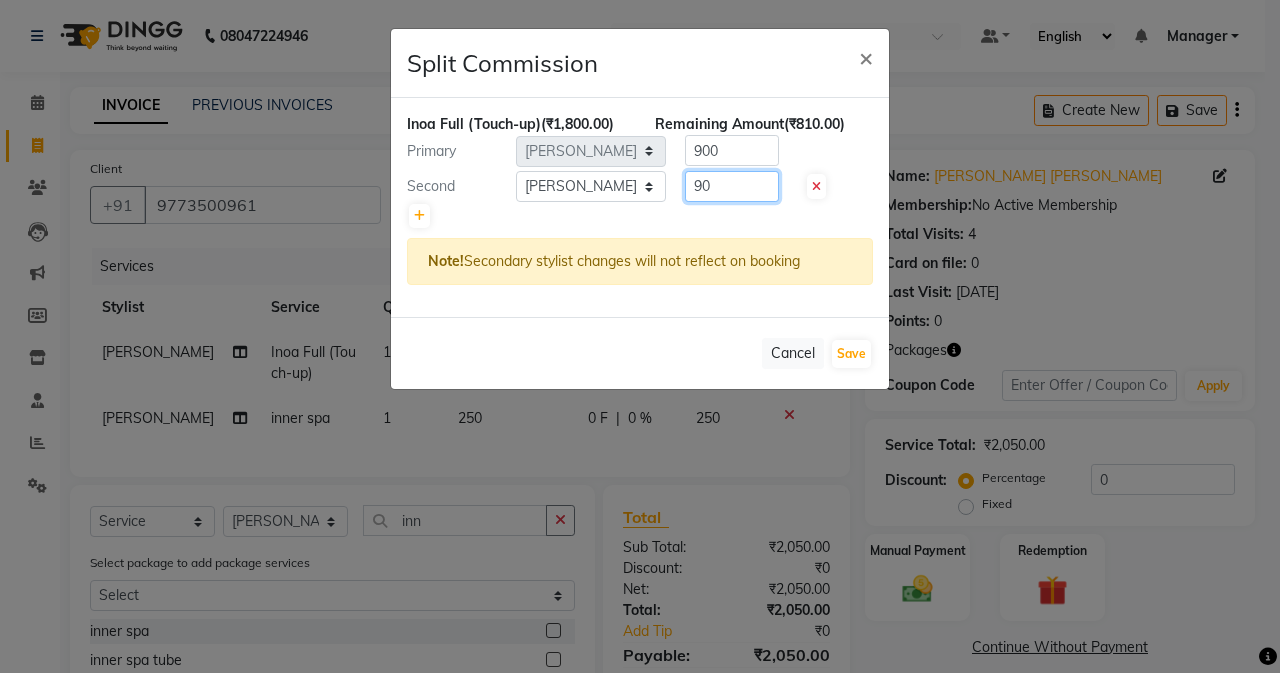 type on "9" 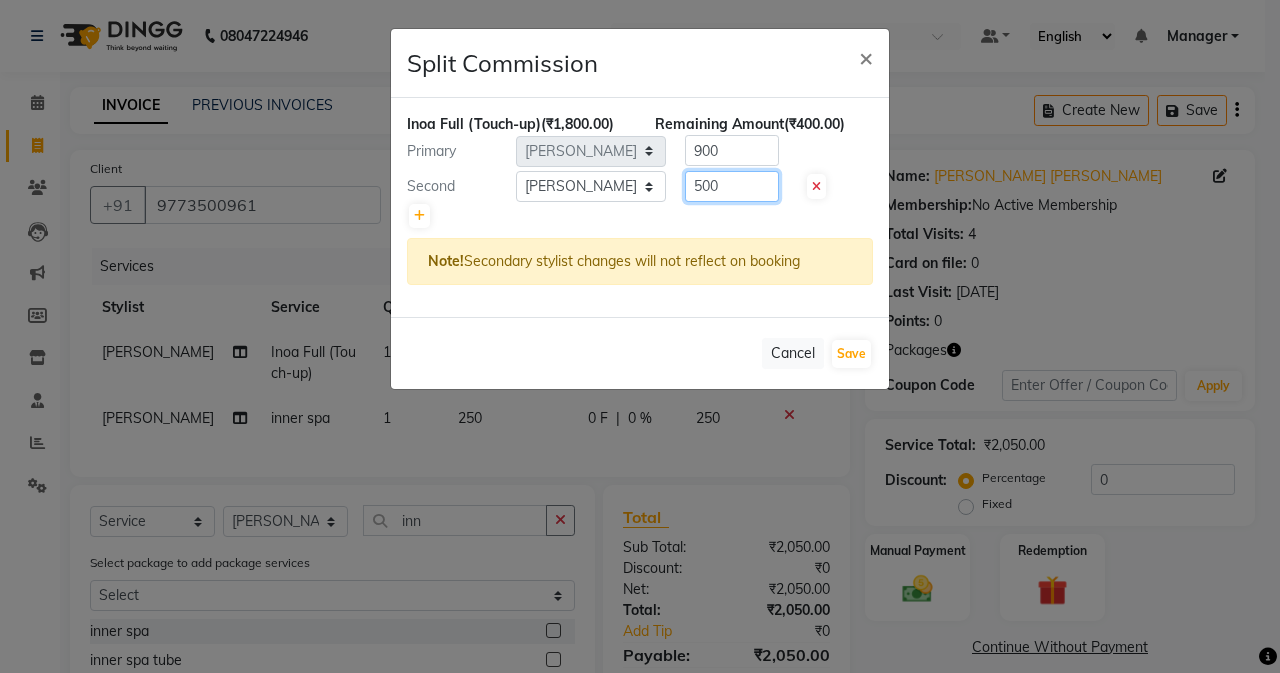 type on "500" 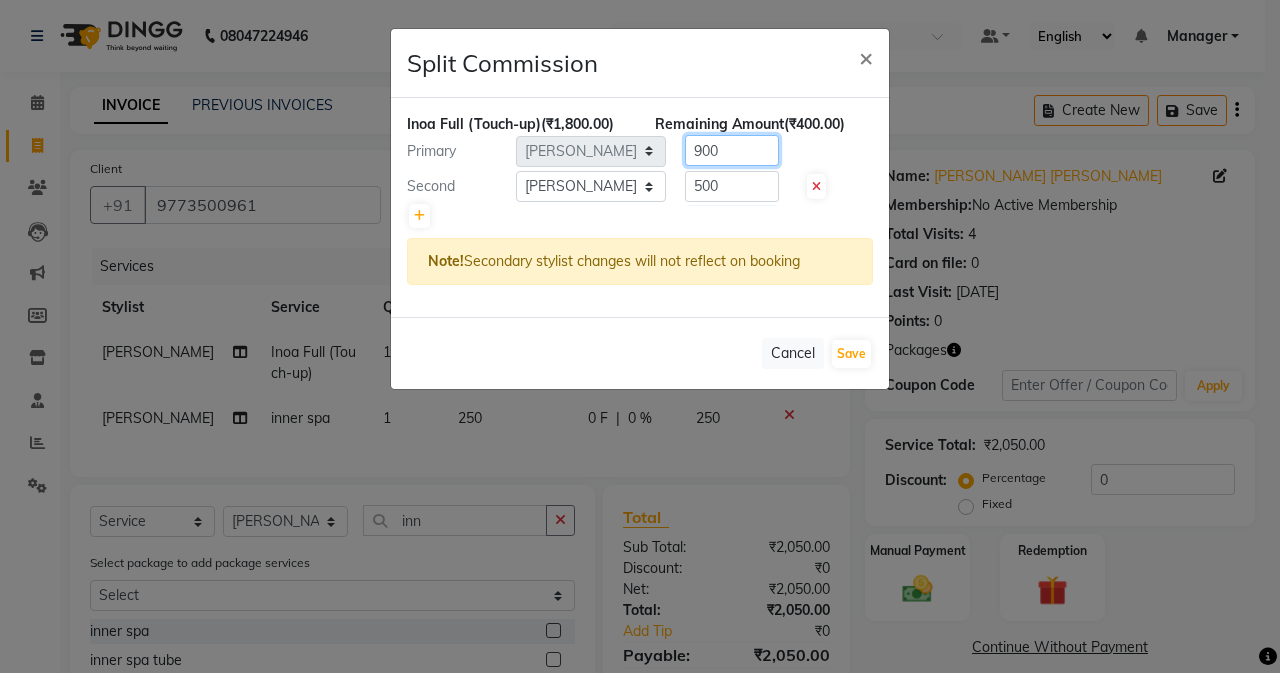 click on "900" 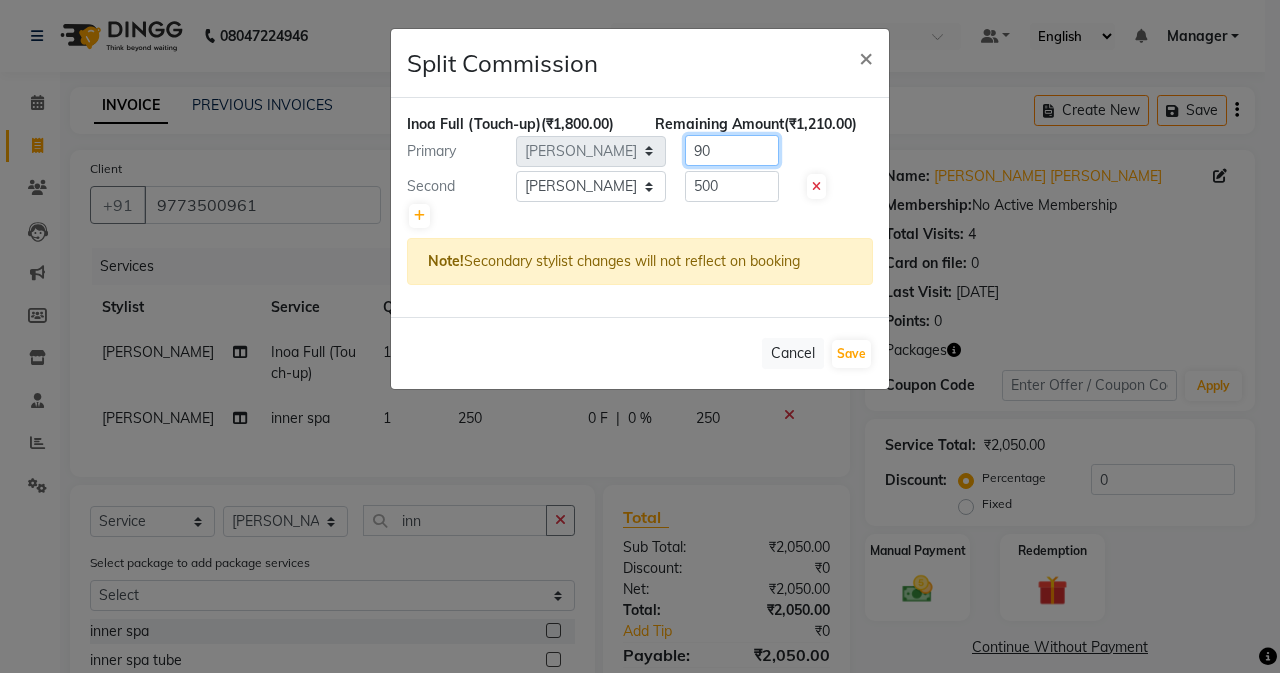 type on "9" 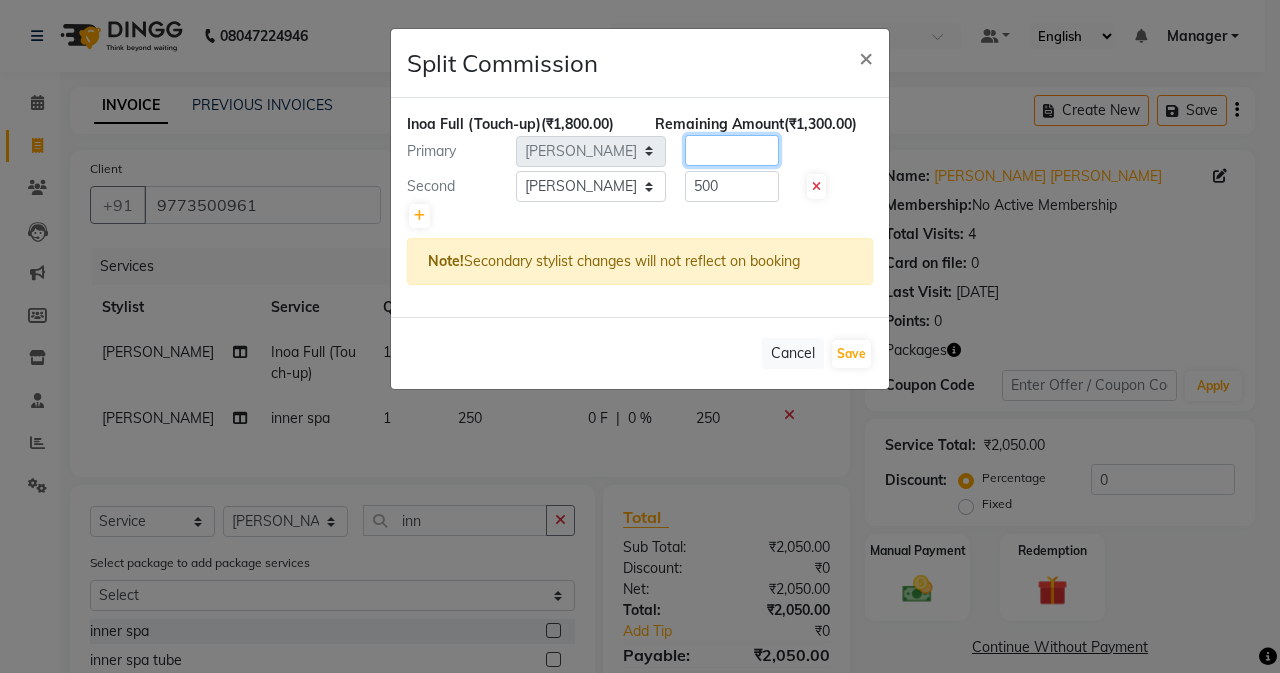 click 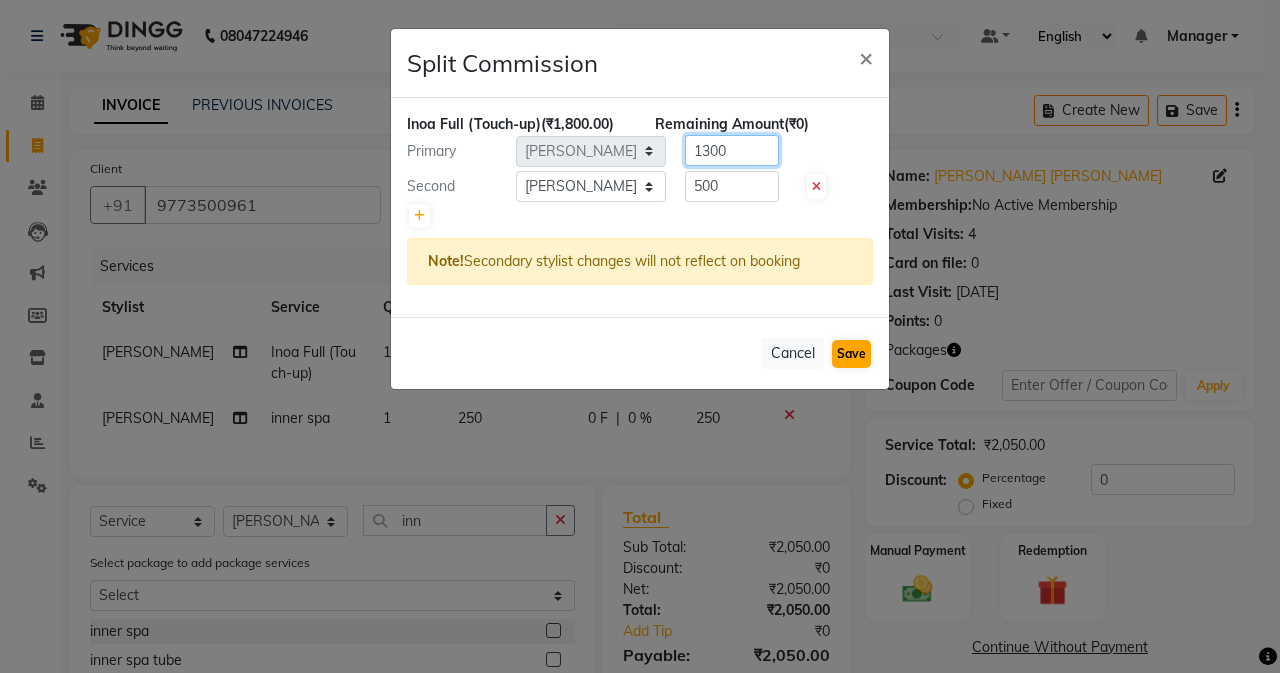 type on "1300" 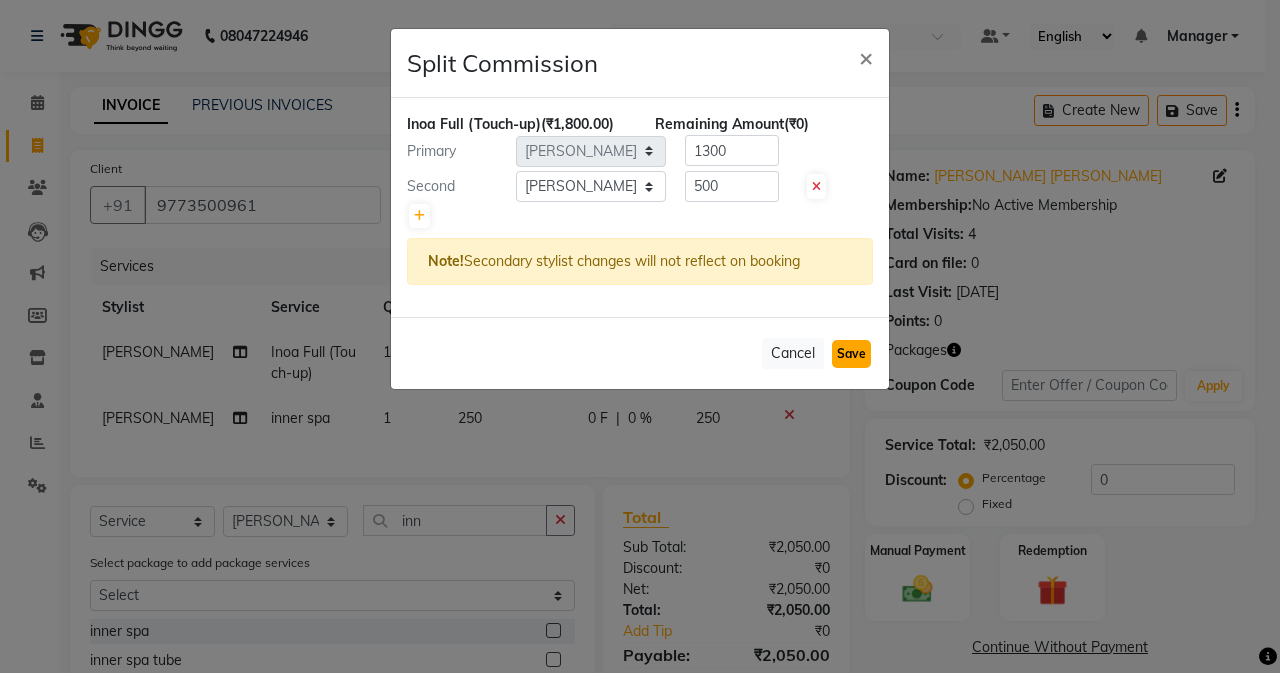 click on "Save" 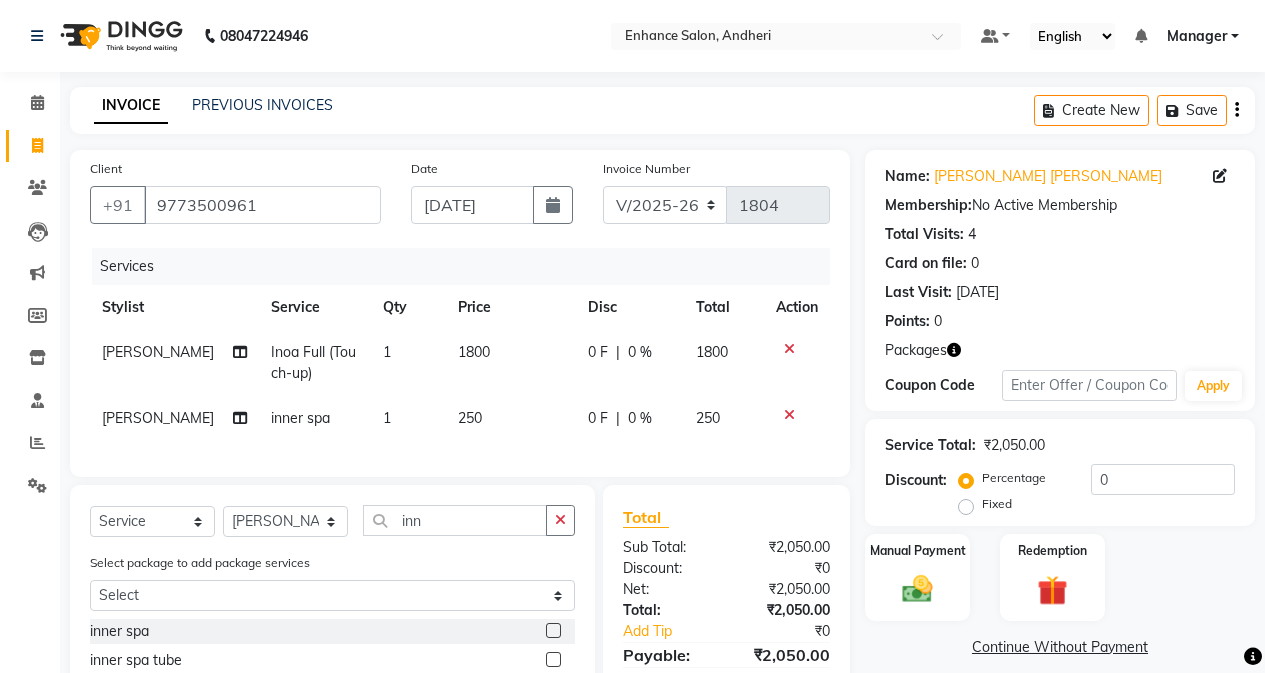click on "INVOICE PREVIOUS INVOICES Create New   Save" 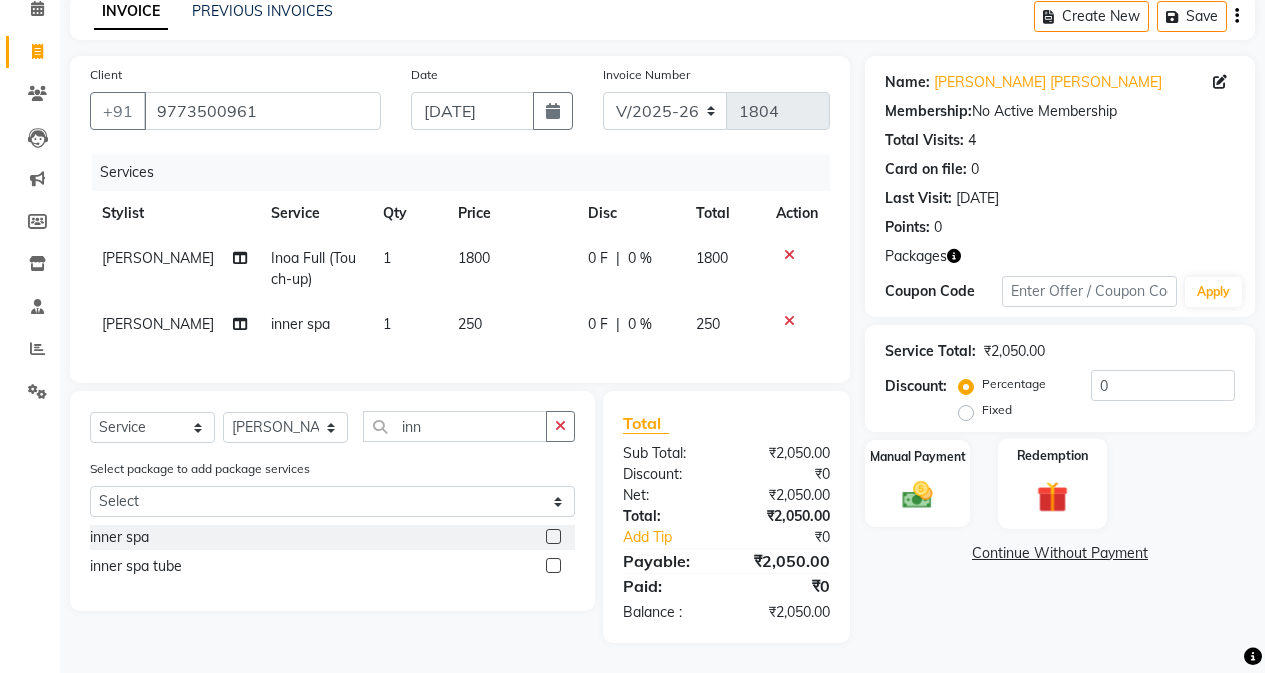 scroll, scrollTop: 109, scrollLeft: 0, axis: vertical 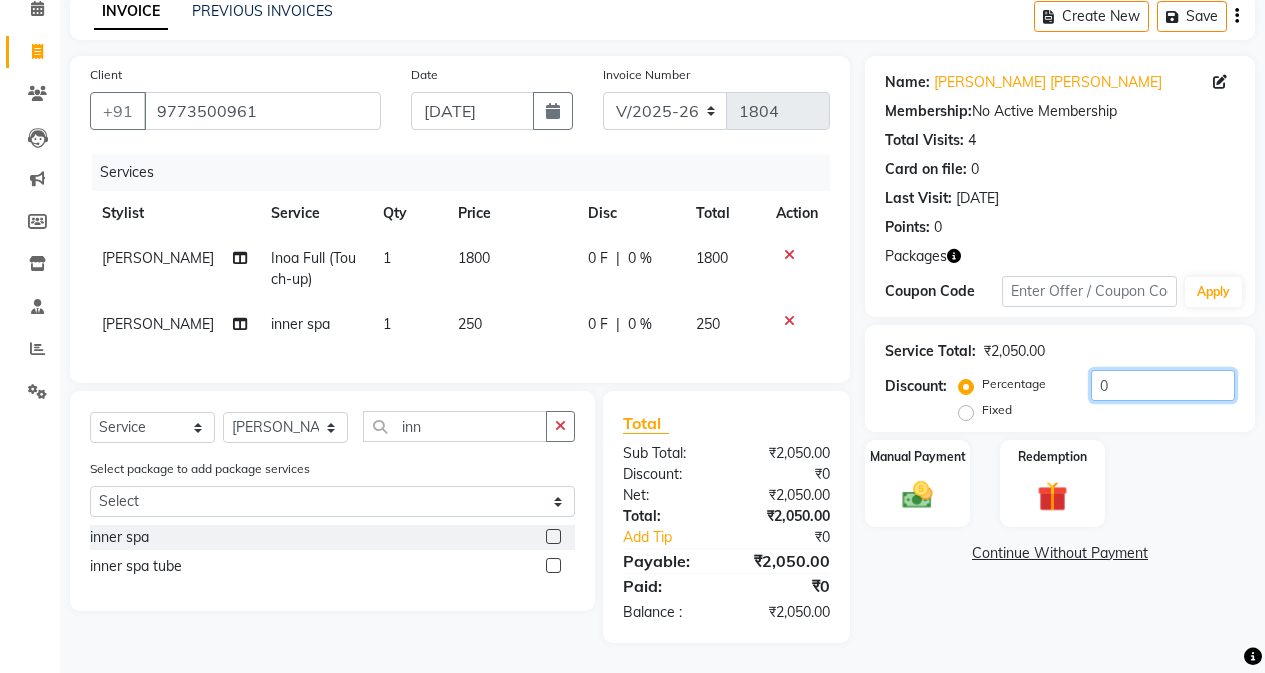 click on "0" 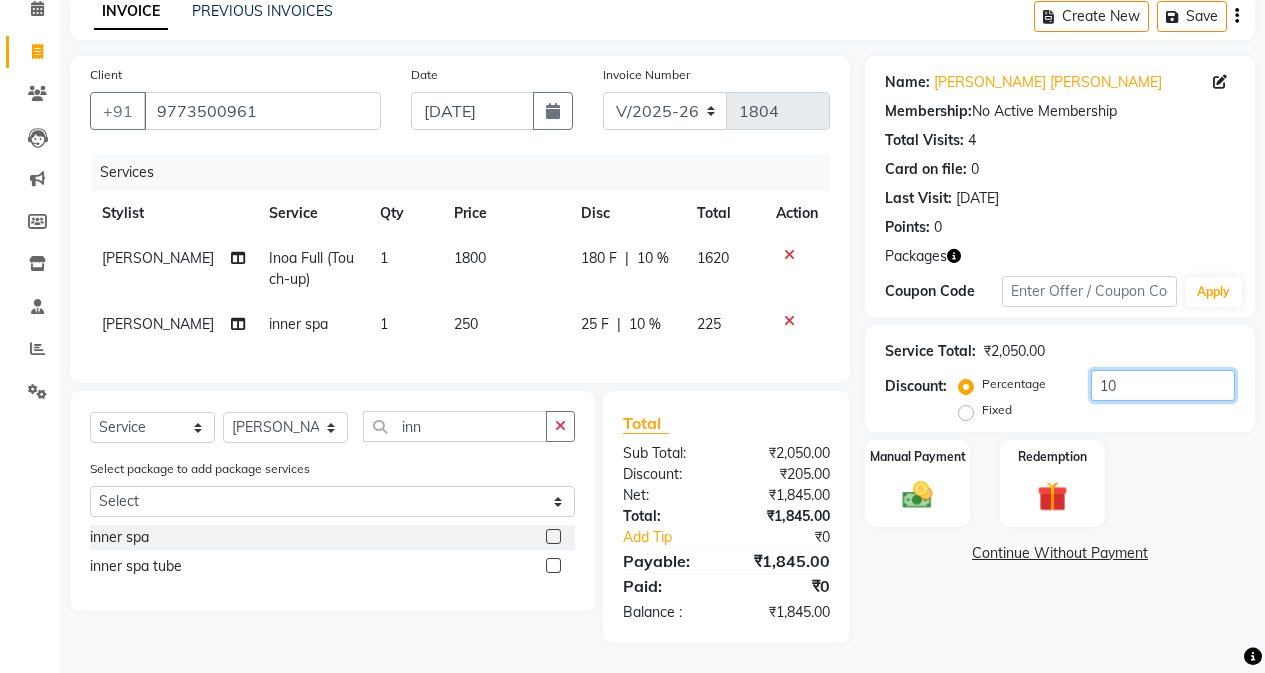 type on "10" 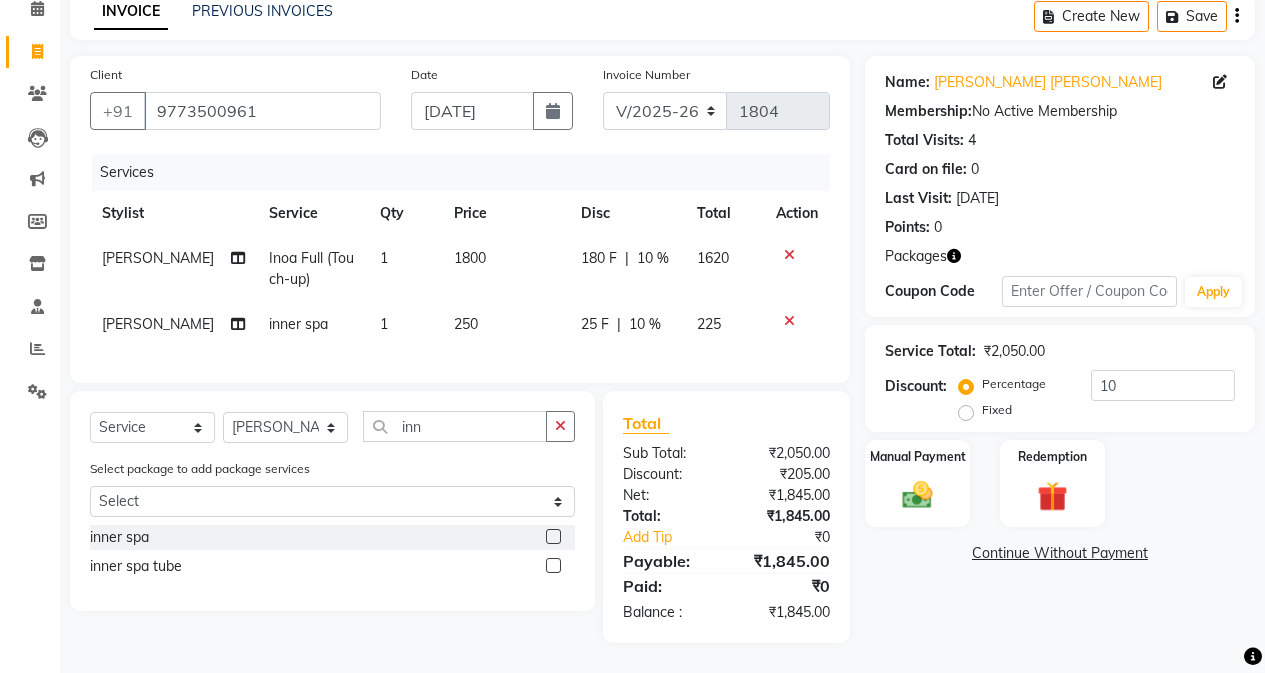 click on "250" 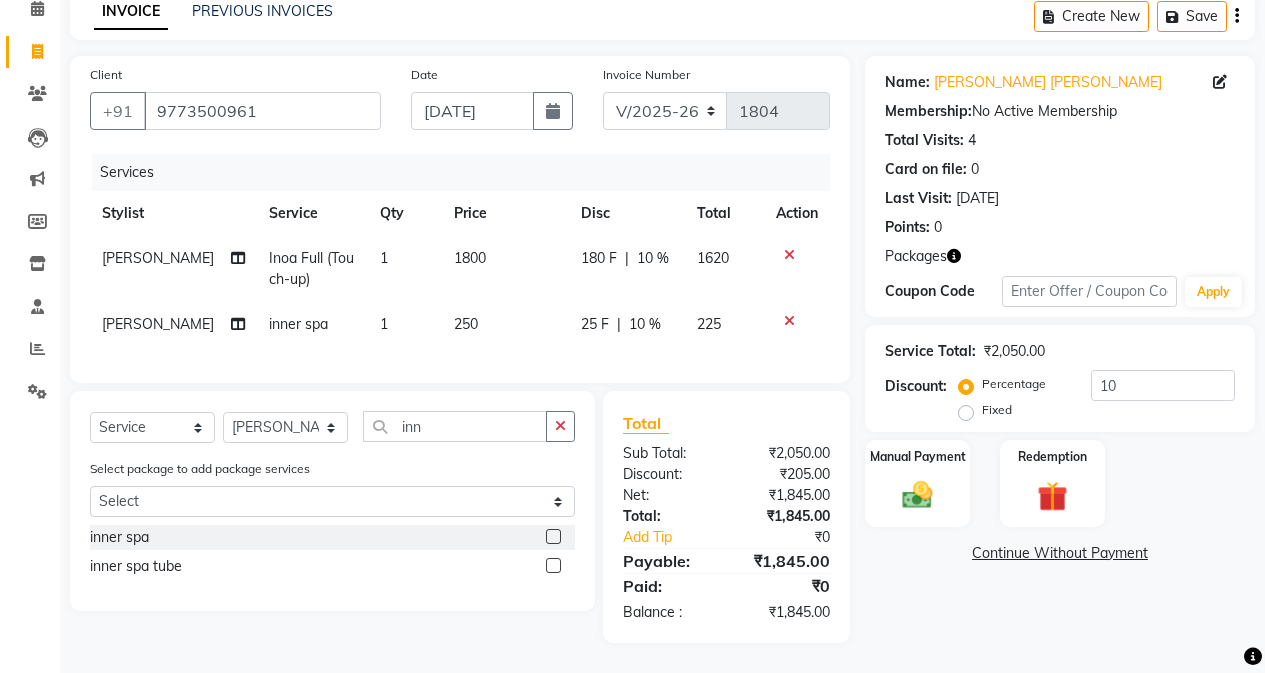 select on "61733" 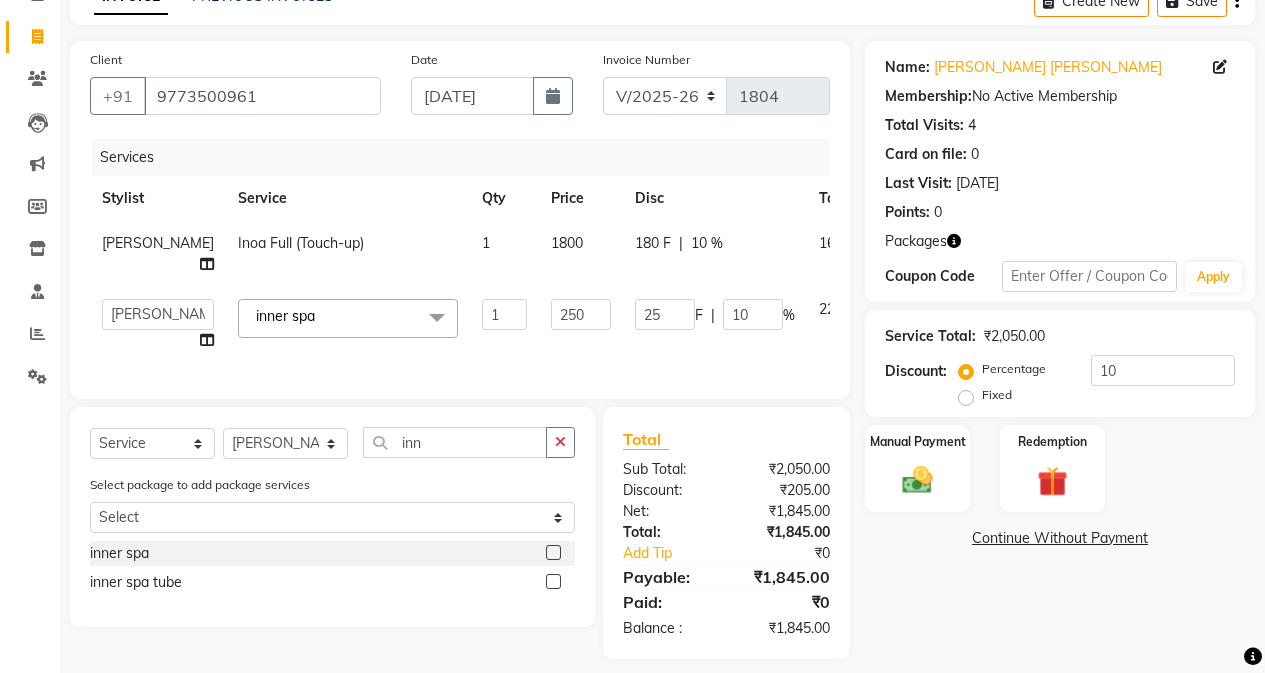 click on "250" 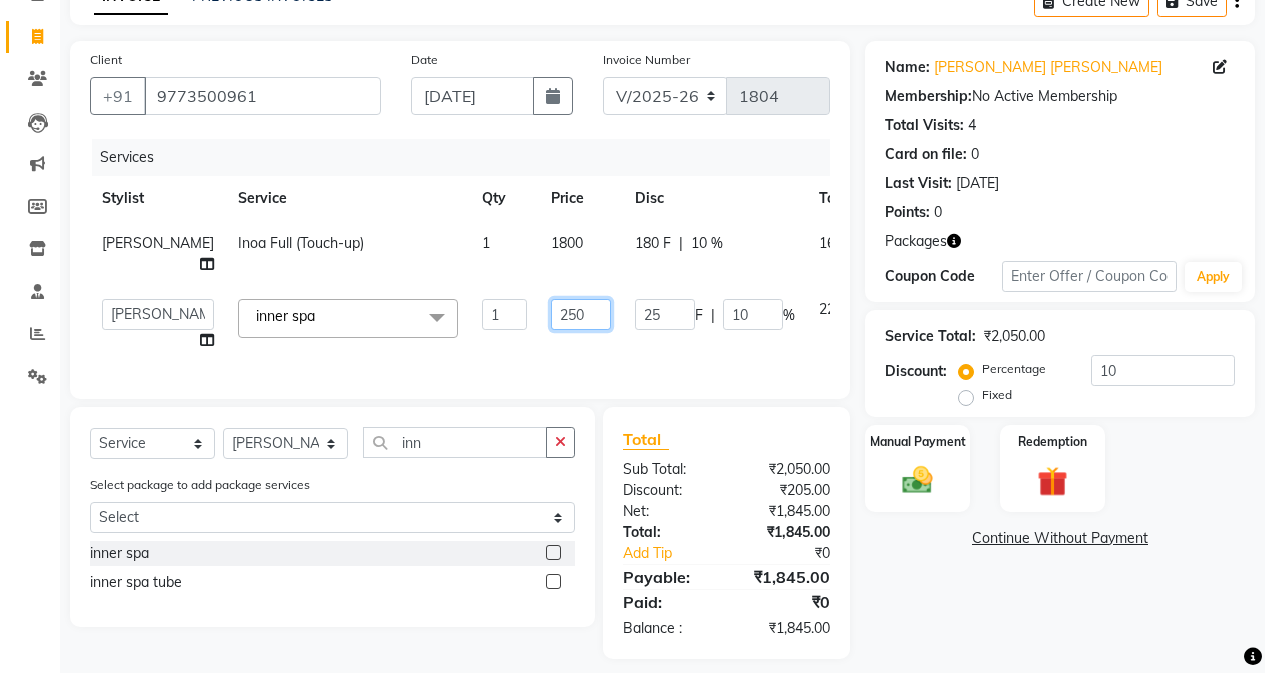 click on "250" 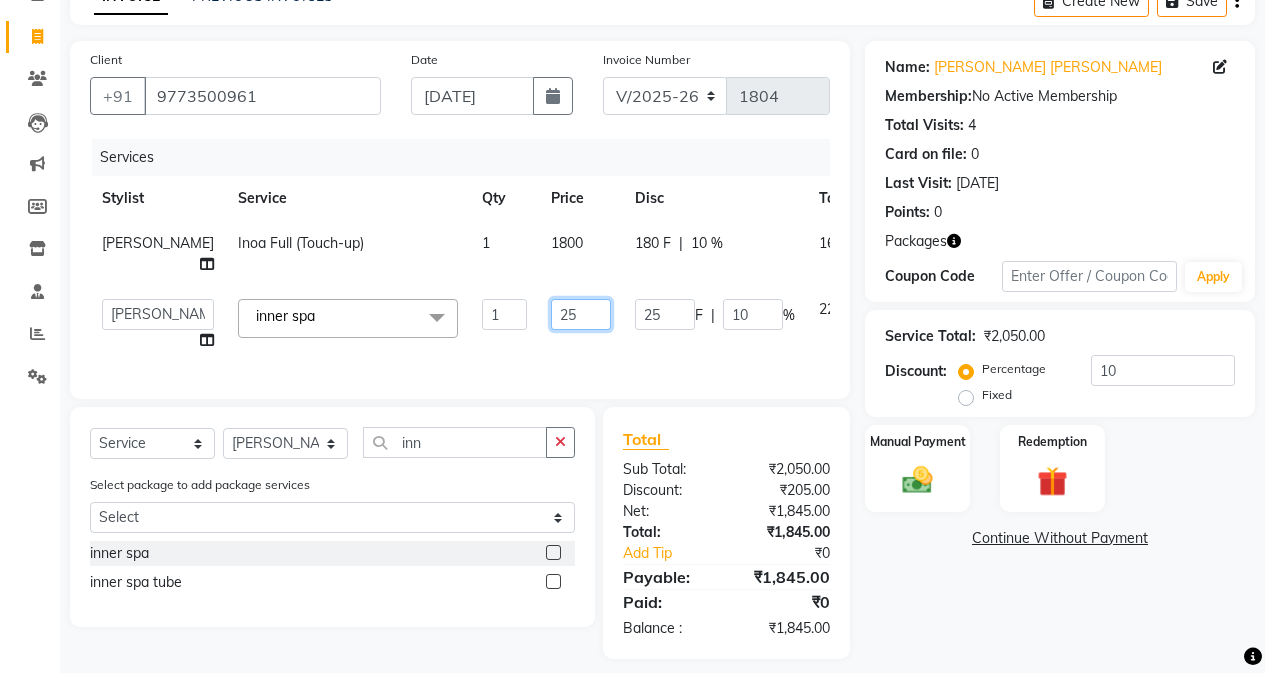 type on "255" 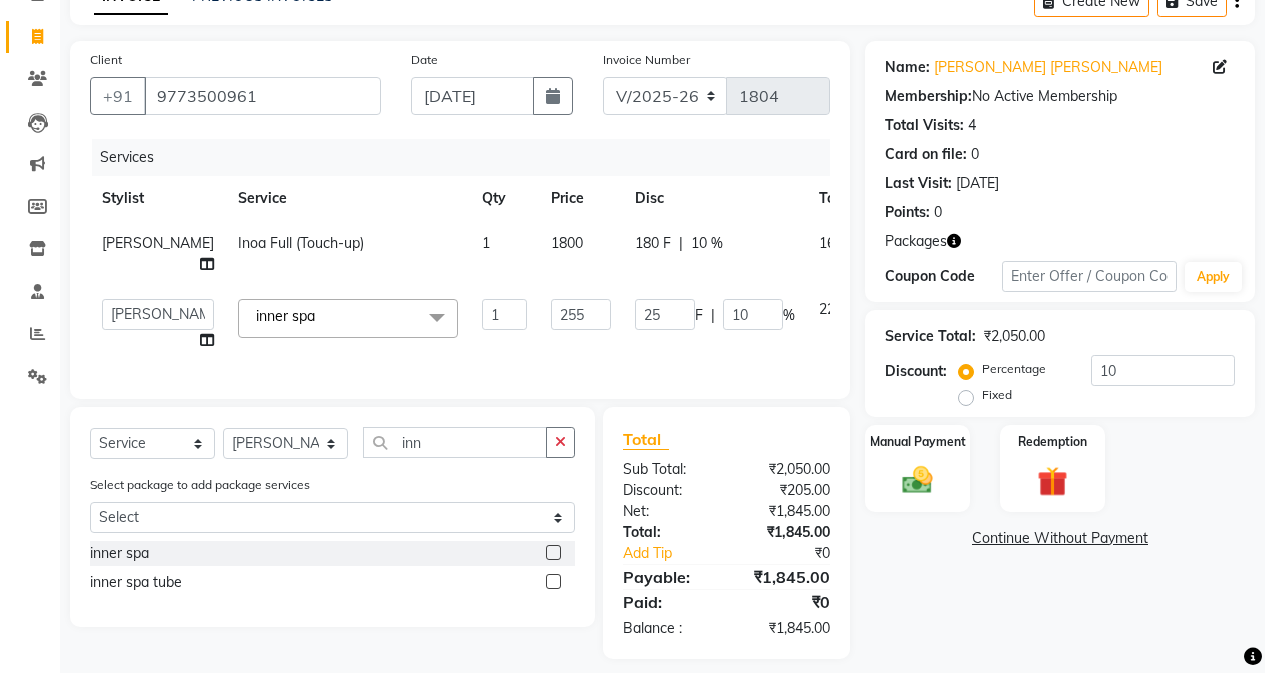 click on "Name: [PERSON_NAME] [PERSON_NAME] Membership:  No Active Membership  Total Visits:  4 Card on file:  0 Last Visit:   [DATE] Points:   0  Packages Coupon Code Apply Service Total:  ₹2,050.00  Discount:  Percentage   Fixed  10 Manual Payment Redemption  Continue Without Payment" 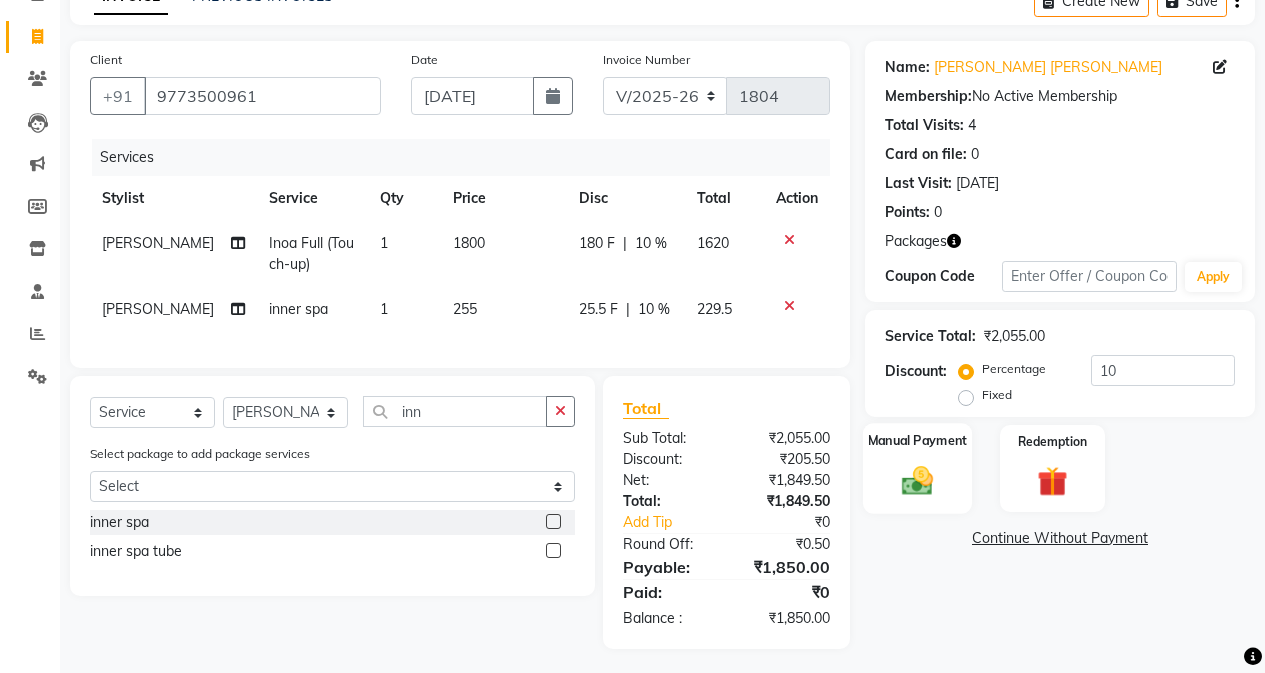 click 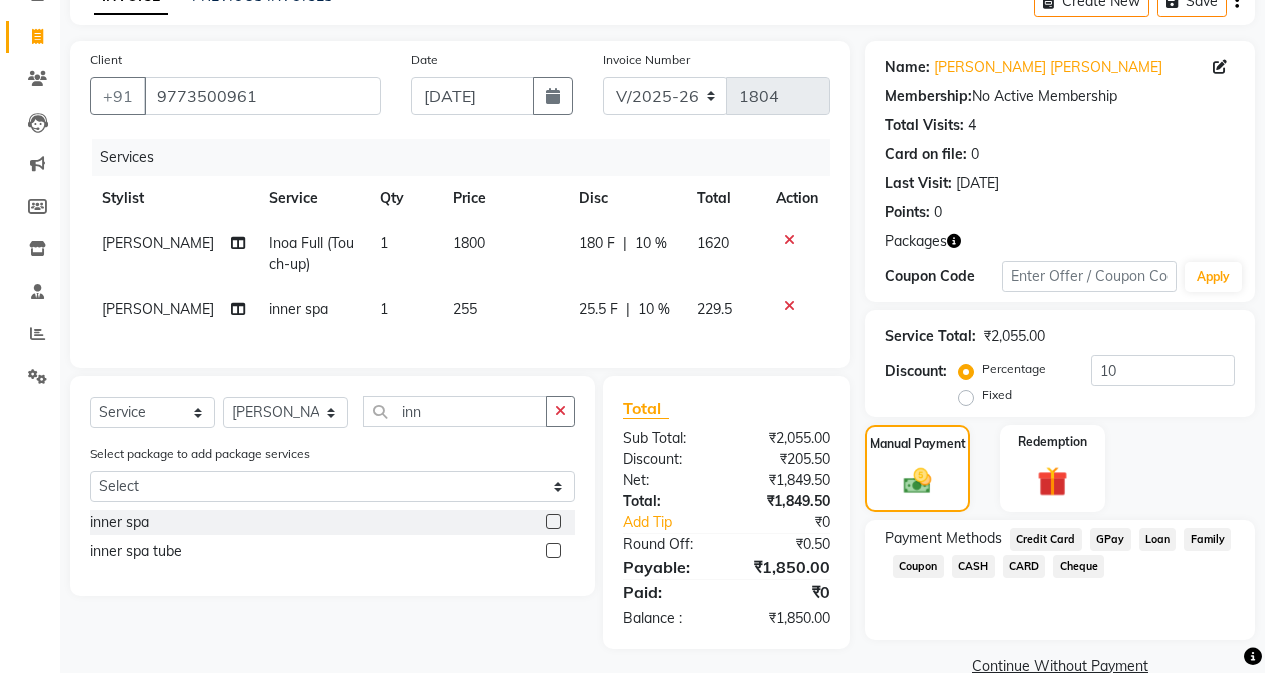 click on "CASH" 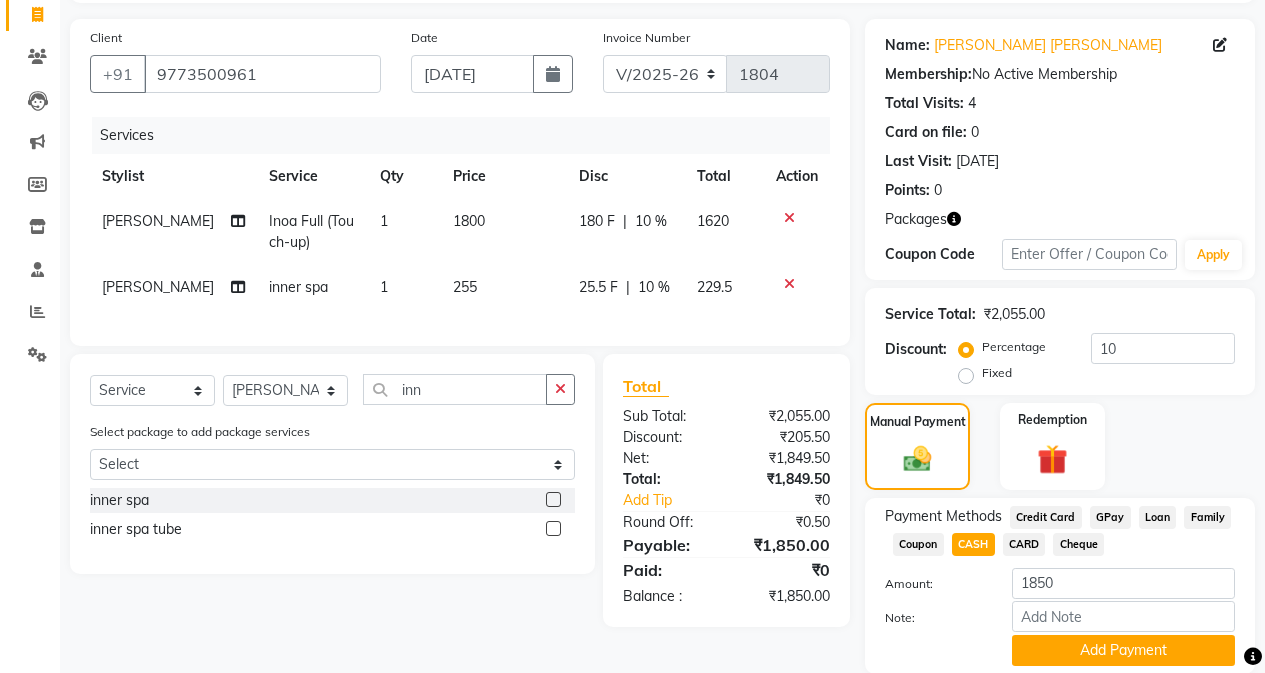 scroll, scrollTop: 203, scrollLeft: 0, axis: vertical 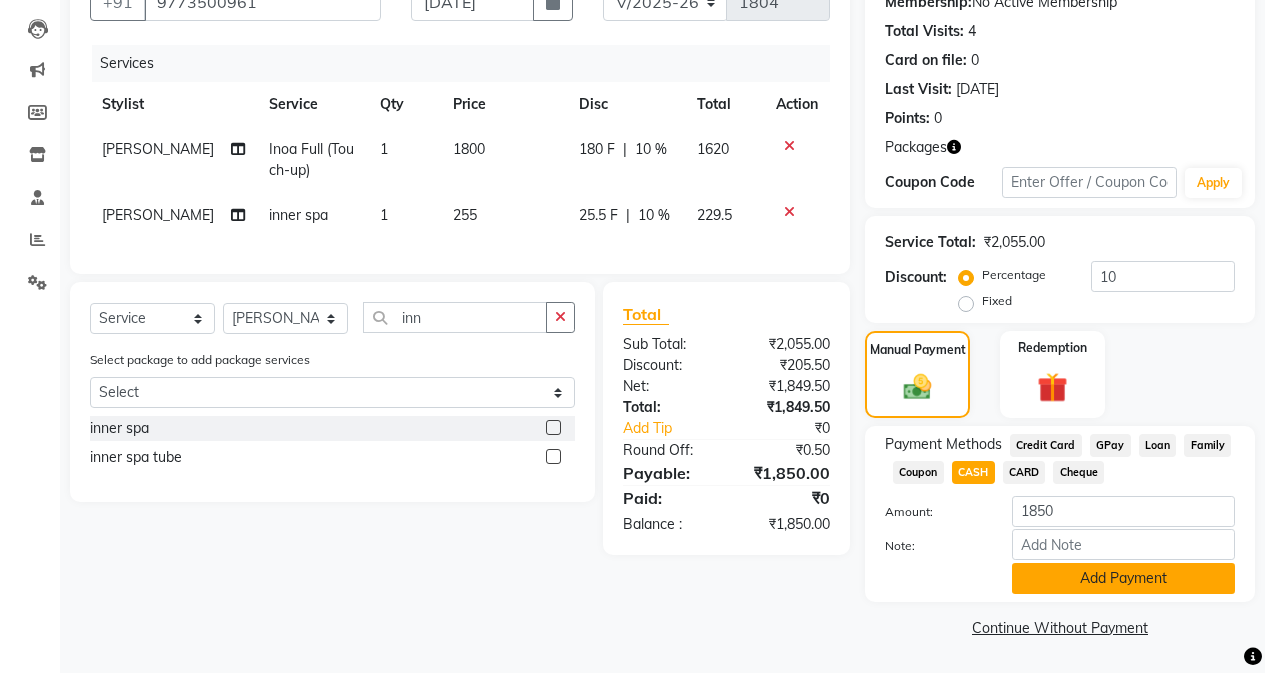 click on "Add Payment" 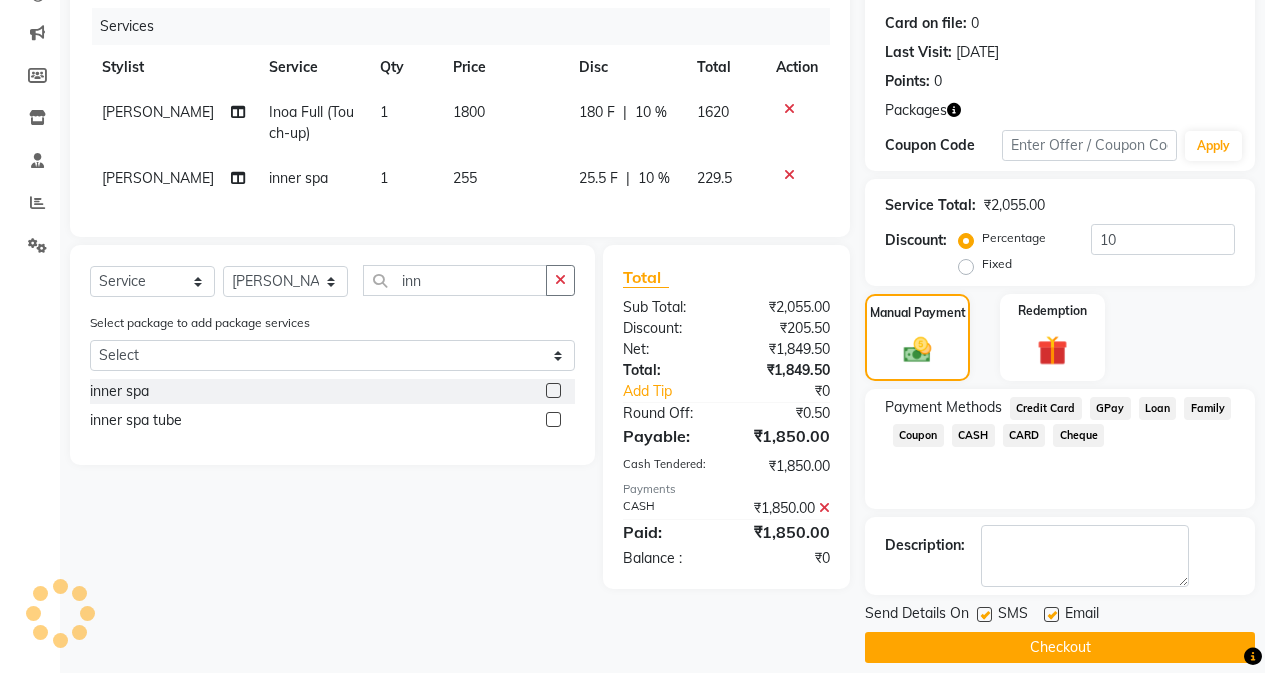 scroll, scrollTop: 260, scrollLeft: 0, axis: vertical 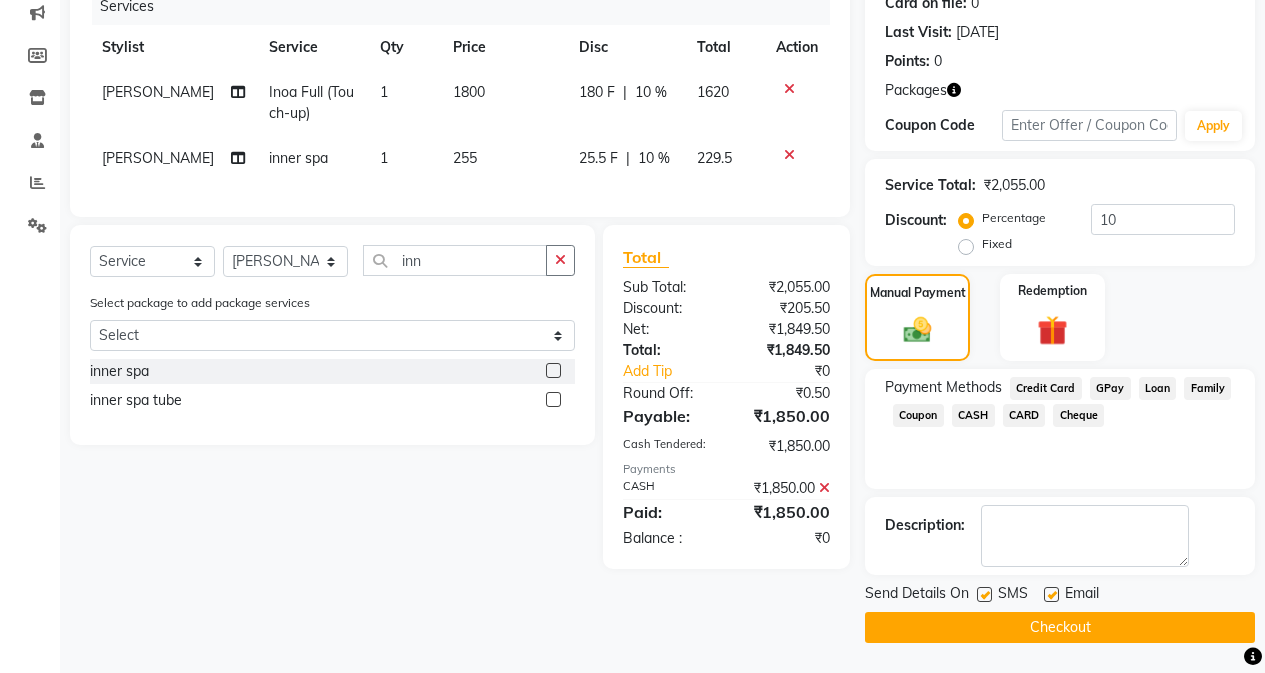 click on "Checkout" 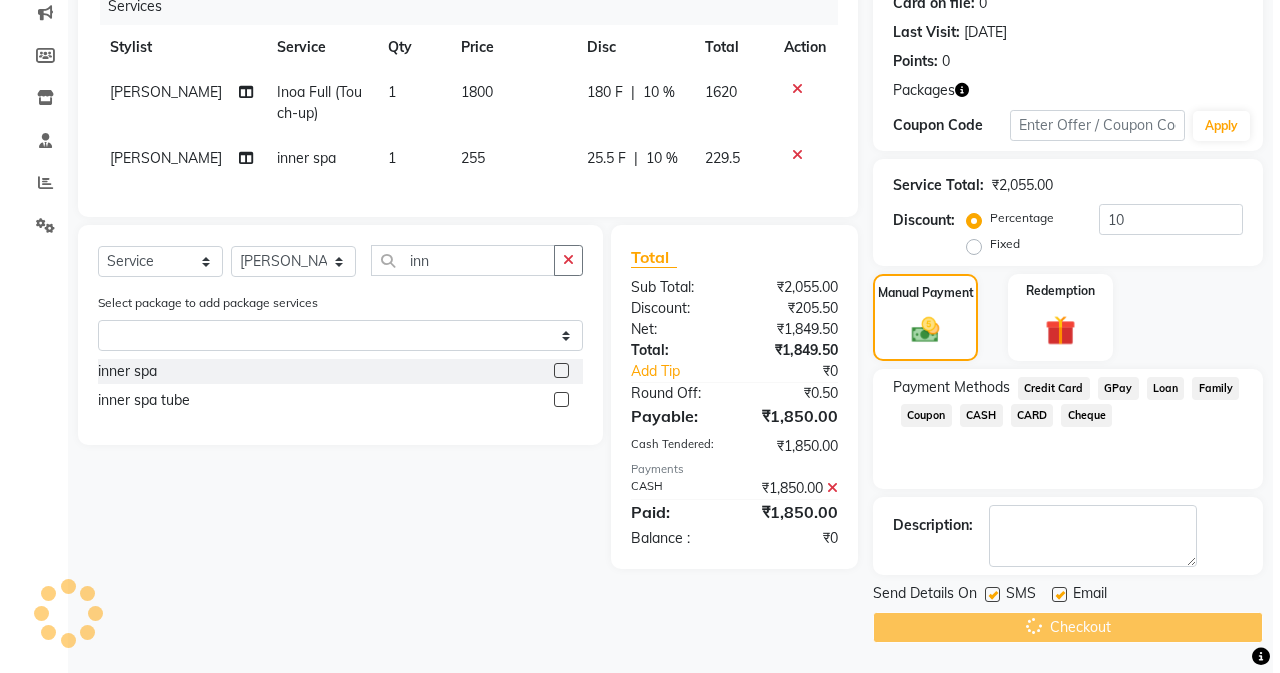 scroll, scrollTop: 0, scrollLeft: 0, axis: both 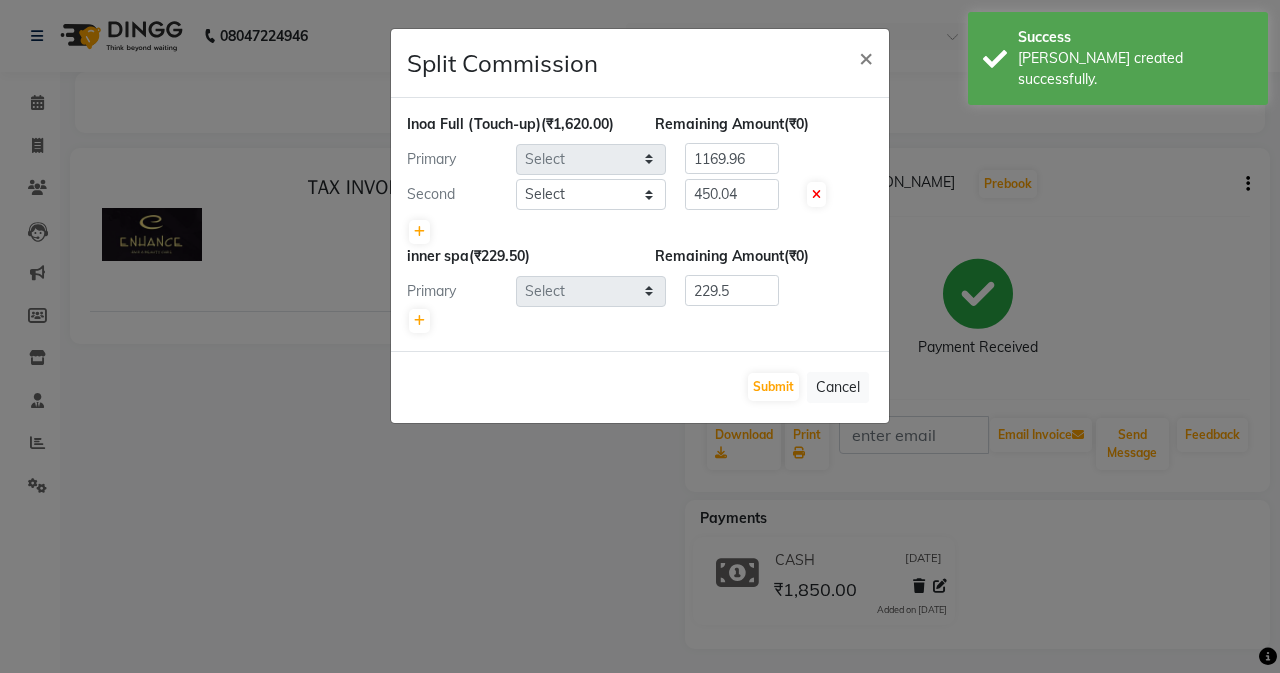 select on "61730" 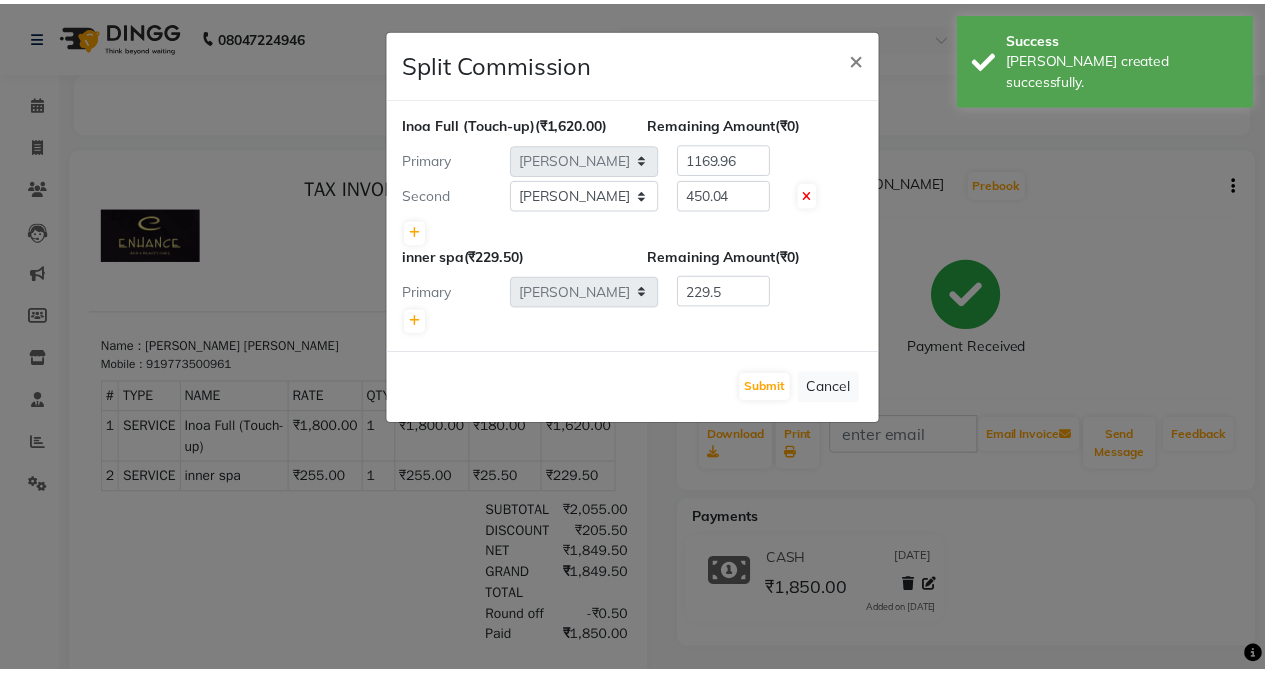 scroll, scrollTop: 0, scrollLeft: 0, axis: both 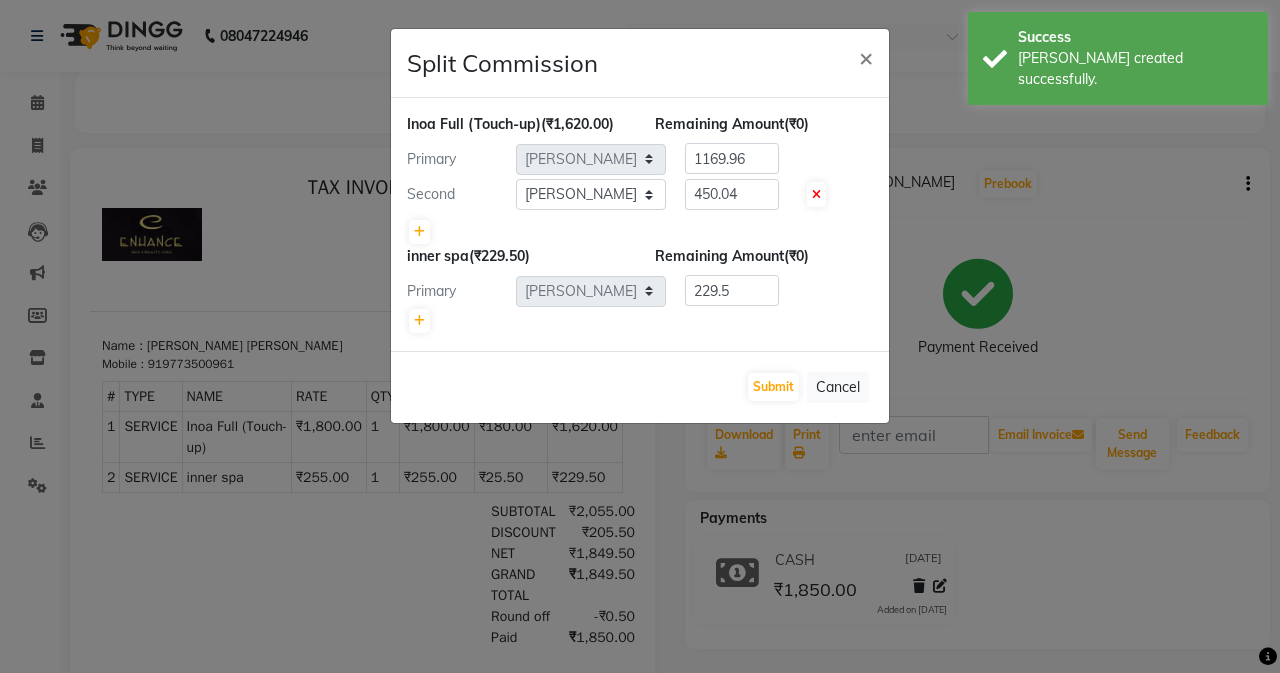 click on "Submit   Cancel" 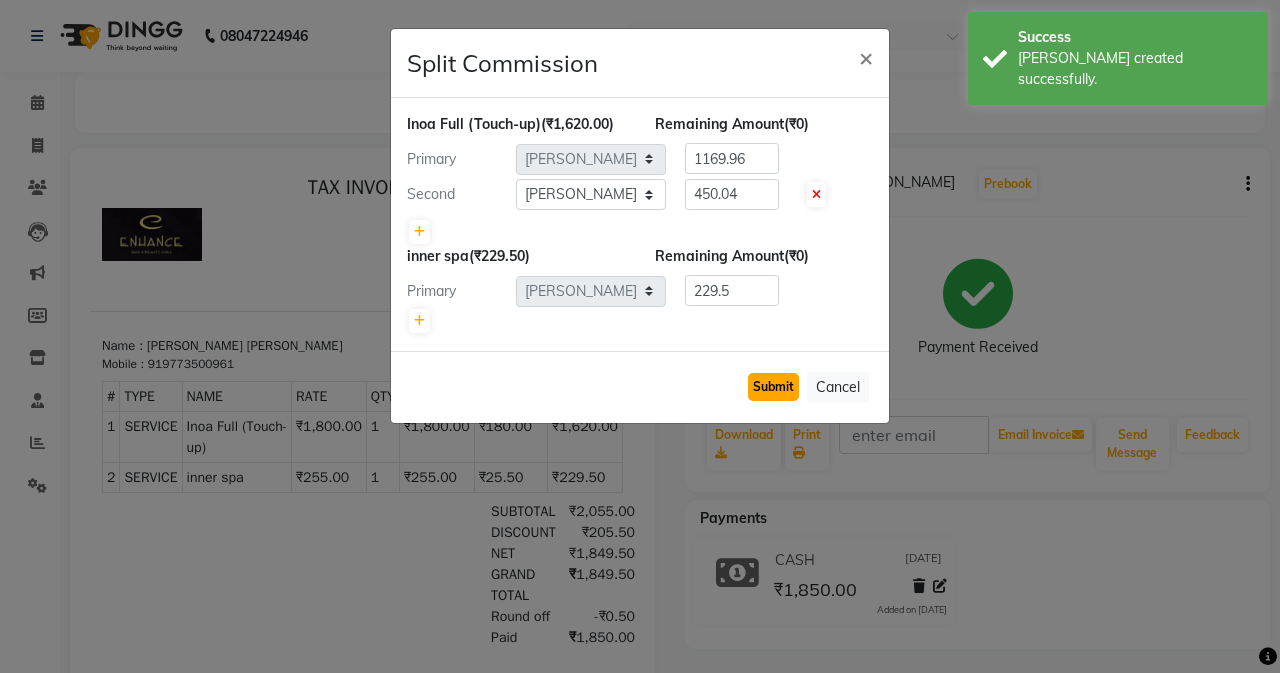 click on "Submit" 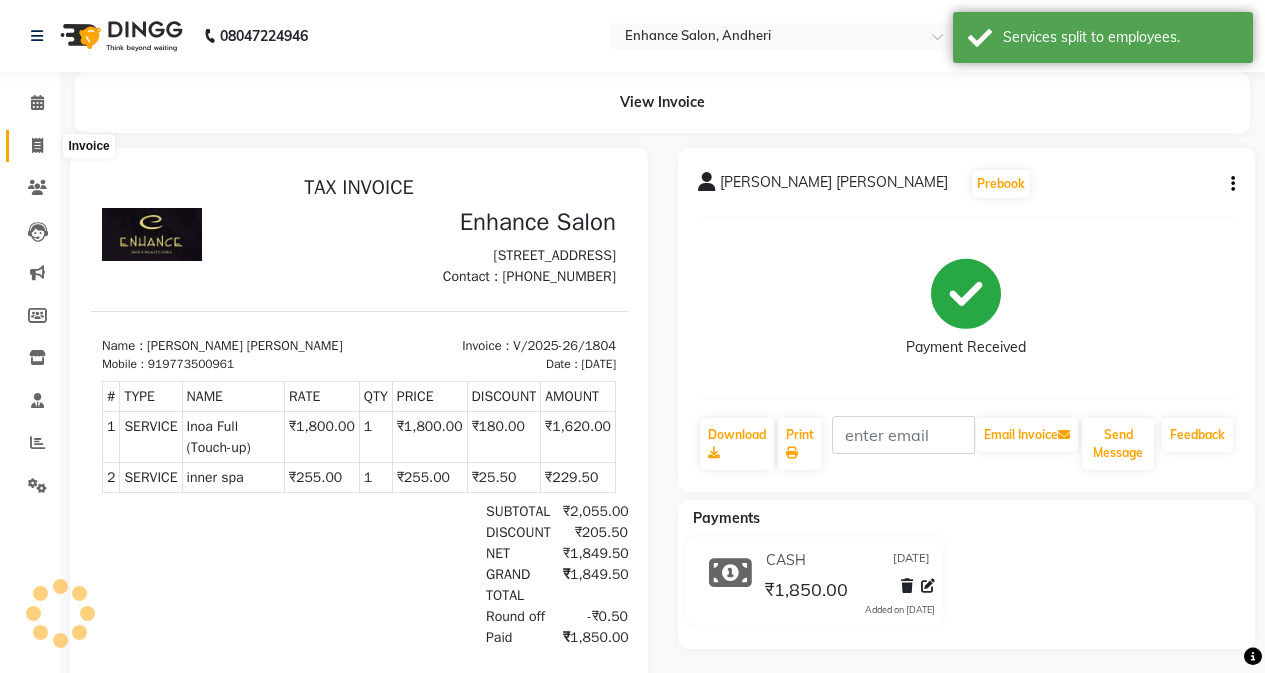 click 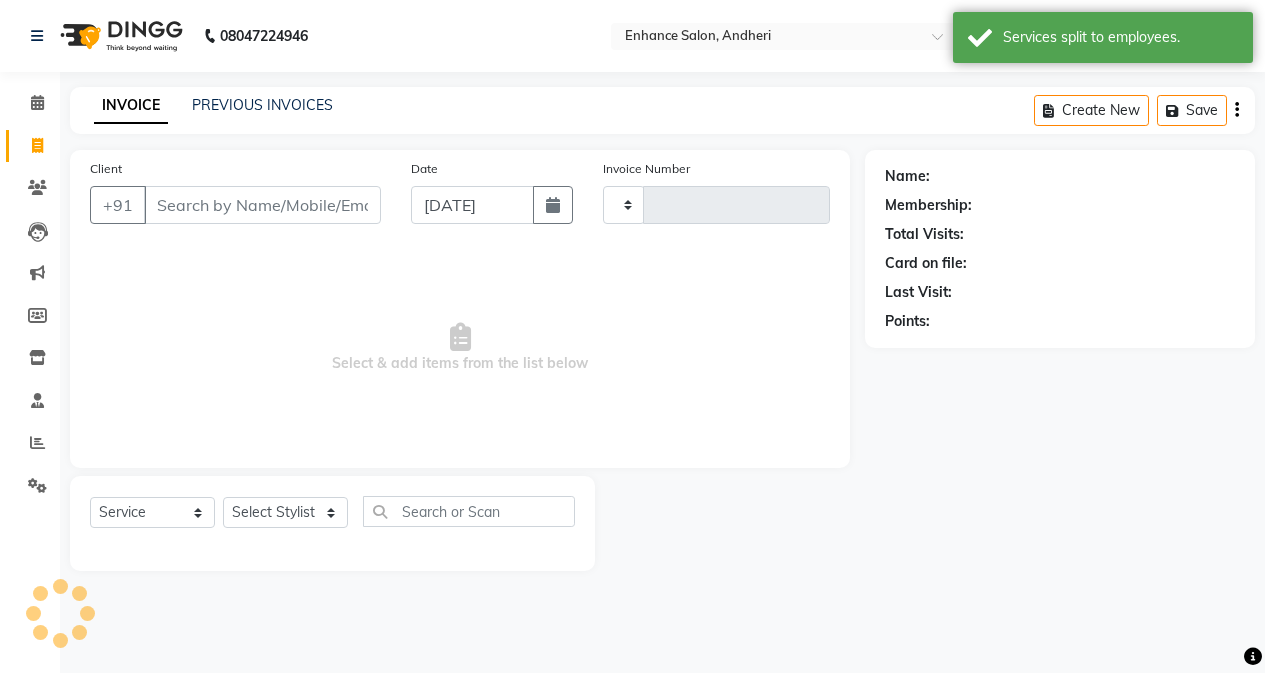 type on "1805" 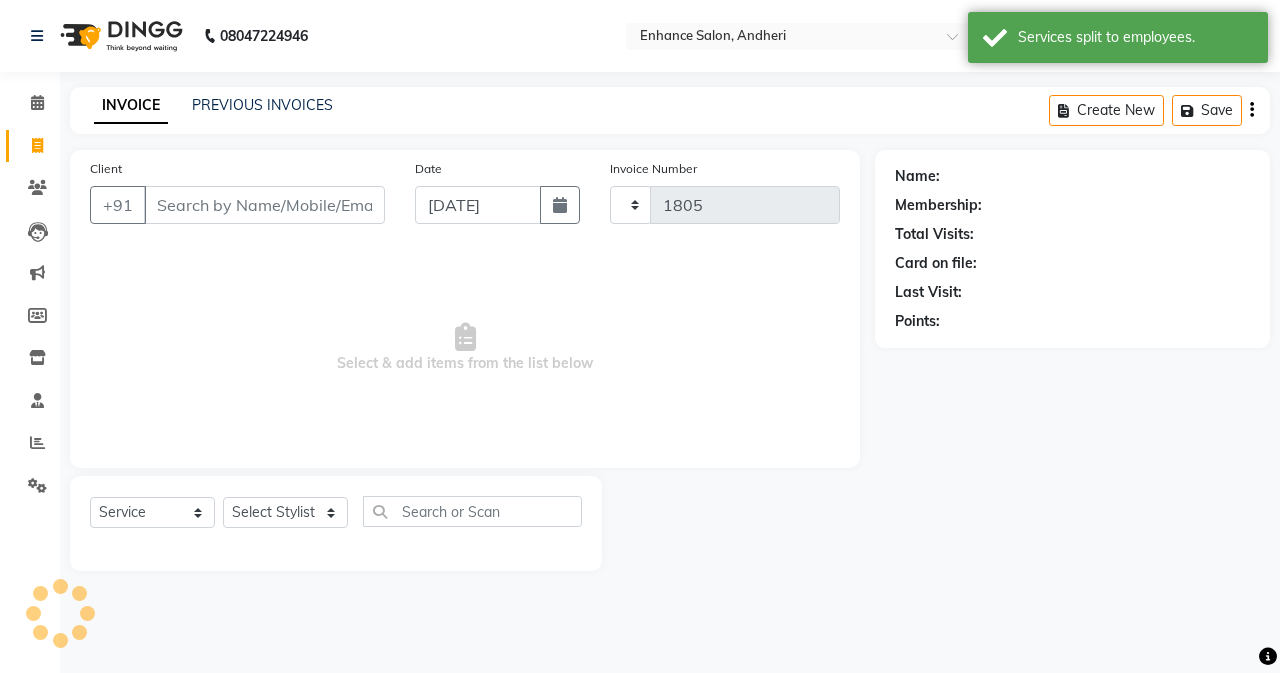 select on "7236" 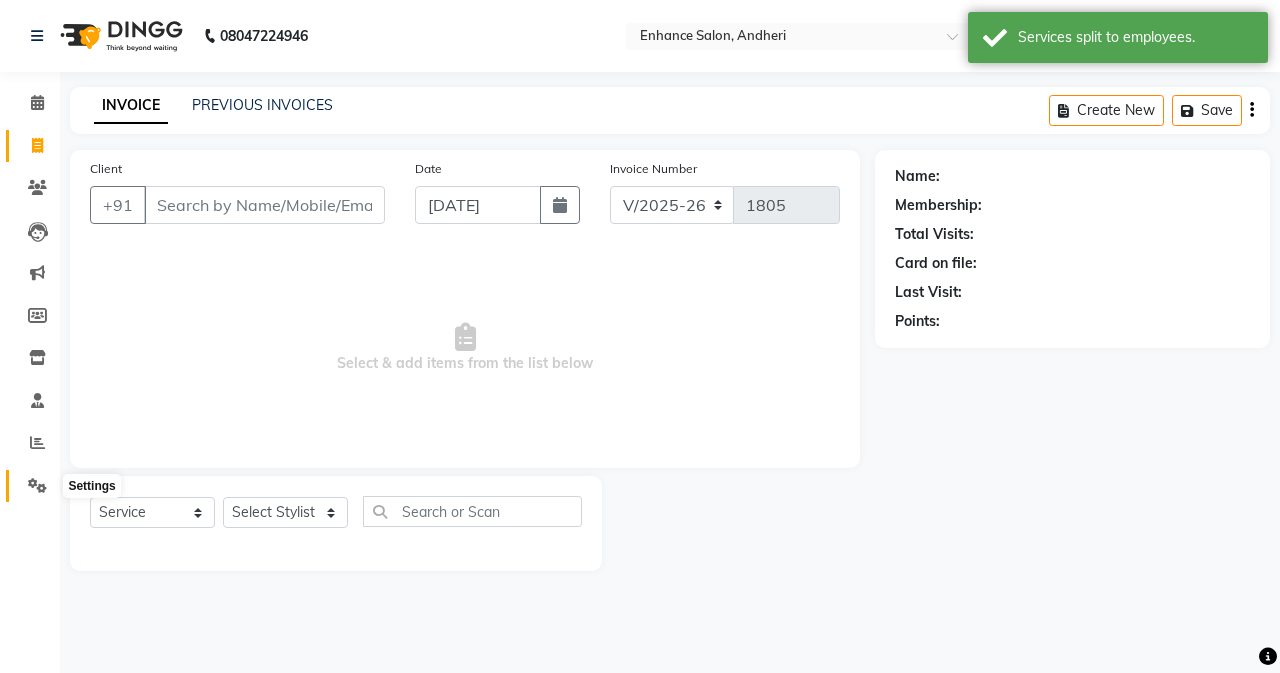 click 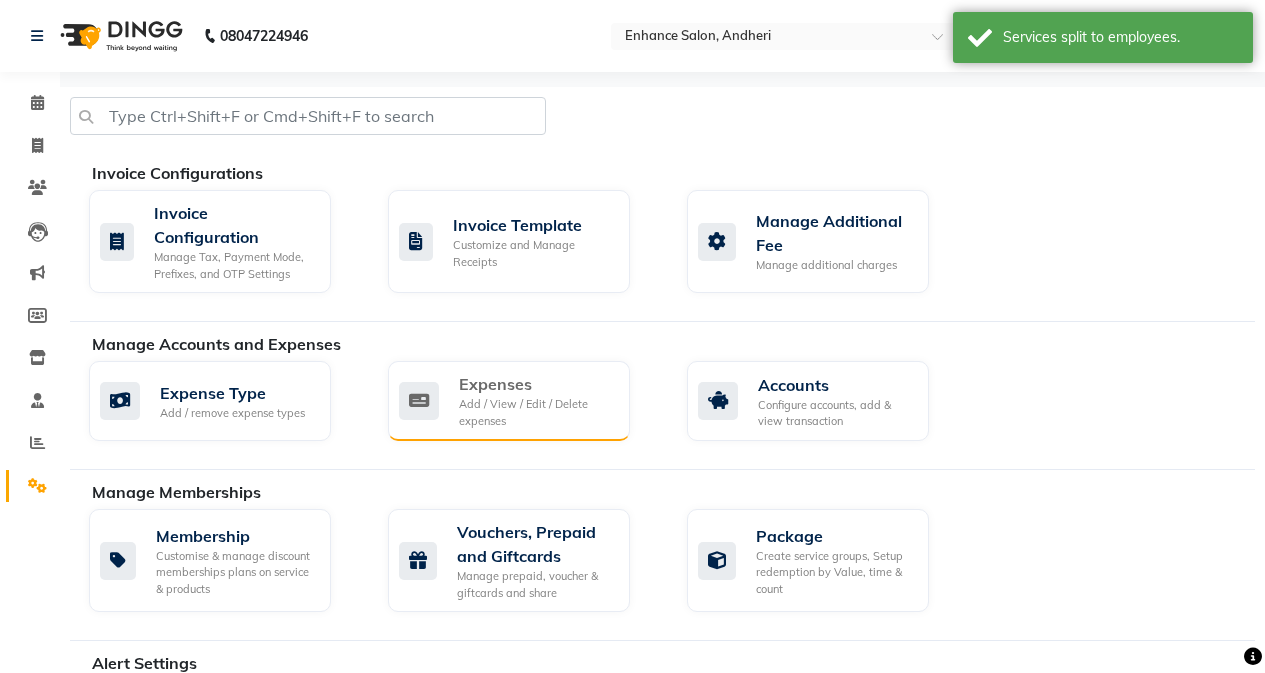 click on "Expenses" 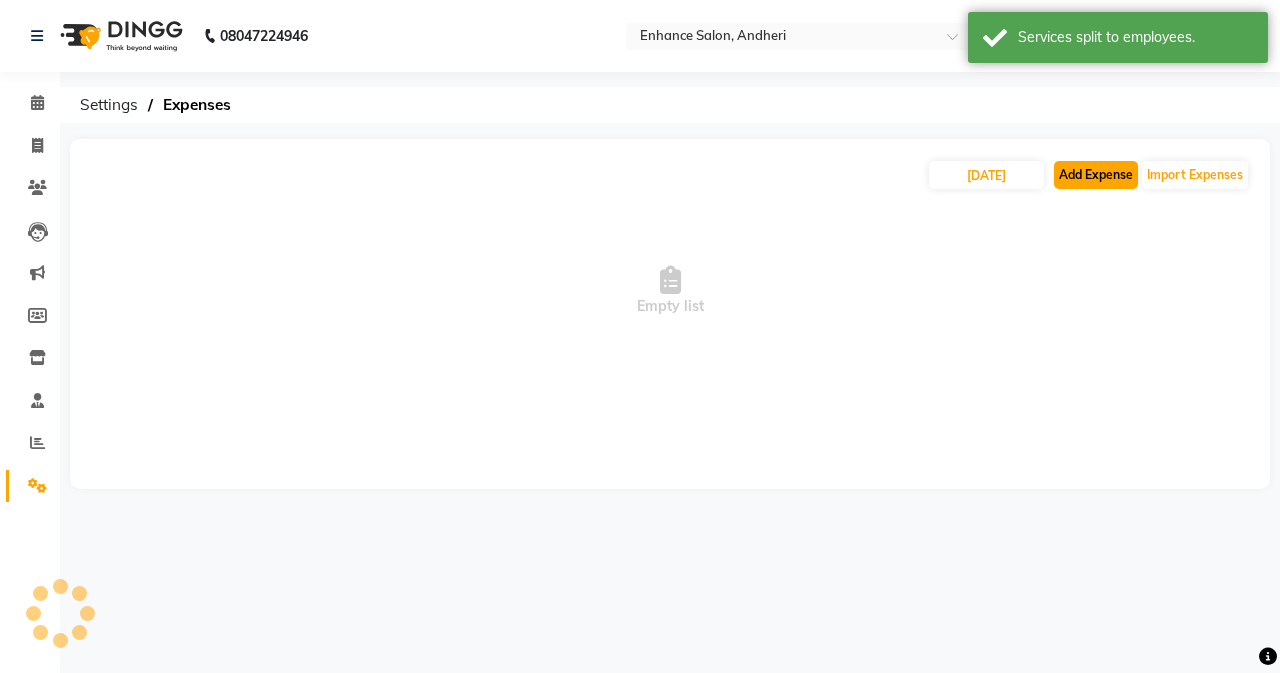click on "Add Expense" 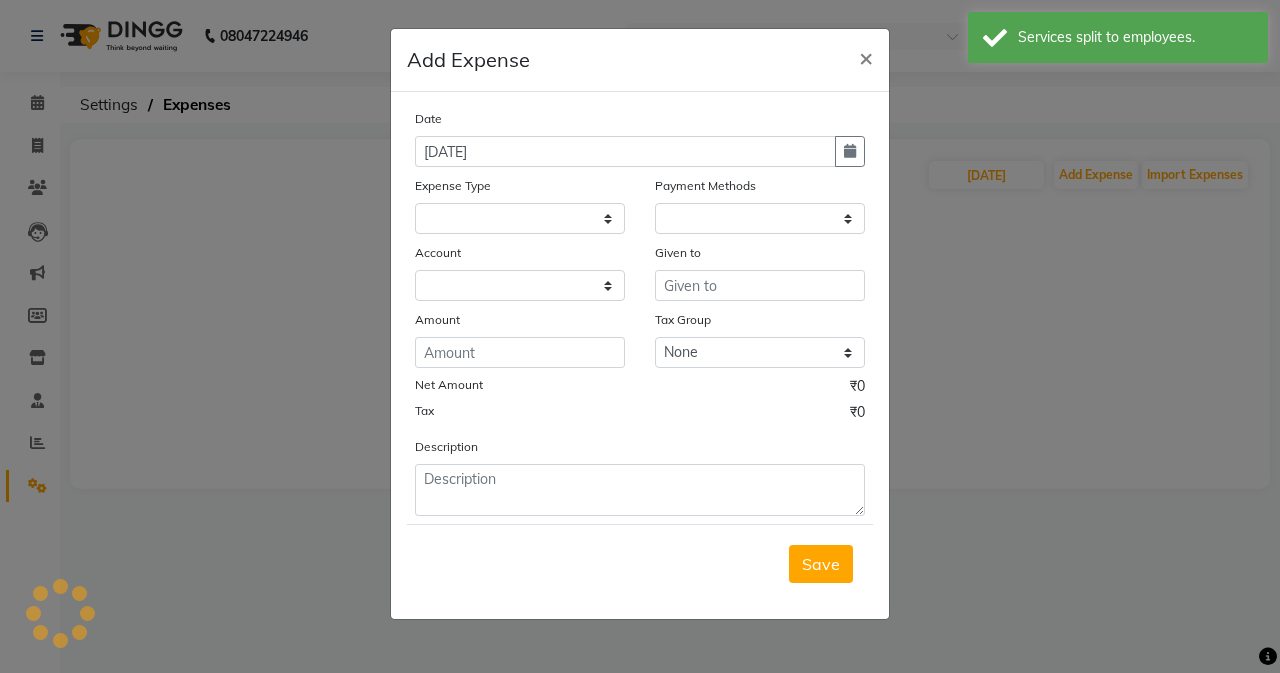 select on "1" 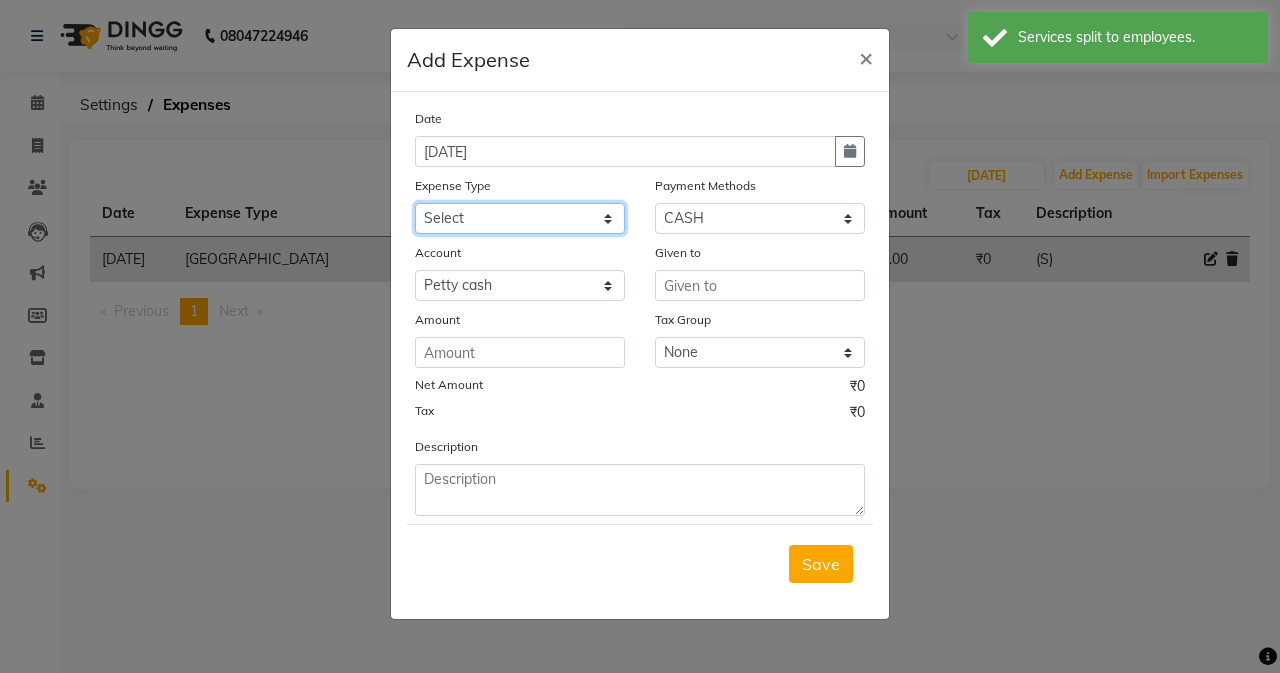 click on "Select Advance Salary Air Condition [PERSON_NAME] Aroma auto money Beauty Bazaar Beauty Palace Beauty Zone Blue sky [PERSON_NAME] [MEDICAL_DATA] cell phone Client Snack dejado nails deja returned Dhobi Dione Dmart electrician Electricity Equipment Eyelash Floractive Fragnace general store getwell medical GST Laundry Loreal Maintenance Mali [PERSON_NAME] Milk Shake Miscellaneous Other overtime Pantry Product [PERSON_NAME] Nails Raza computer Rent restaurant Return money Salary Satnique serenite [PERSON_NAME] Soaked Social Media Staff Snacks stationary sweeper Tax Tea Manoj Tea & Refreshment Tip toiletry Utilities Water Bill wax we fast" 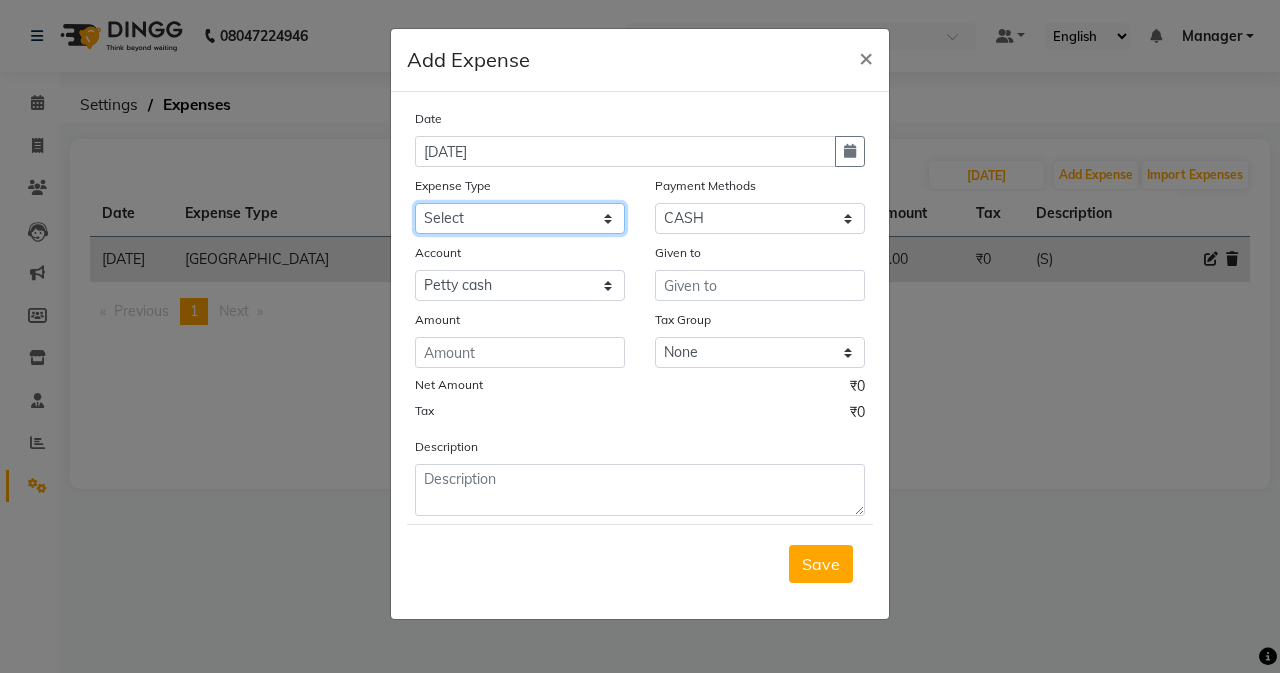 select on "18787" 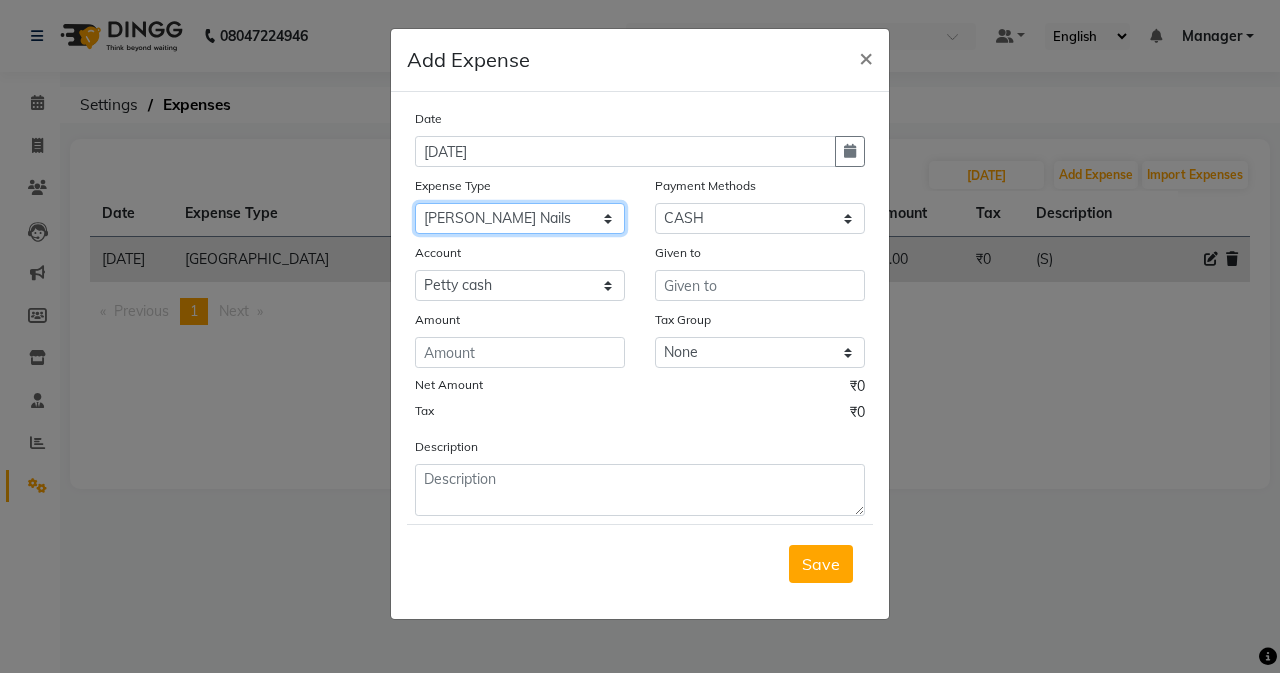 click on "Select Advance Salary Air Condition [PERSON_NAME] Aroma auto money Beauty Bazaar Beauty Palace Beauty Zone Blue sky [PERSON_NAME] [MEDICAL_DATA] cell phone Client Snack dejado nails deja returned Dhobi Dione Dmart electrician Electricity Equipment Eyelash Floractive Fragnace general store getwell medical GST Laundry Loreal Maintenance Mali [PERSON_NAME] Milk Shake Miscellaneous Other overtime Pantry Product [PERSON_NAME] Nails Raza computer Rent restaurant Return money Salary Satnique serenite [PERSON_NAME] Soaked Social Media Staff Snacks stationary sweeper Tax Tea Manoj Tea & Refreshment Tip toiletry Utilities Water Bill wax we fast" 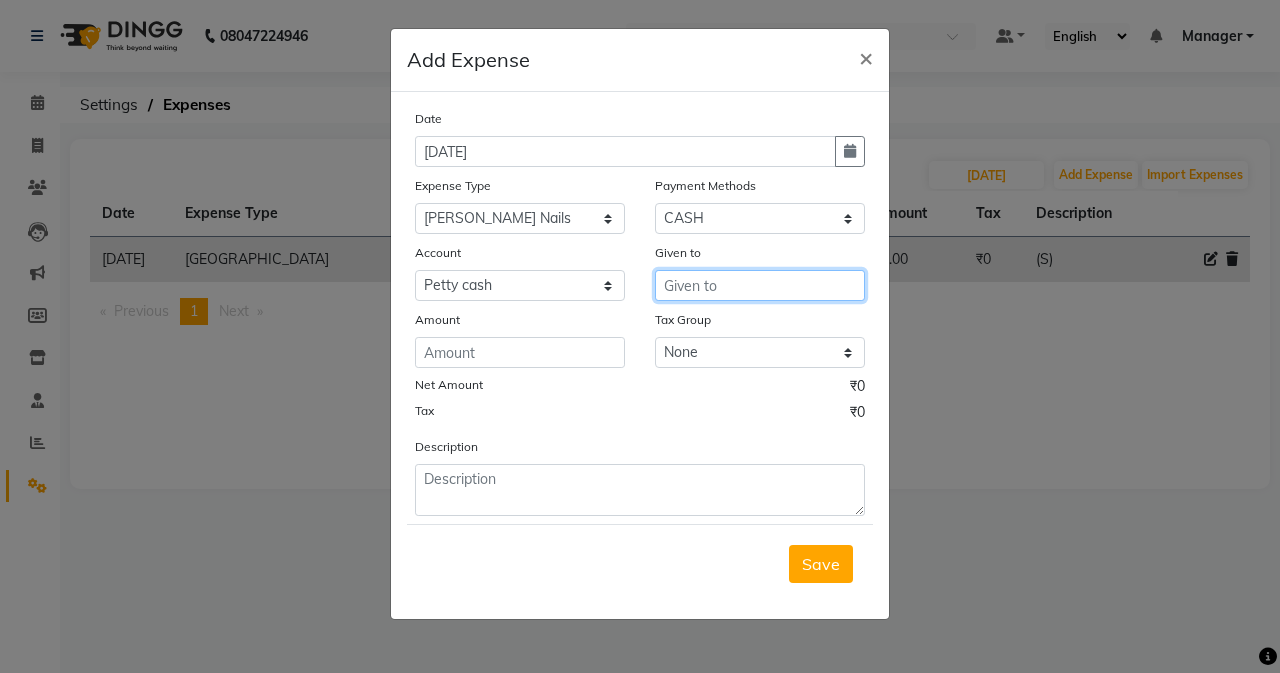 click at bounding box center [760, 285] 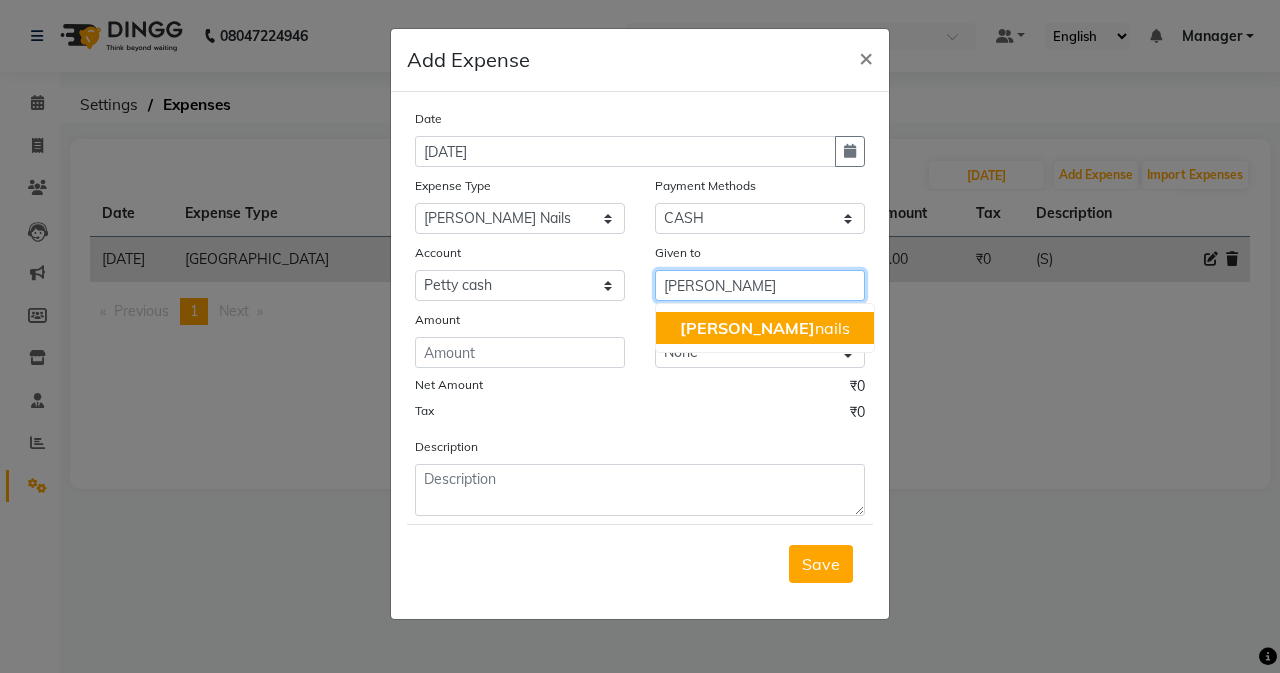 click on "[PERSON_NAME]  nails" at bounding box center (765, 328) 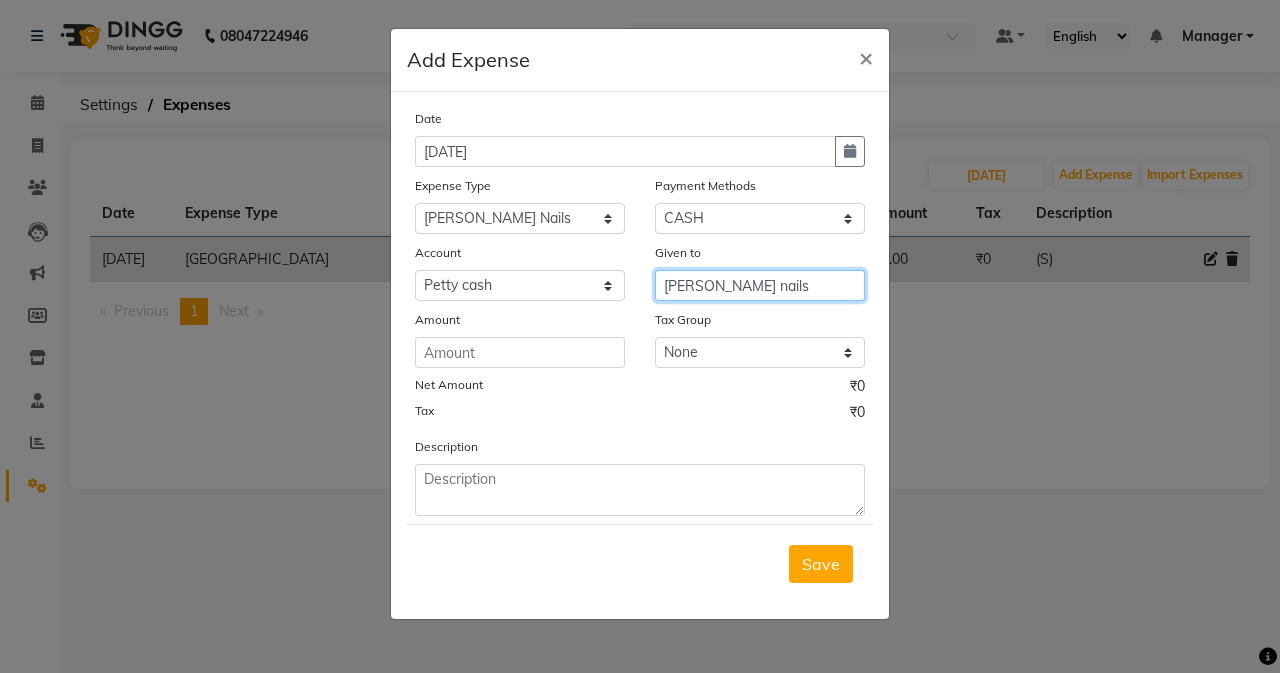 type on "[PERSON_NAME] nails" 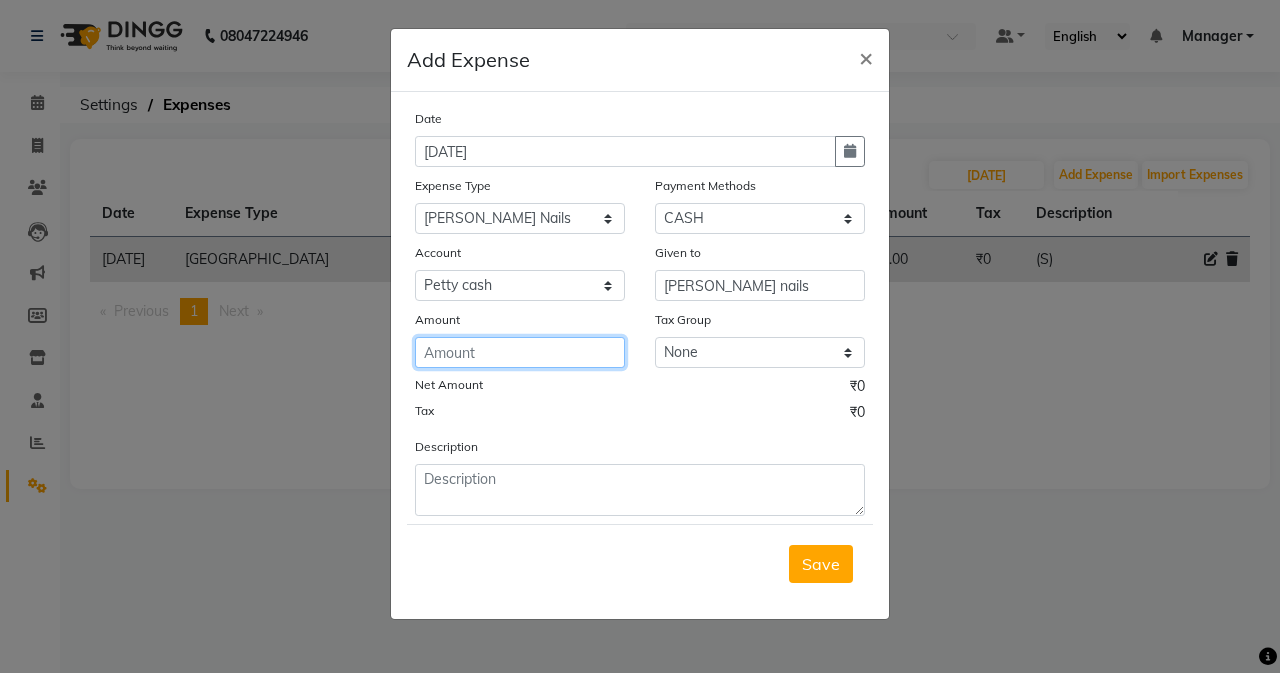 click 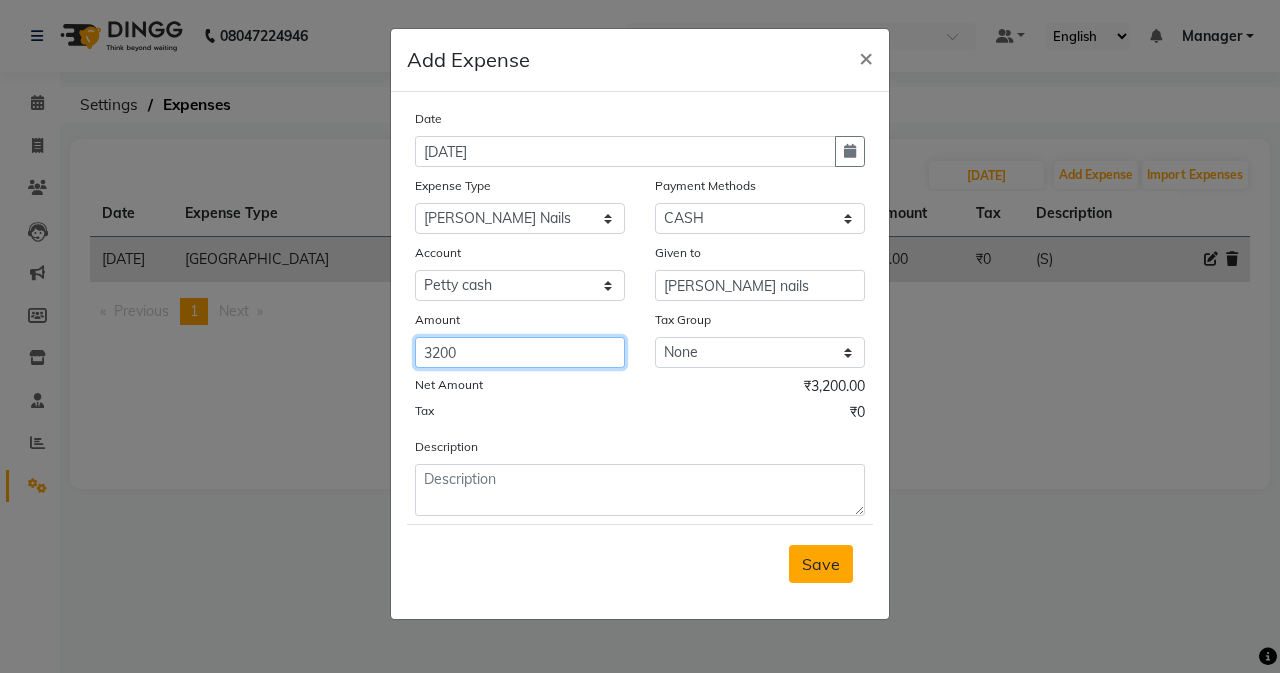 type on "3200" 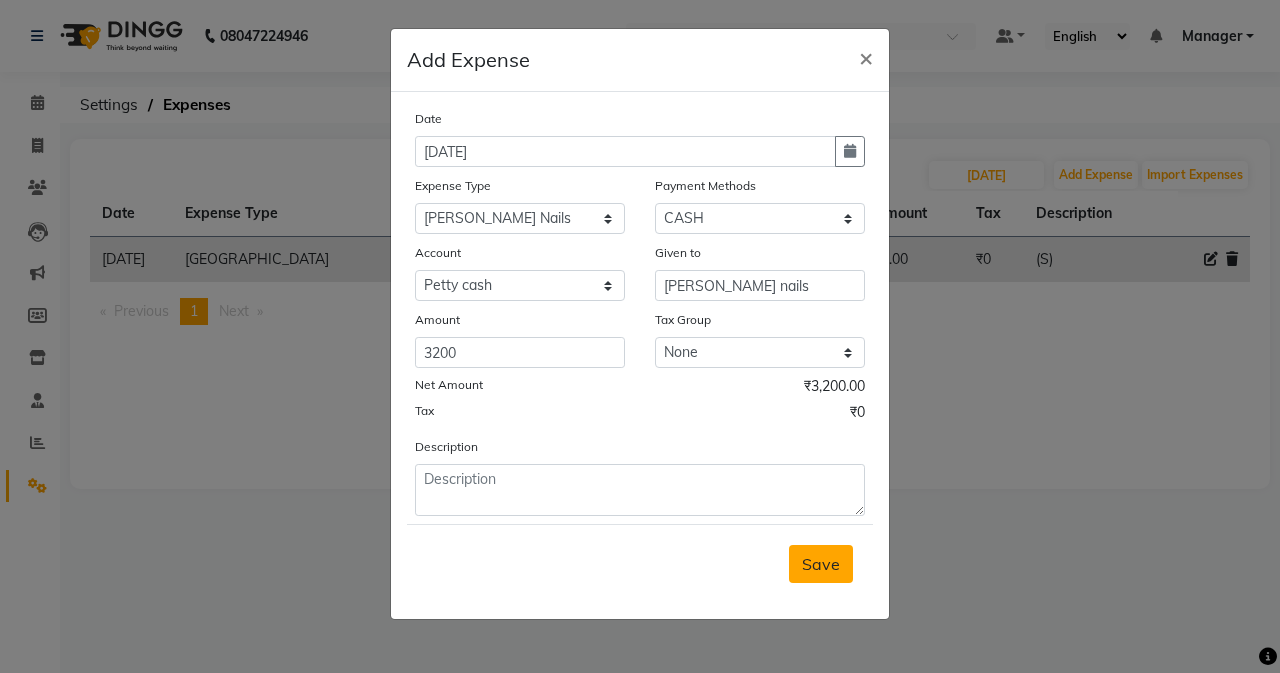 click on "Save" at bounding box center [821, 564] 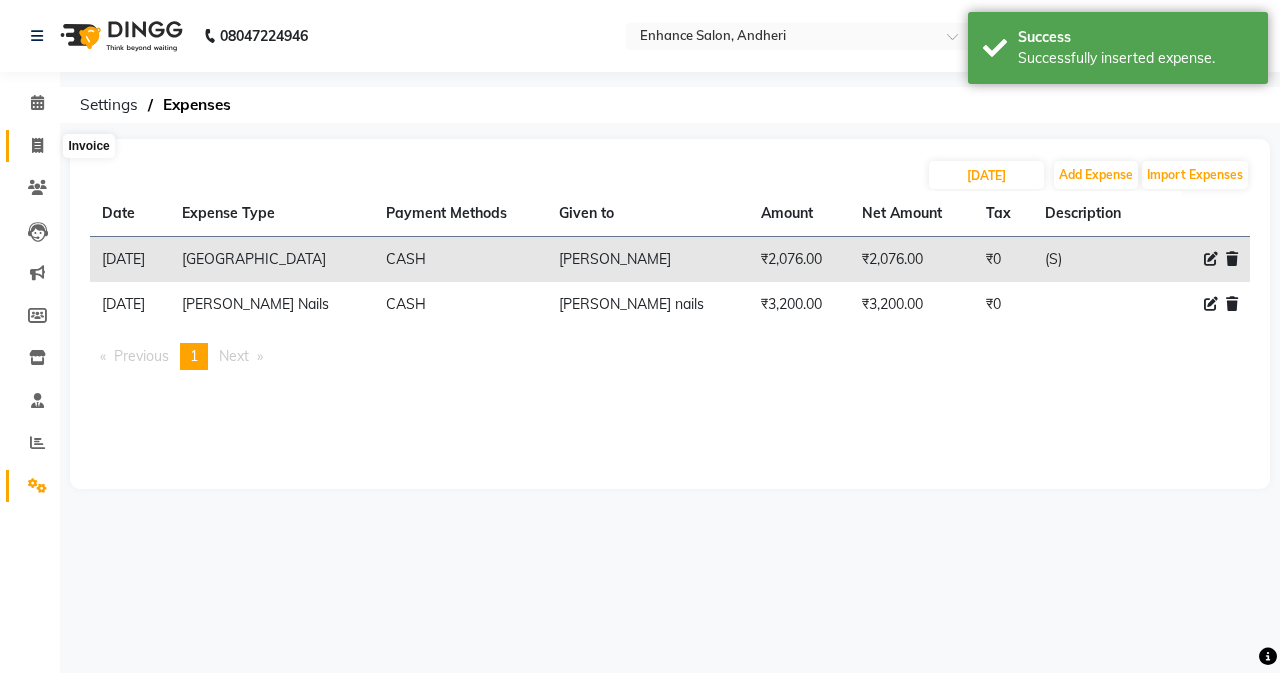 click 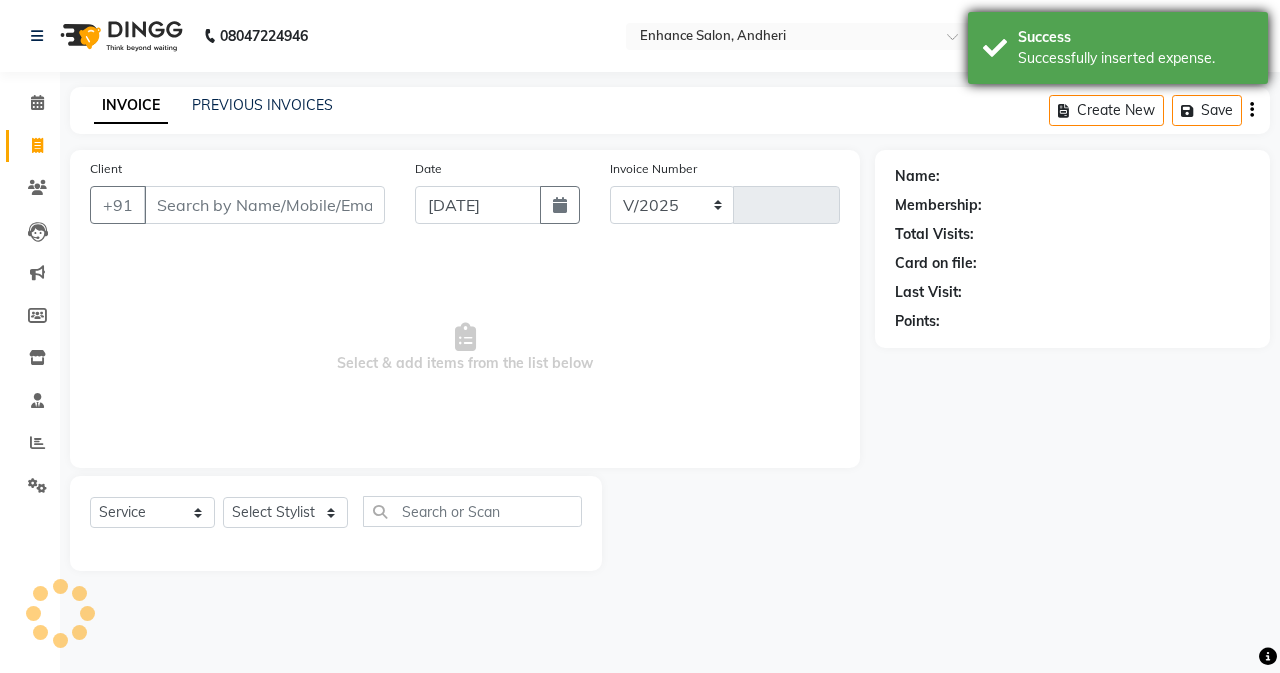 select on "7236" 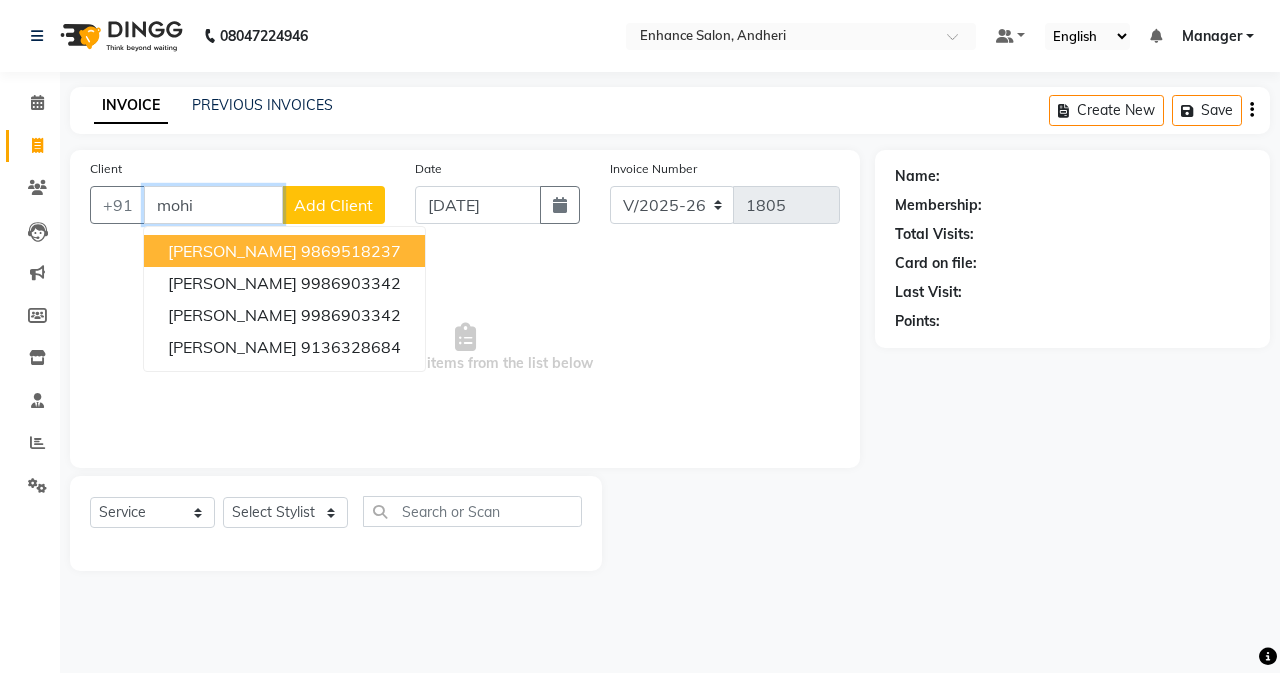 click on "9869518237" at bounding box center [351, 251] 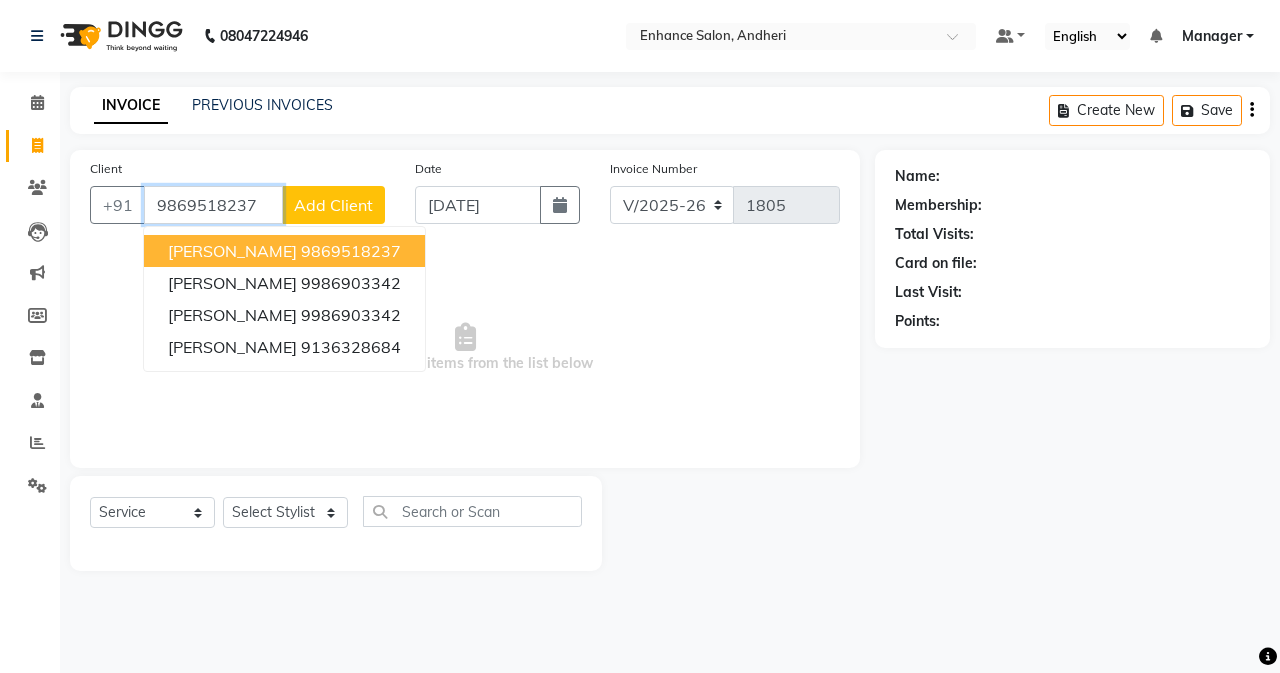 type on "9869518237" 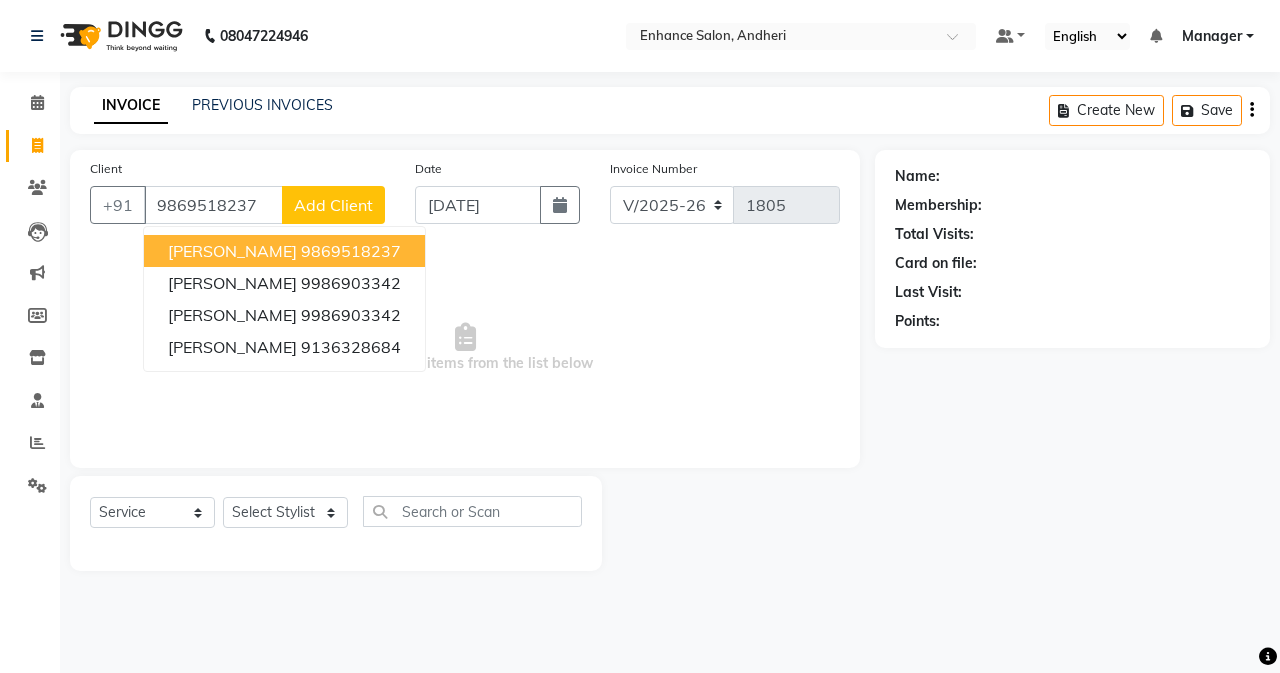 select on "1: Object" 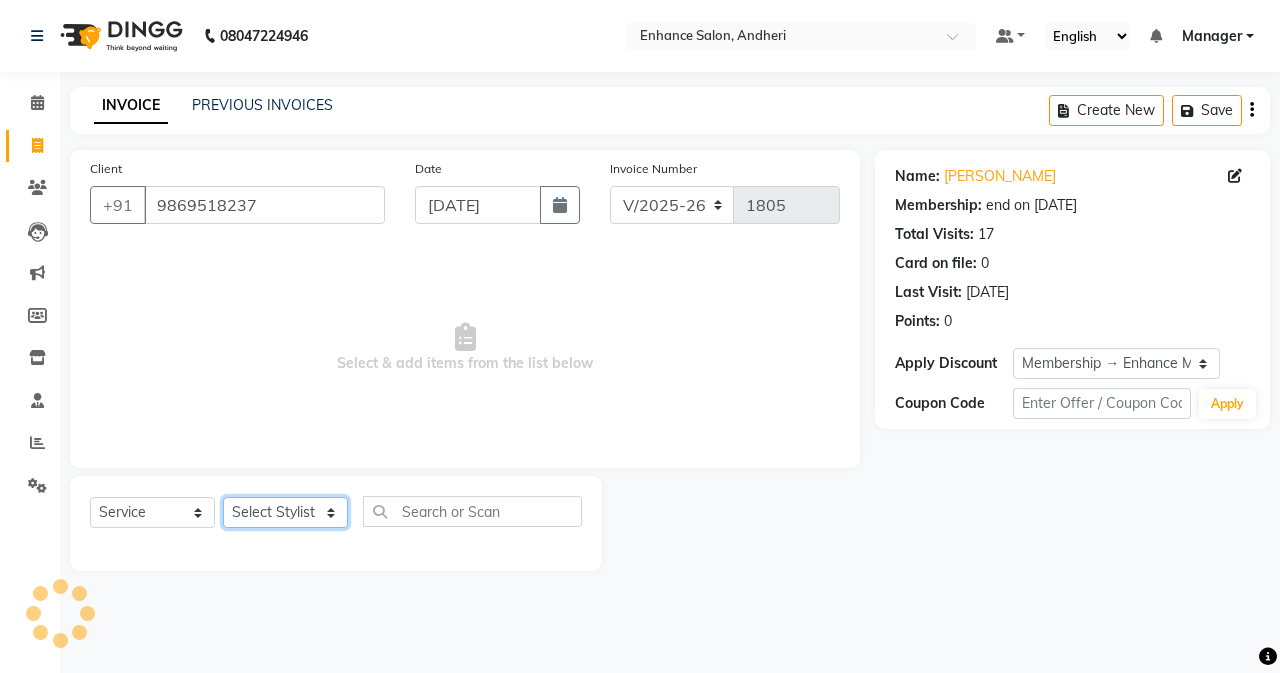 click on "Select Stylist Admin [PERSON_NAME] [PERSON_NAME] Manager [PERSON_NAME] [PERSON_NAME] [PERSON_NAME] POONAM [PERSON_NAME] [PERSON_NAME] nails [PERSON_NAME] MANGELA [PERSON_NAME] [PERSON_NAME] [PERSON_NAME] [PERSON_NAME]" 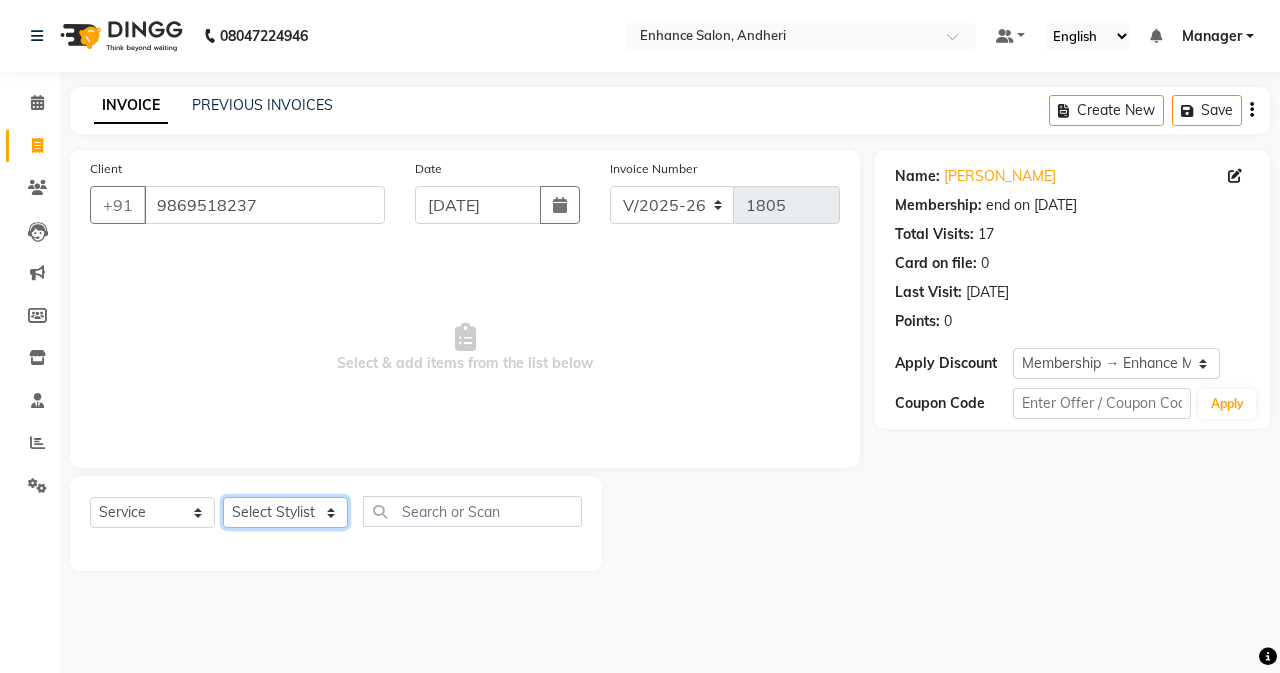 select on "61732" 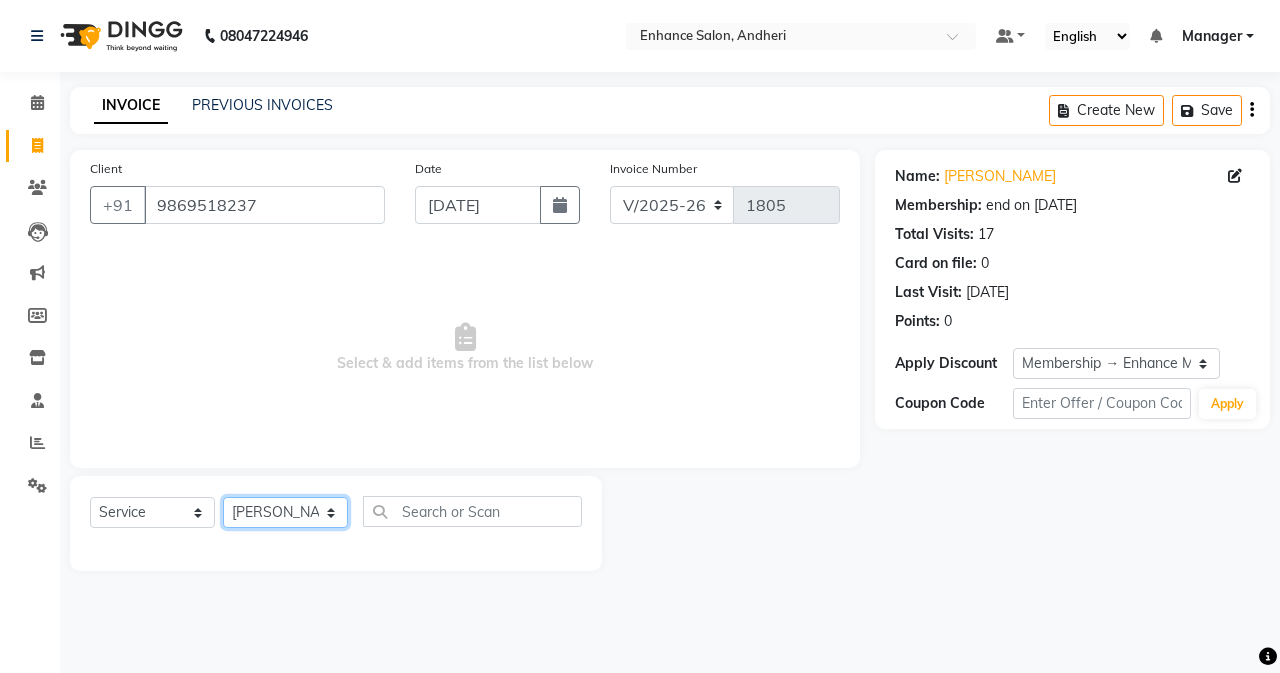 click on "Select Stylist Admin [PERSON_NAME] [PERSON_NAME] Manager [PERSON_NAME] [PERSON_NAME] [PERSON_NAME] POONAM [PERSON_NAME] [PERSON_NAME] nails [PERSON_NAME] MANGELA [PERSON_NAME] [PERSON_NAME] [PERSON_NAME] [PERSON_NAME]" 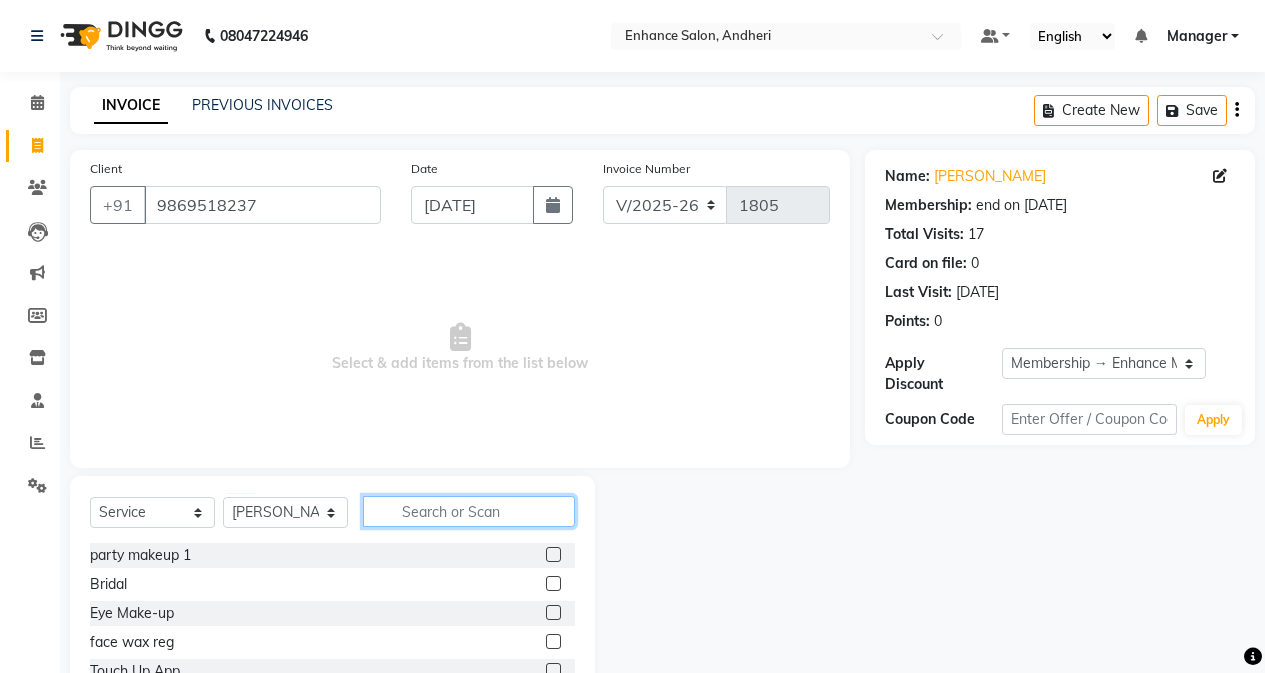 click 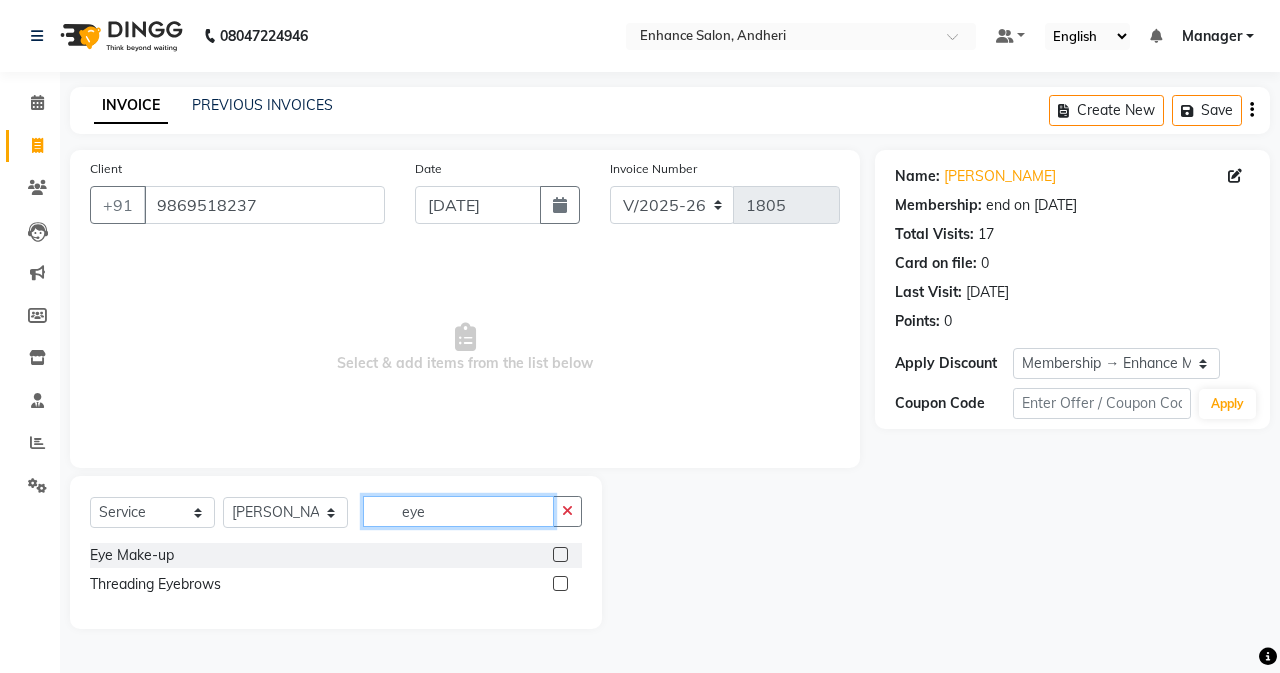 type on "eye" 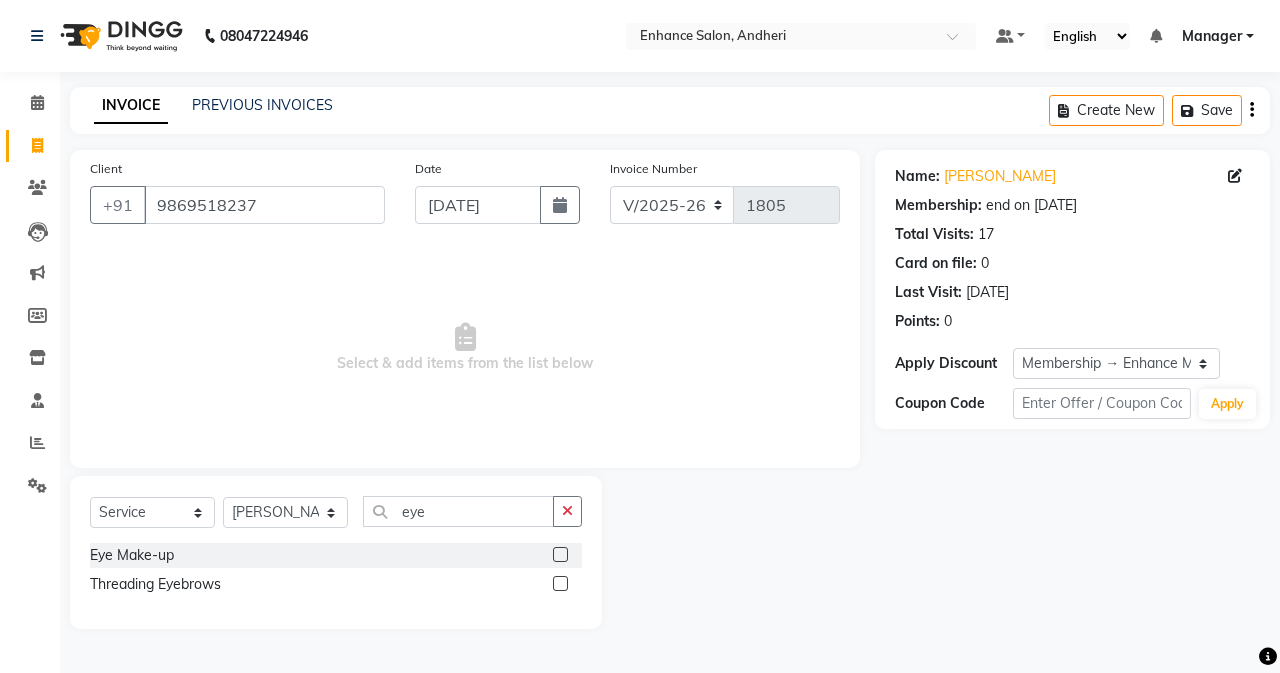 click 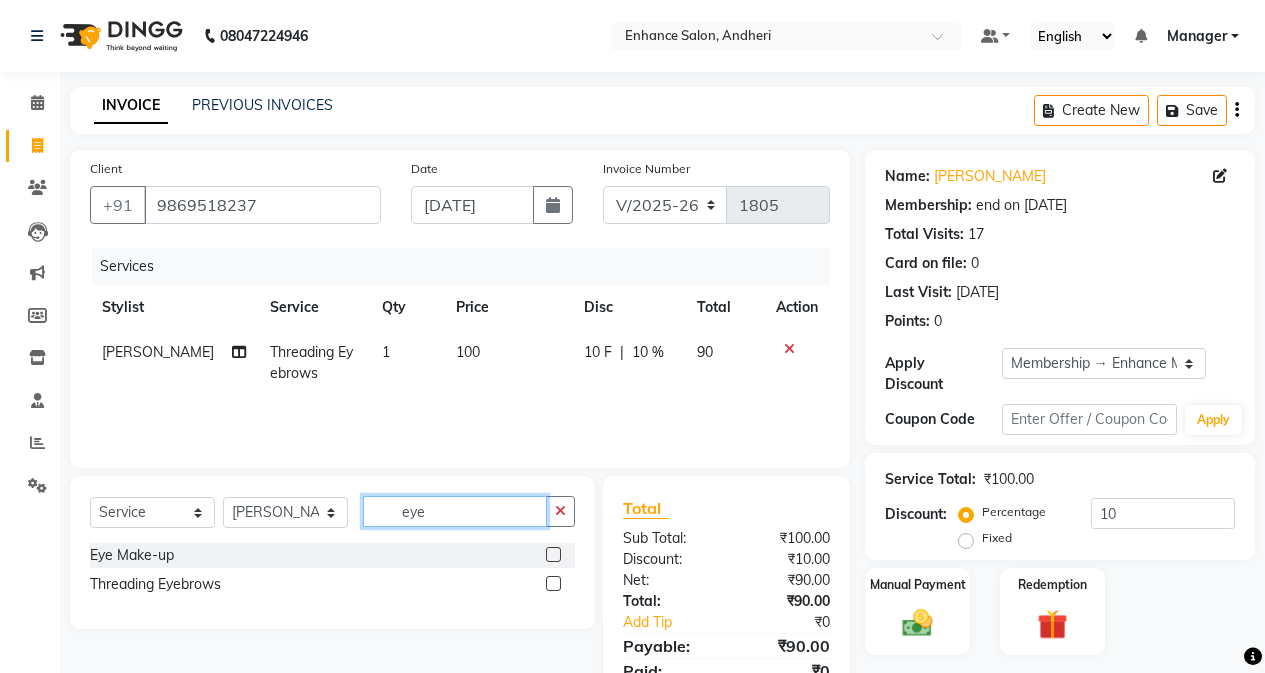 checkbox on "false" 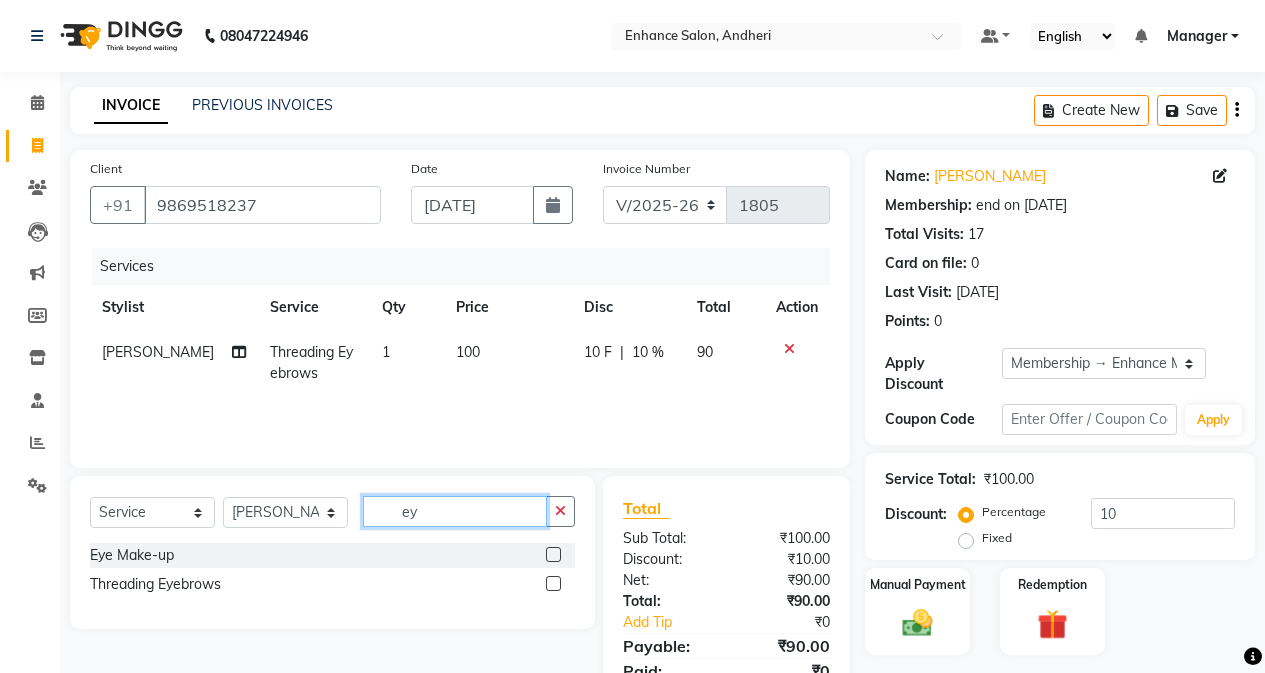 type on "e" 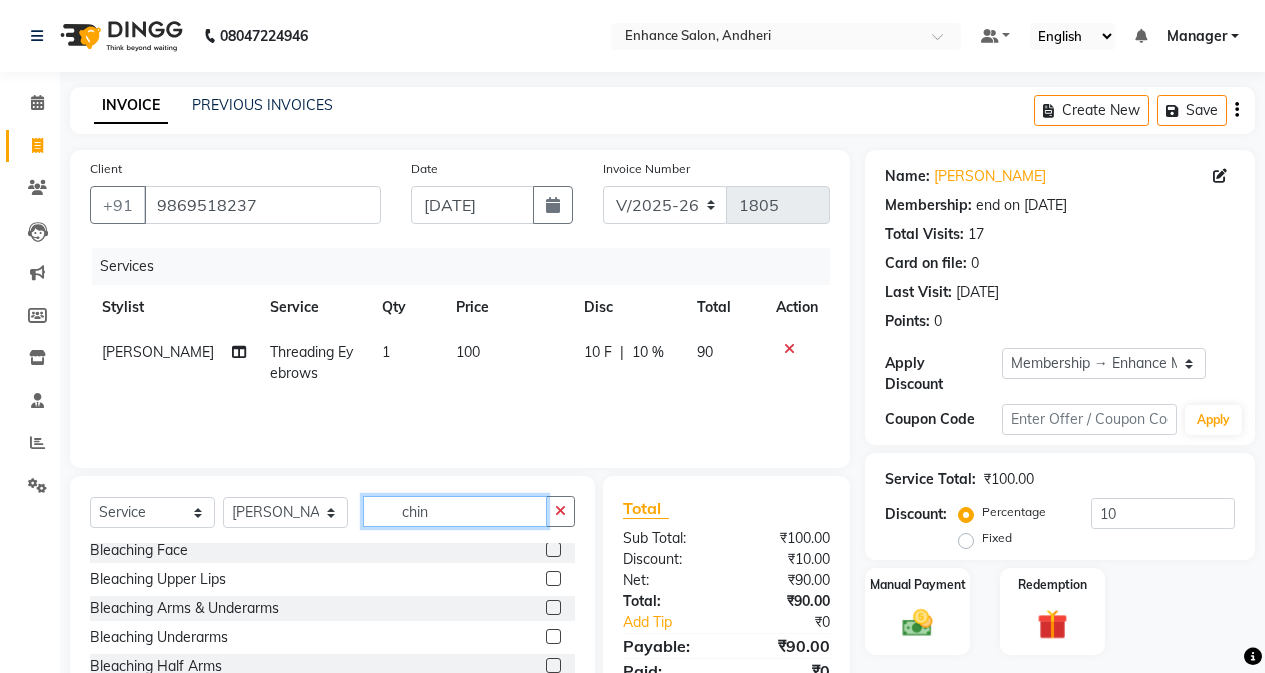 scroll, scrollTop: 293, scrollLeft: 0, axis: vertical 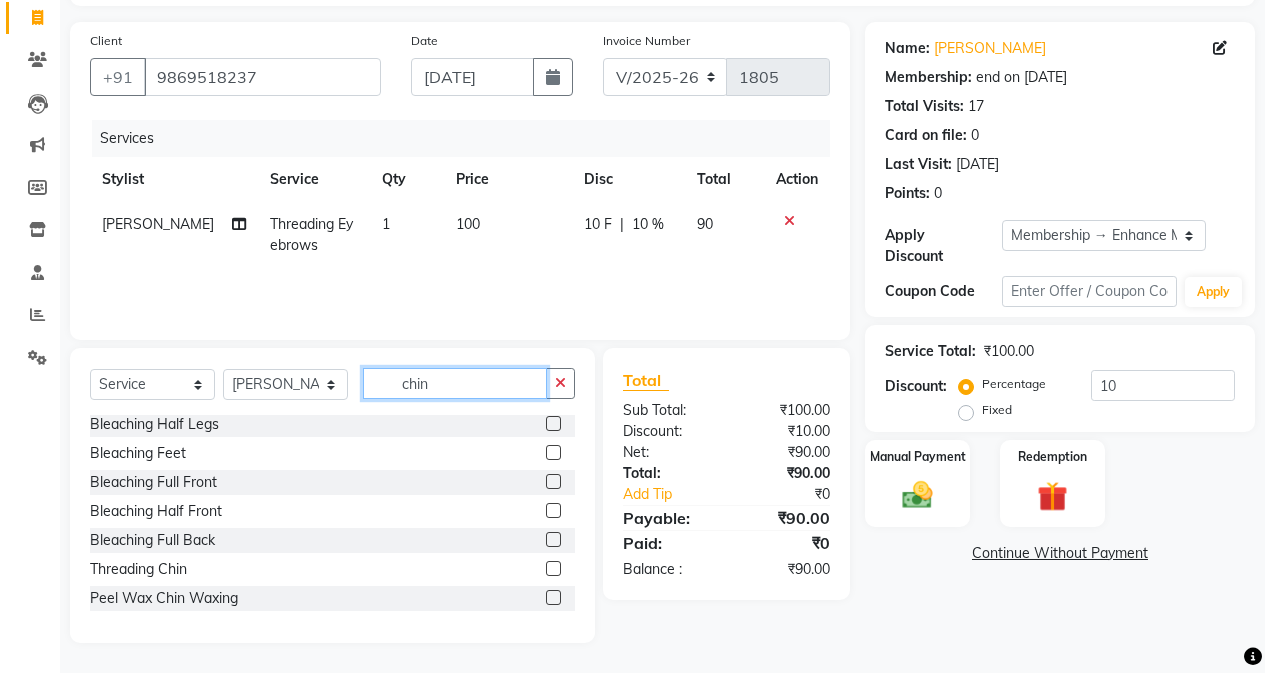 type on "chin" 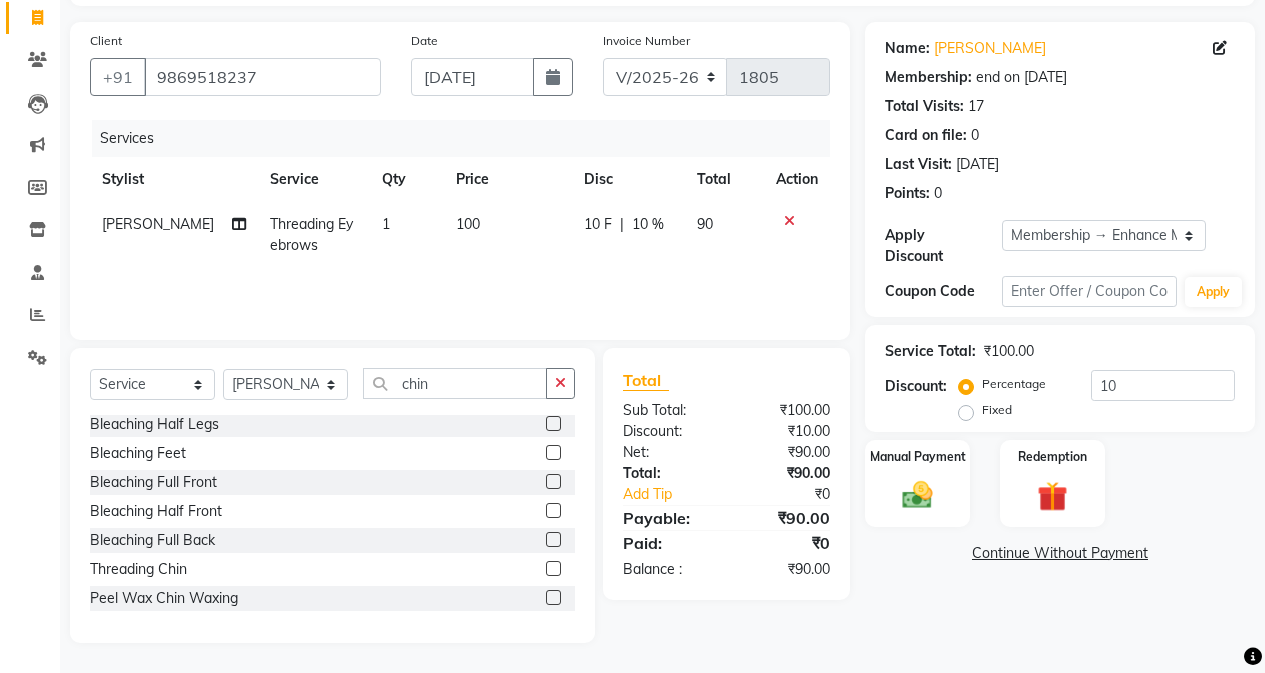 click 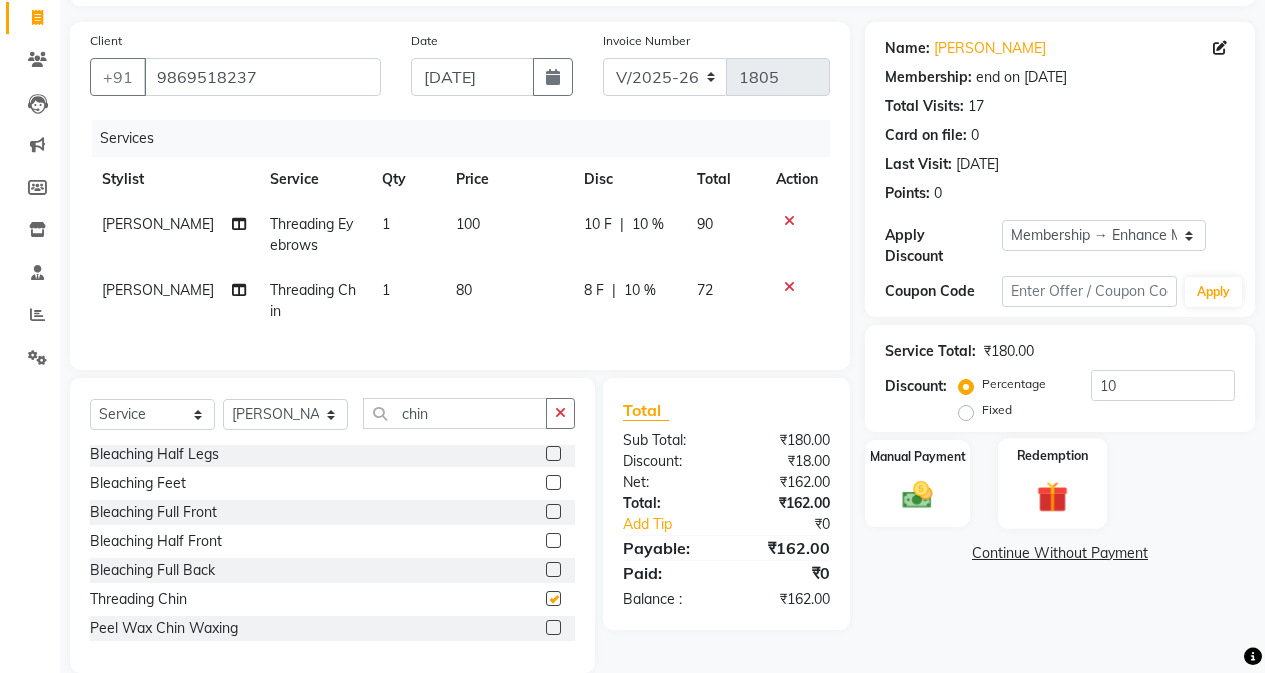 checkbox on "false" 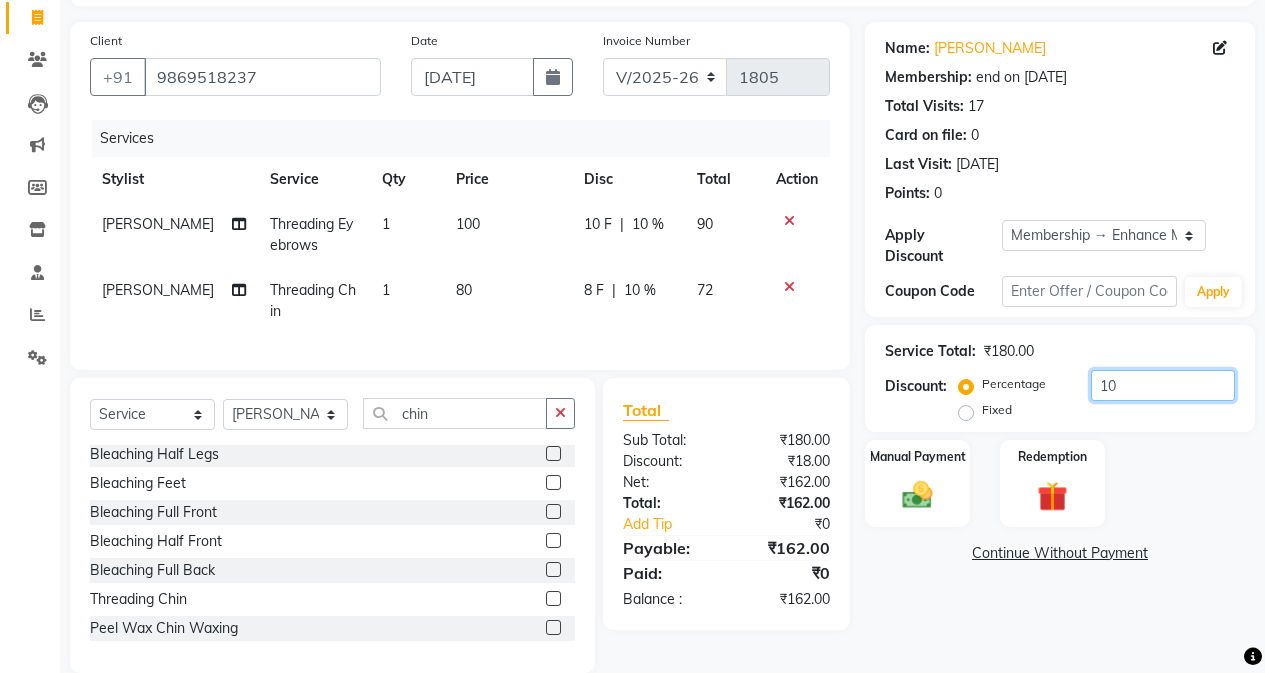 drag, startPoint x: 1163, startPoint y: 378, endPoint x: 1162, endPoint y: 388, distance: 10.049875 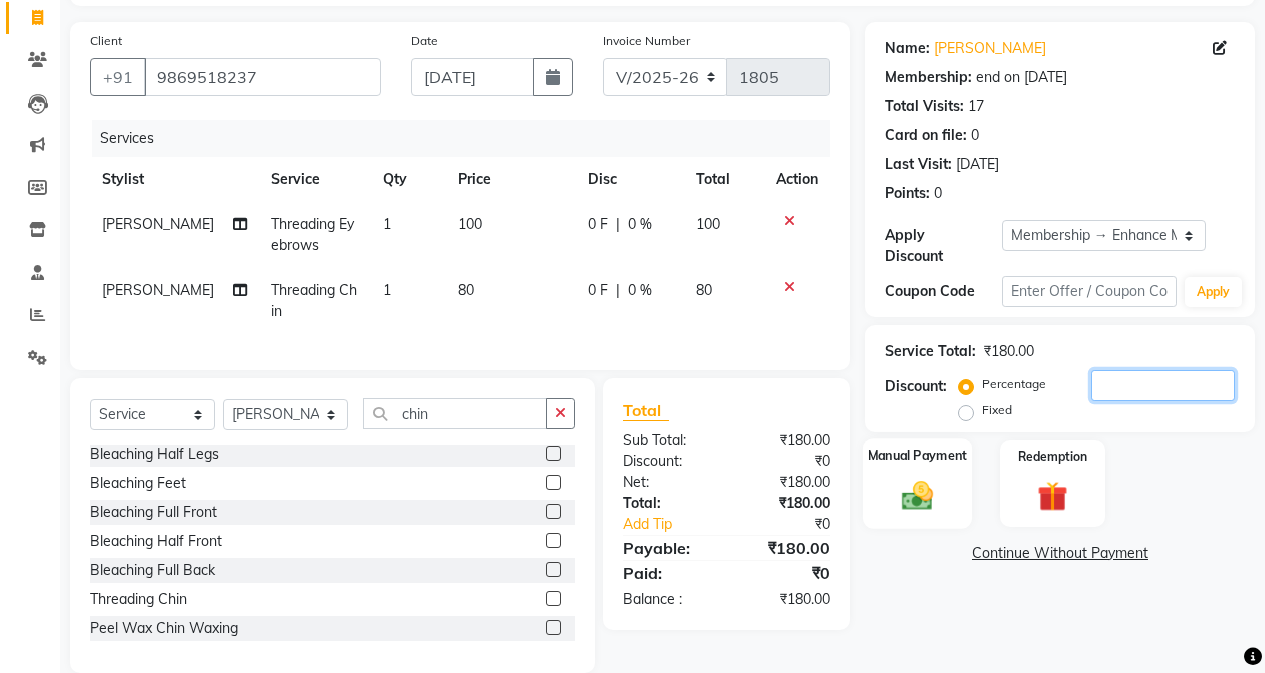 type 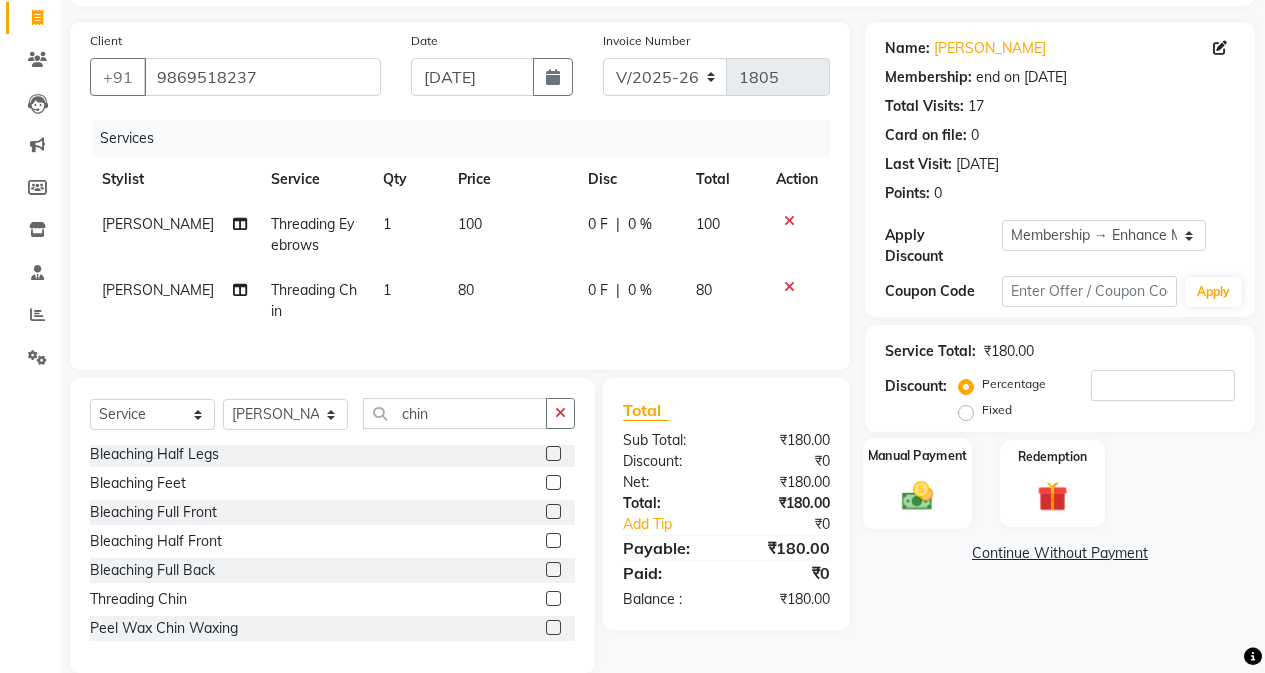click 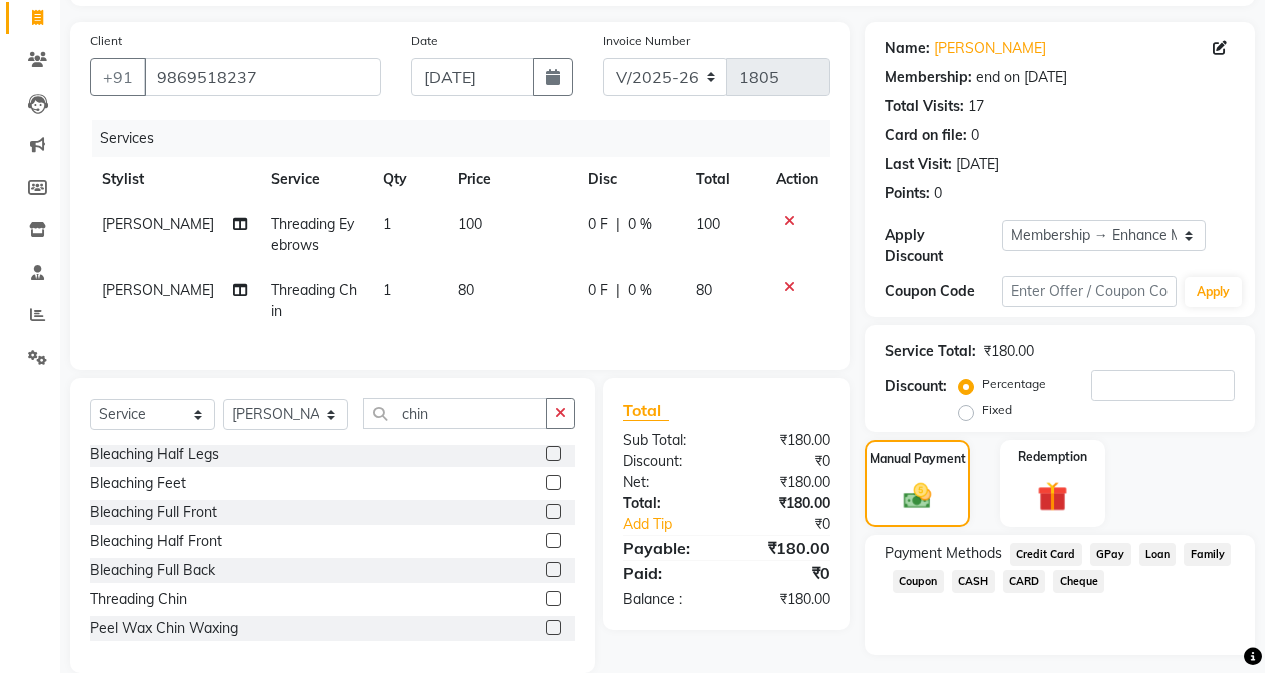 click on "CASH" 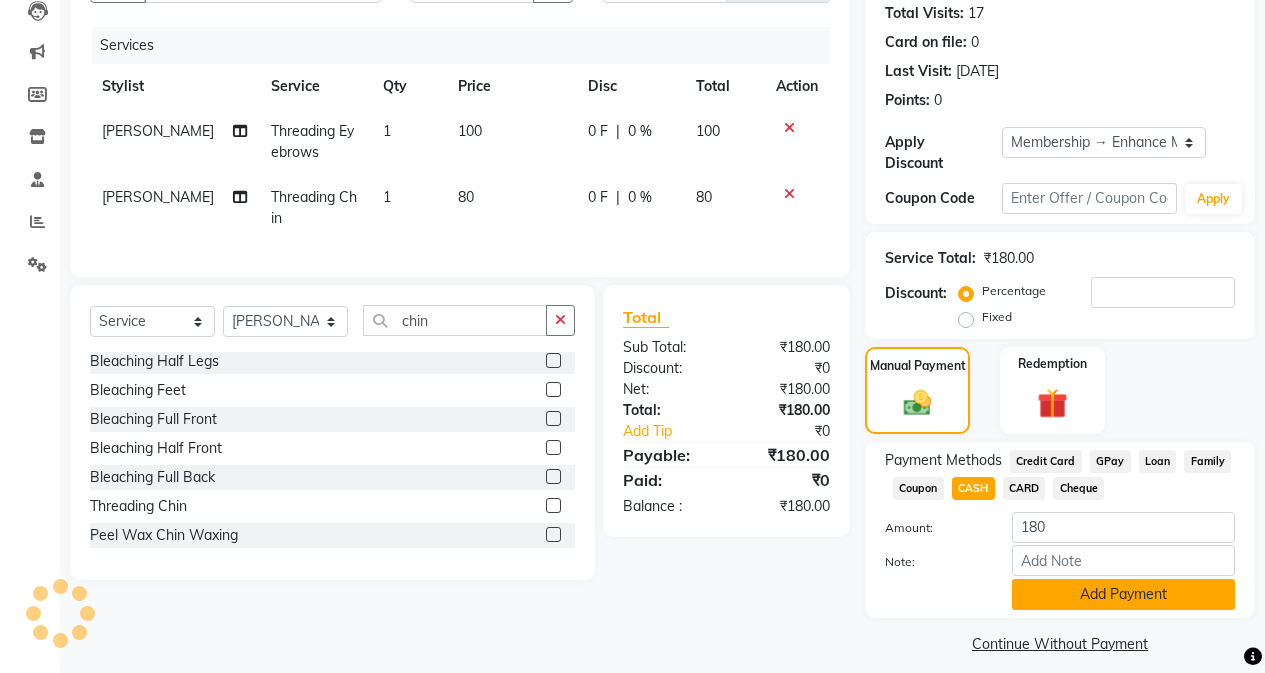 click on "Add Payment" 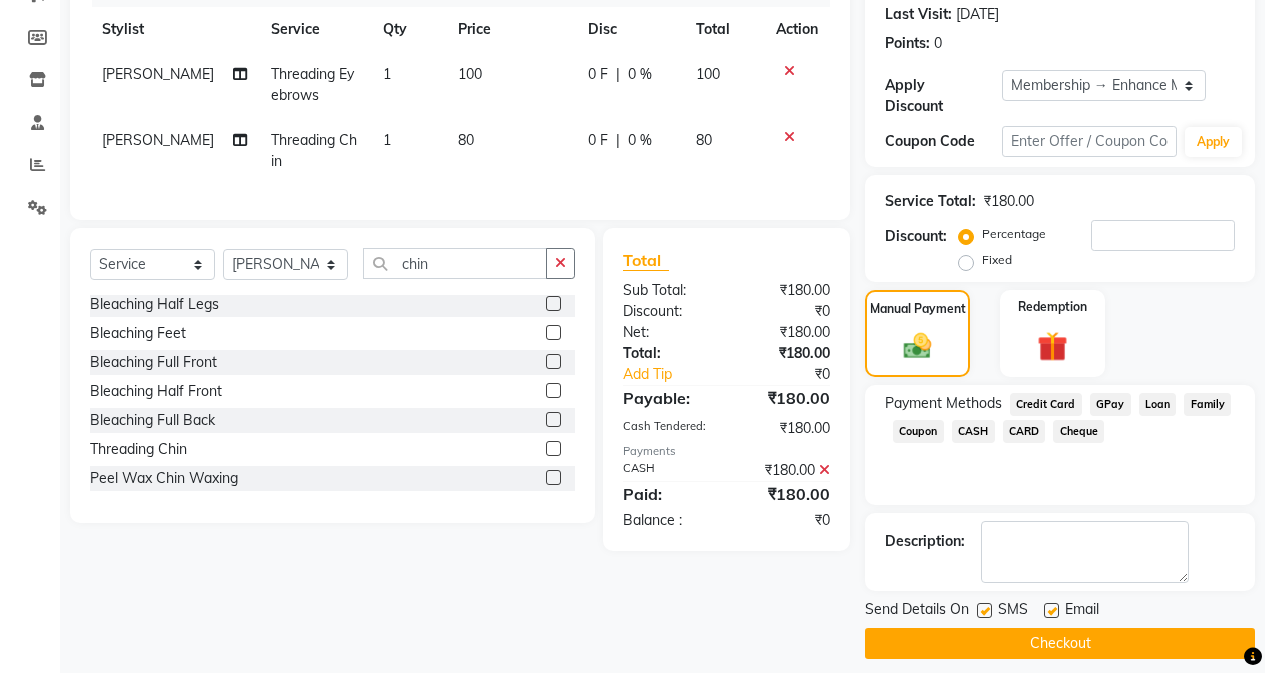 click on "Checkout" 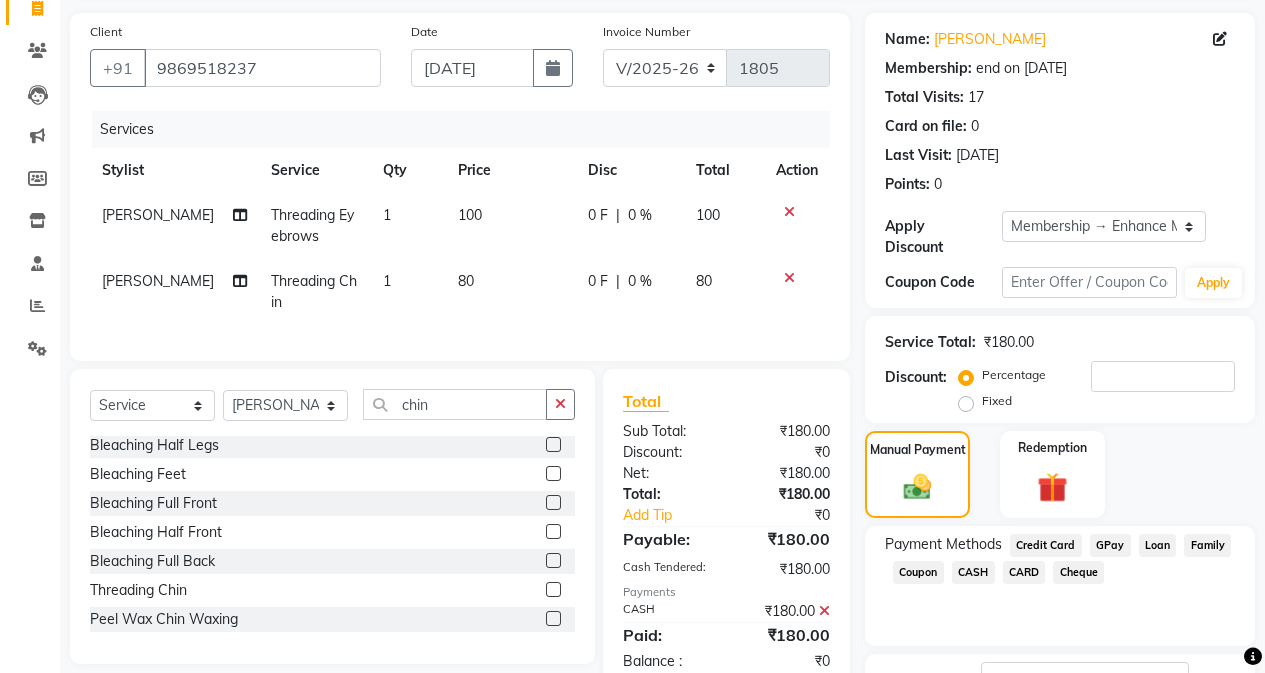 scroll, scrollTop: 0, scrollLeft: 0, axis: both 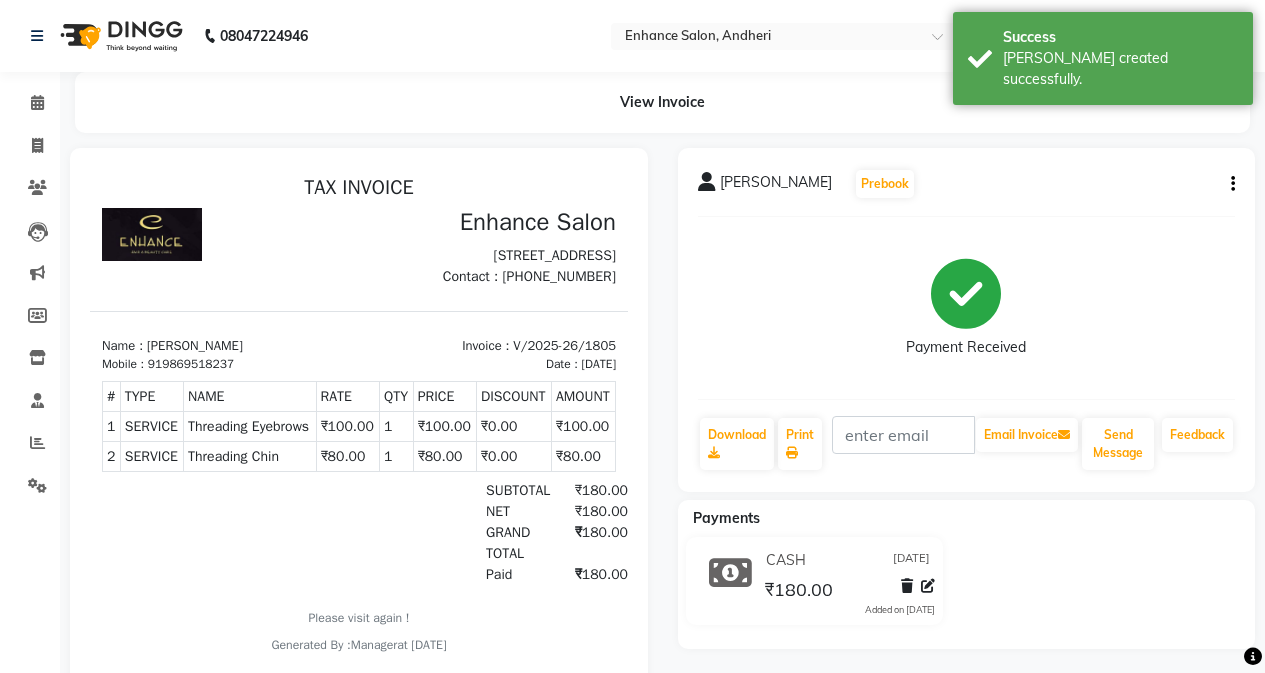 click on "Payment Received" 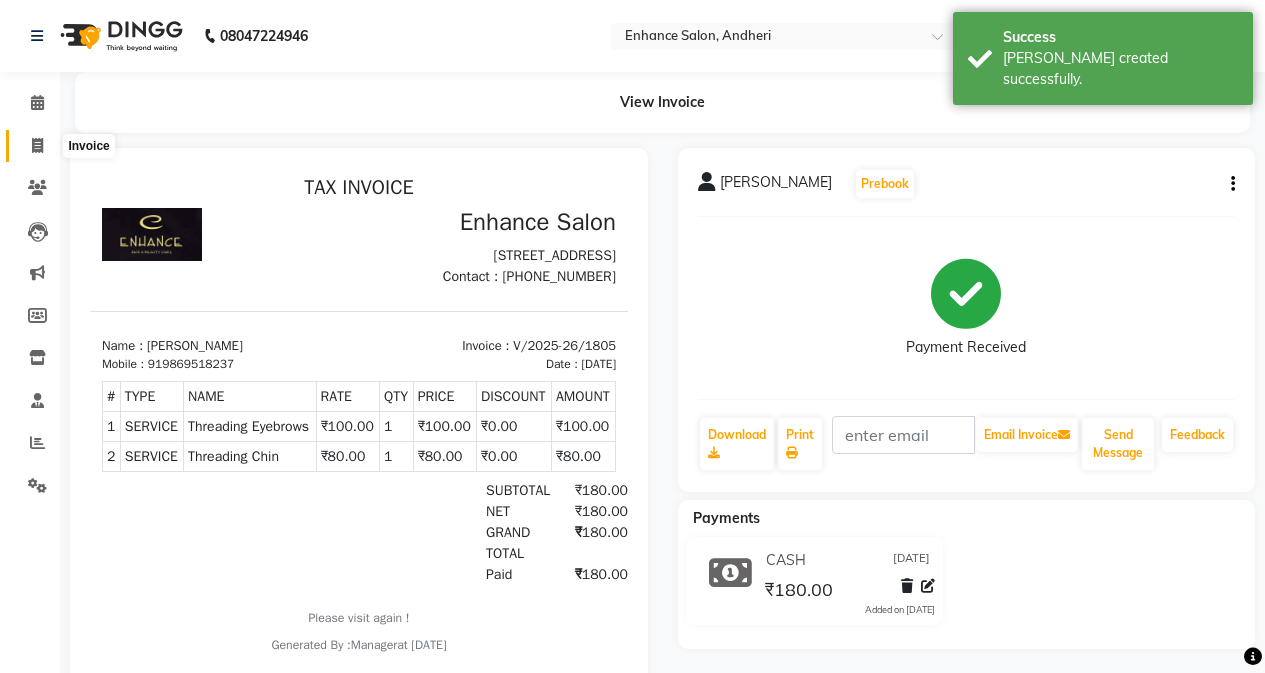 click 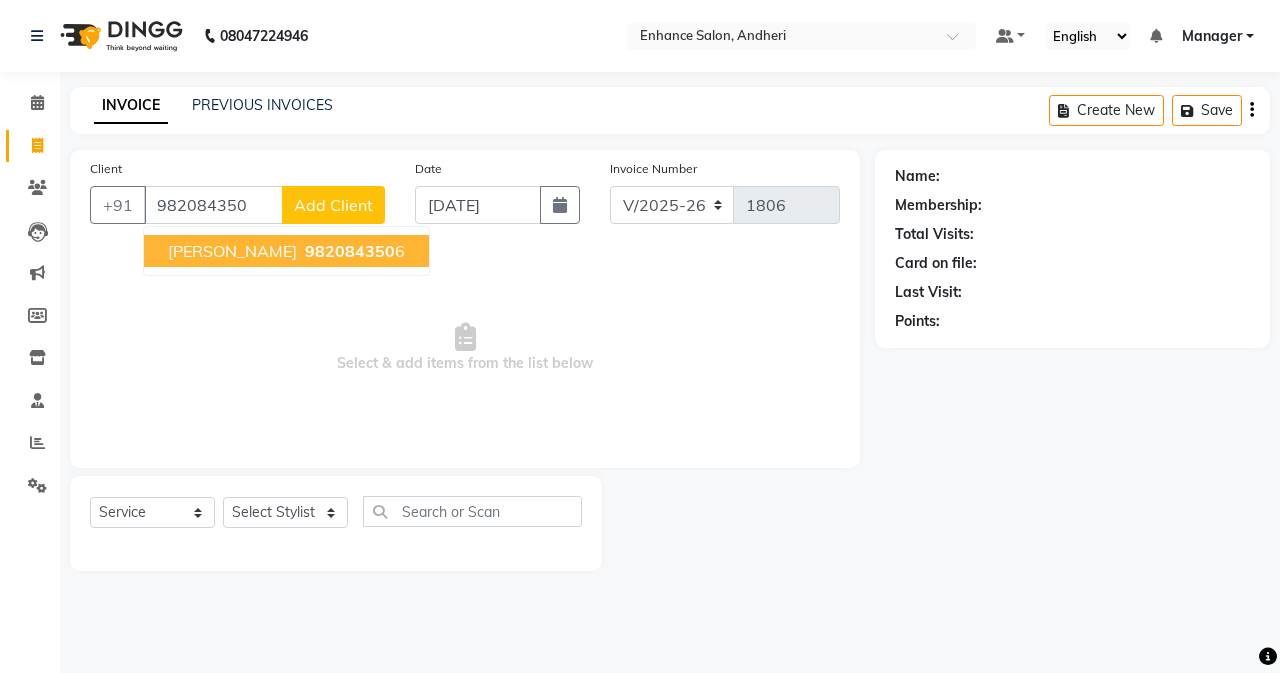 click on "982084350" at bounding box center (350, 251) 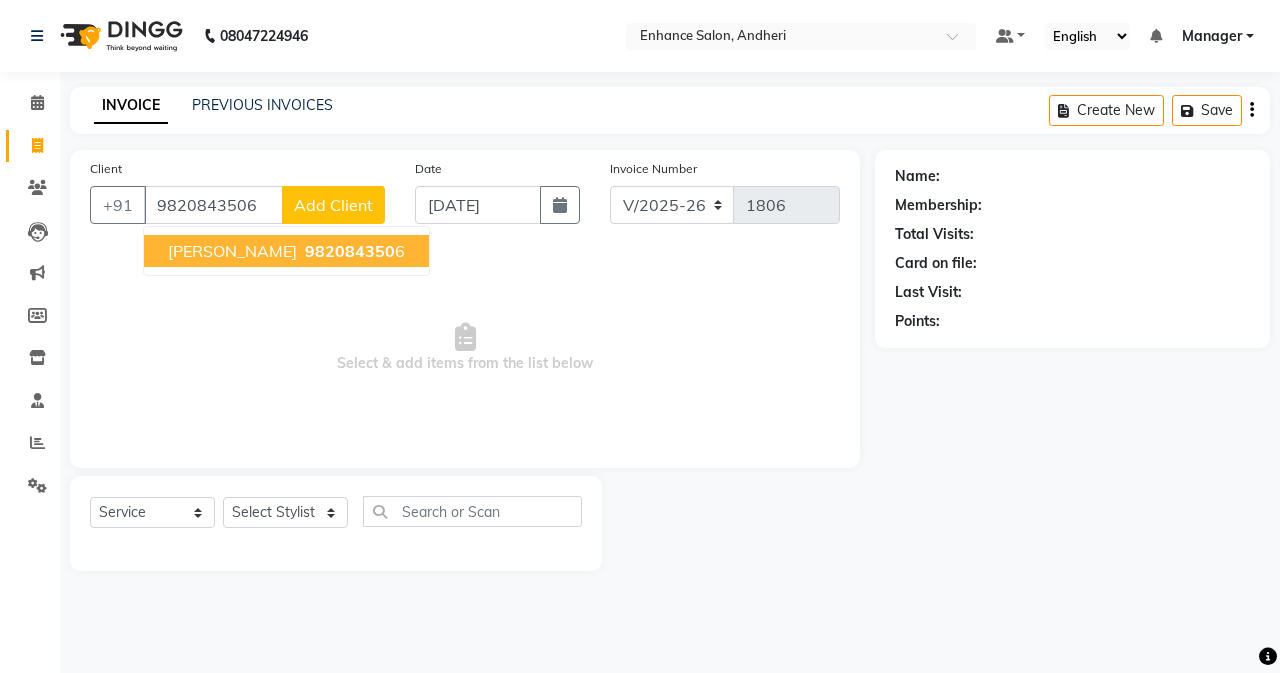 type on "9820843506" 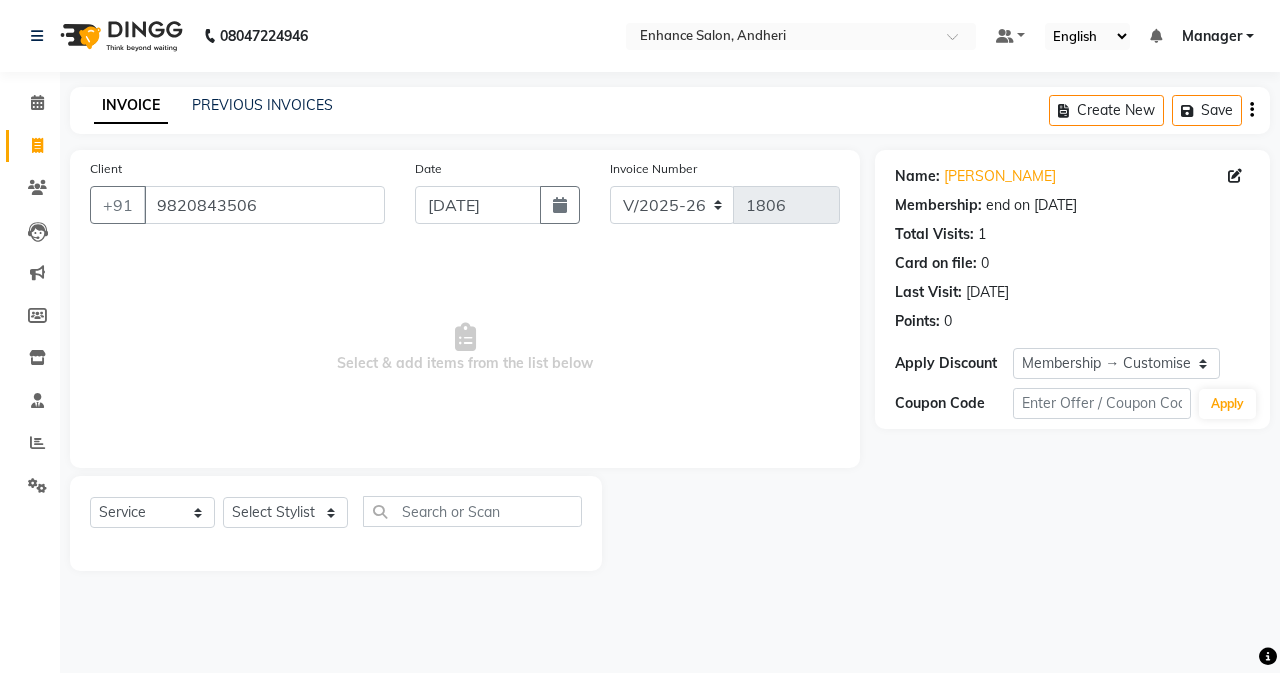 click on "Client [PHONE_NUMBER] Date [DATE] Invoice Number V/2025 V/[PHONE_NUMBER]  Select & add items from the list below" 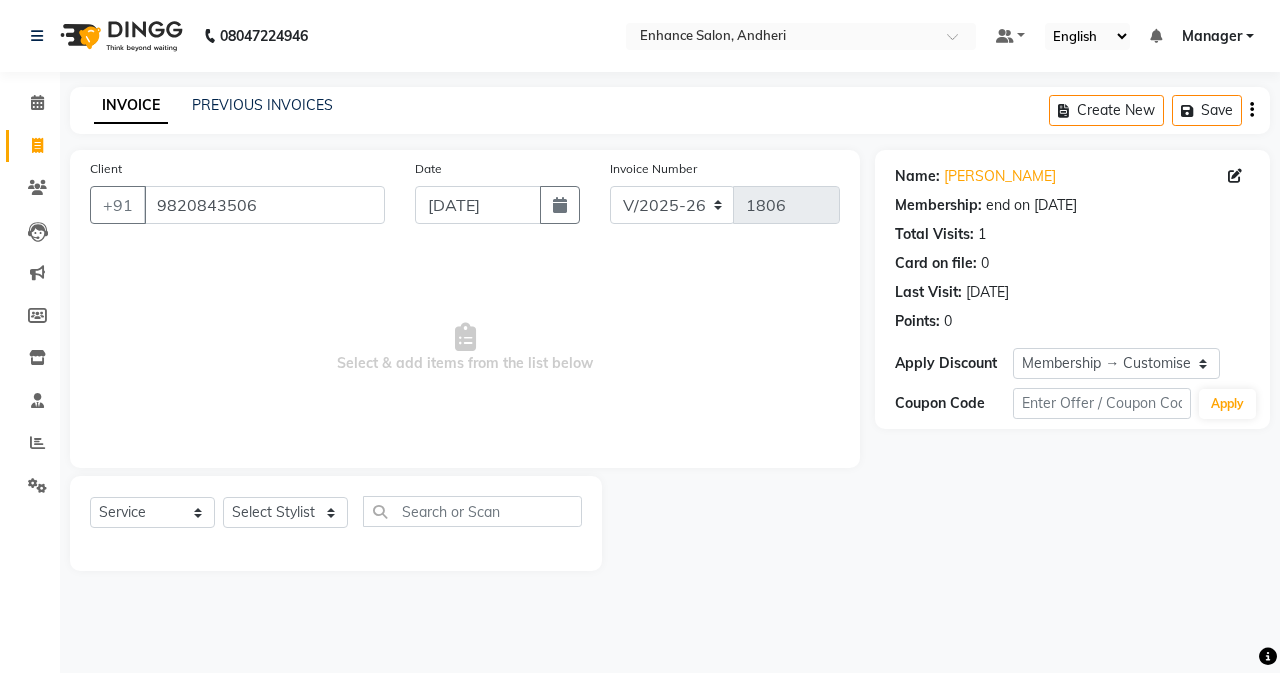 drag, startPoint x: 277, startPoint y: 496, endPoint x: 278, endPoint y: 507, distance: 11.045361 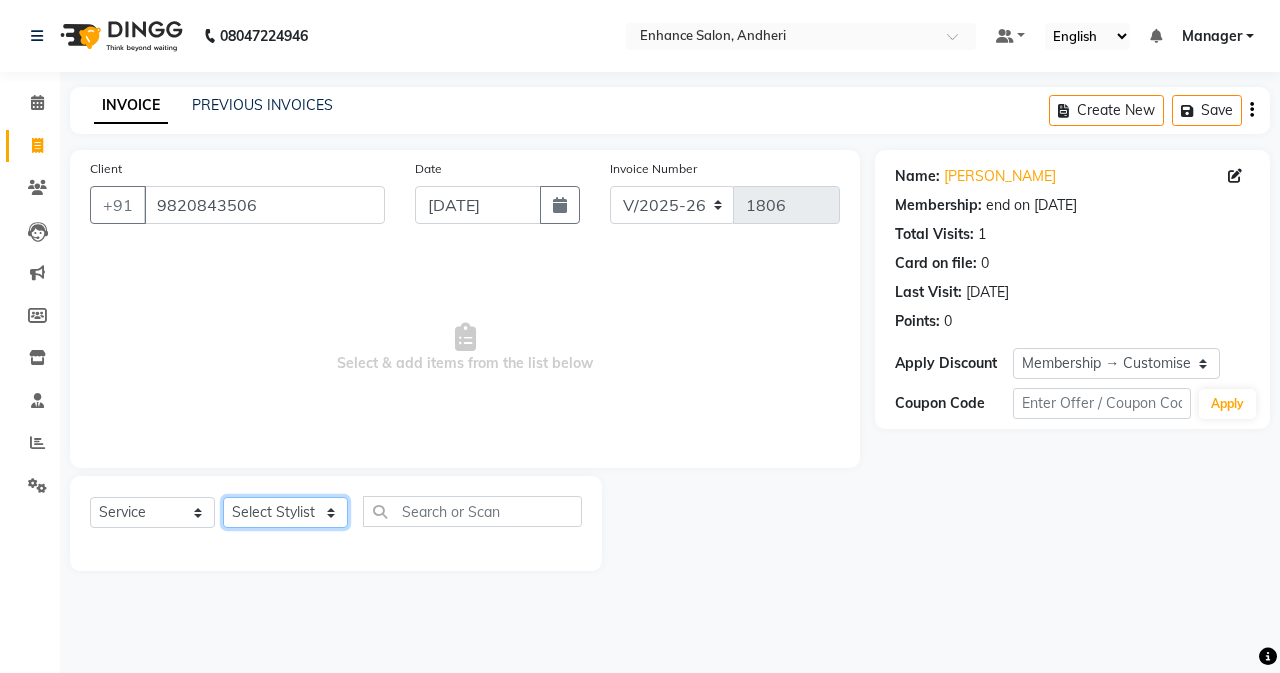 click on "Select Stylist Admin [PERSON_NAME] [PERSON_NAME] Manager [PERSON_NAME] [PERSON_NAME] [PERSON_NAME] POONAM [PERSON_NAME] [PERSON_NAME] nails [PERSON_NAME] MANGELA [PERSON_NAME] [PERSON_NAME] [PERSON_NAME] [PERSON_NAME]" 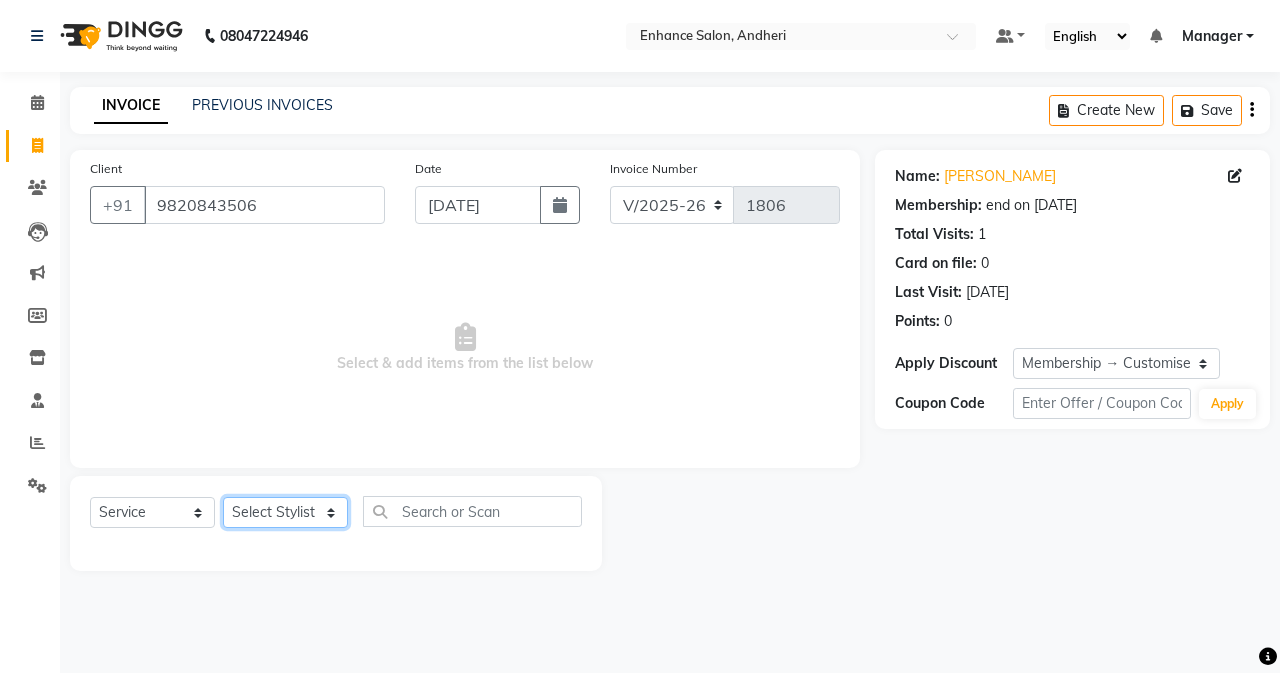 select on "61730" 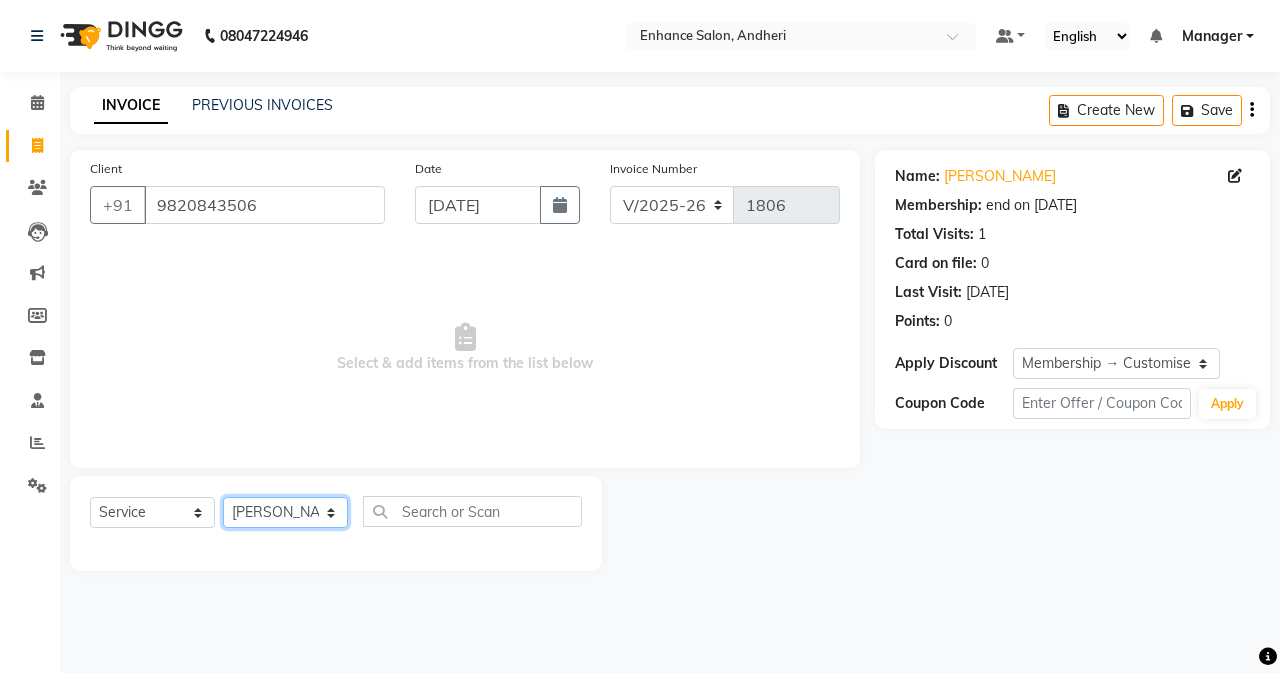 click on "Select Stylist Admin [PERSON_NAME] [PERSON_NAME] Manager [PERSON_NAME] [PERSON_NAME] [PERSON_NAME] POONAM [PERSON_NAME] [PERSON_NAME] nails [PERSON_NAME] MANGELA [PERSON_NAME] [PERSON_NAME] [PERSON_NAME] [PERSON_NAME]" 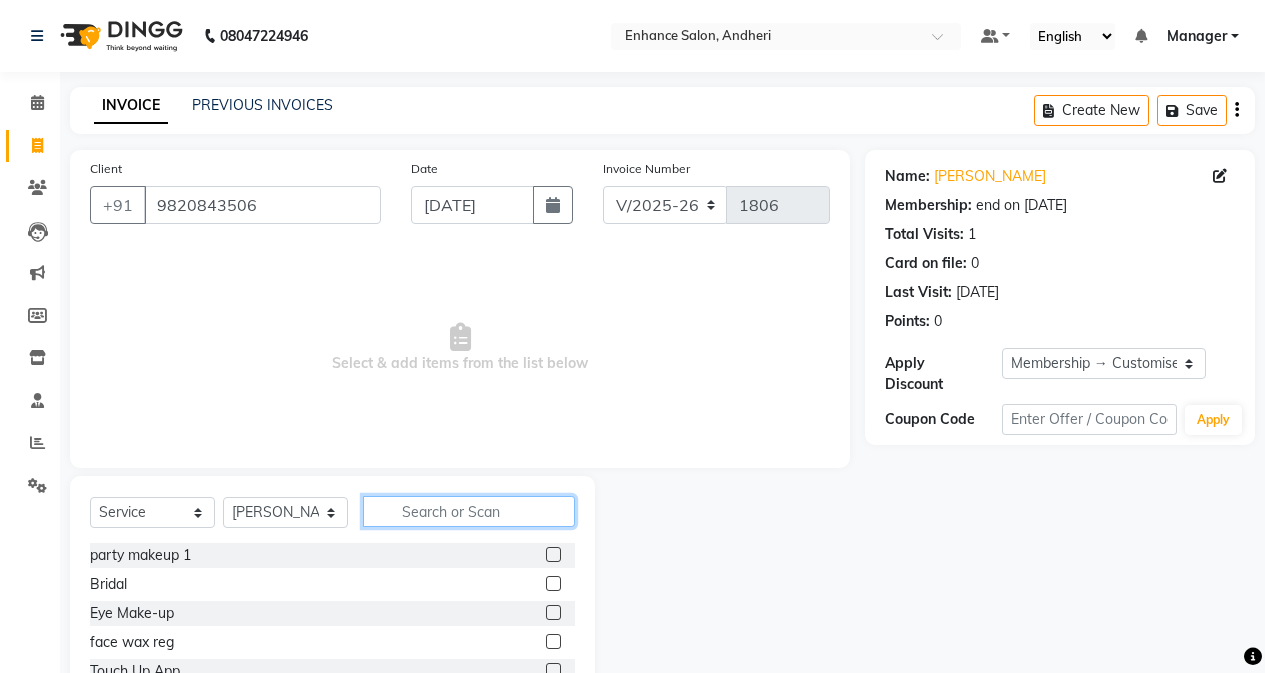 click 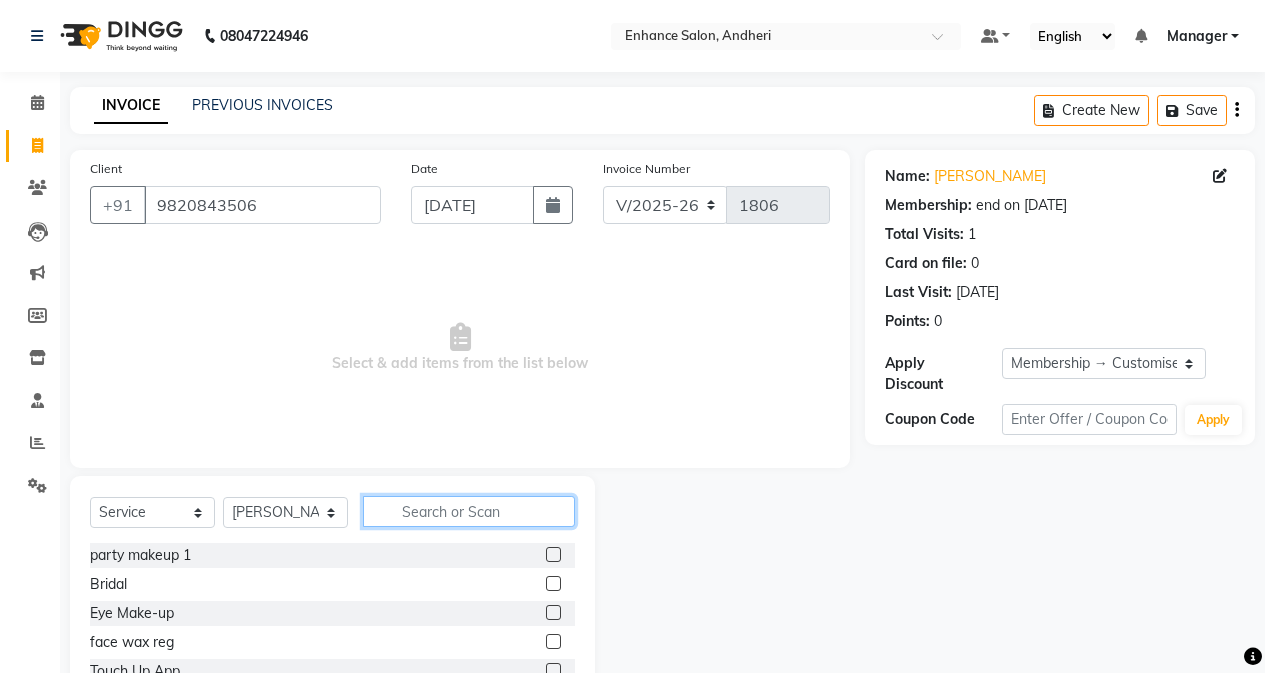 type on "i" 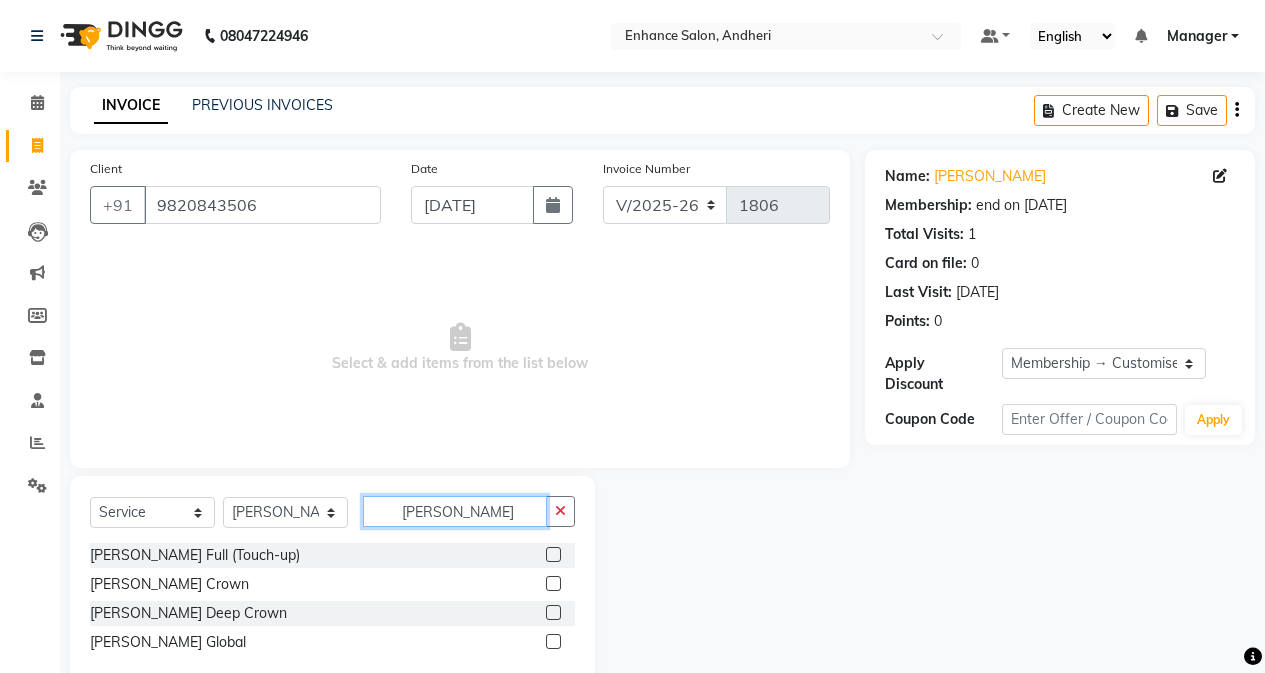 type on "[PERSON_NAME]" 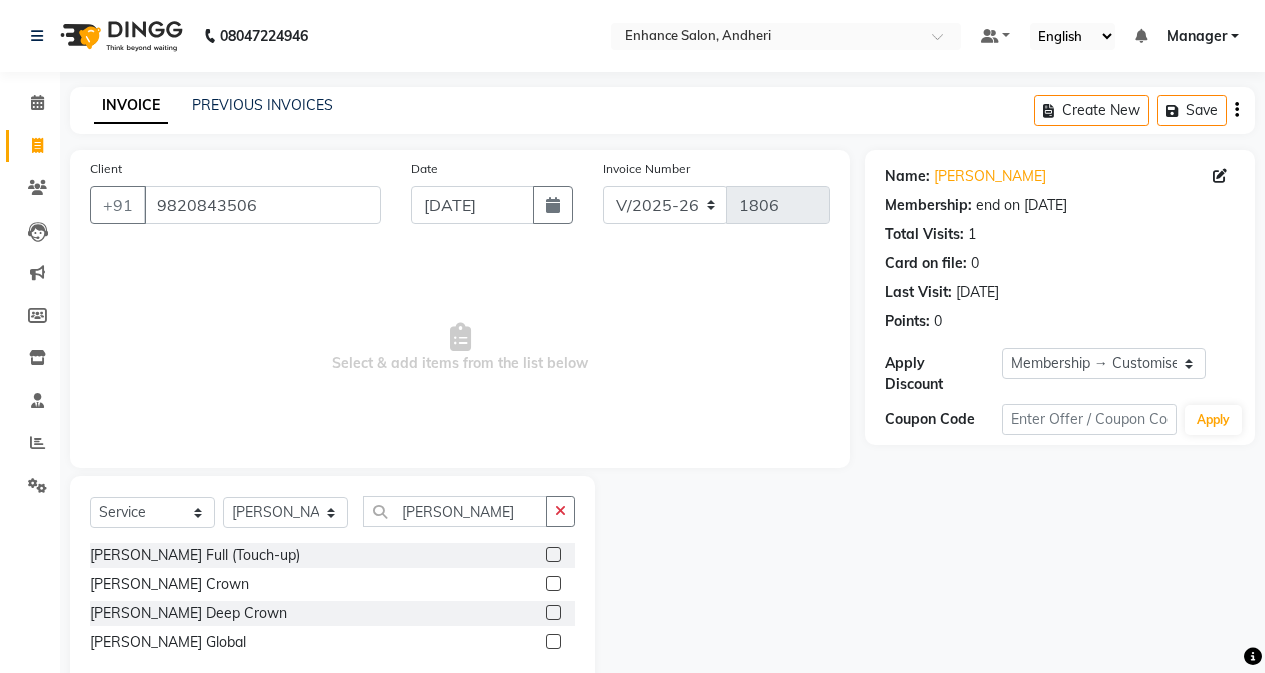 click 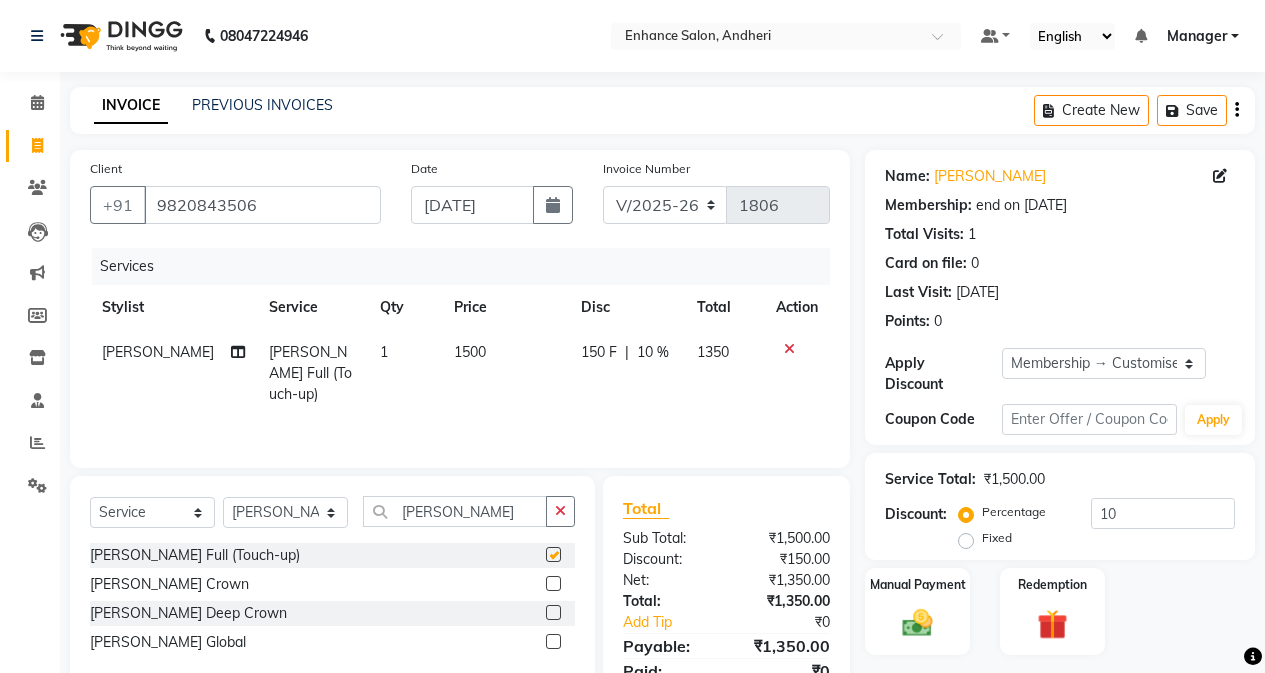 checkbox on "false" 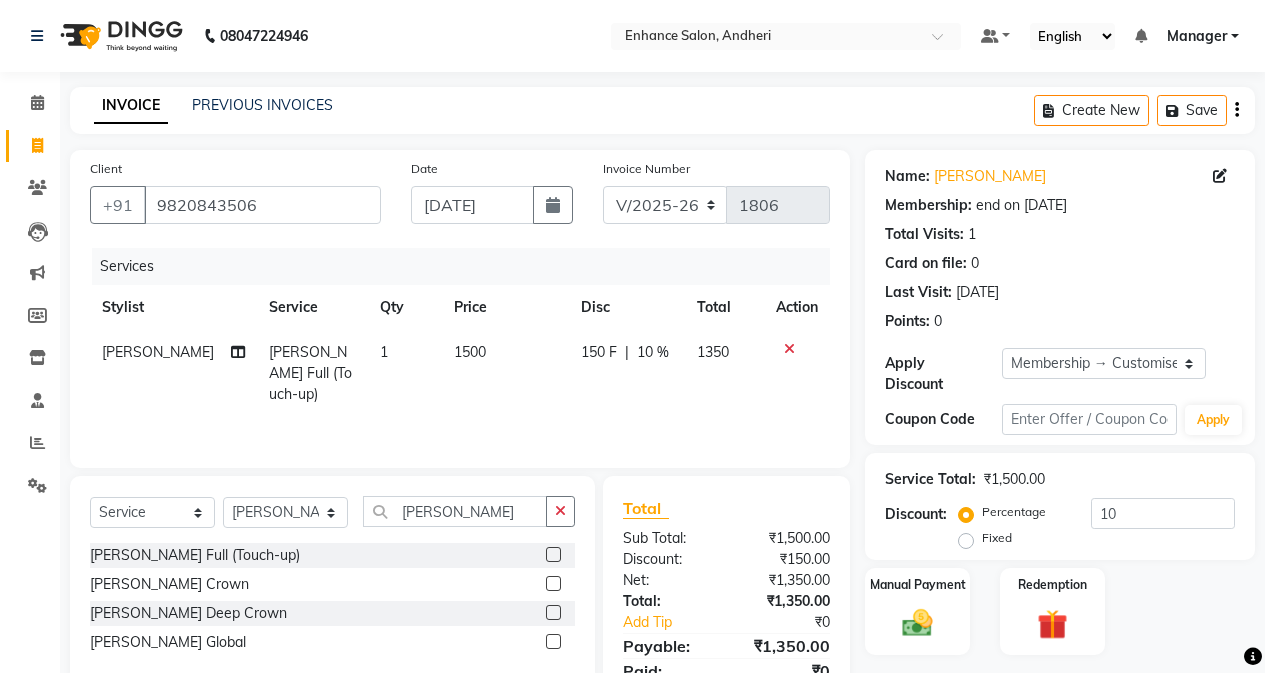 click on "1500" 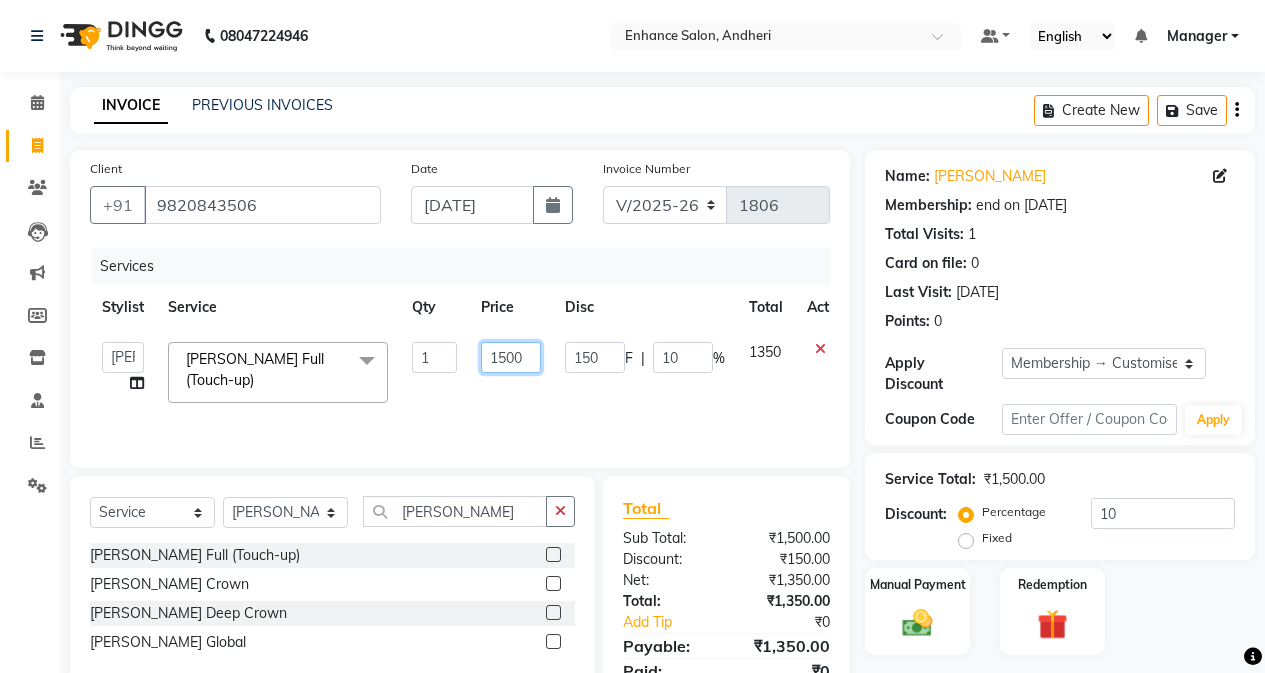 click on "1500" 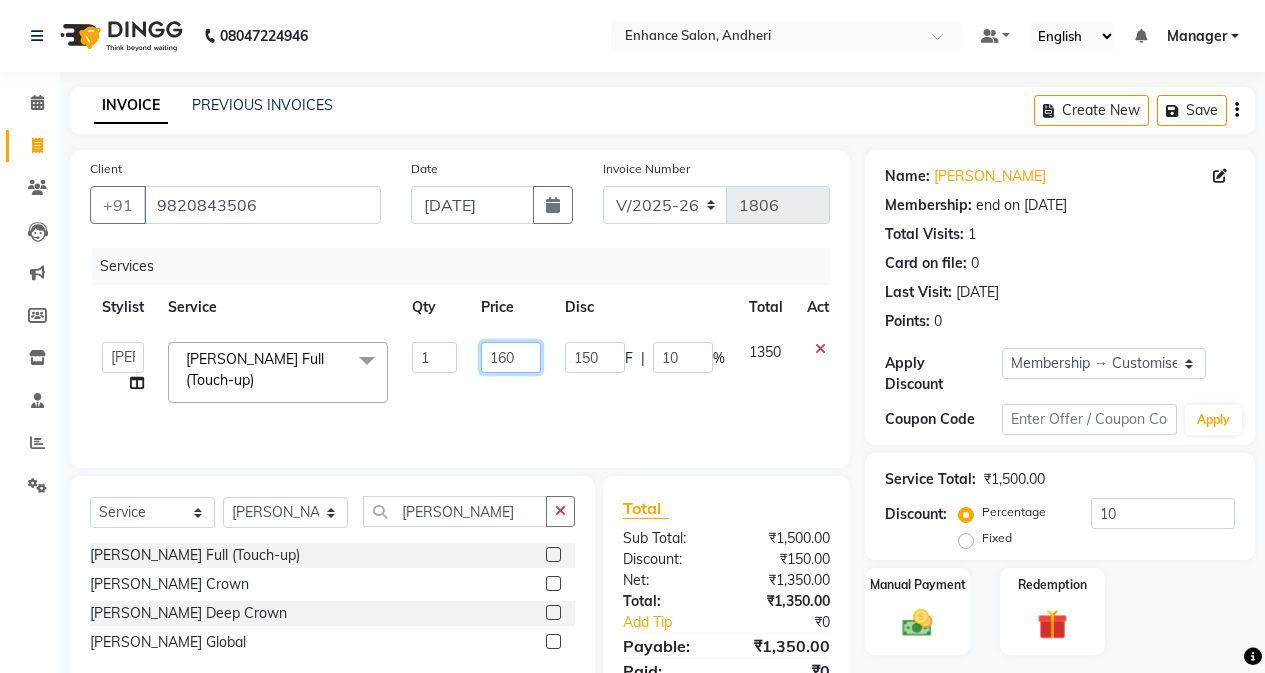 type on "1600" 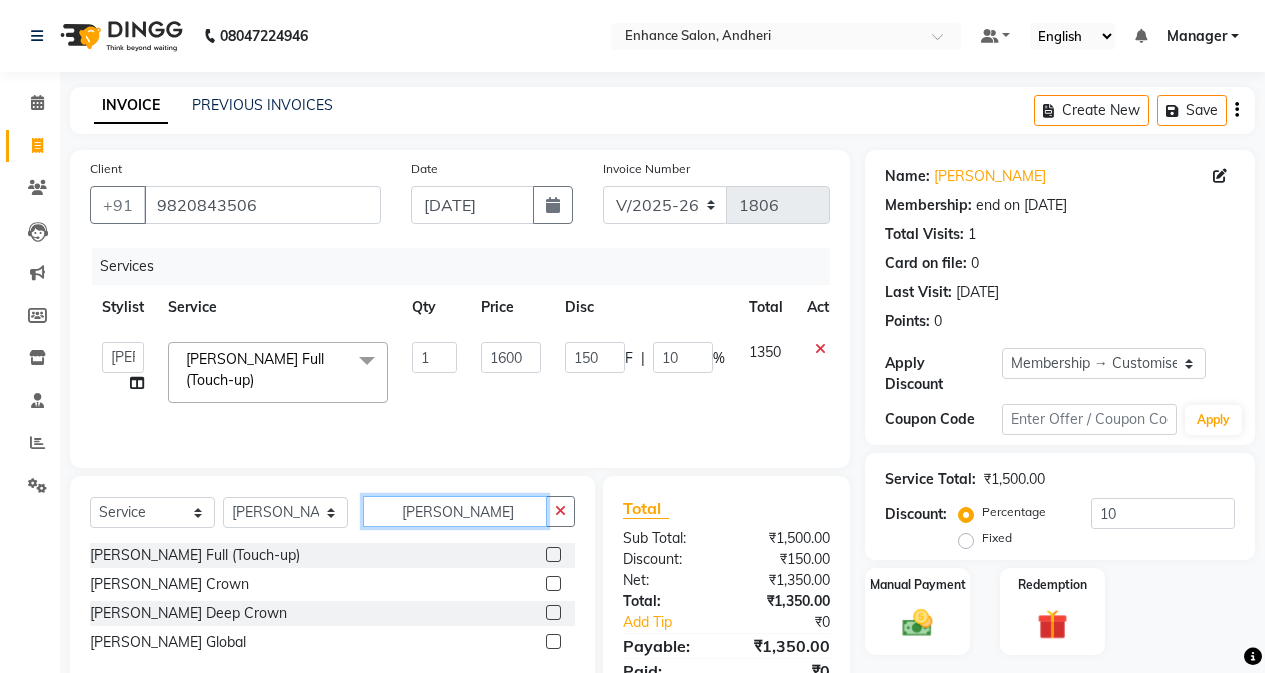 click on "[PERSON_NAME]" 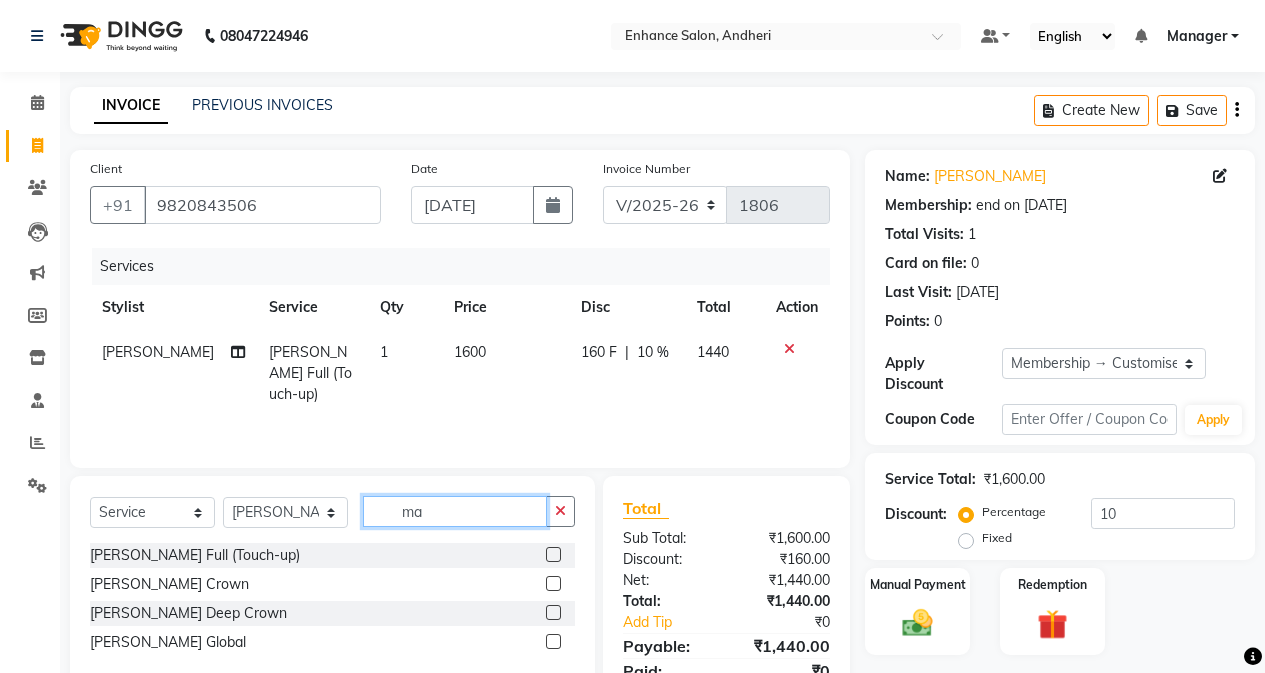 type on "m" 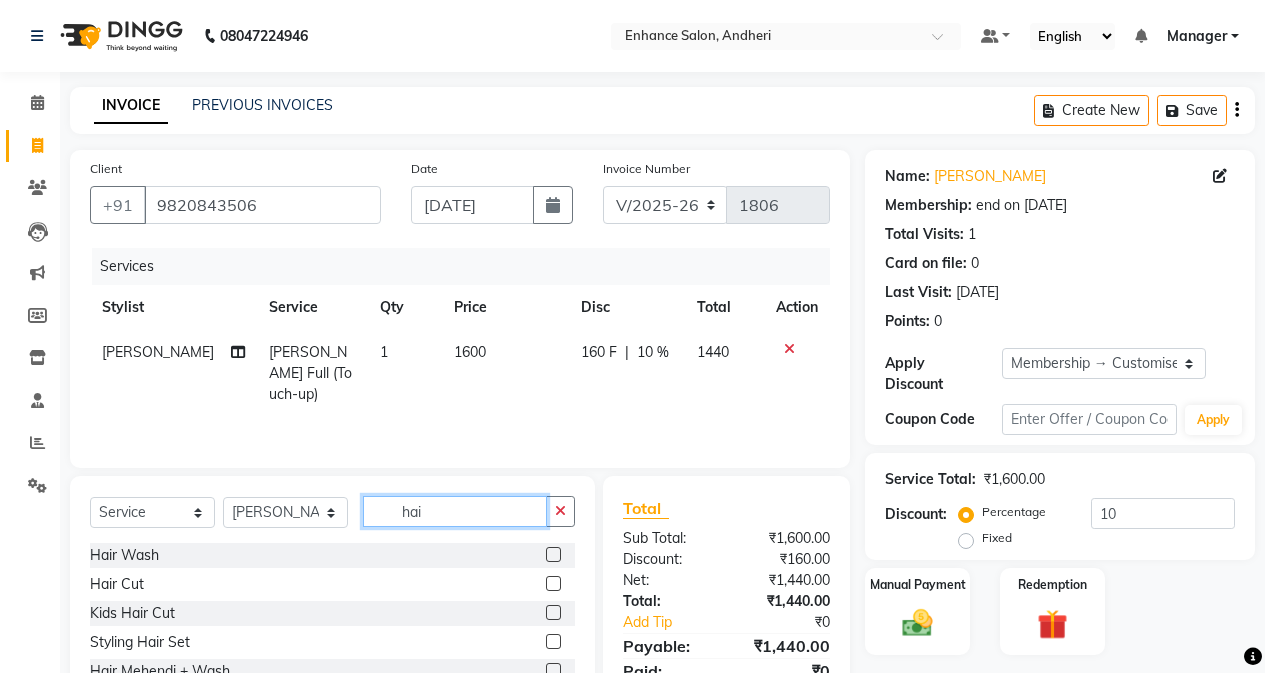 type on "hai" 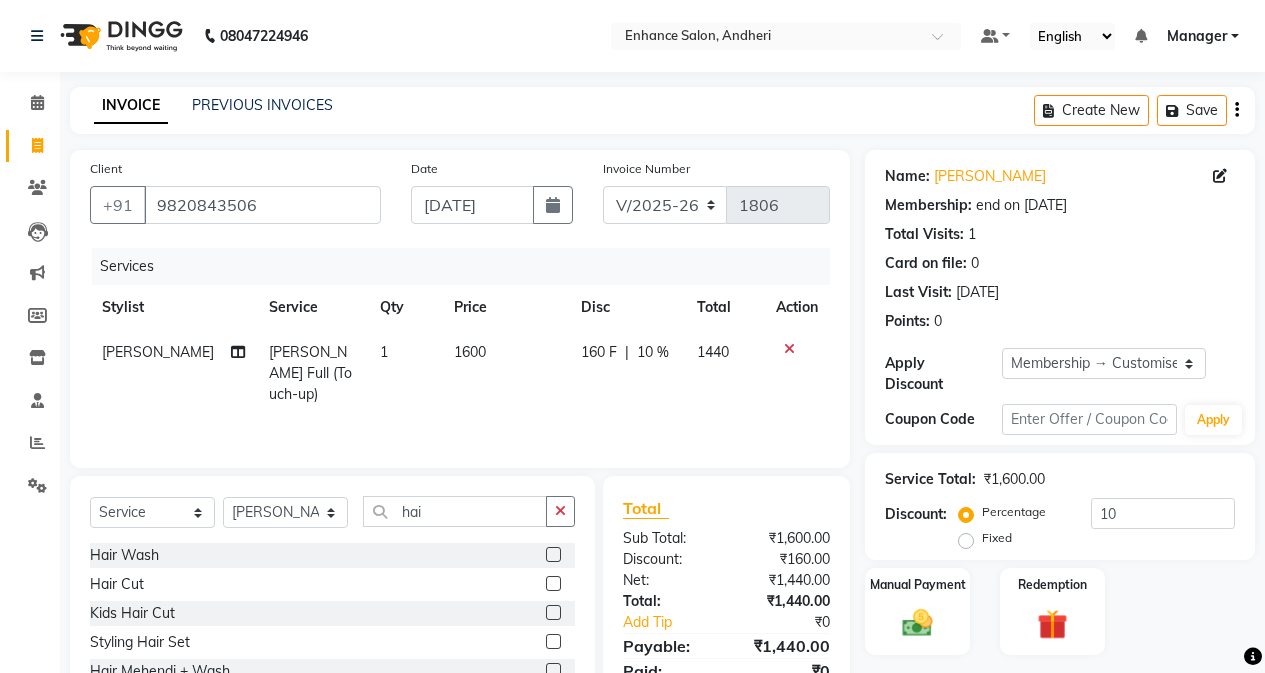 click 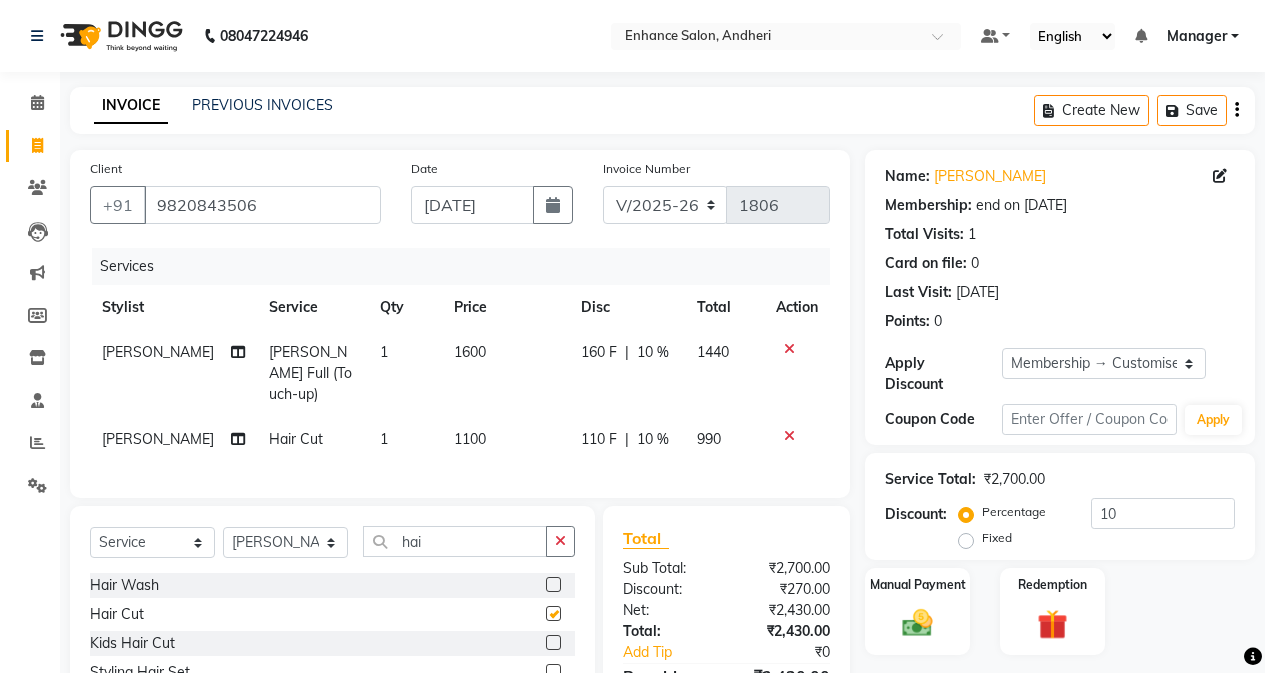 checkbox on "false" 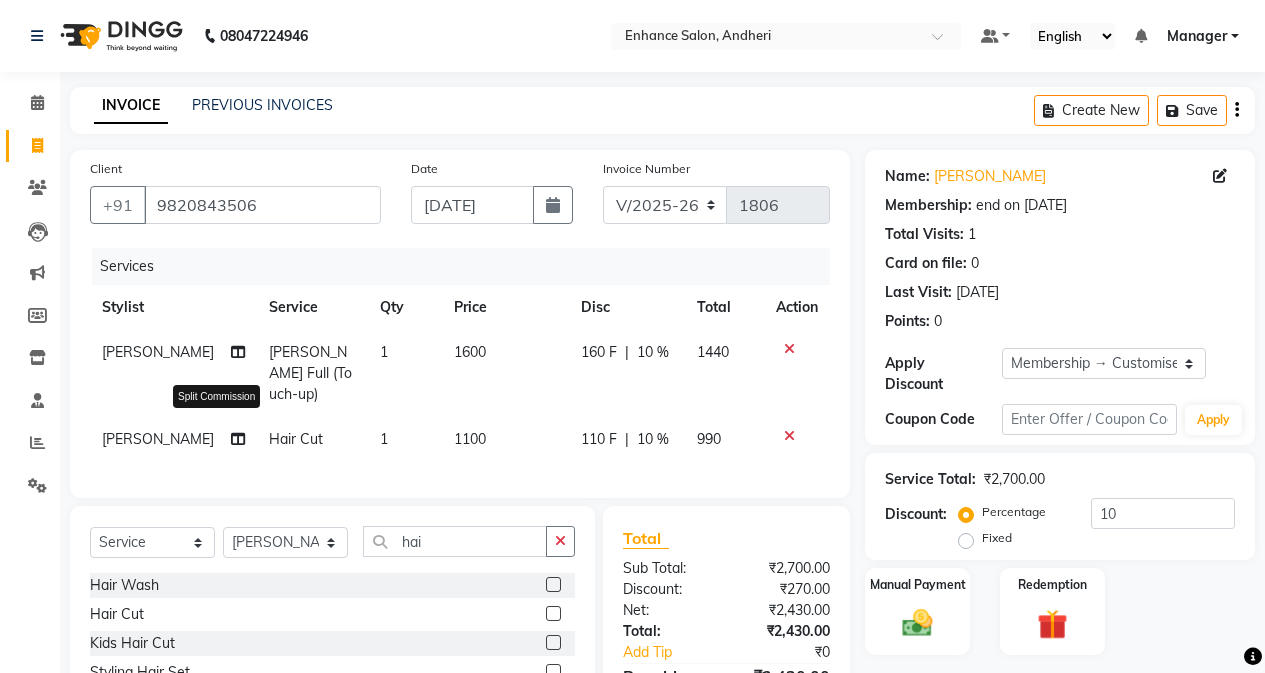 click 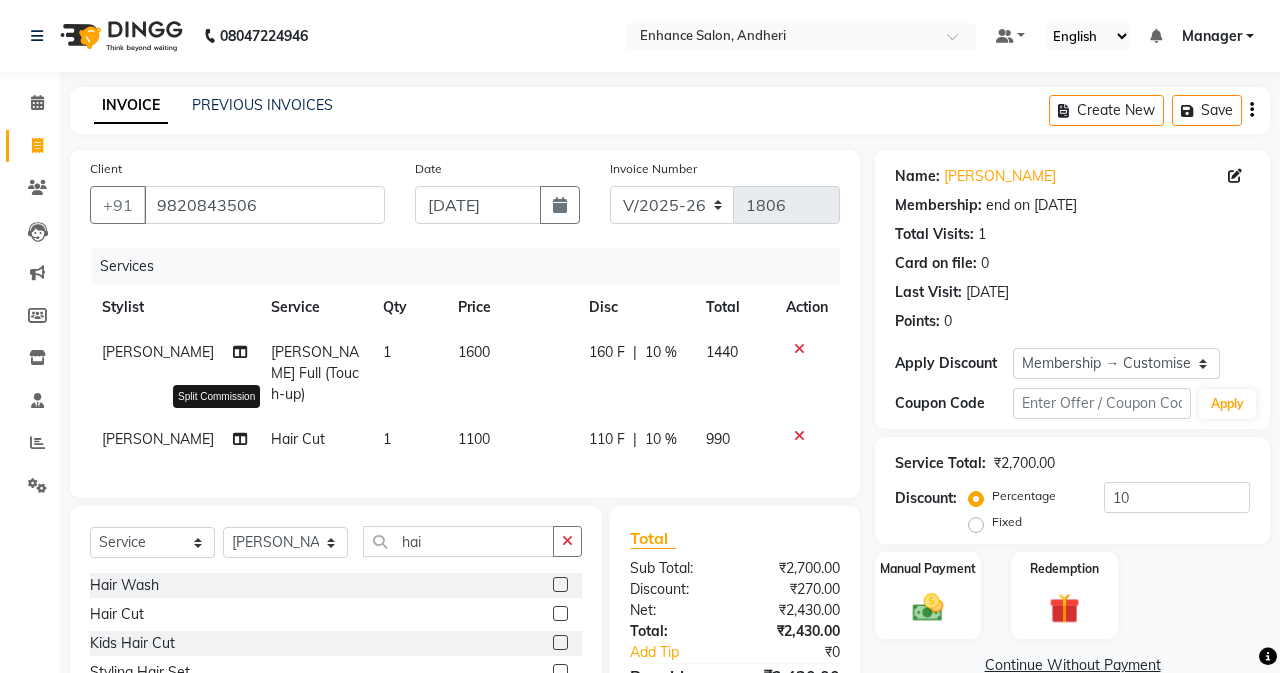 select on "61730" 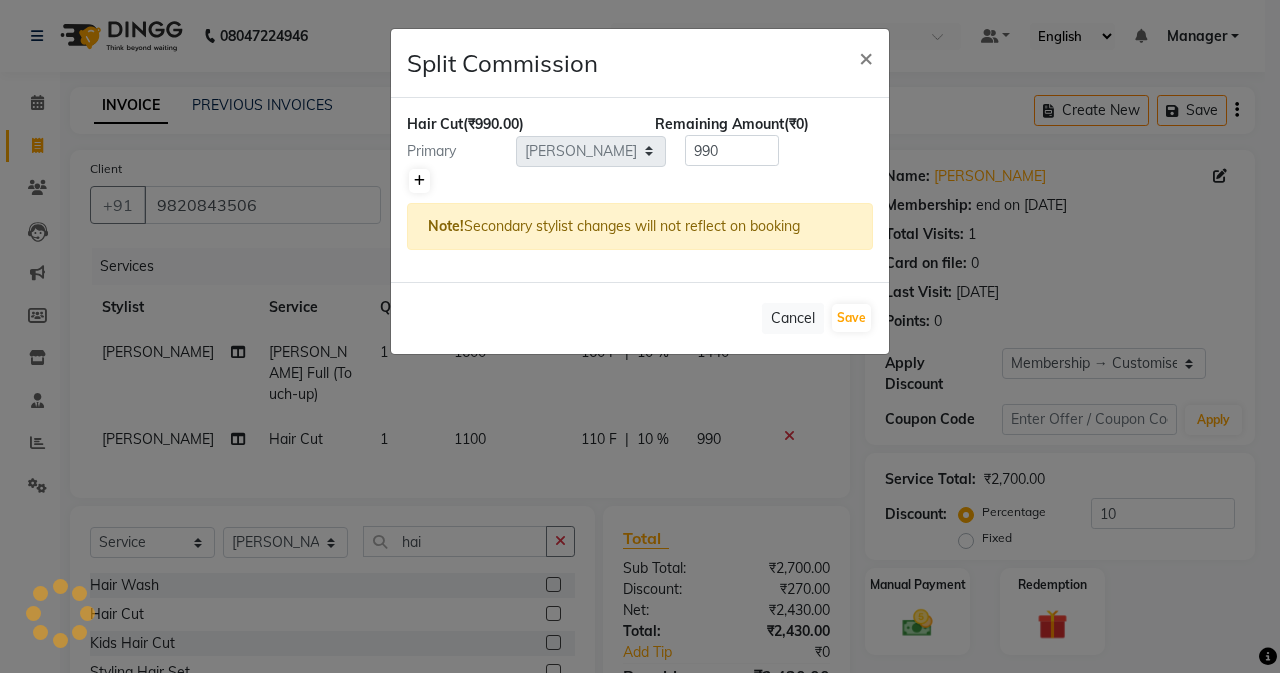 click 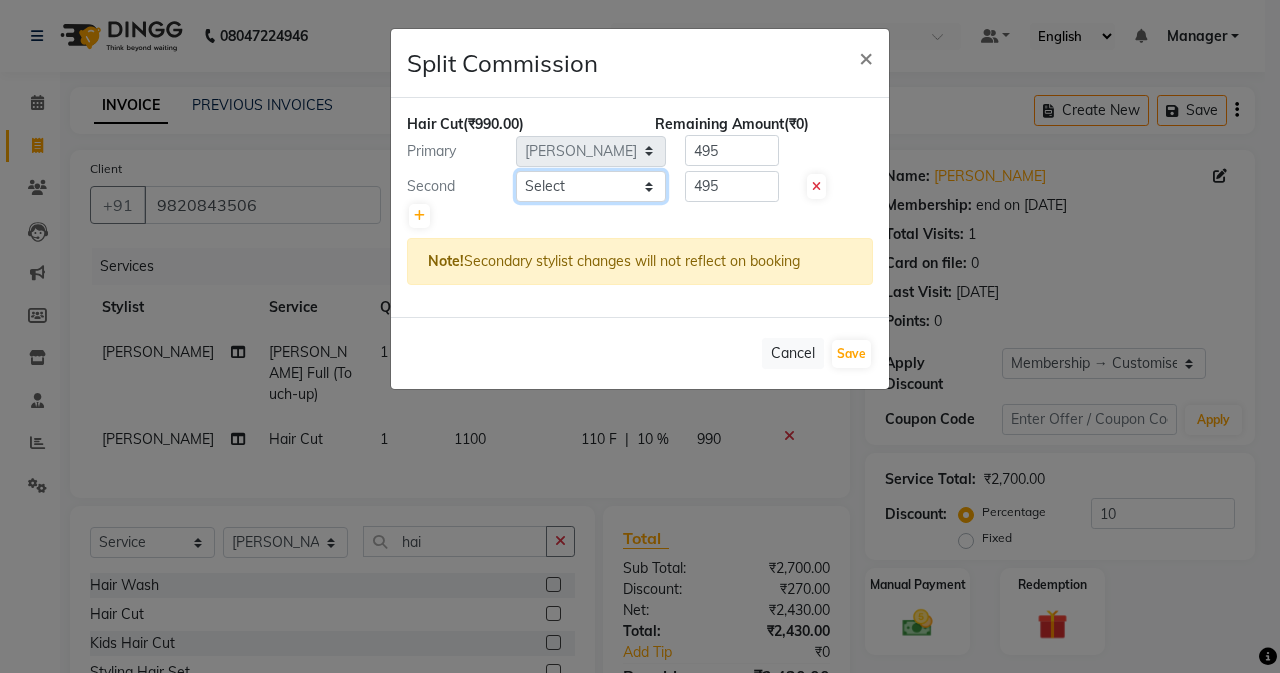 click on "Select  Admin   [PERSON_NAME]   [PERSON_NAME]   Manager   [PERSON_NAME]   [PERSON_NAME]   [PERSON_NAME]   POONAM [PERSON_NAME] [PERSON_NAME] nails   [PERSON_NAME] MANGELA   [PERSON_NAME]   [PERSON_NAME]   [PERSON_NAME] [PERSON_NAME]" 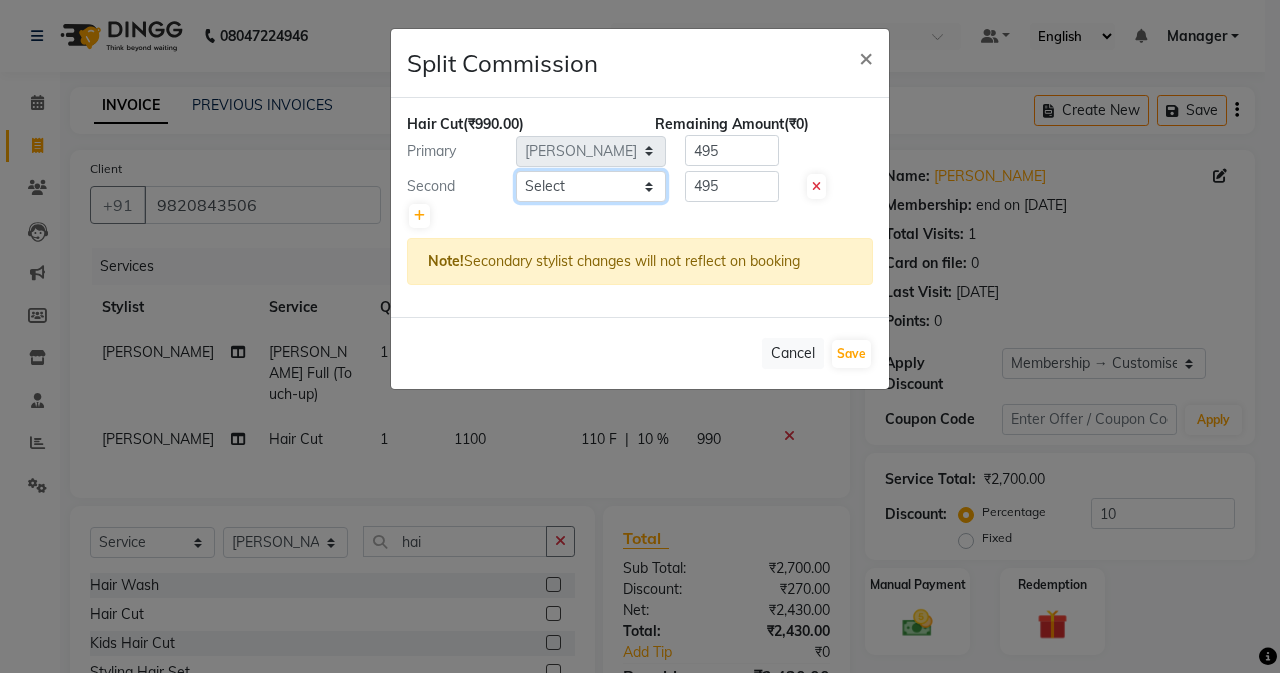 select on "61738" 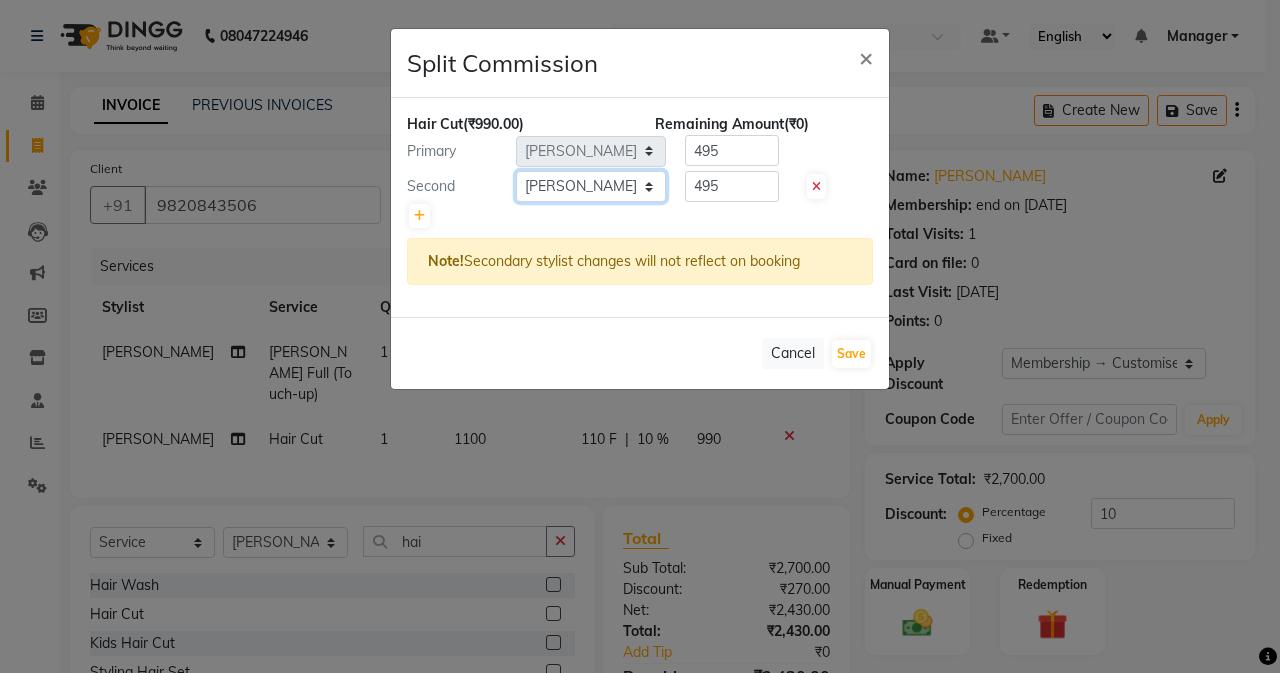 click on "Select  Admin   [PERSON_NAME]   [PERSON_NAME]   Manager   [PERSON_NAME]   [PERSON_NAME]   [PERSON_NAME]   POONAM [PERSON_NAME] [PERSON_NAME] nails   [PERSON_NAME] MANGELA   [PERSON_NAME]   [PERSON_NAME]   [PERSON_NAME] [PERSON_NAME]" 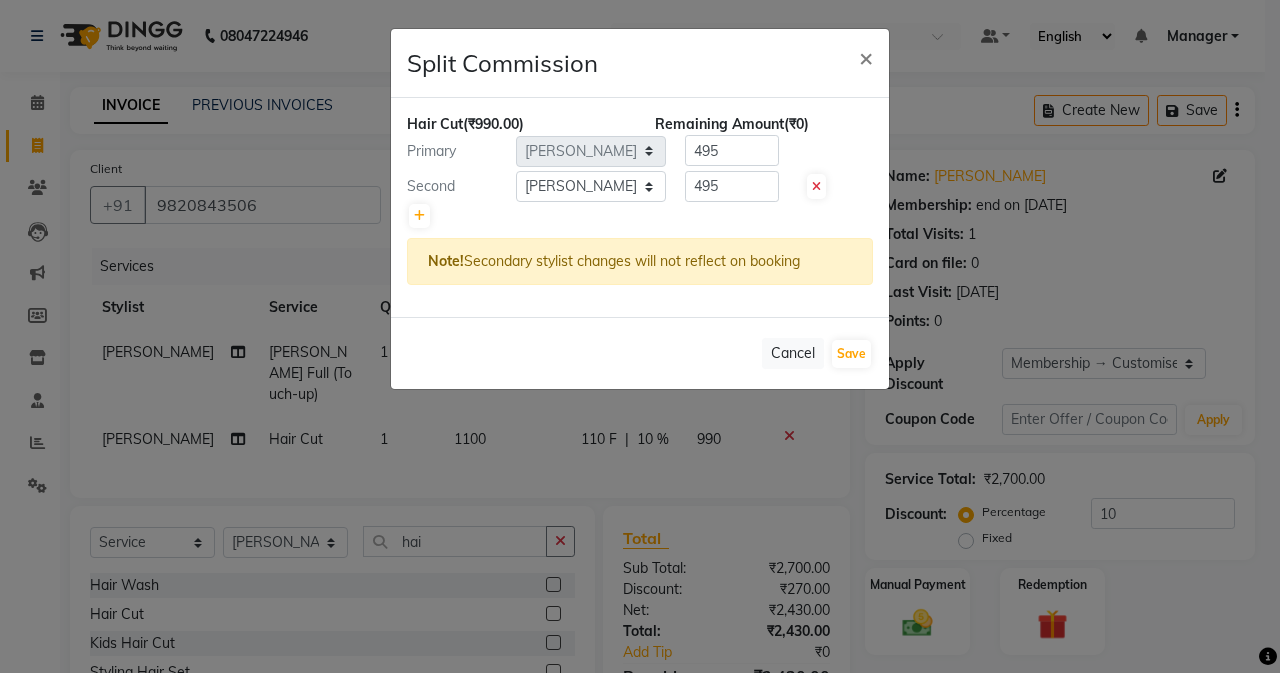 click on "Cancel   Save" 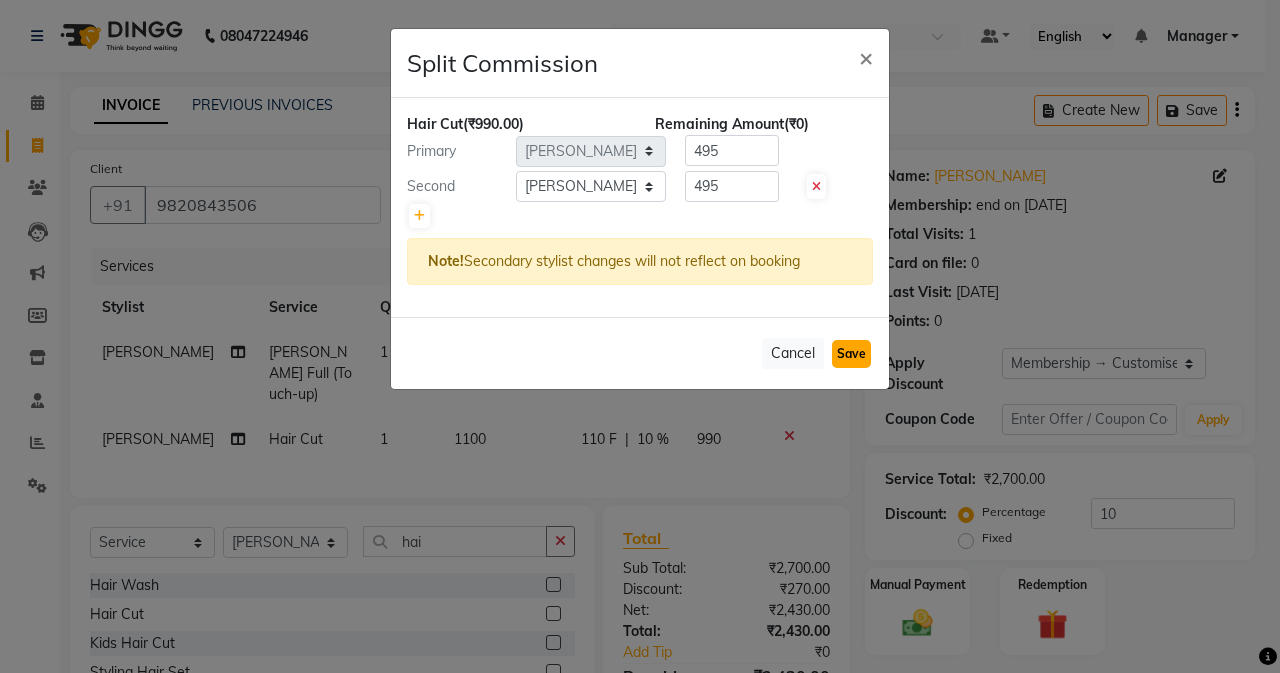click on "Save" 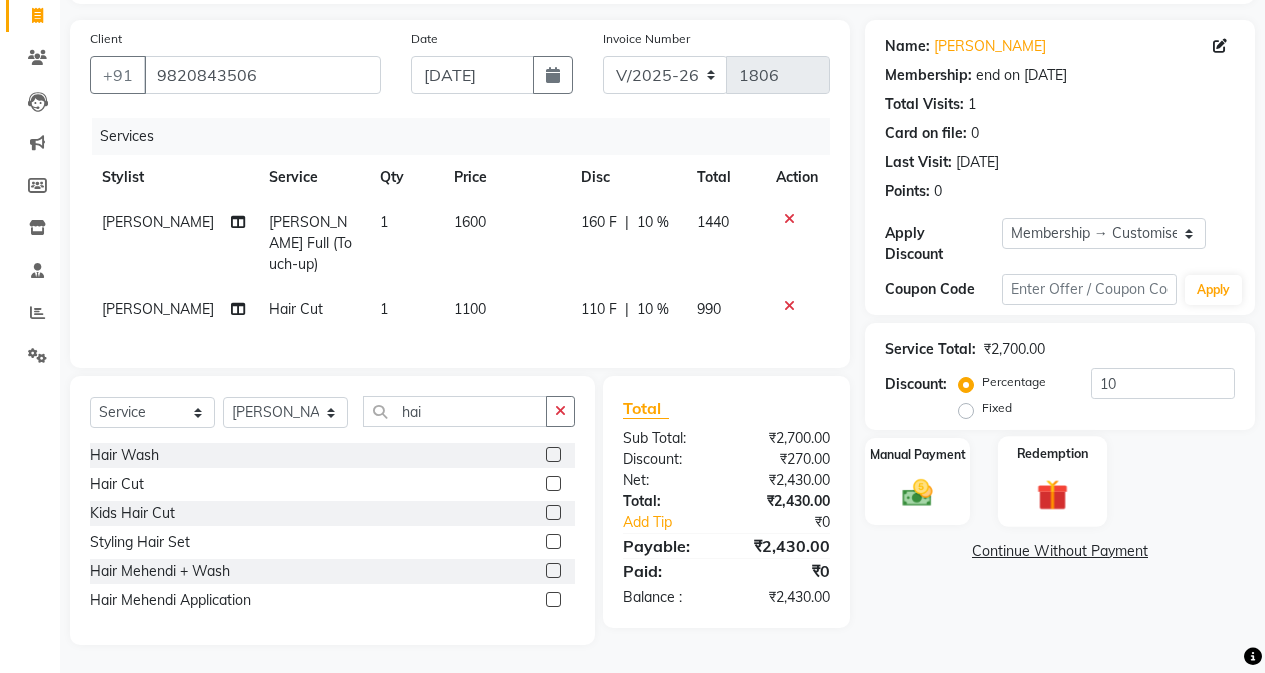 scroll, scrollTop: 147, scrollLeft: 0, axis: vertical 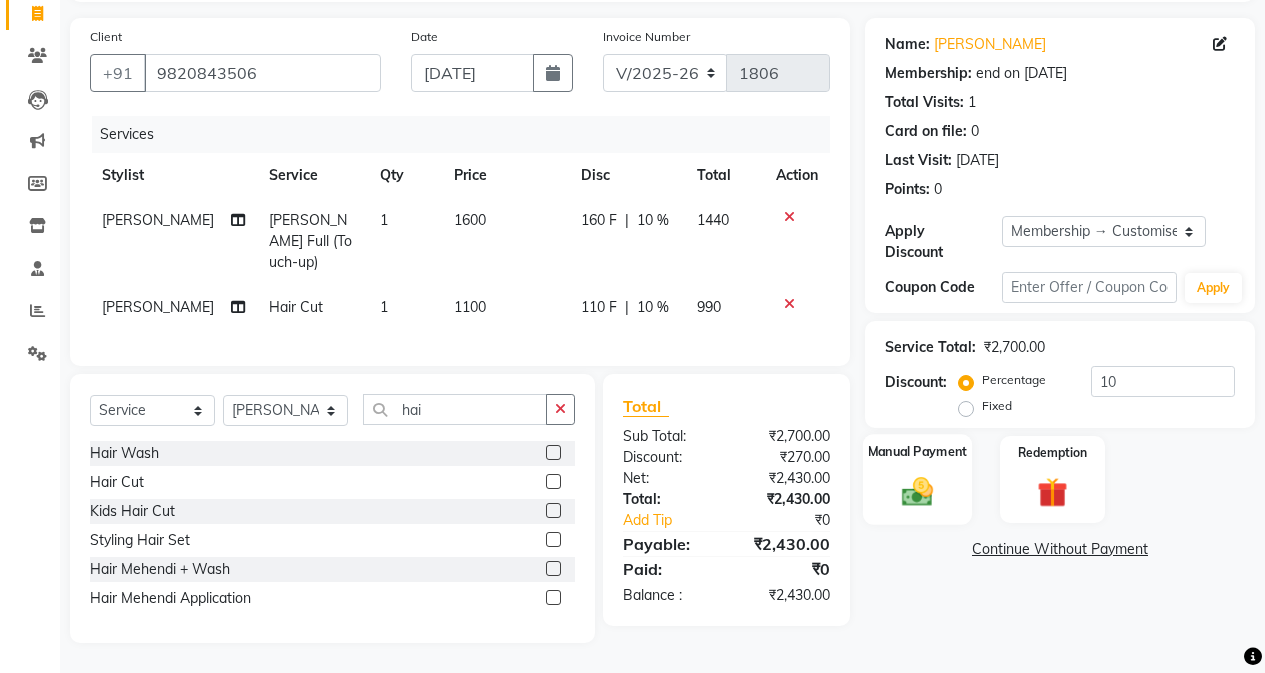 click 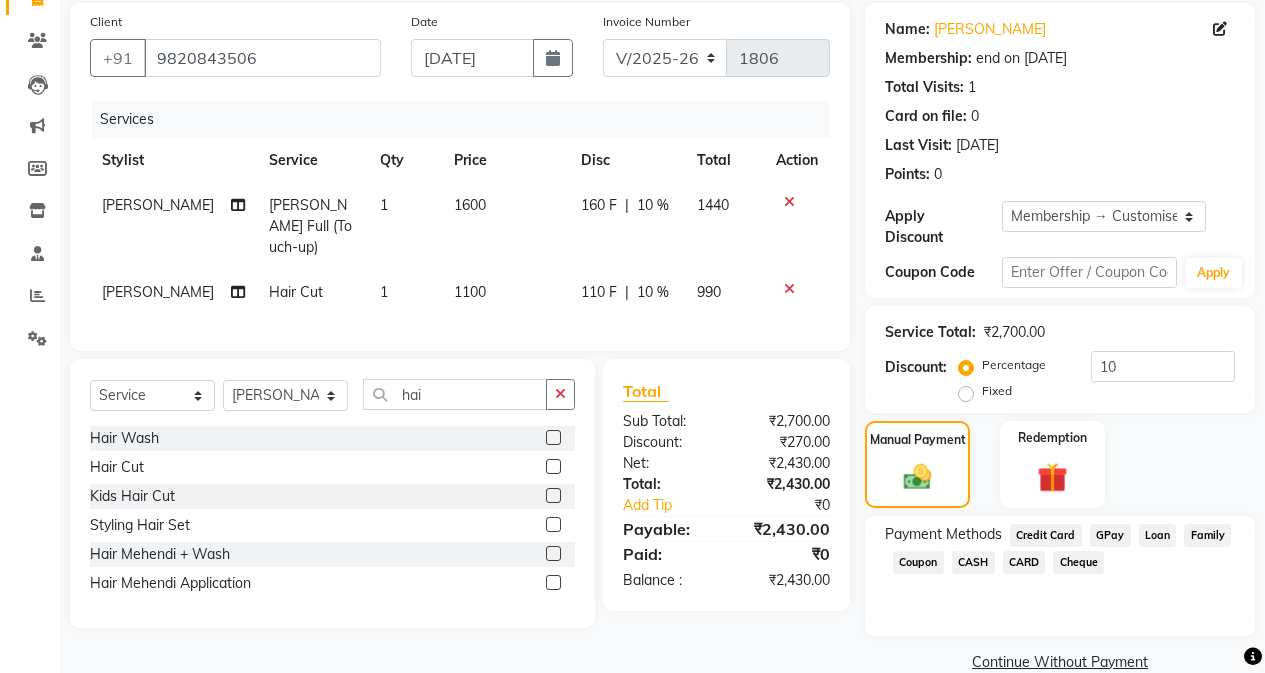 click on "CASH" 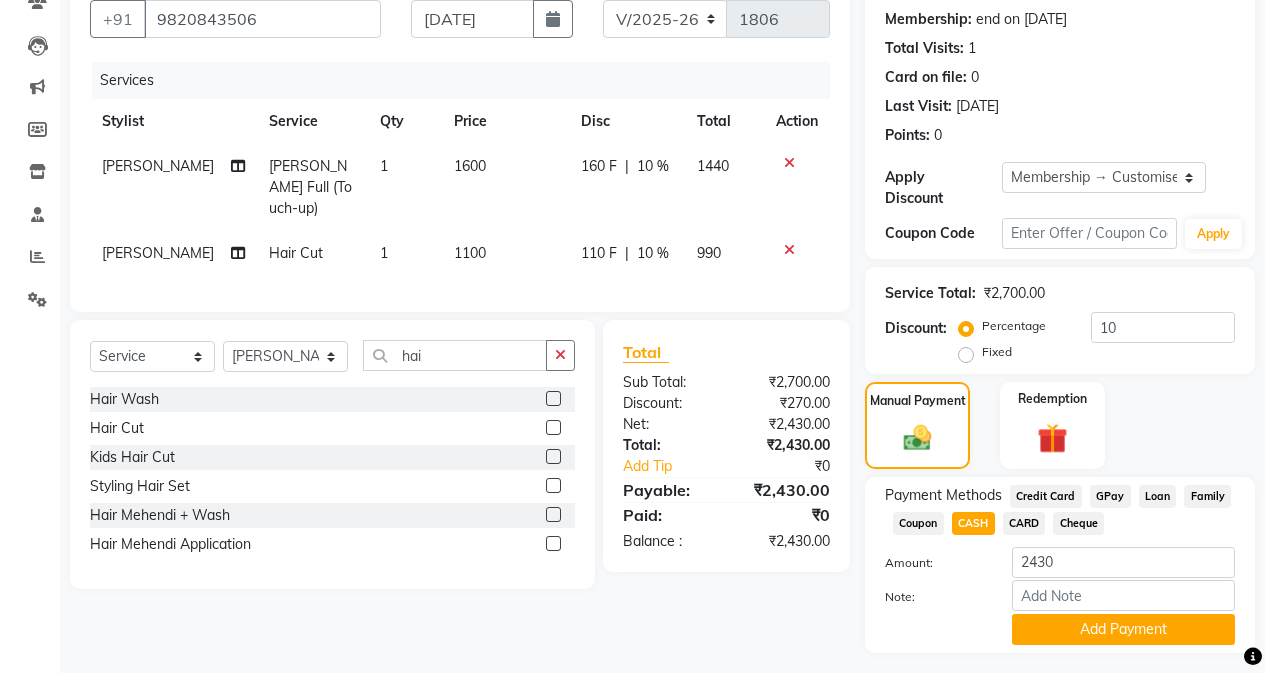 scroll, scrollTop: 221, scrollLeft: 0, axis: vertical 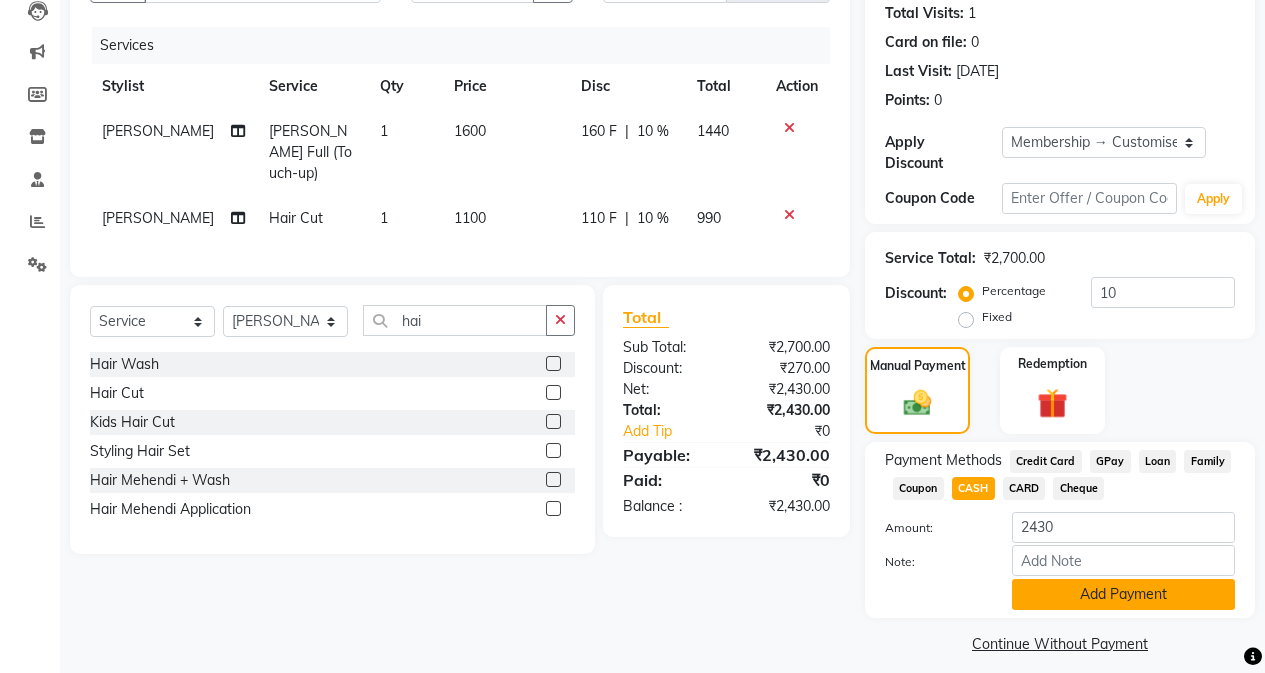 click on "Add Payment" 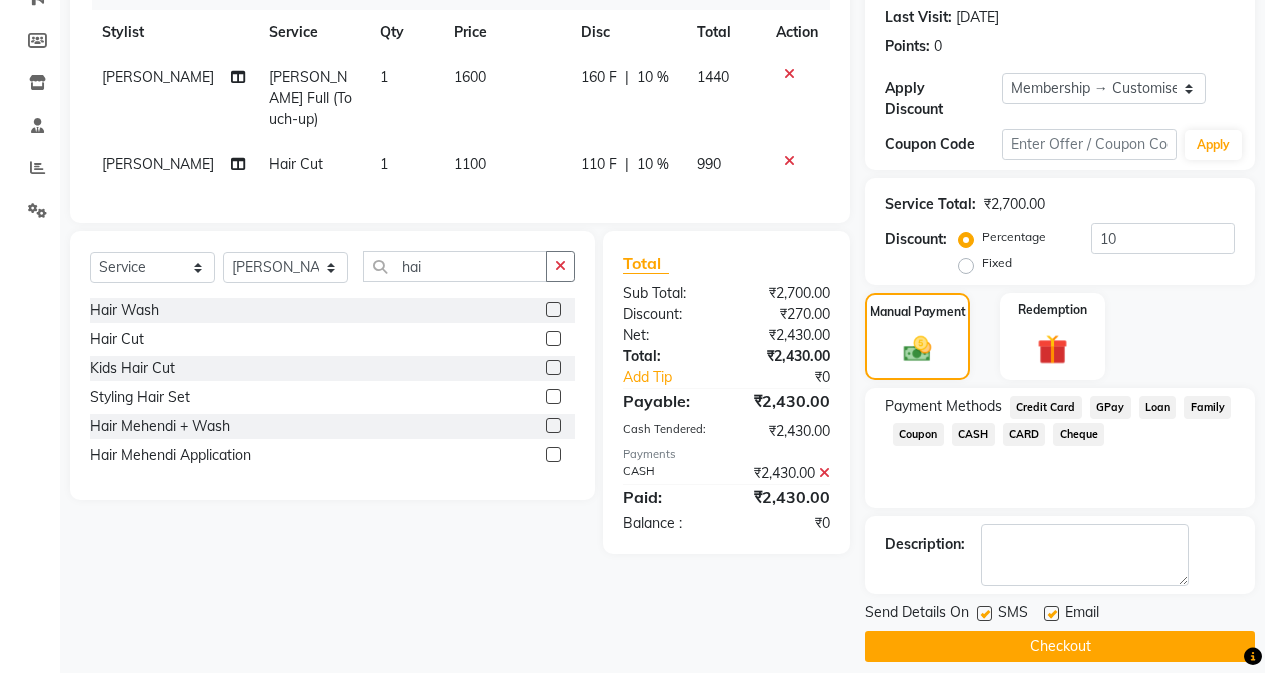 scroll, scrollTop: 278, scrollLeft: 0, axis: vertical 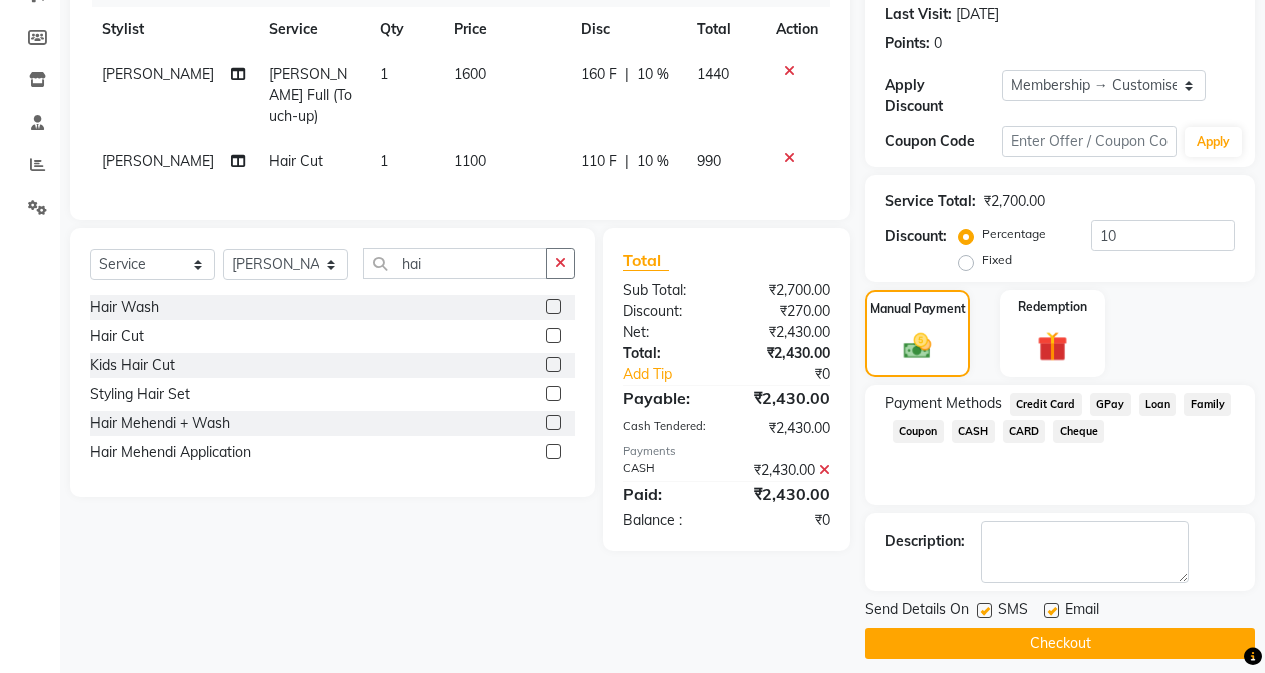 click on "SMS" 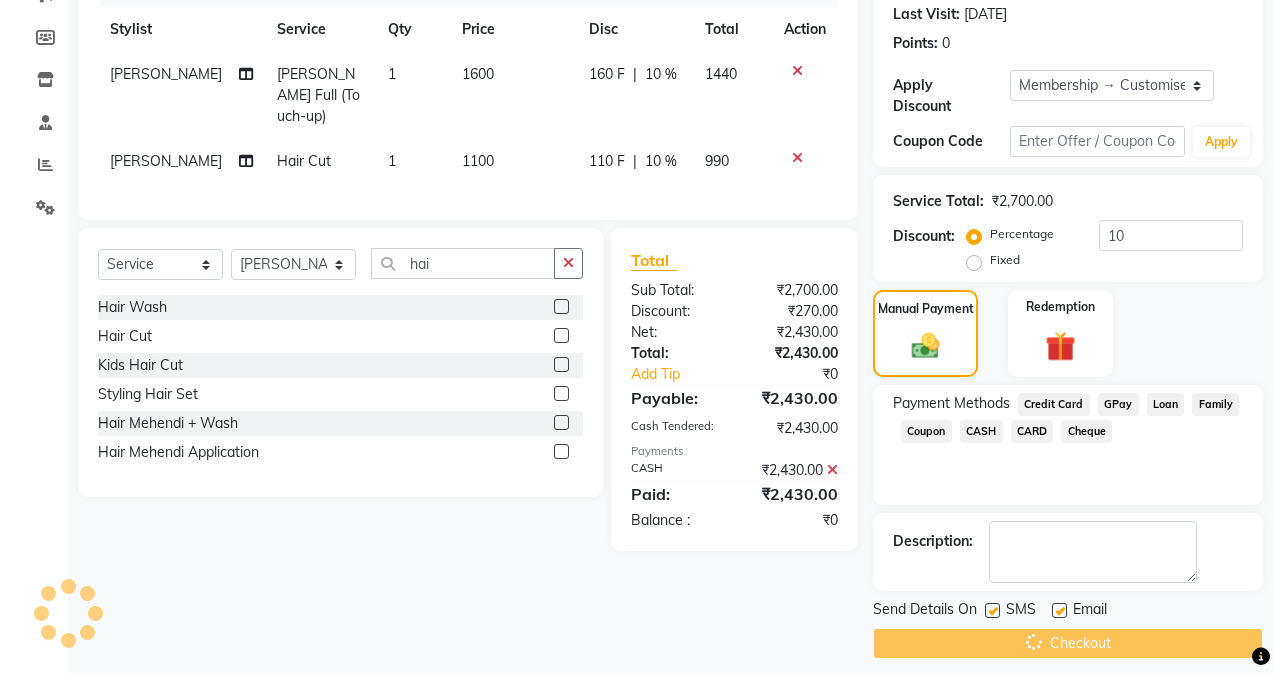 scroll, scrollTop: 0, scrollLeft: 0, axis: both 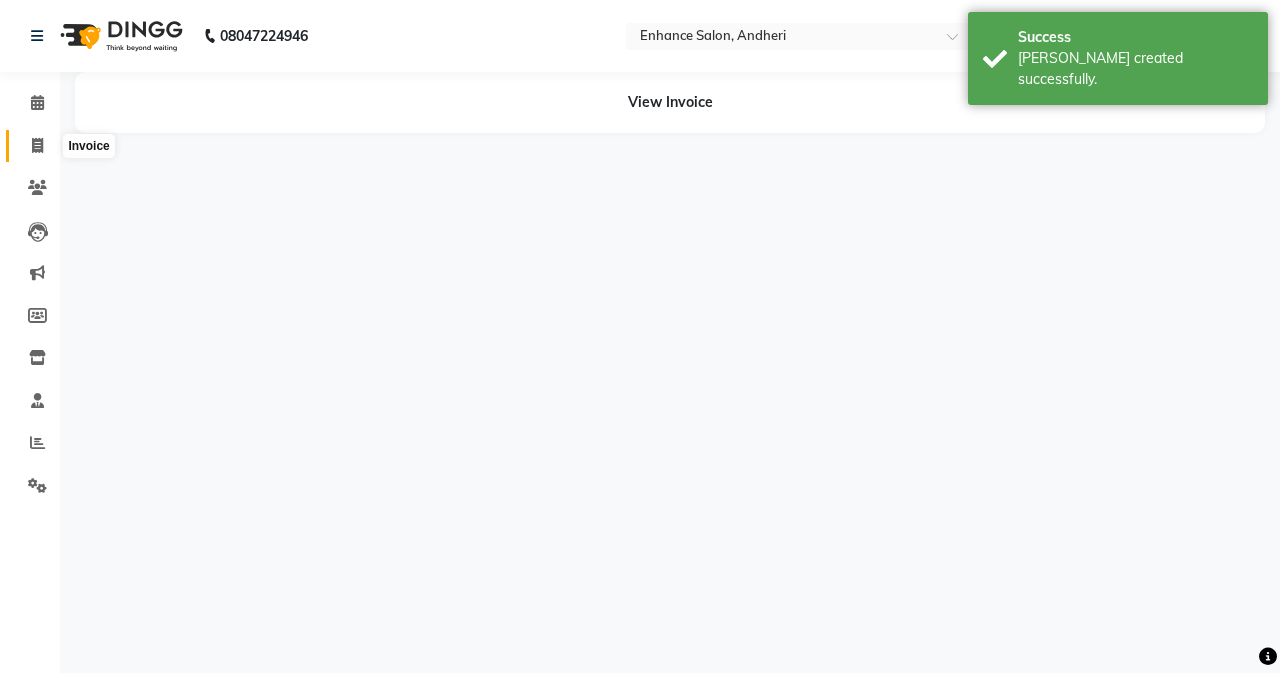 select on "61730" 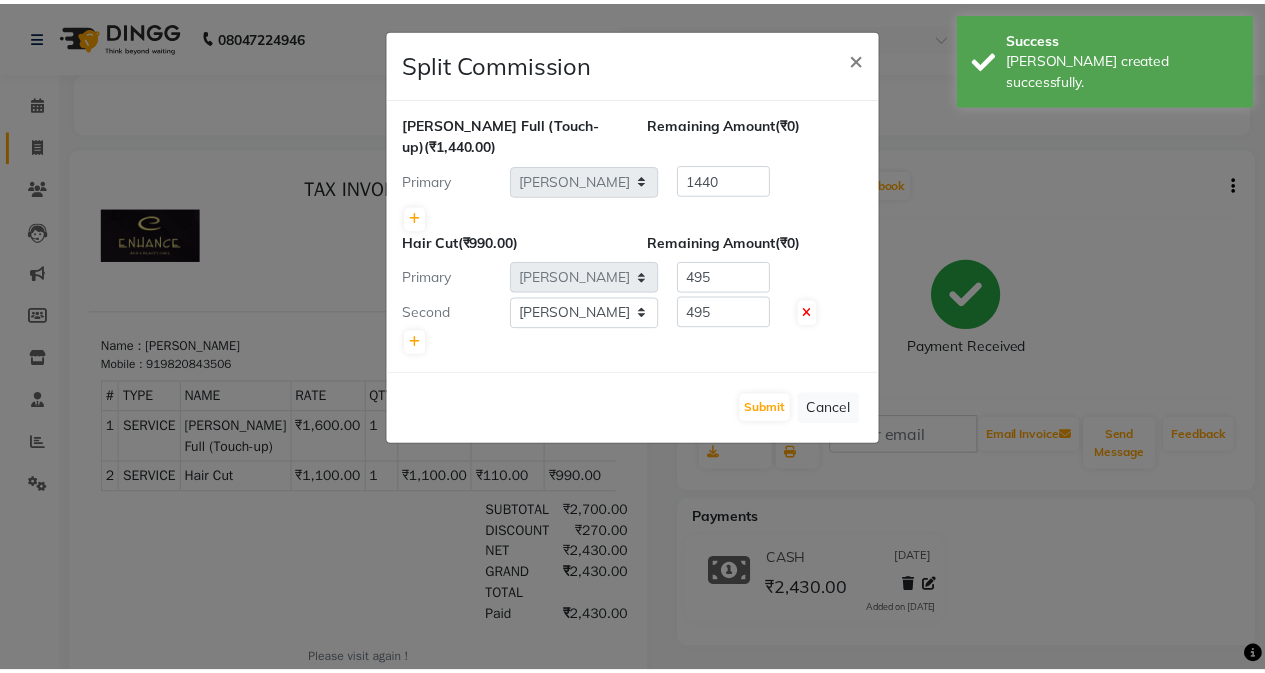 scroll, scrollTop: 0, scrollLeft: 0, axis: both 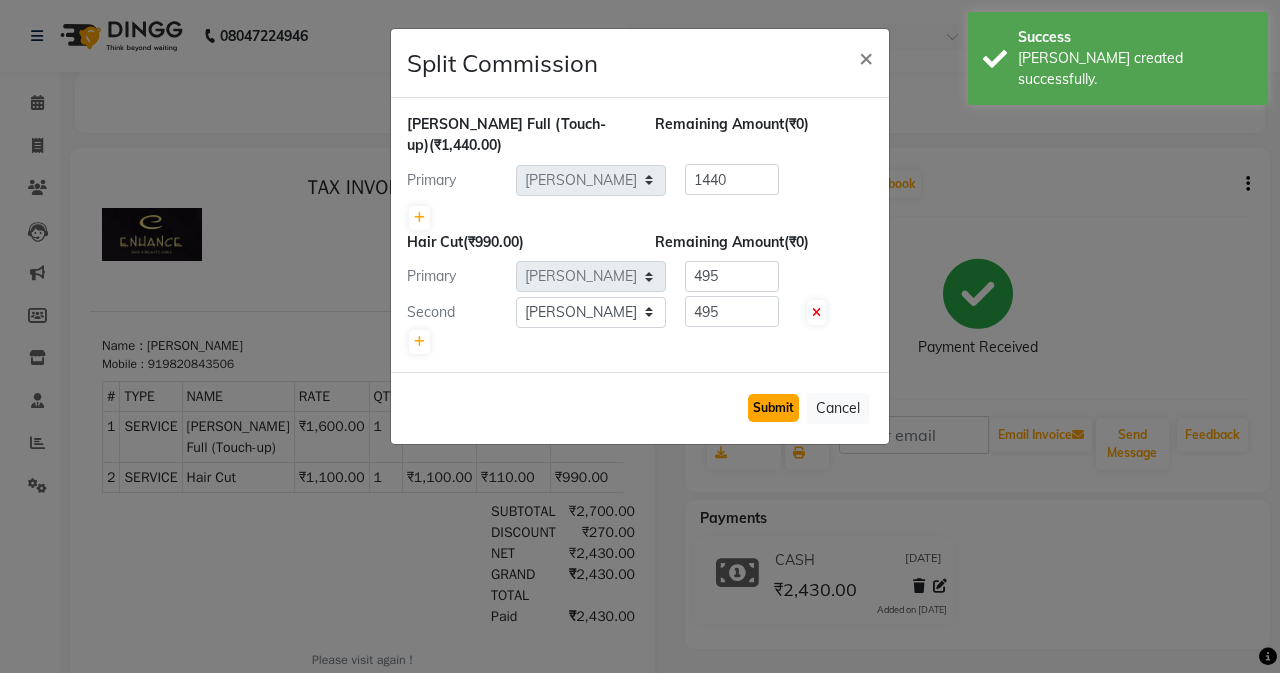 click on "Submit" 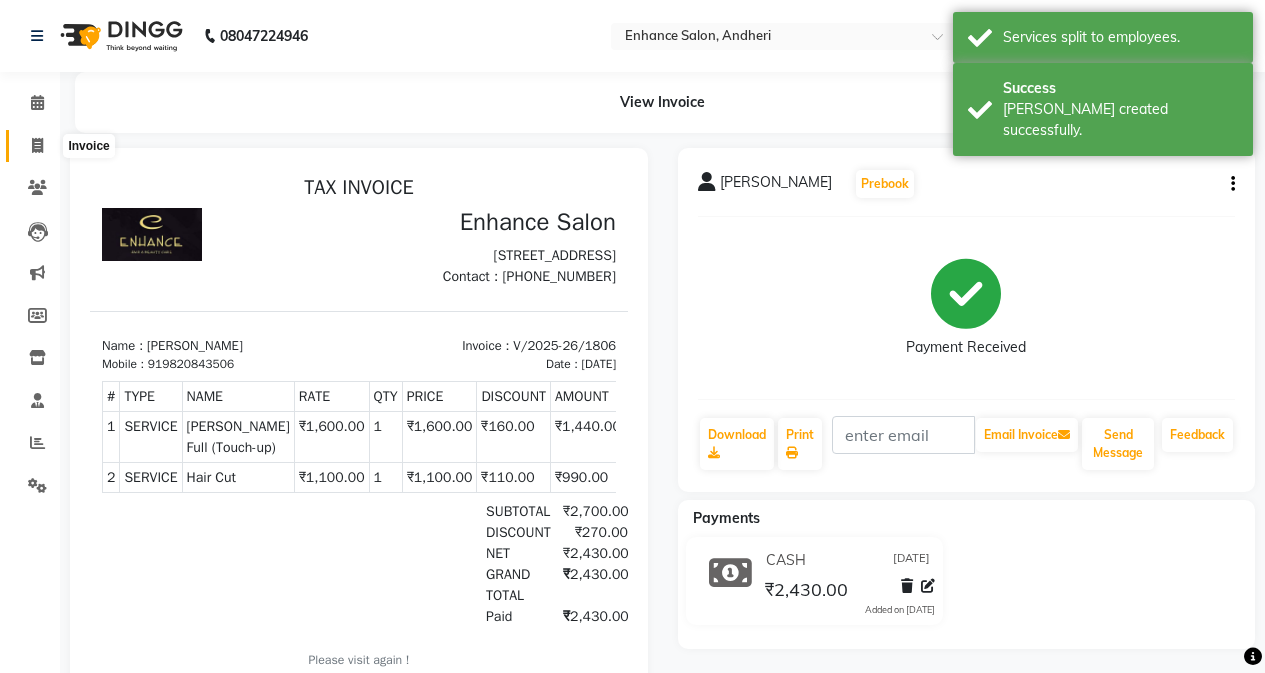 click 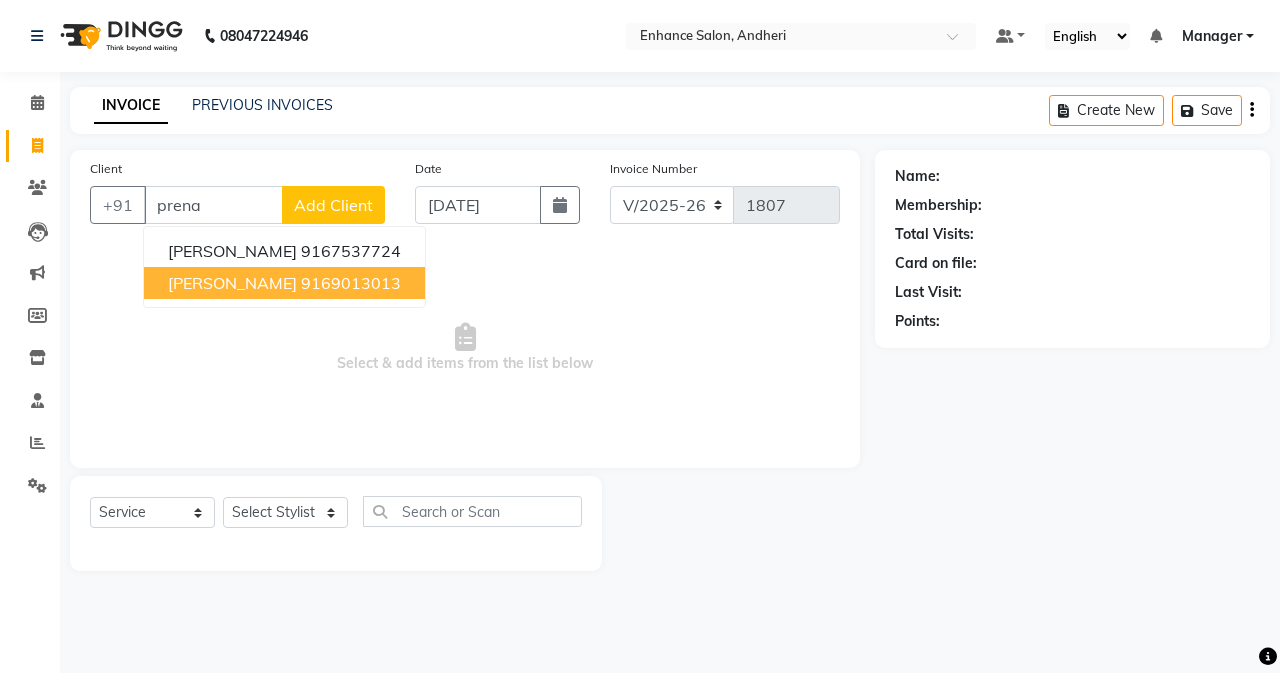 click on "[PERSON_NAME]" at bounding box center [232, 283] 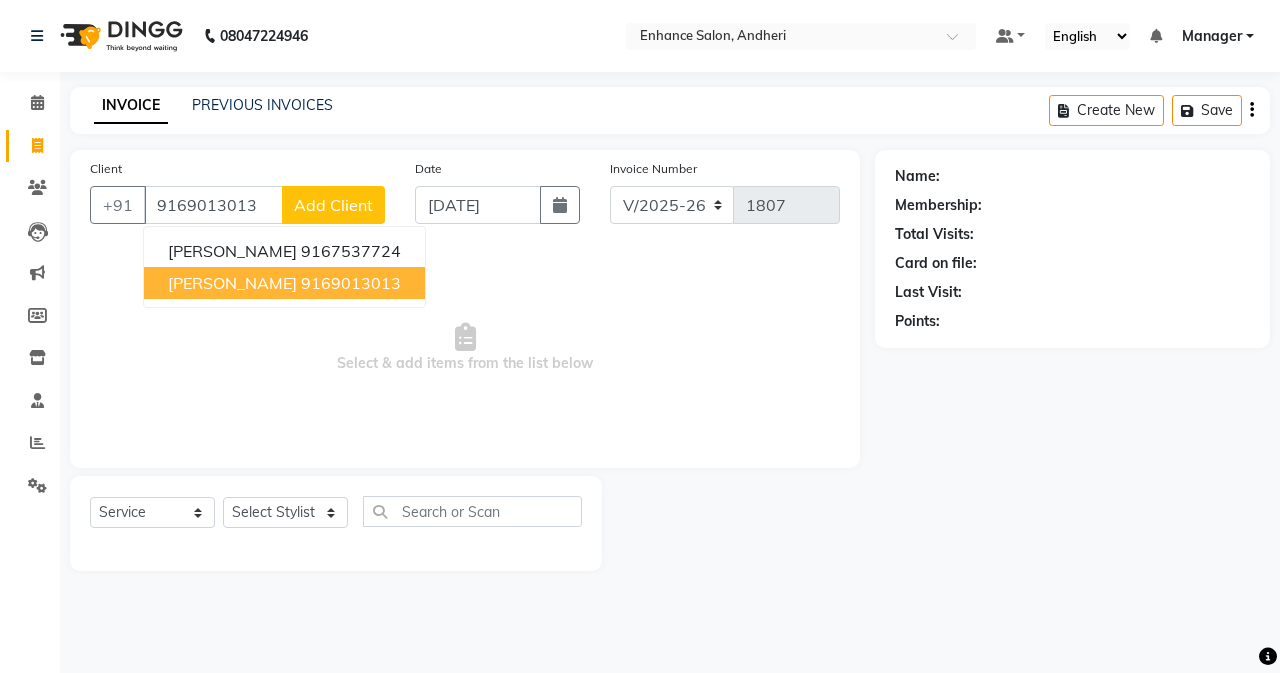 type on "9169013013" 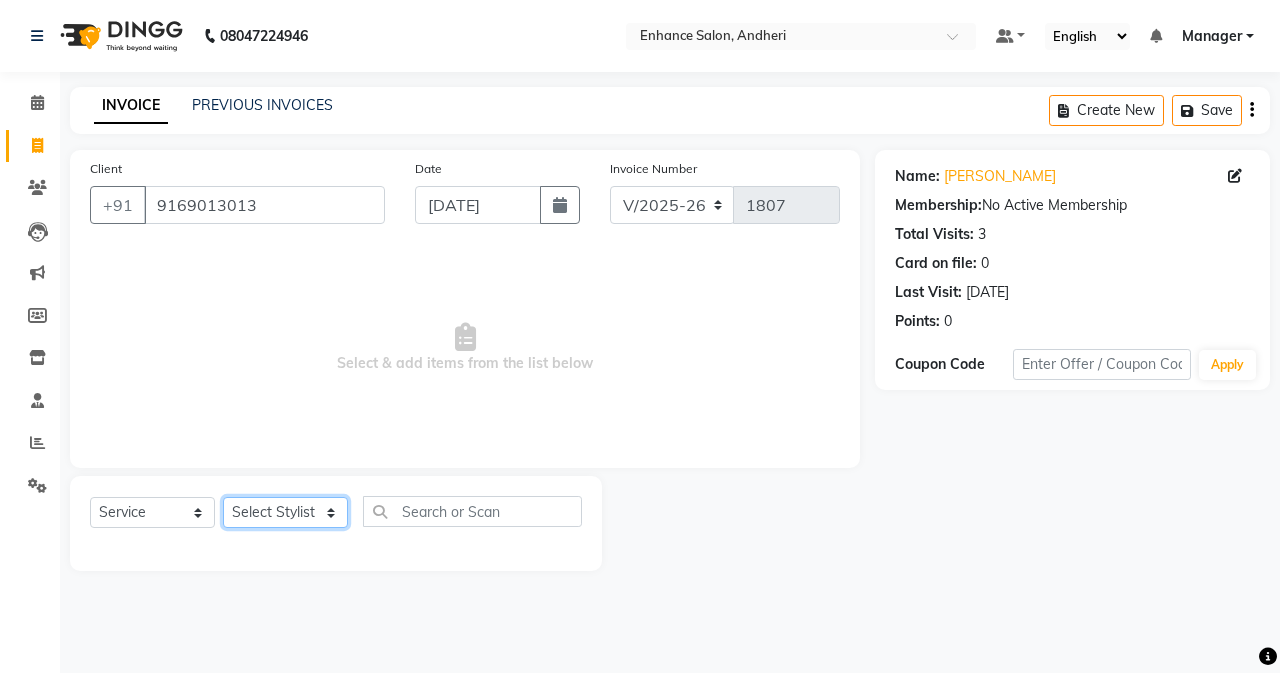 click on "Select Stylist Admin [PERSON_NAME] [PERSON_NAME] Manager [PERSON_NAME] [PERSON_NAME] [PERSON_NAME] POONAM [PERSON_NAME] [PERSON_NAME] nails [PERSON_NAME] MANGELA [PERSON_NAME] [PERSON_NAME] [PERSON_NAME] [PERSON_NAME]" 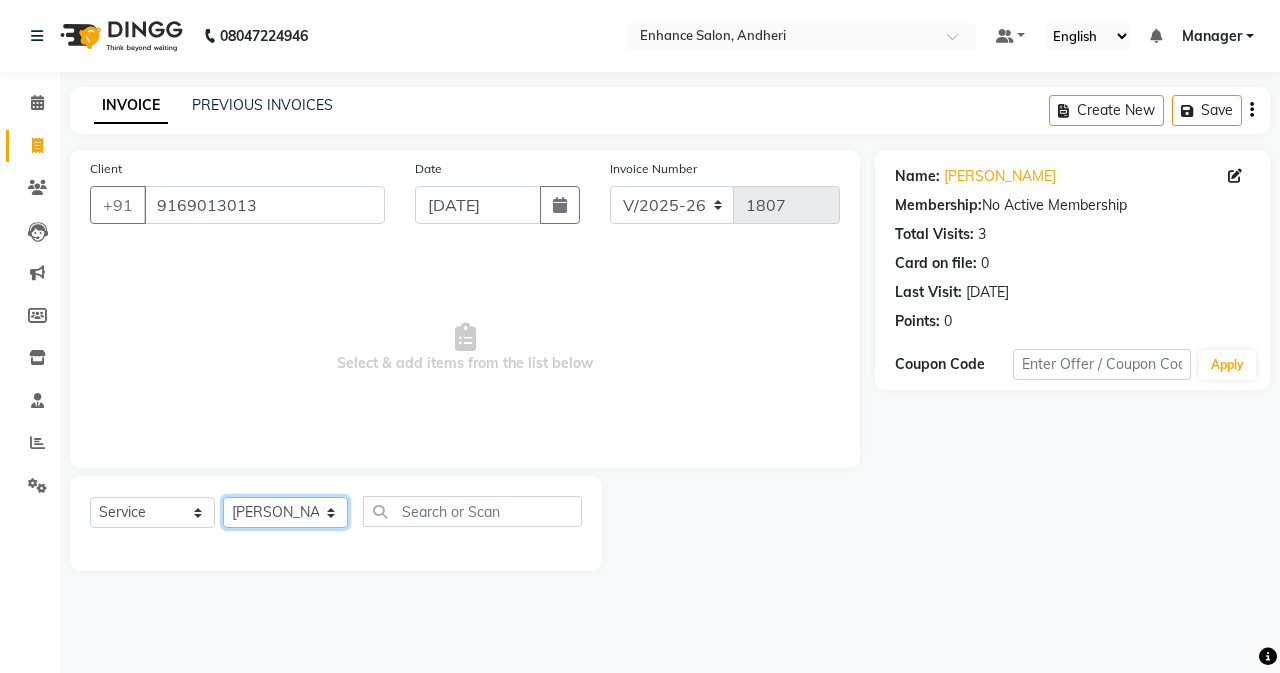 click on "Select Stylist Admin [PERSON_NAME] [PERSON_NAME] Manager [PERSON_NAME] [PERSON_NAME] [PERSON_NAME] POONAM [PERSON_NAME] [PERSON_NAME] nails [PERSON_NAME] MANGELA [PERSON_NAME] [PERSON_NAME] [PERSON_NAME] [PERSON_NAME]" 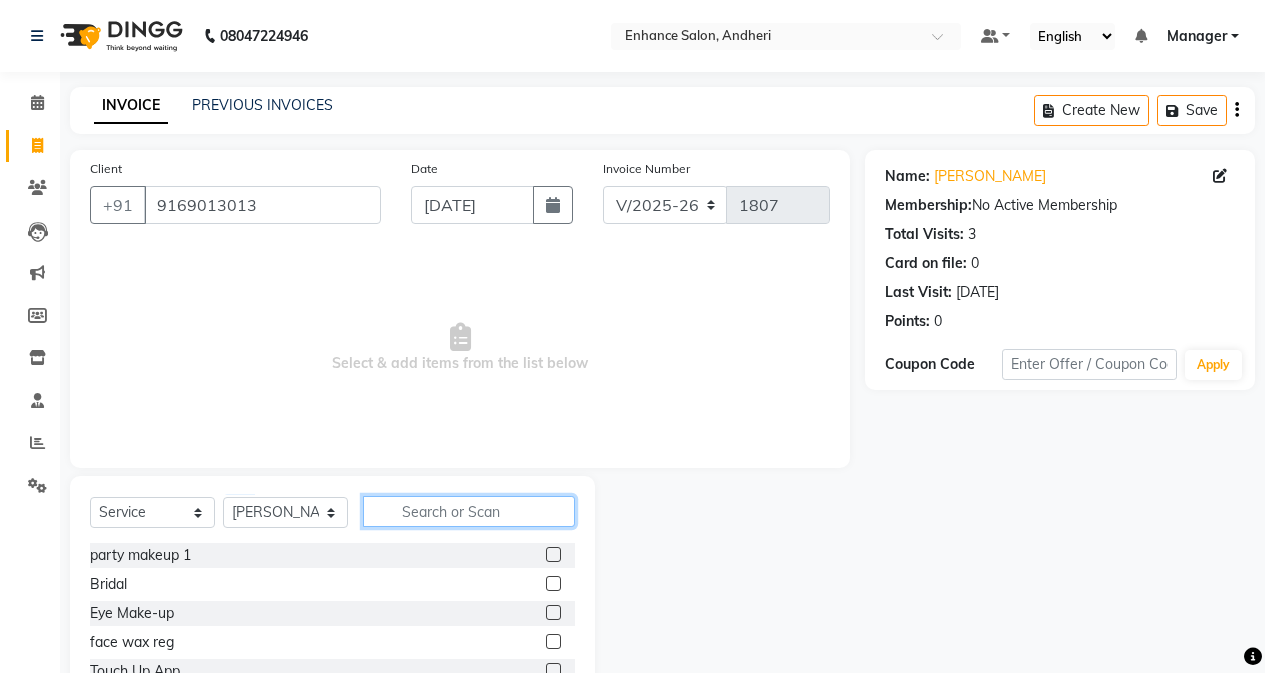 click 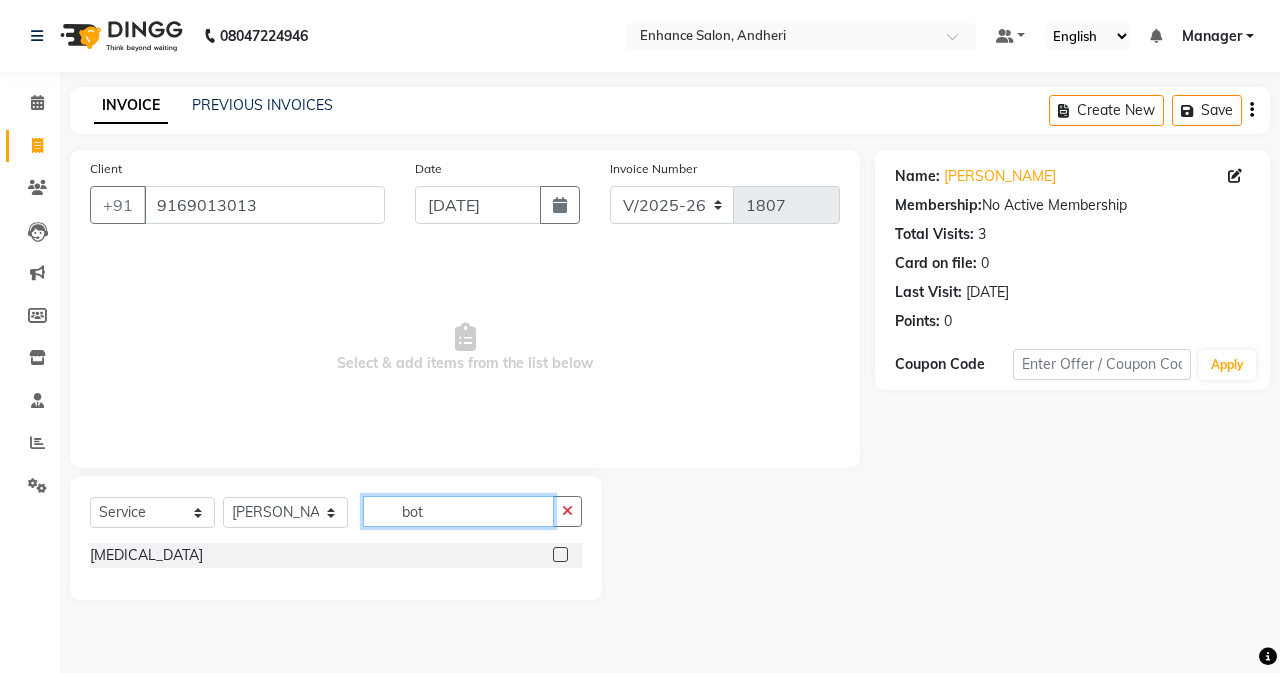 type on "bot" 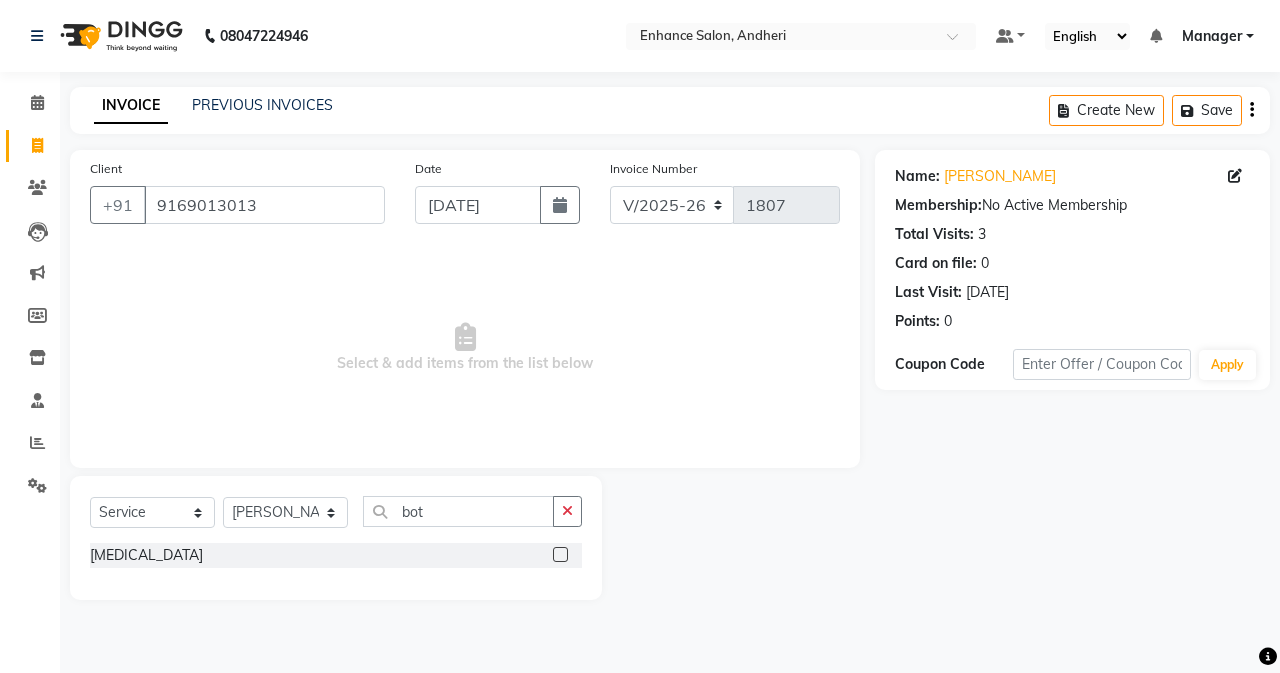 click 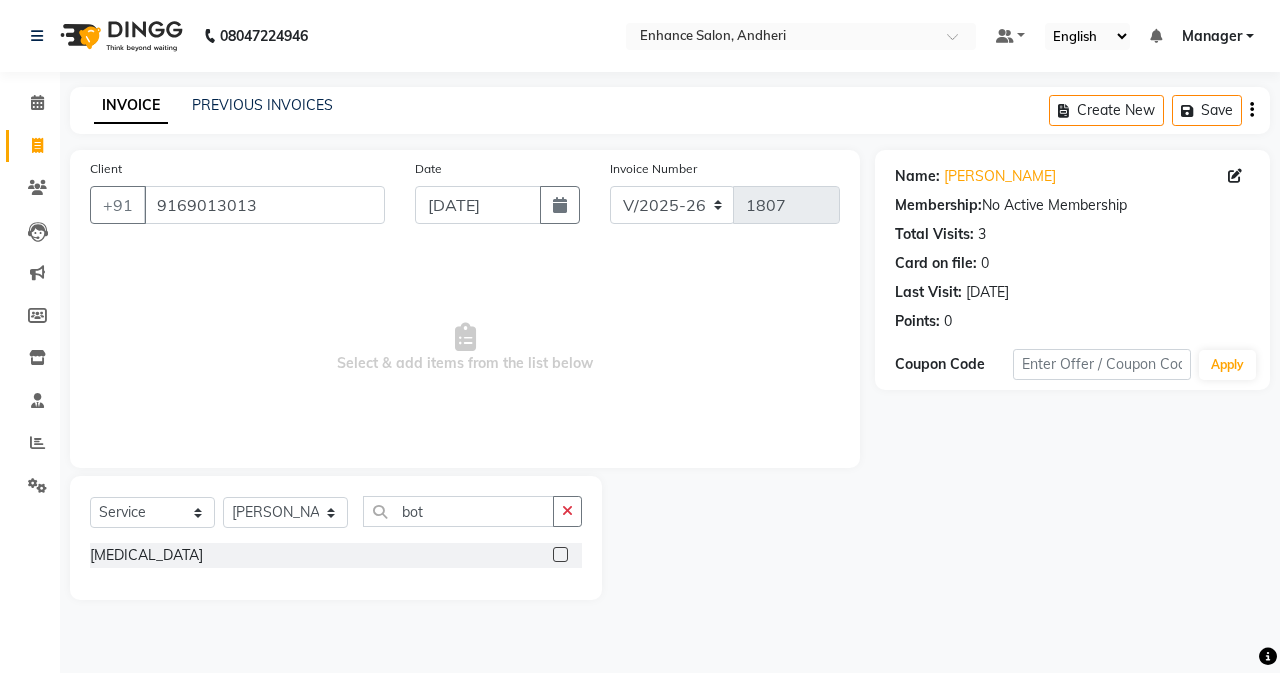 click 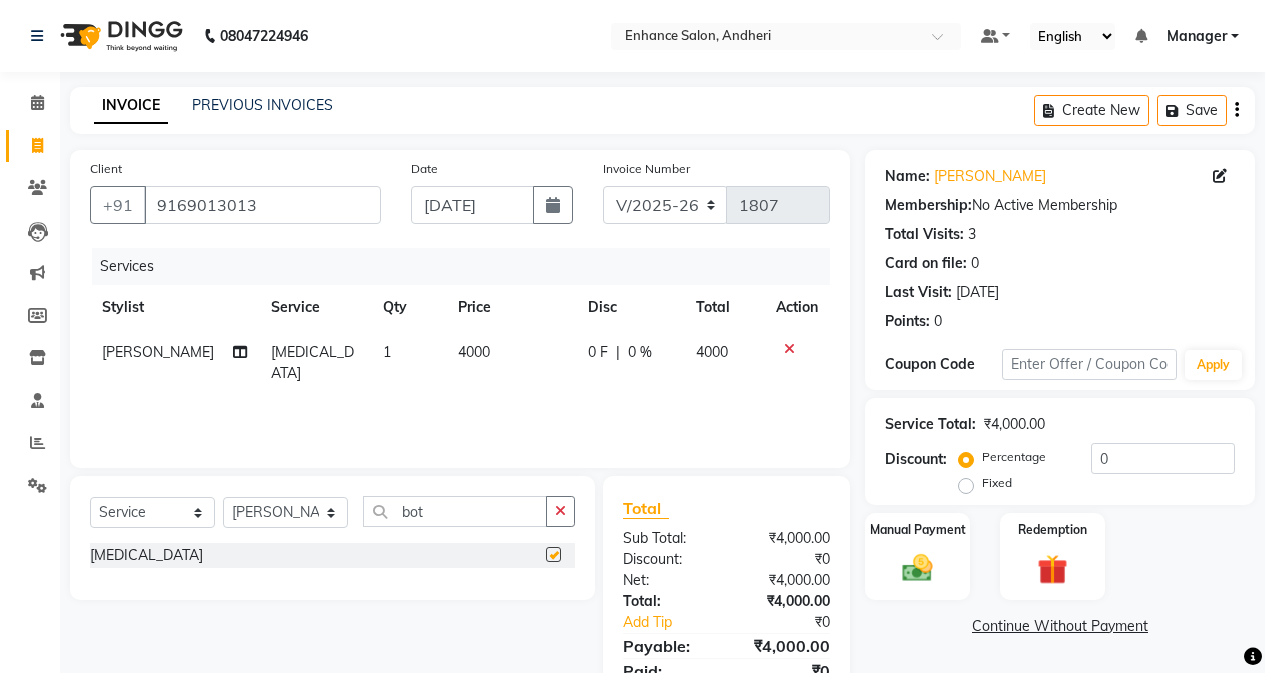 checkbox on "false" 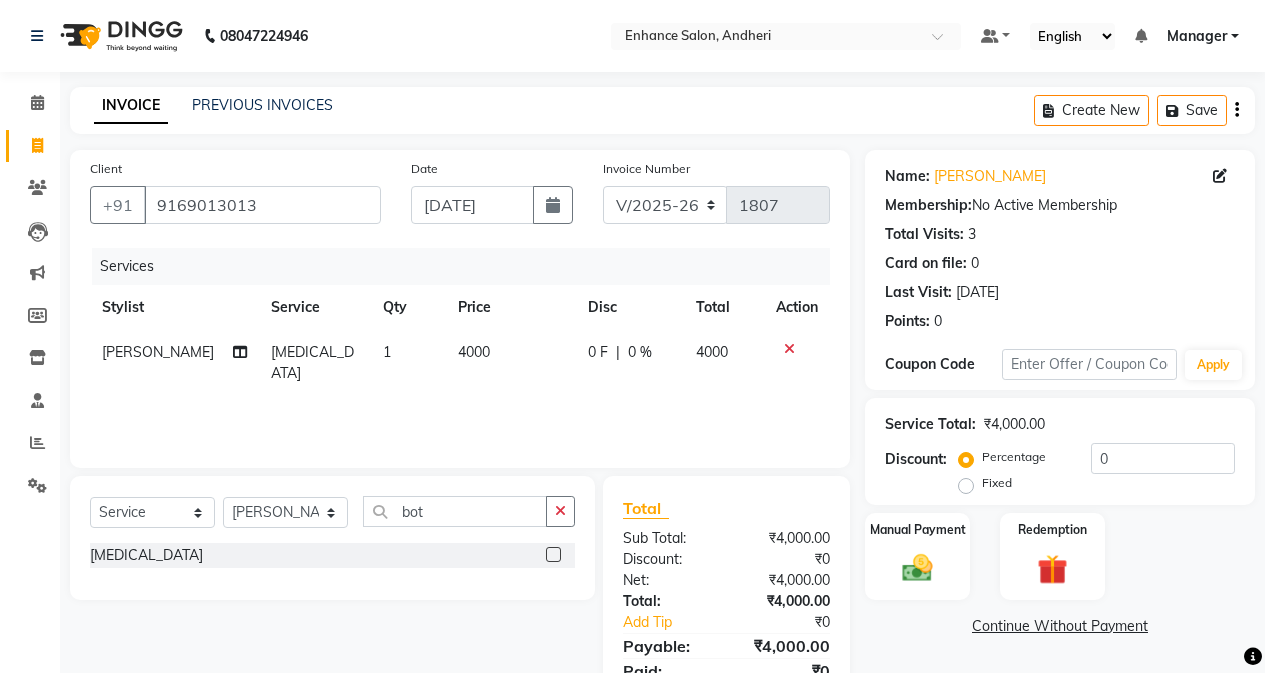 click on "4000" 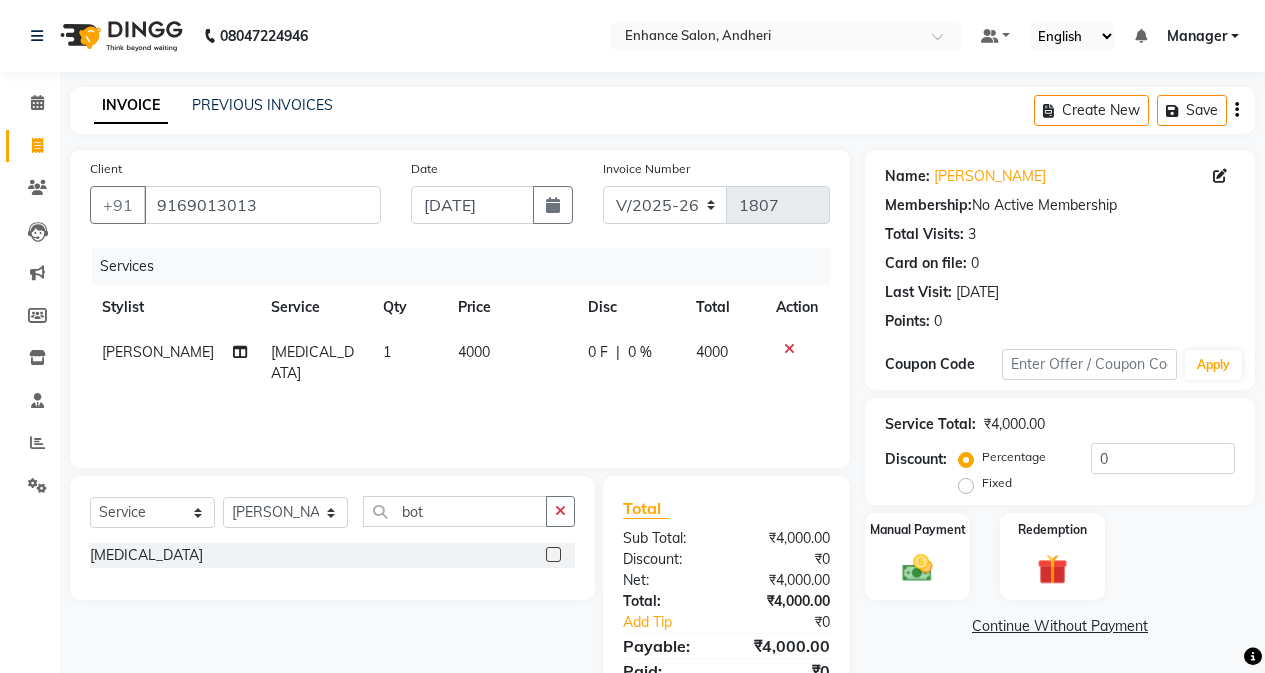 select on "61732" 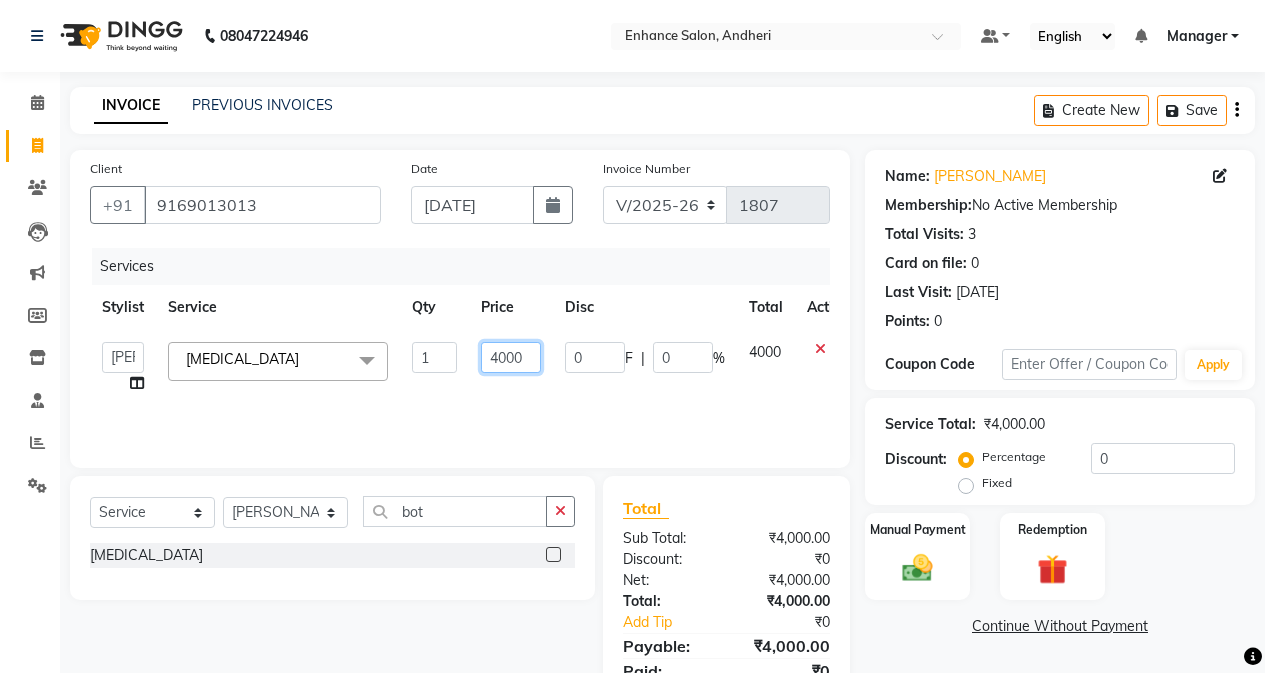 click on "4000" 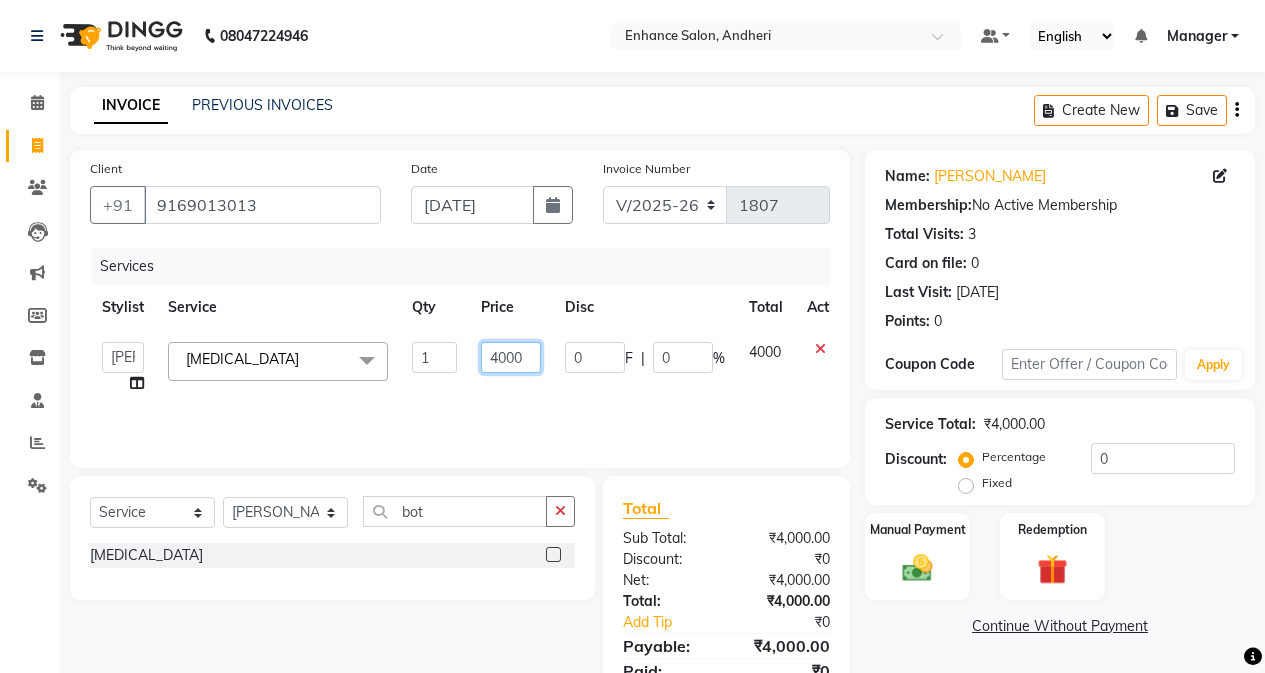 click on "4000" 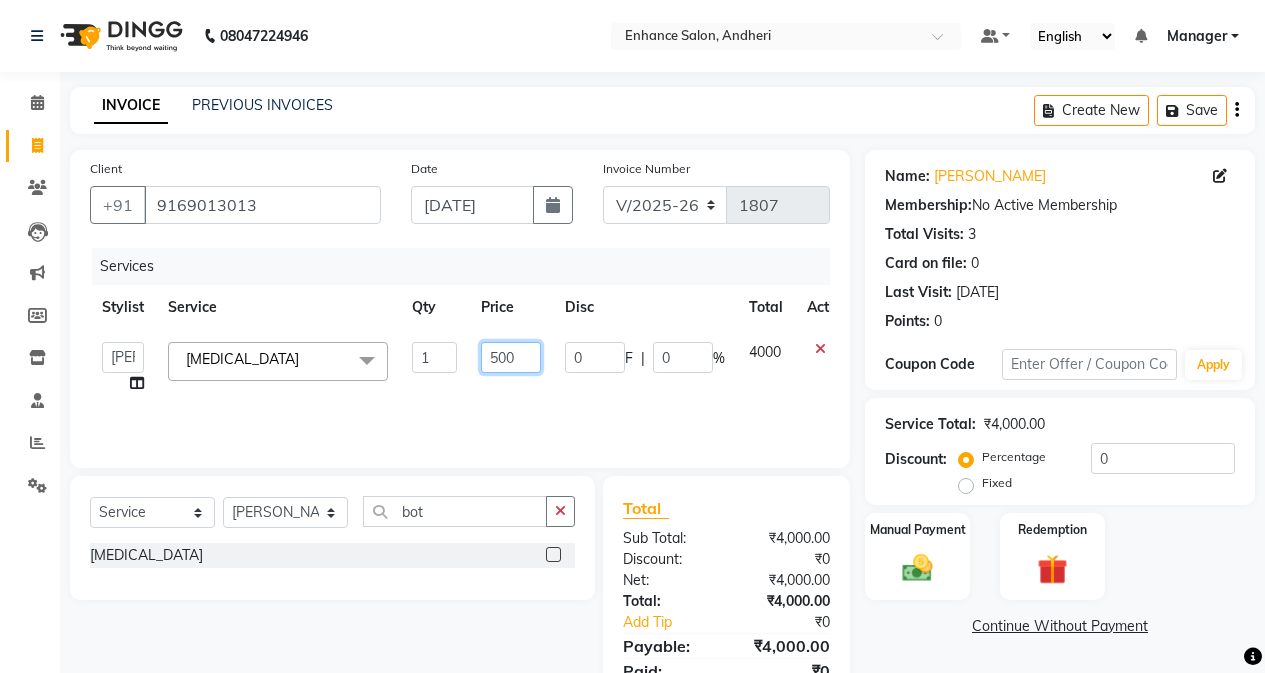 type on "5000" 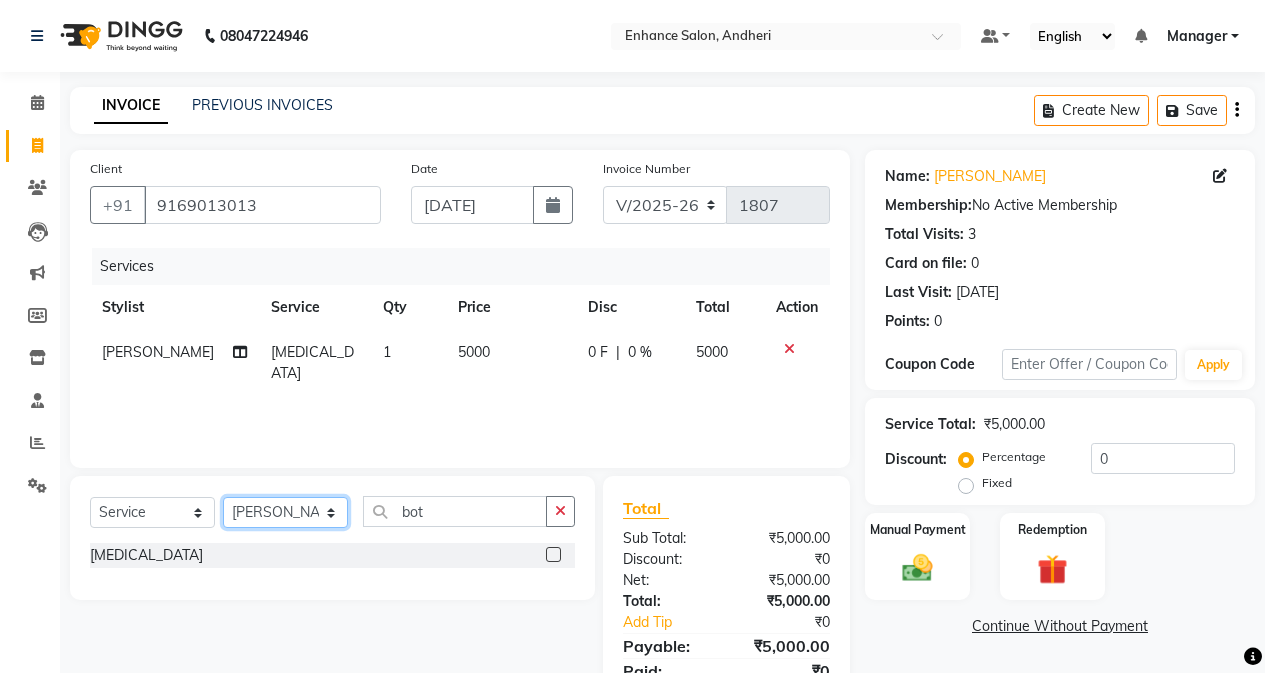 click on "Select Stylist Admin [PERSON_NAME] [PERSON_NAME] Manager [PERSON_NAME] [PERSON_NAME] [PERSON_NAME] POONAM [PERSON_NAME] [PERSON_NAME] nails [PERSON_NAME] MANGELA [PERSON_NAME] [PERSON_NAME] [PERSON_NAME] [PERSON_NAME]" 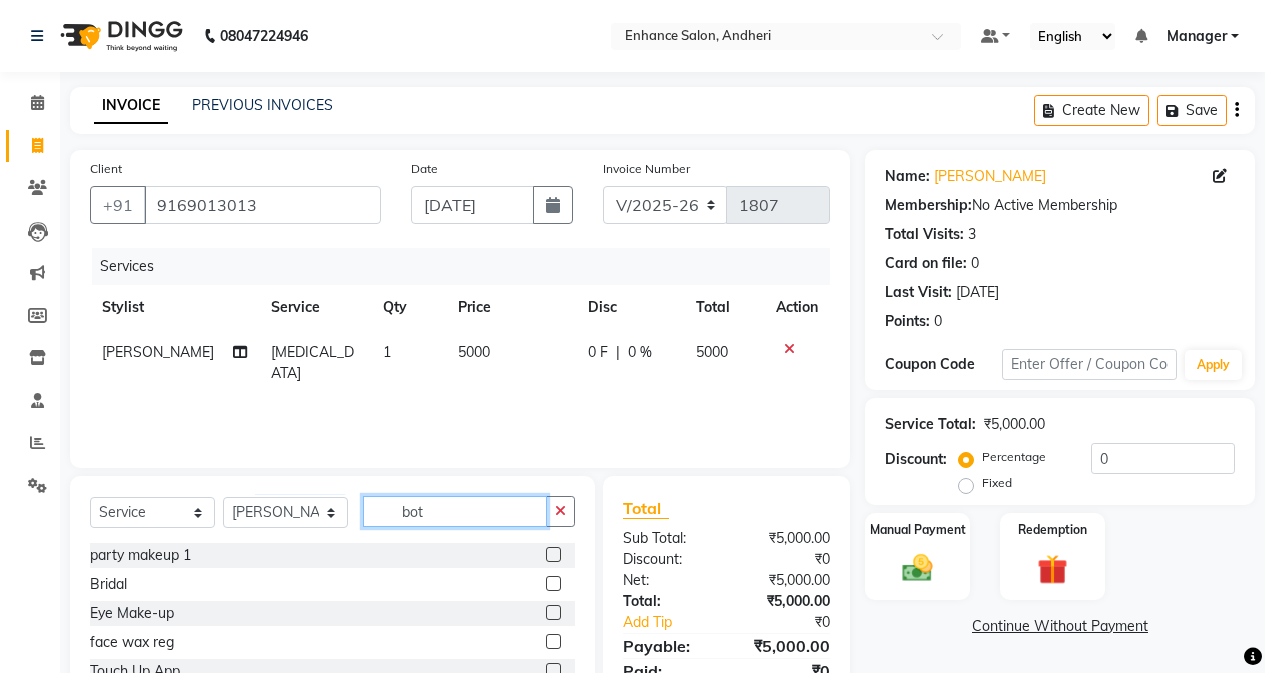 click on "bot" 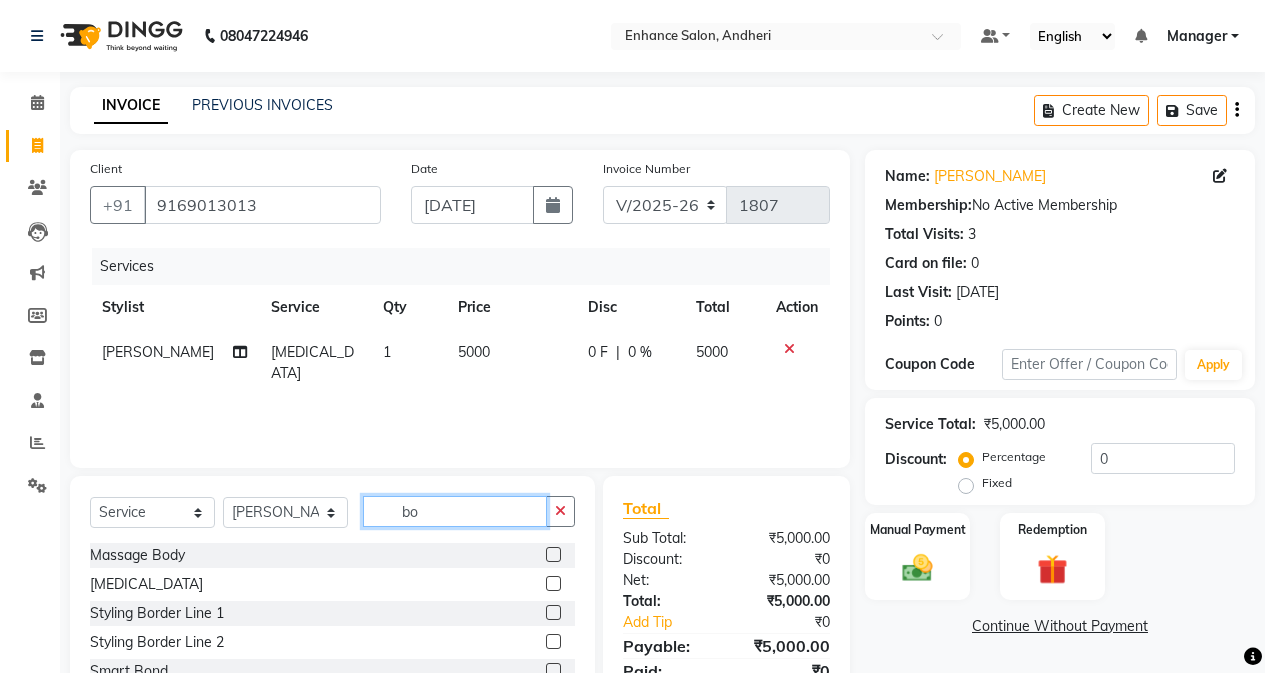 type on "b" 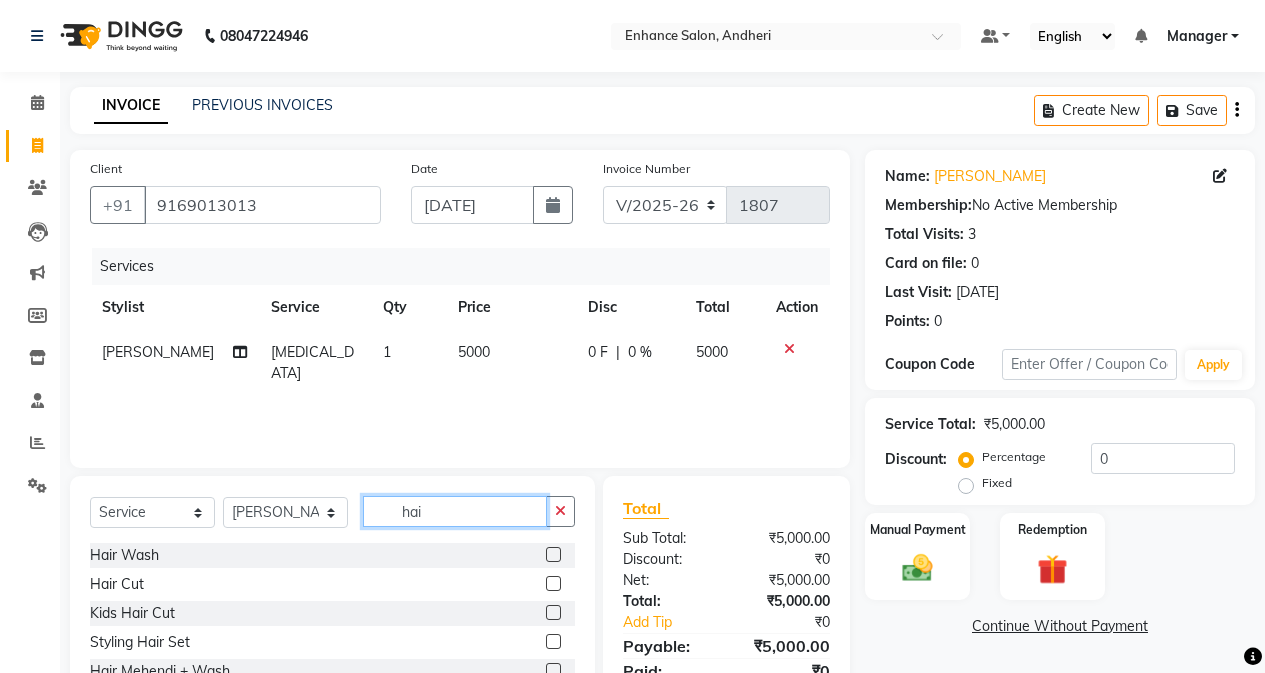 type on "hai" 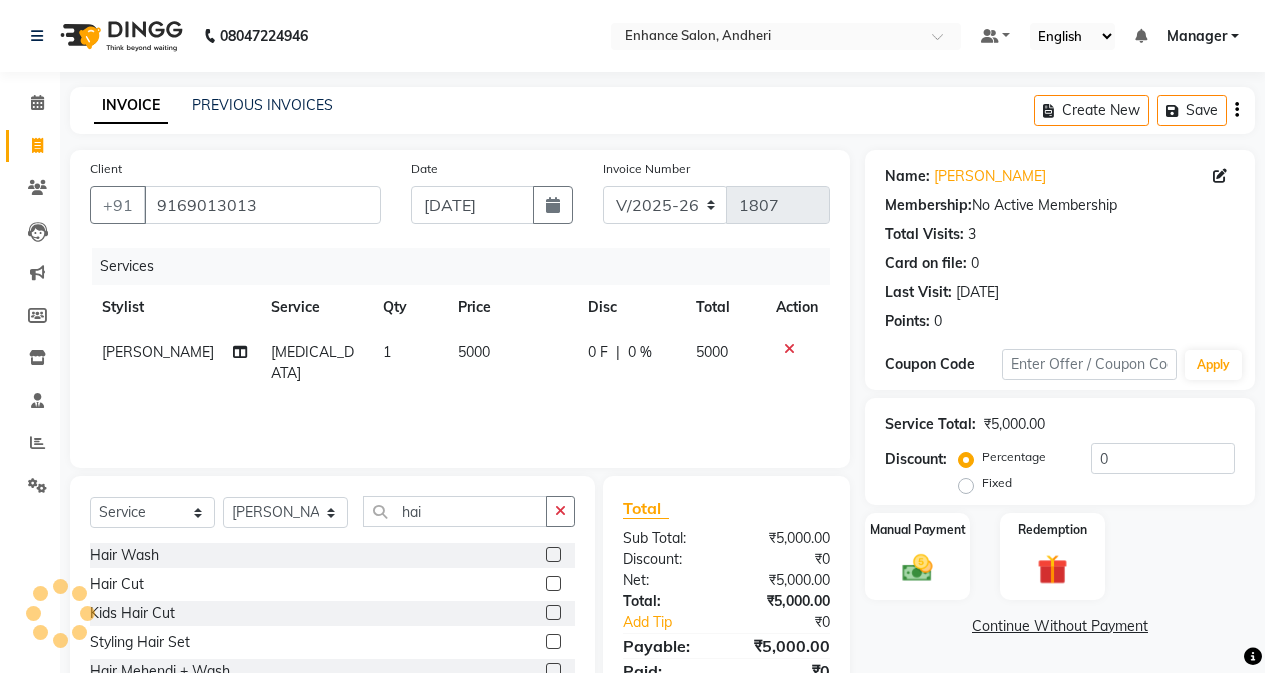 click 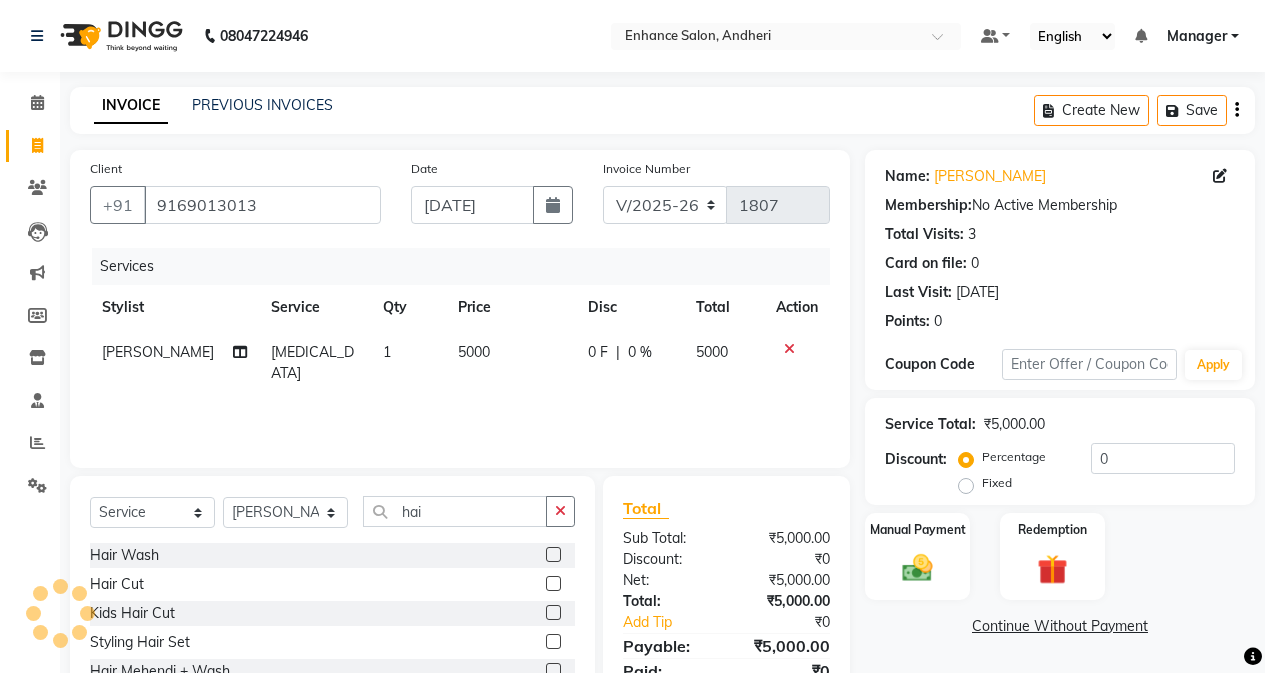 click at bounding box center (552, 584) 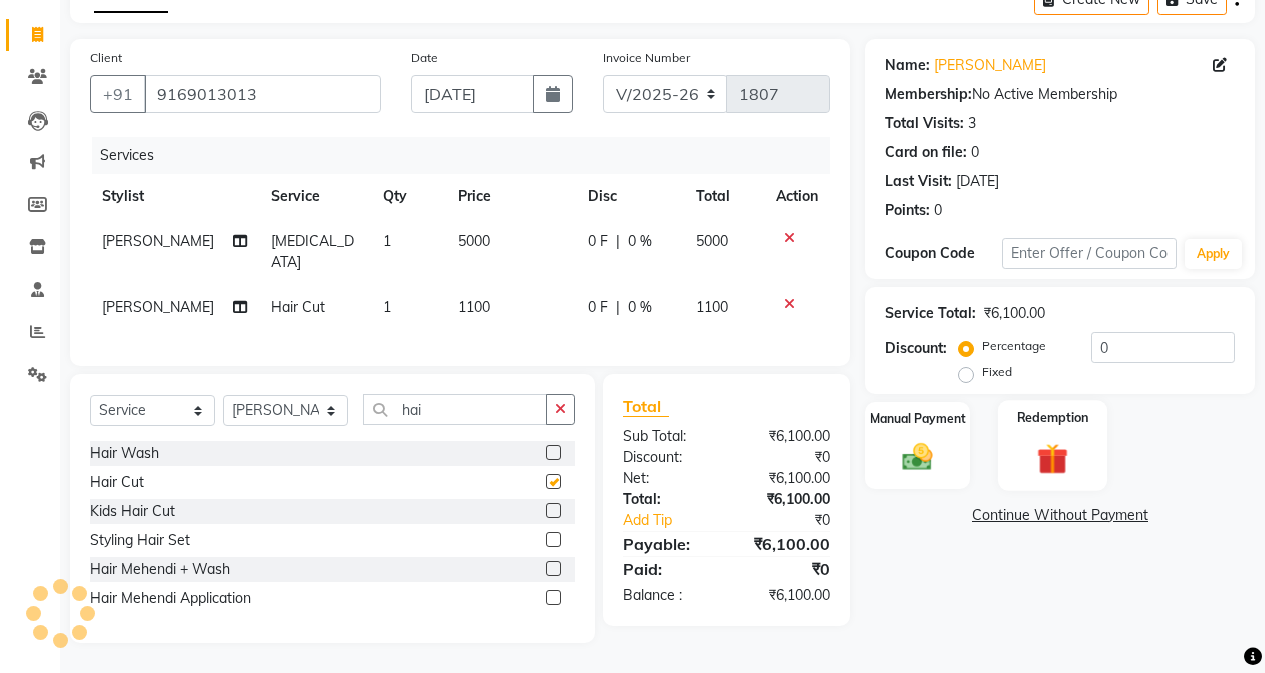 checkbox on "false" 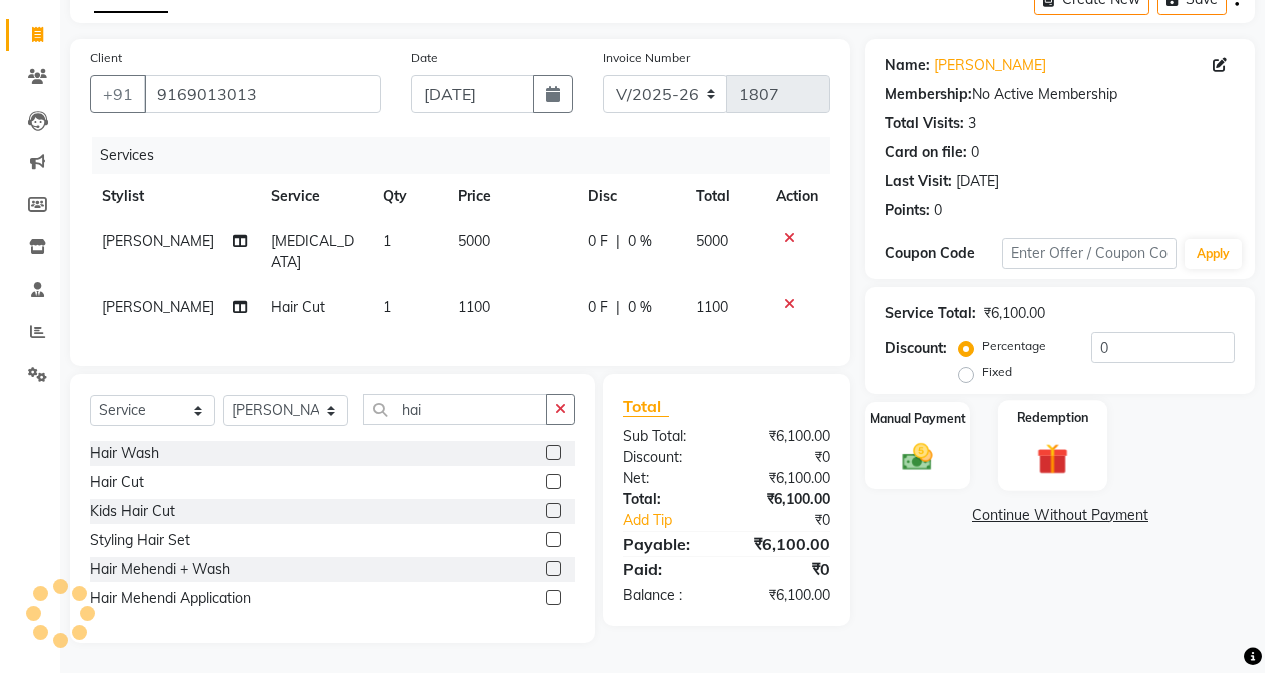 scroll, scrollTop: 126, scrollLeft: 0, axis: vertical 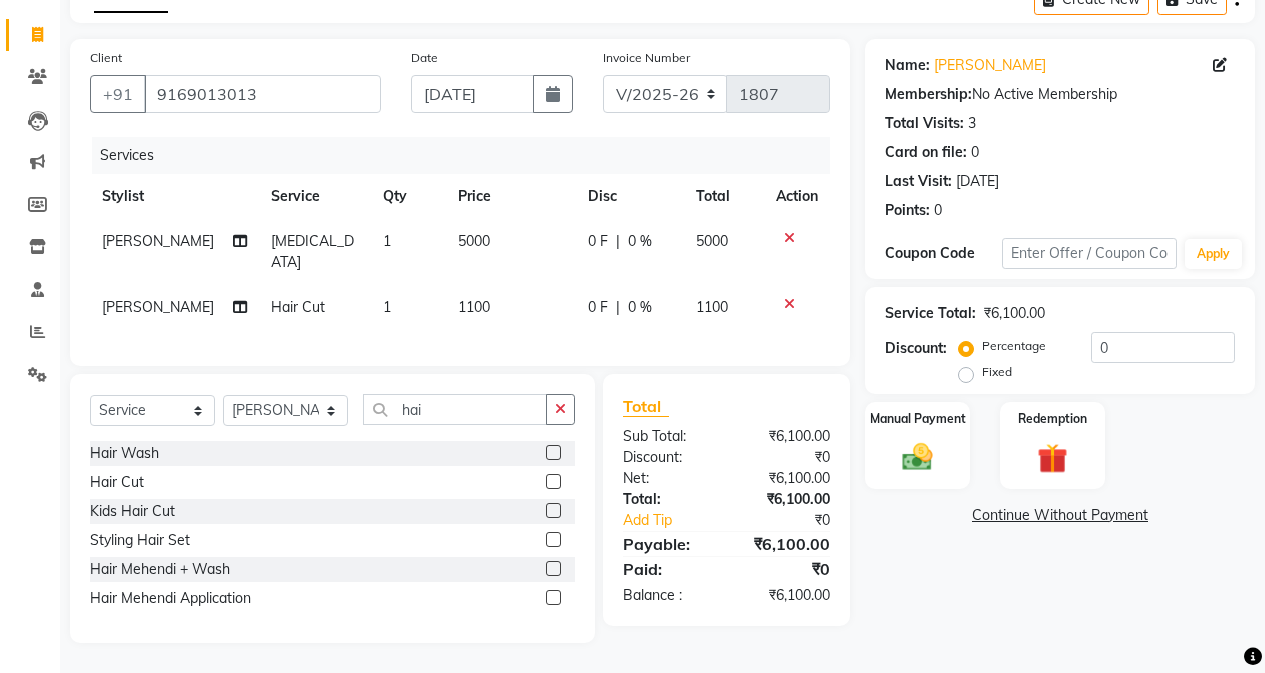 click on "1100" 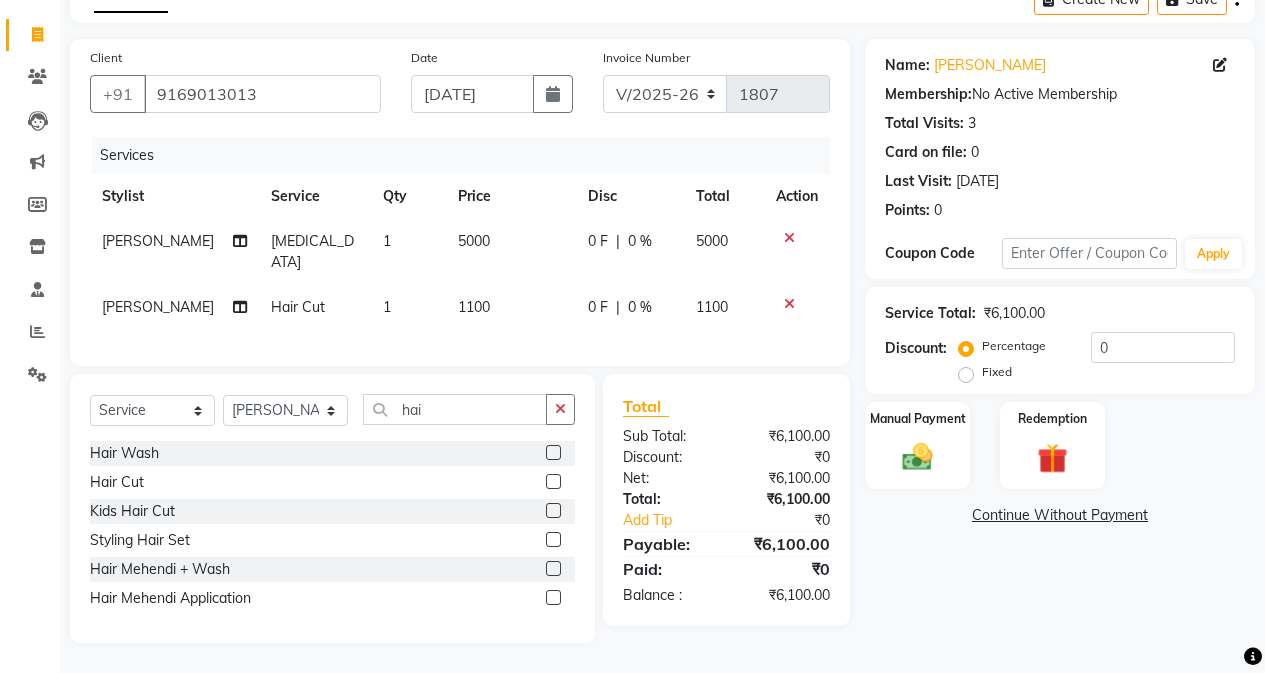select on "61730" 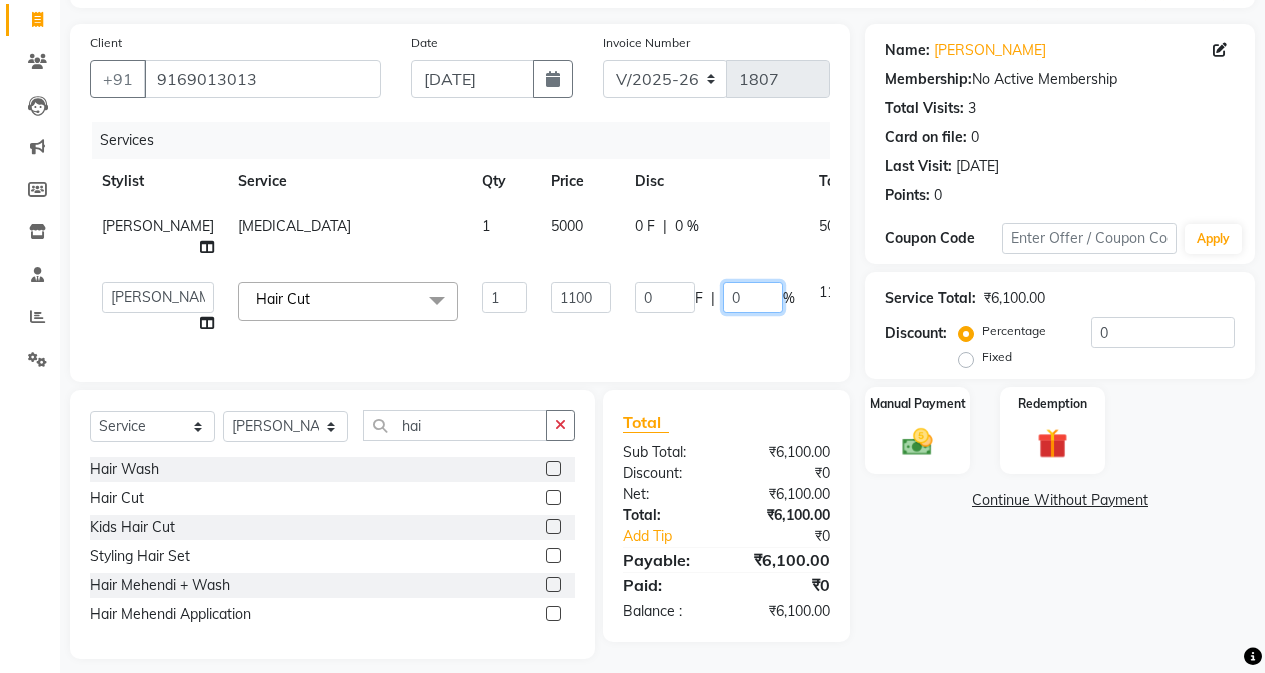 click on "0" 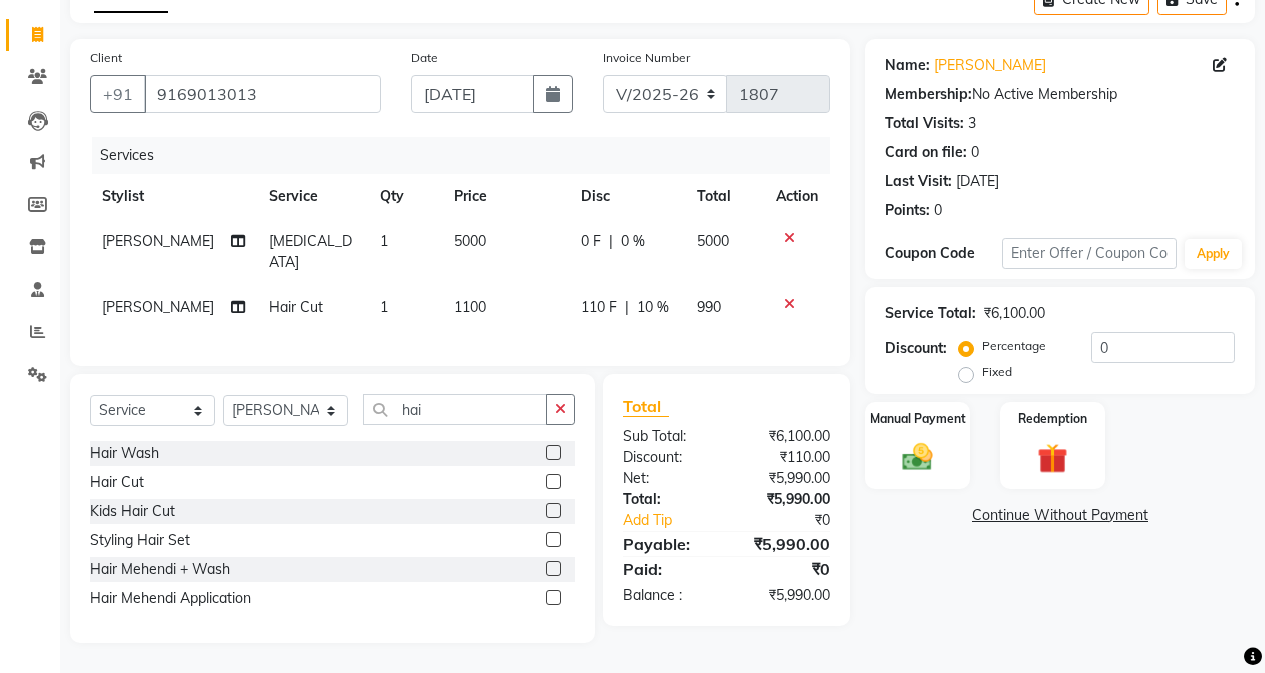 click on "Name: [PERSON_NAME] Membership:  No Active Membership  Total Visits:  3 Card on file:  0 Last Visit:   [DATE] Points:   0  Coupon Code Apply Service Total:  ₹6,100.00  Discount:  Percentage   Fixed  0 Manual Payment Redemption  Continue Without Payment" 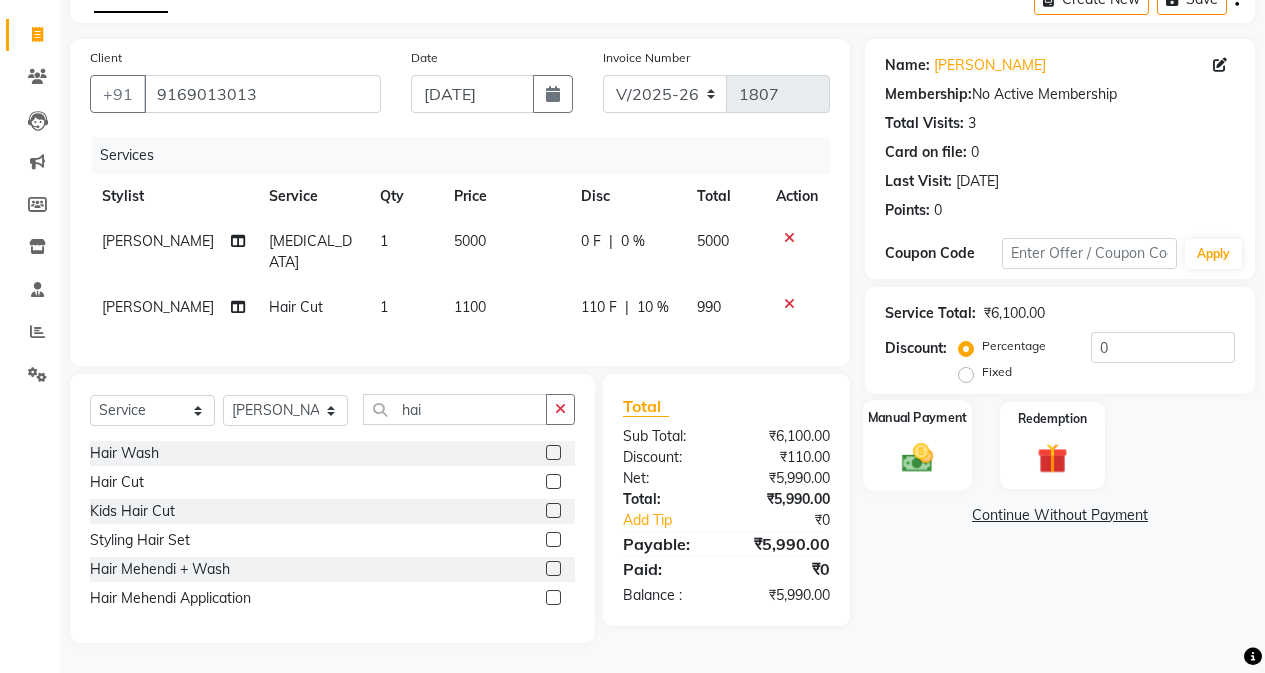 click 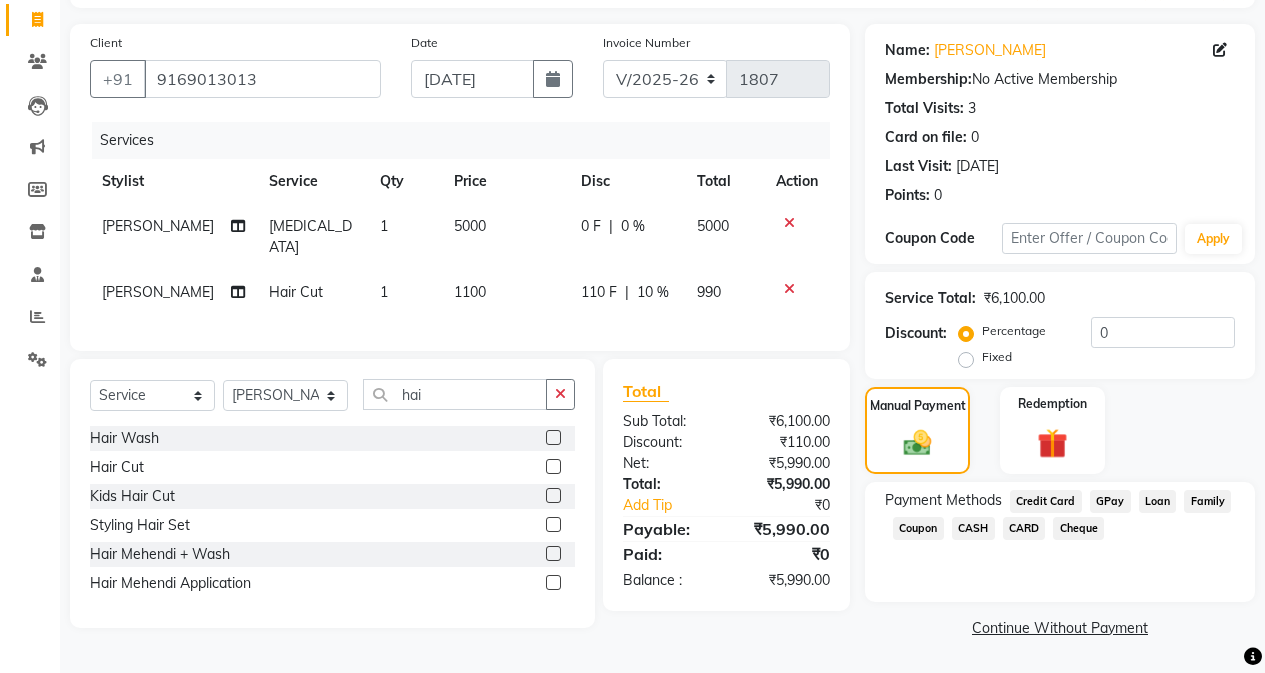 click on "CASH" 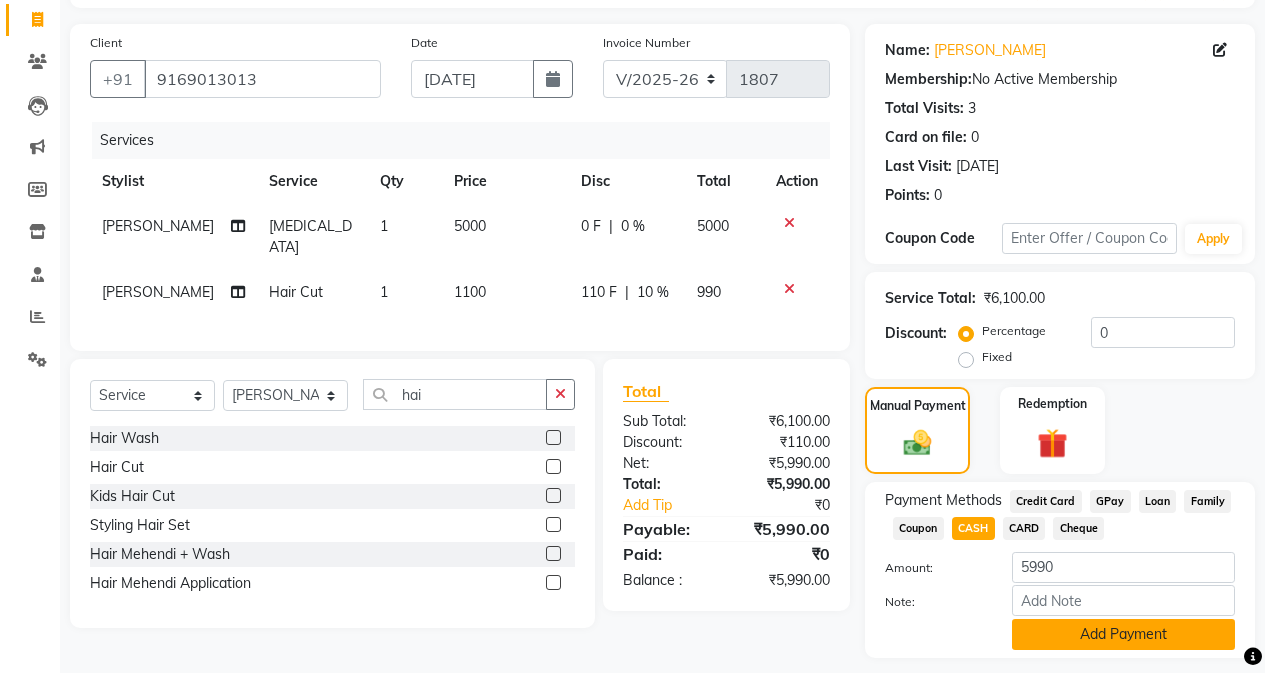 click on "Add Payment" 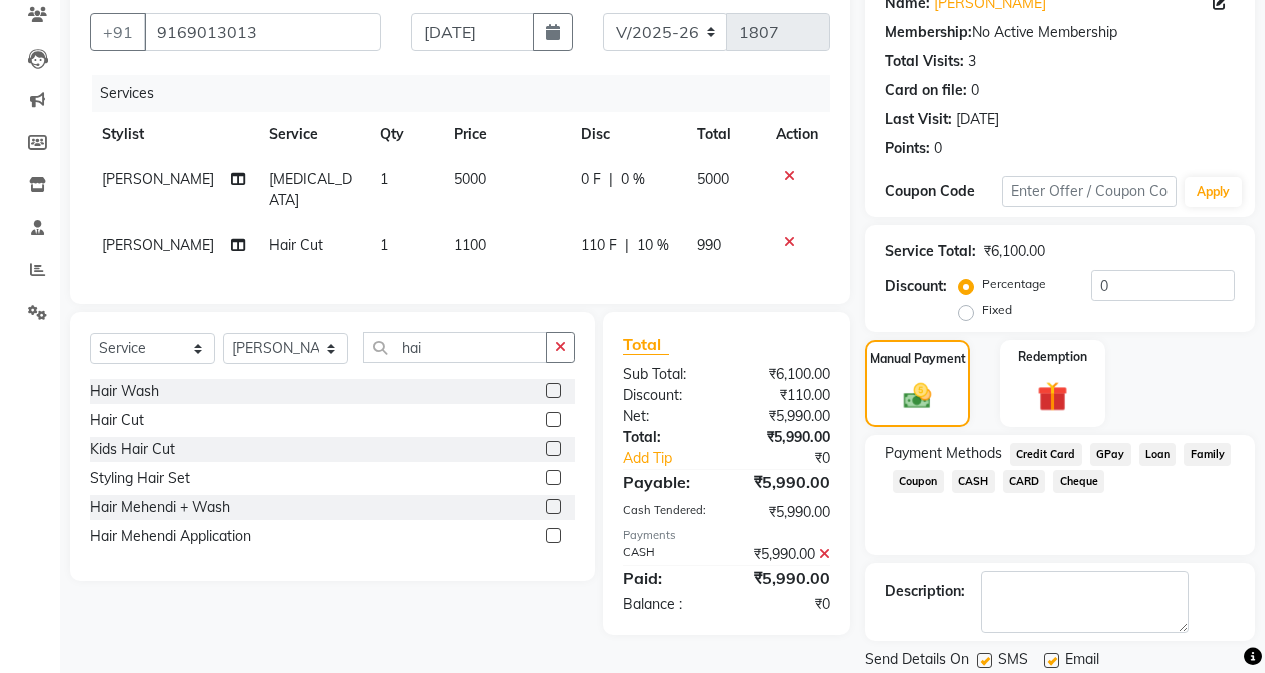 scroll, scrollTop: 239, scrollLeft: 0, axis: vertical 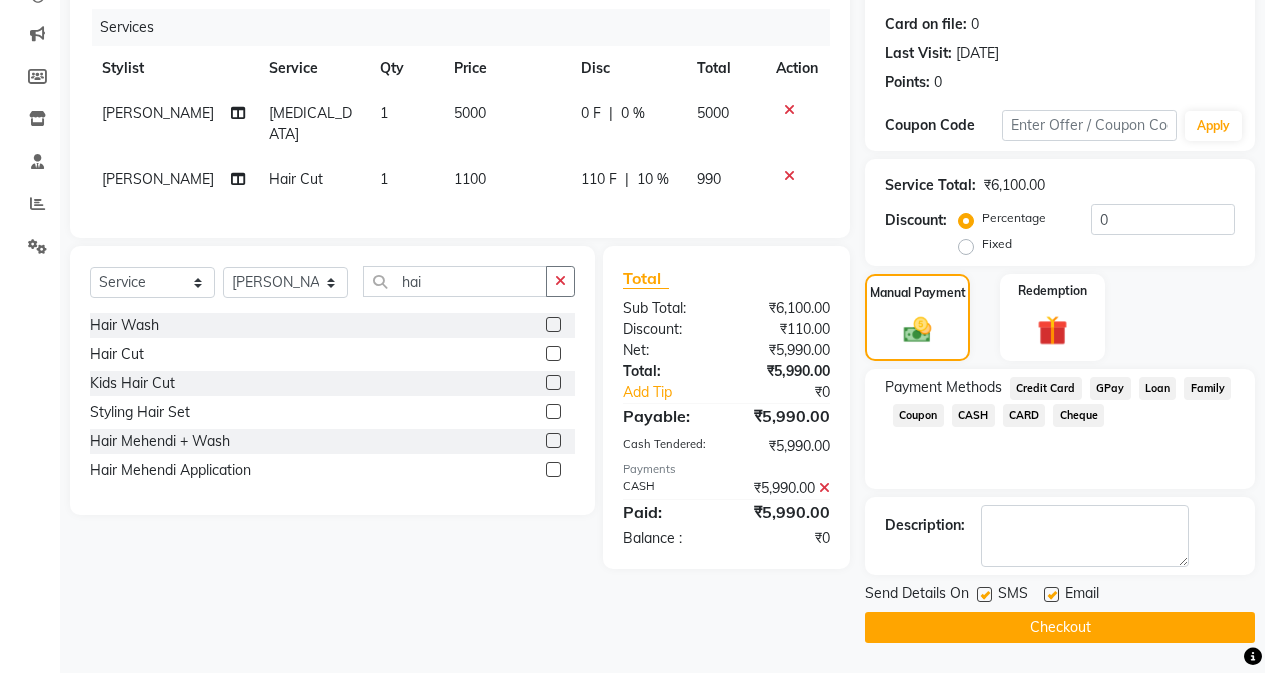 click on "Checkout" 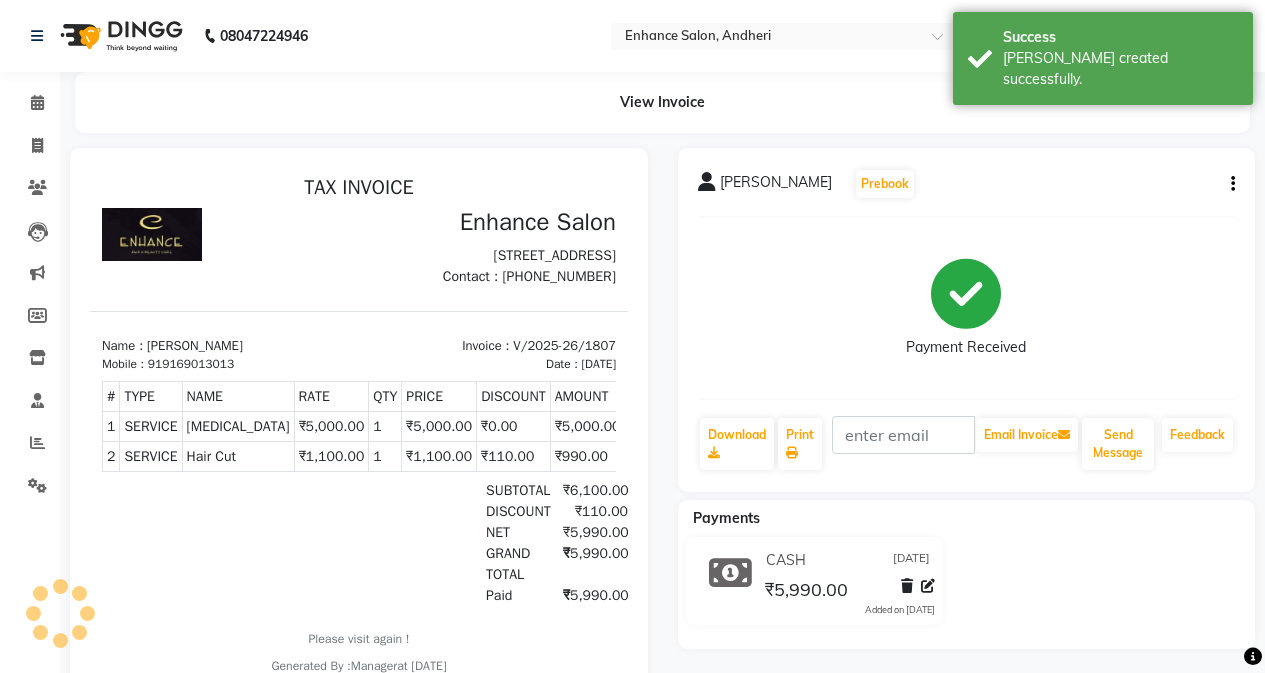 scroll, scrollTop: 0, scrollLeft: 0, axis: both 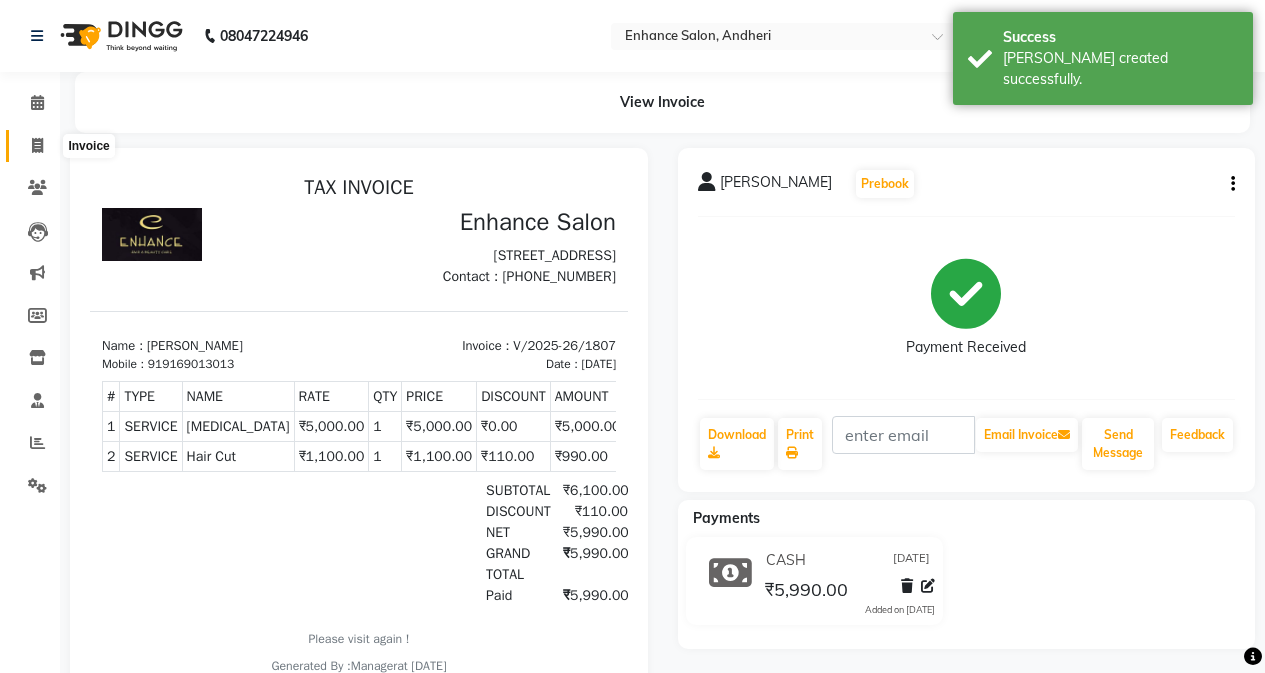 click 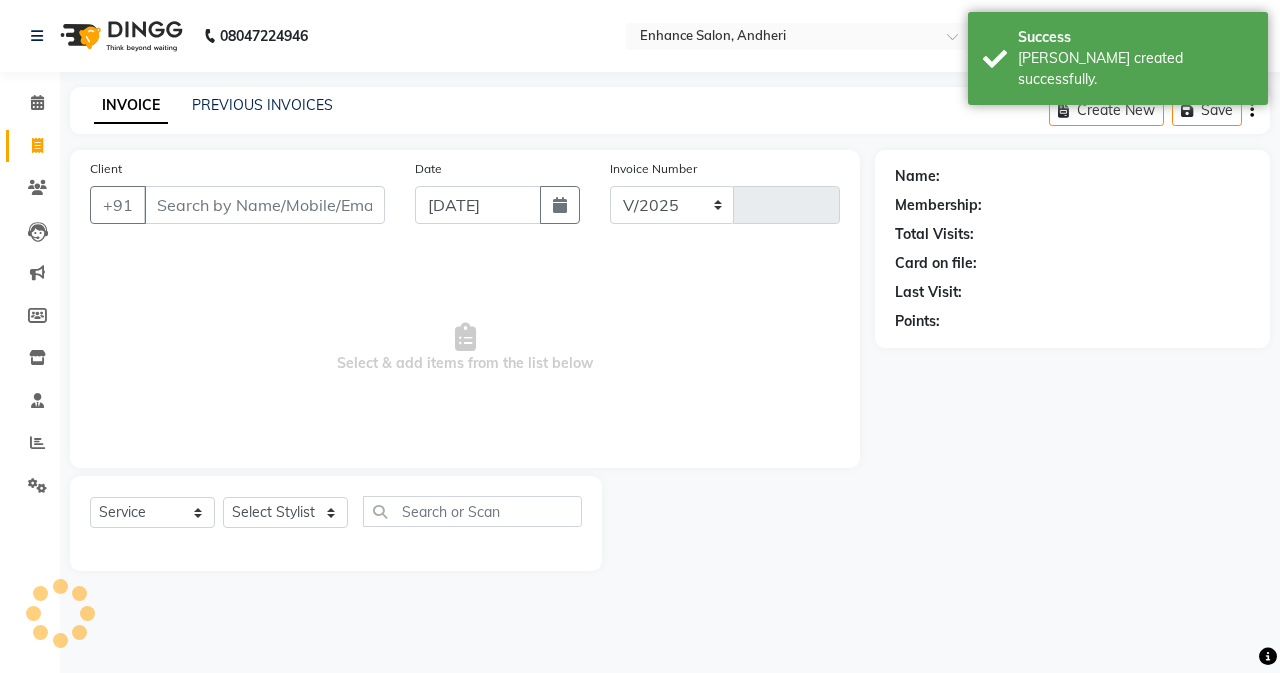 select on "7236" 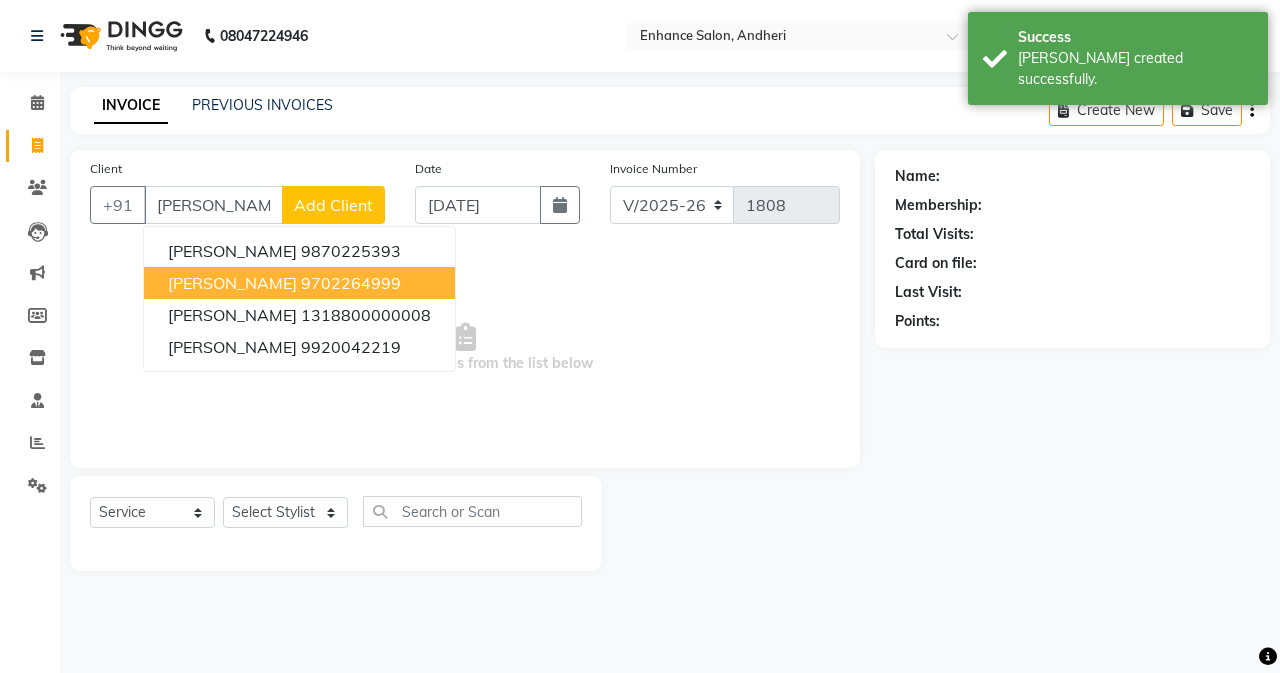 click on "9702264999" at bounding box center [351, 283] 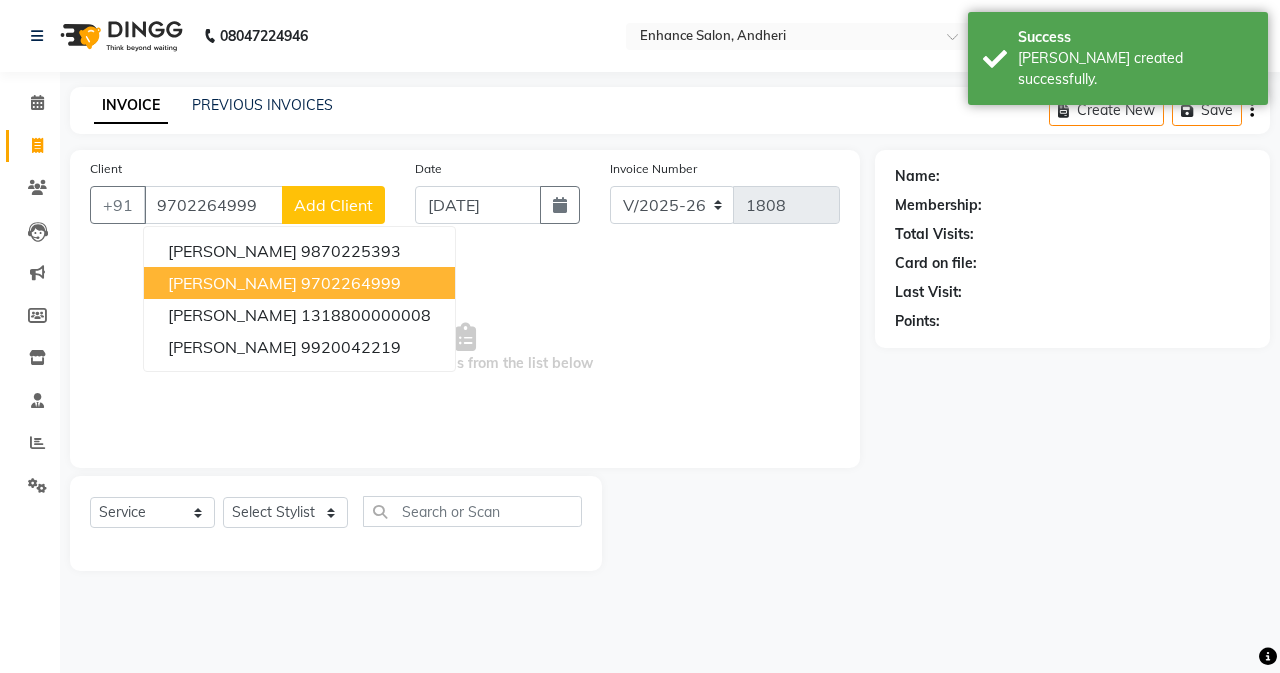 type on "9702264999" 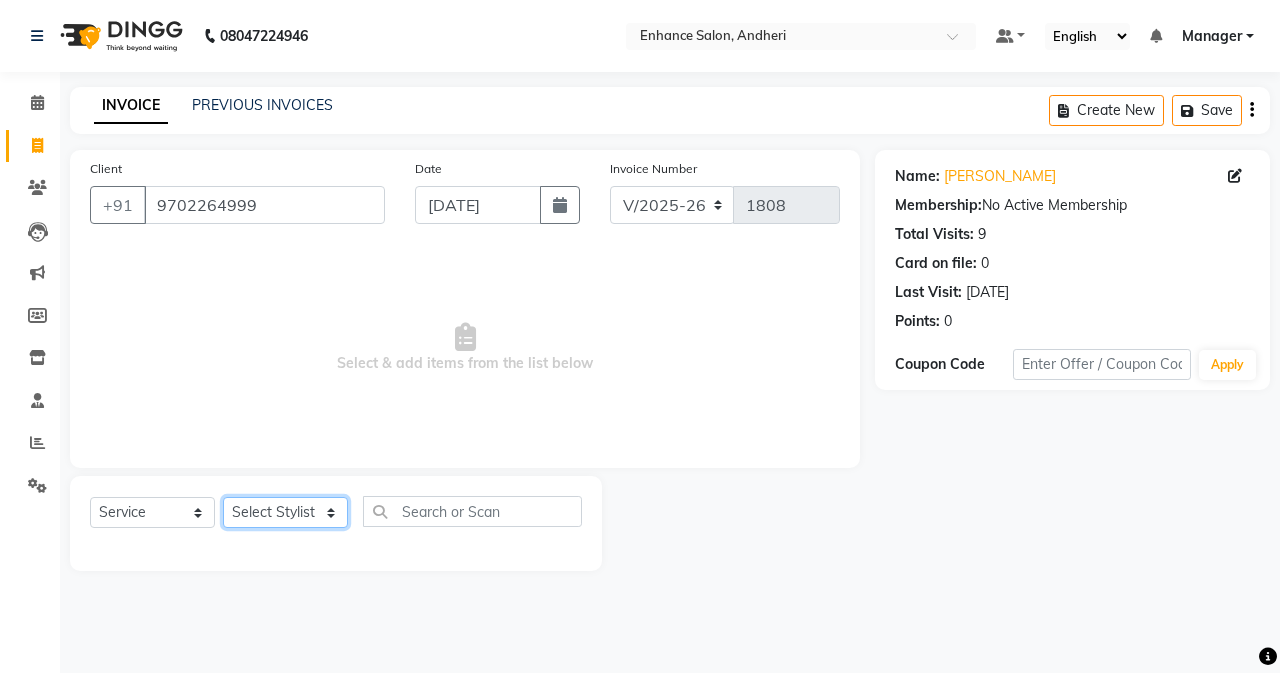 click on "Select Stylist Admin [PERSON_NAME] [PERSON_NAME] Manager [PERSON_NAME] [PERSON_NAME] [PERSON_NAME] POONAM [PERSON_NAME] [PERSON_NAME] nails [PERSON_NAME] MANGELA [PERSON_NAME] [PERSON_NAME] [PERSON_NAME] [PERSON_NAME]" 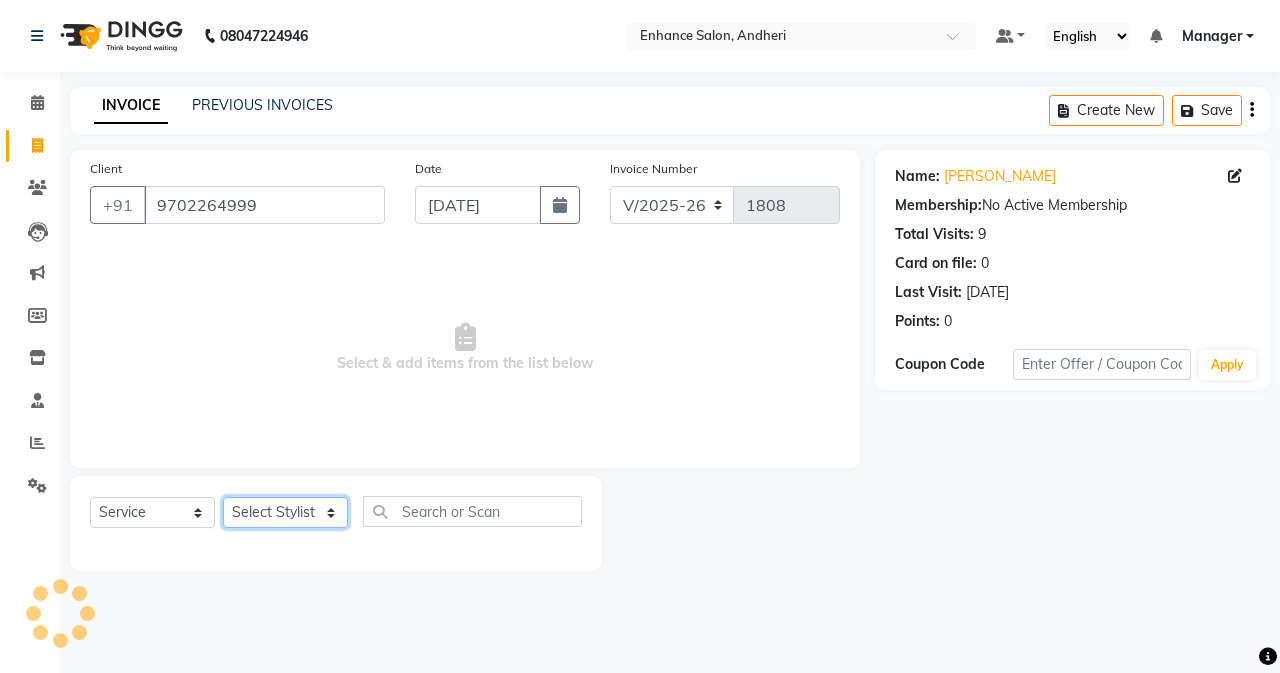 select on "61736" 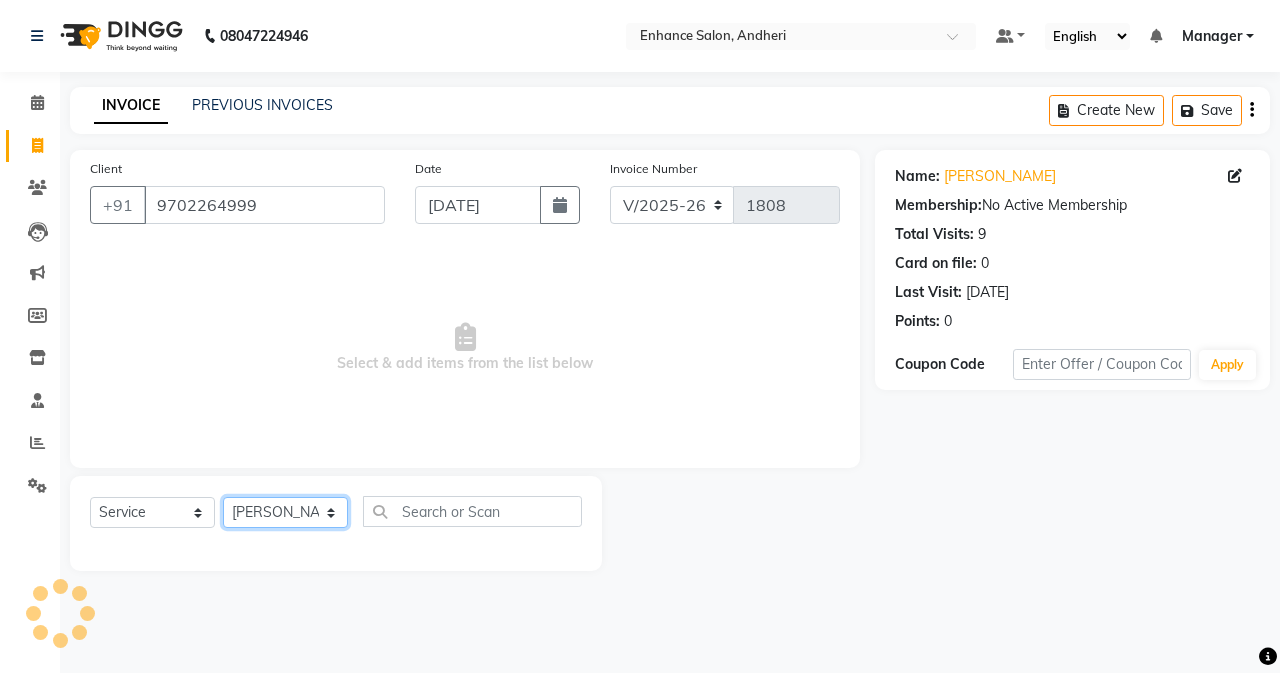 click on "Select Stylist Admin [PERSON_NAME] [PERSON_NAME] Manager [PERSON_NAME] [PERSON_NAME] [PERSON_NAME] POONAM [PERSON_NAME] [PERSON_NAME] nails [PERSON_NAME] MANGELA [PERSON_NAME] [PERSON_NAME] [PERSON_NAME] [PERSON_NAME]" 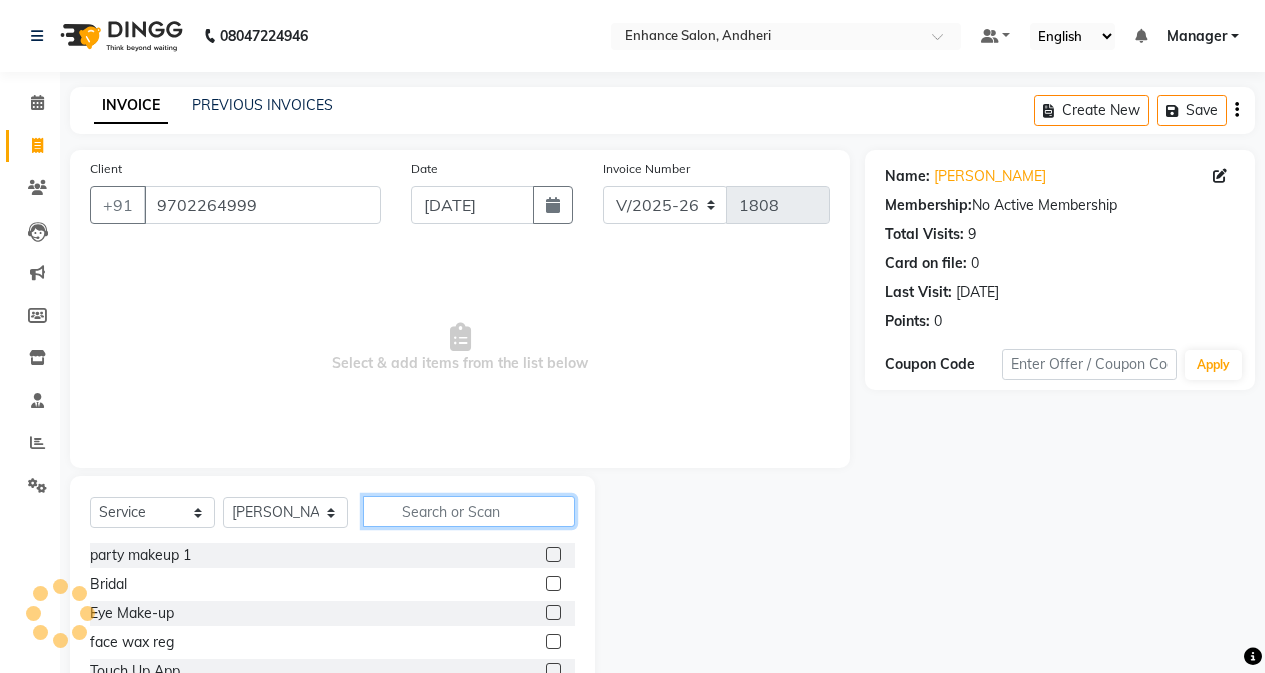 click 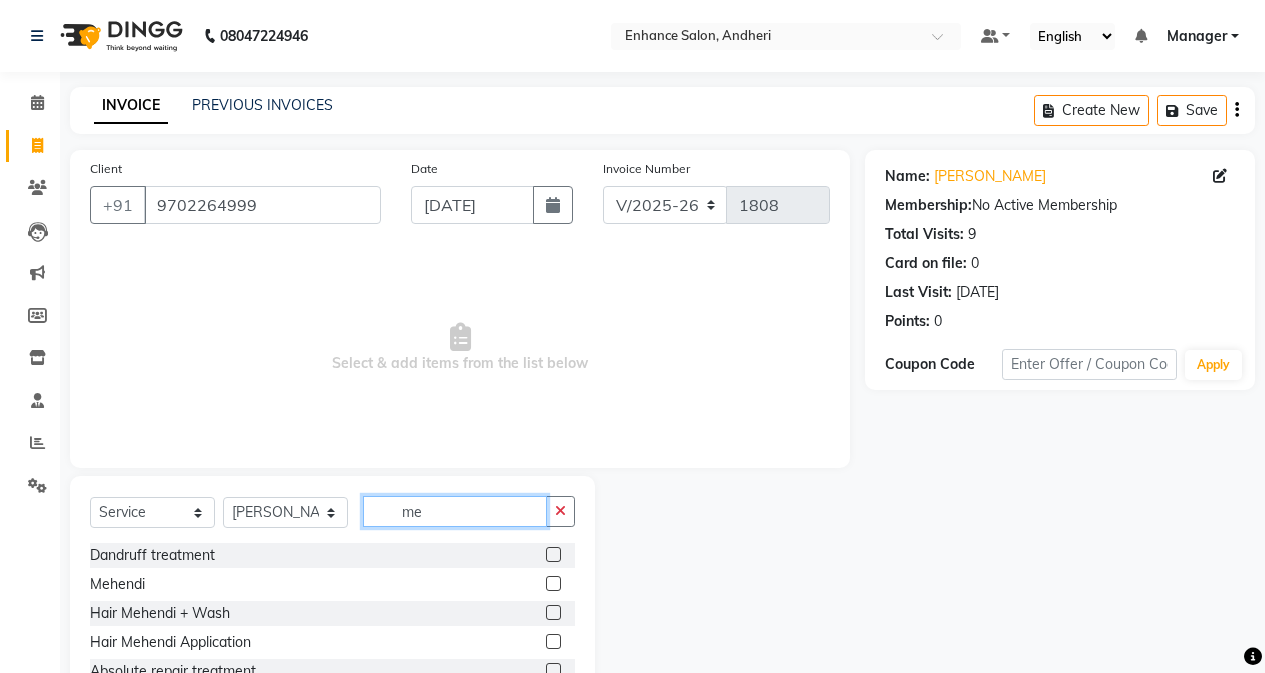 type on "m" 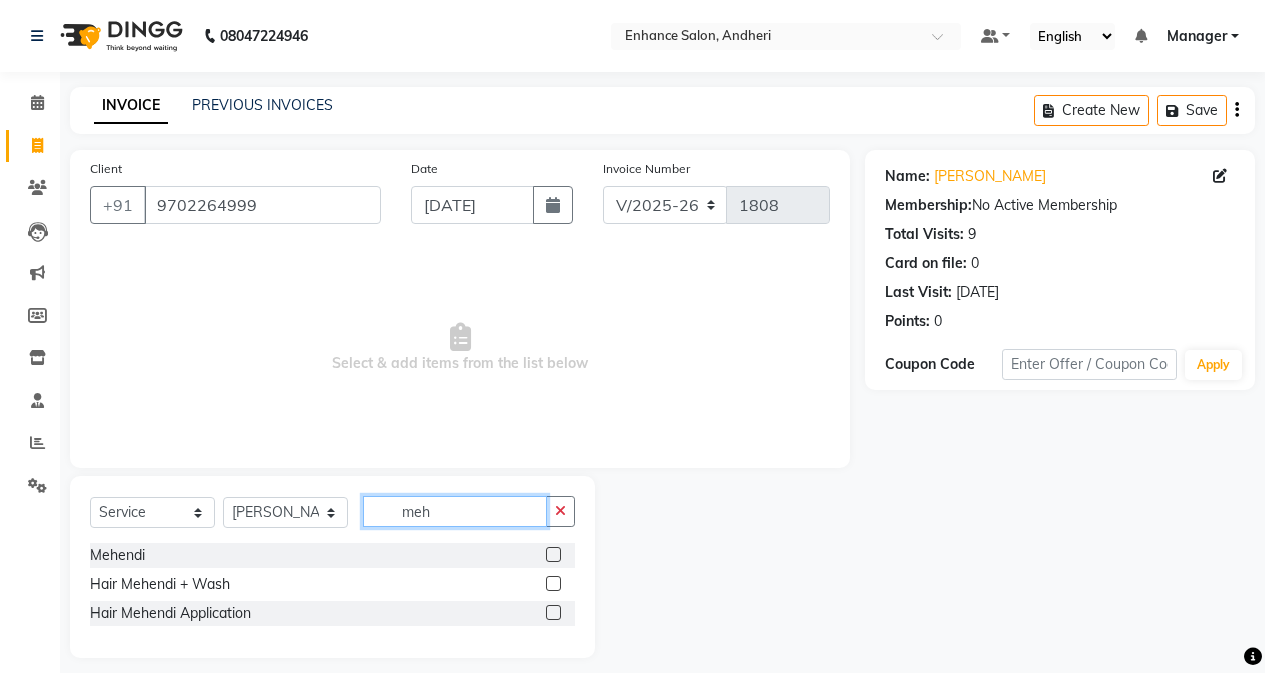 type on "meh" 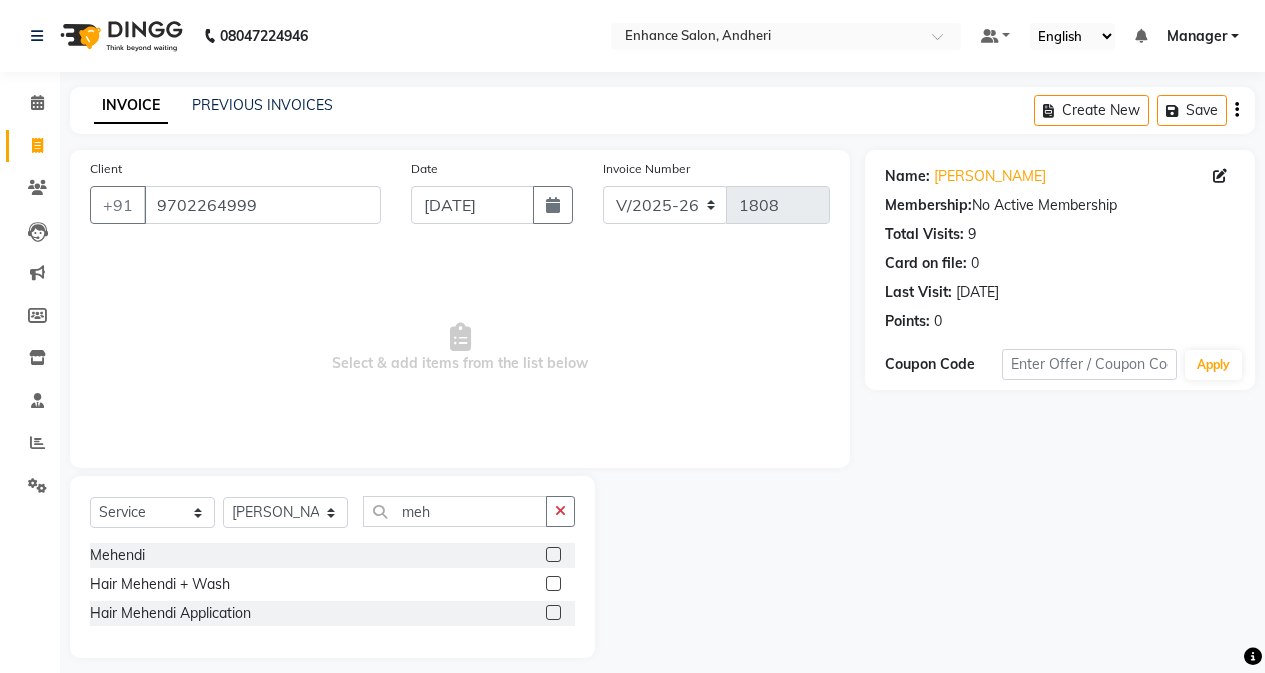 click 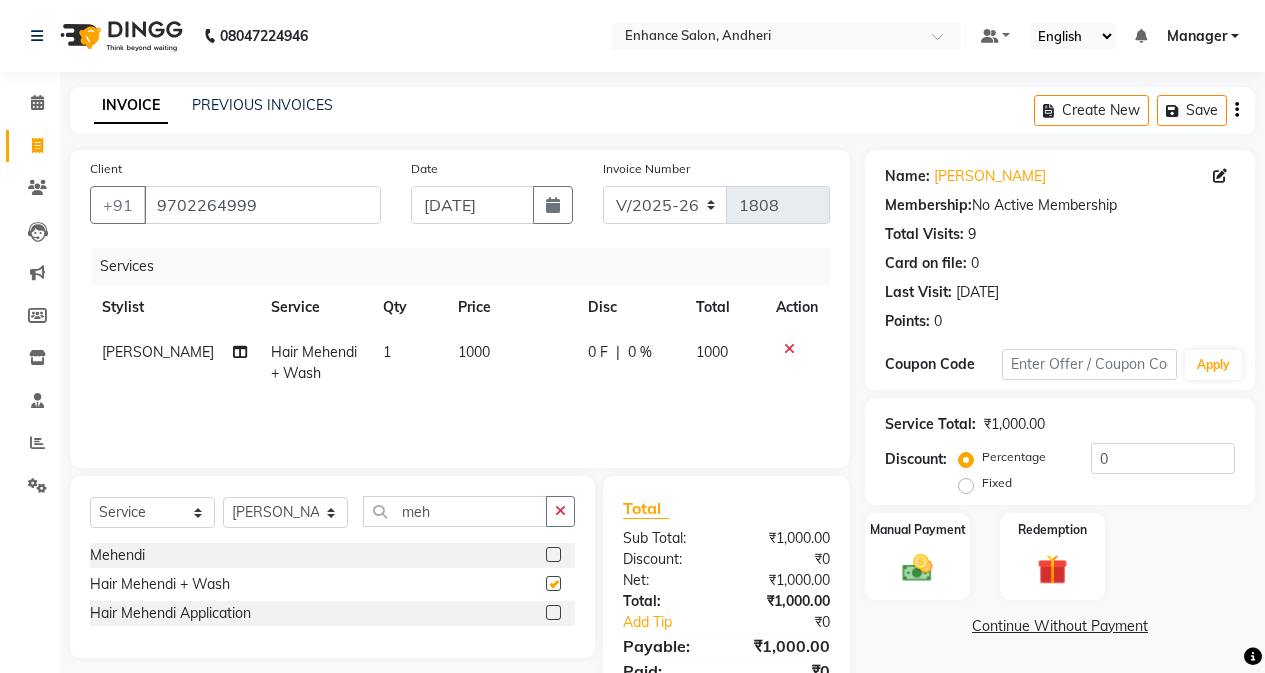 checkbox on "false" 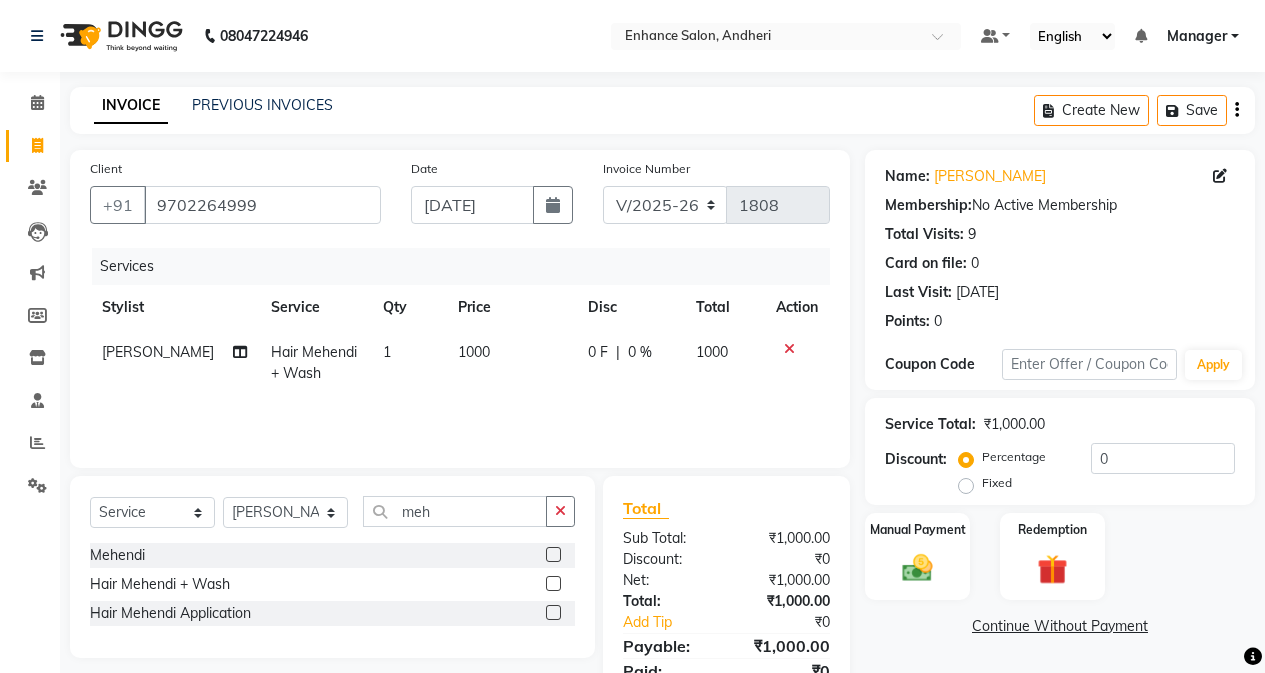 click on "1000" 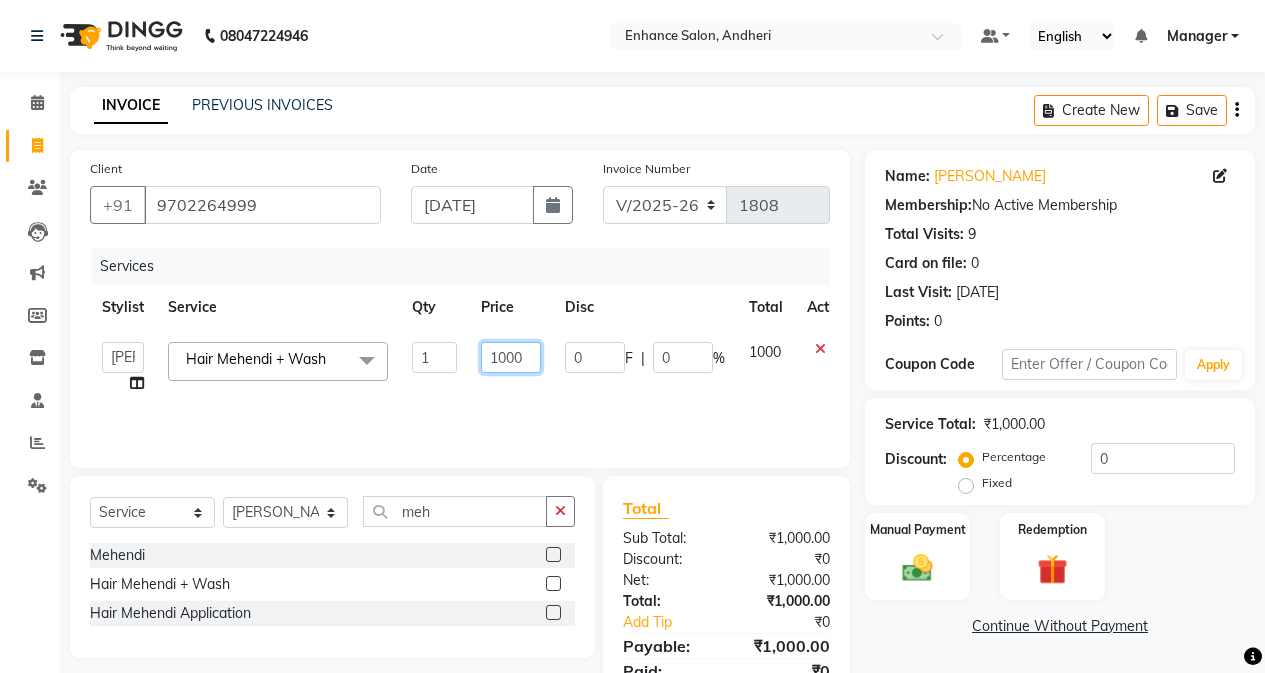 click on "1000" 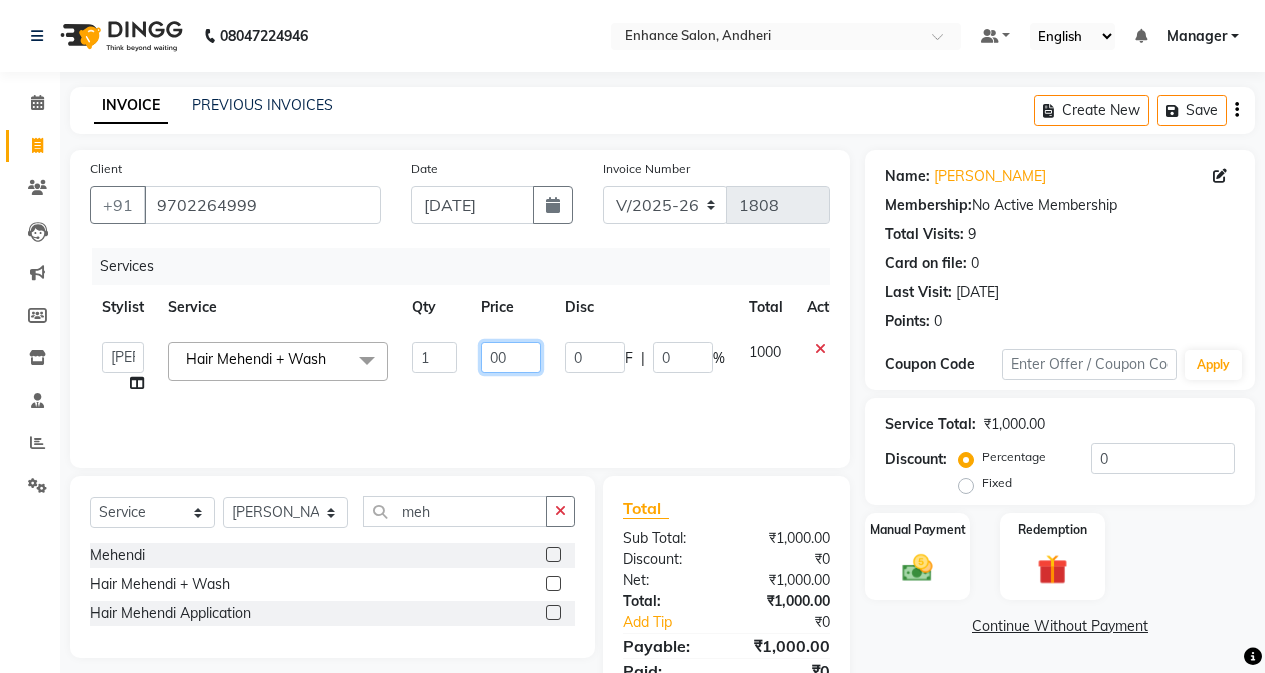 type on "800" 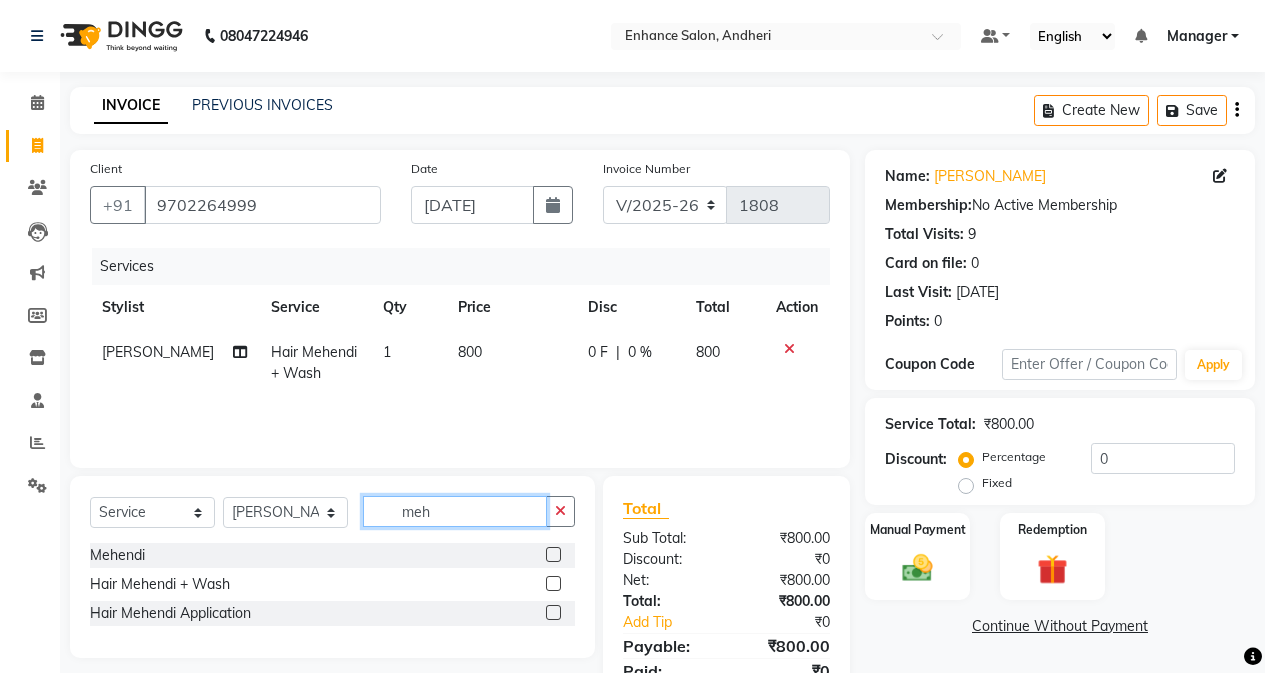 click on "meh" 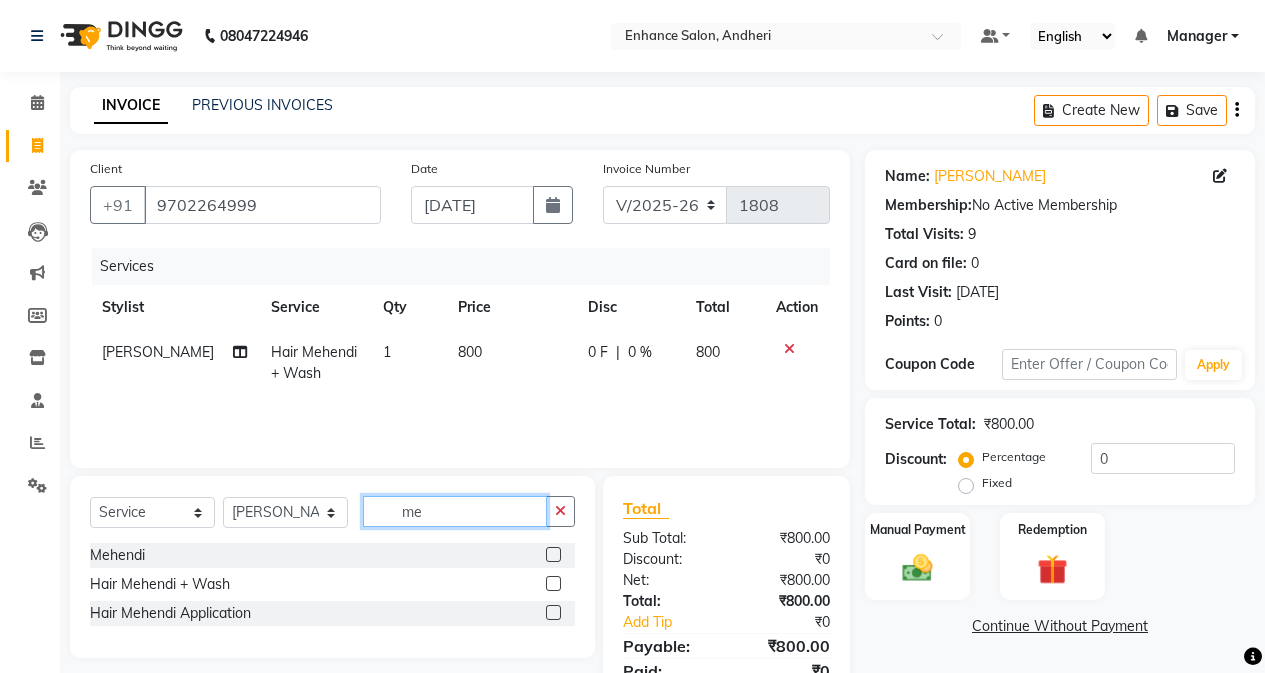 type on "m" 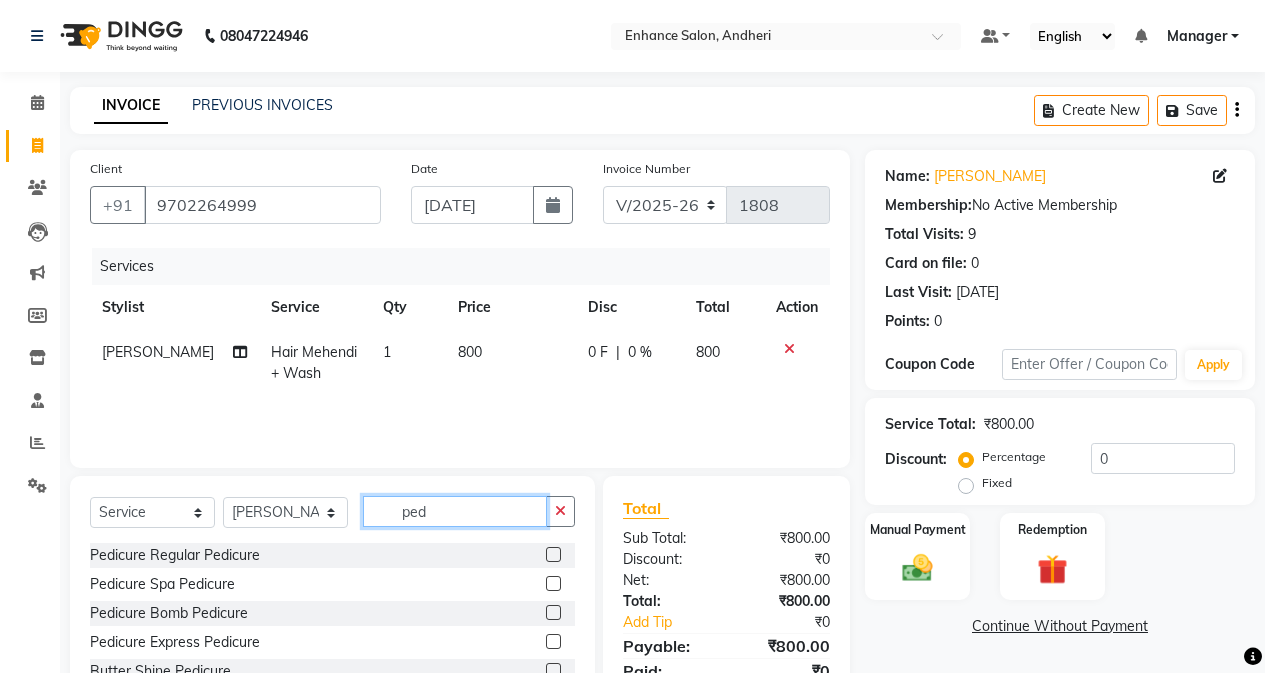 type on "ped" 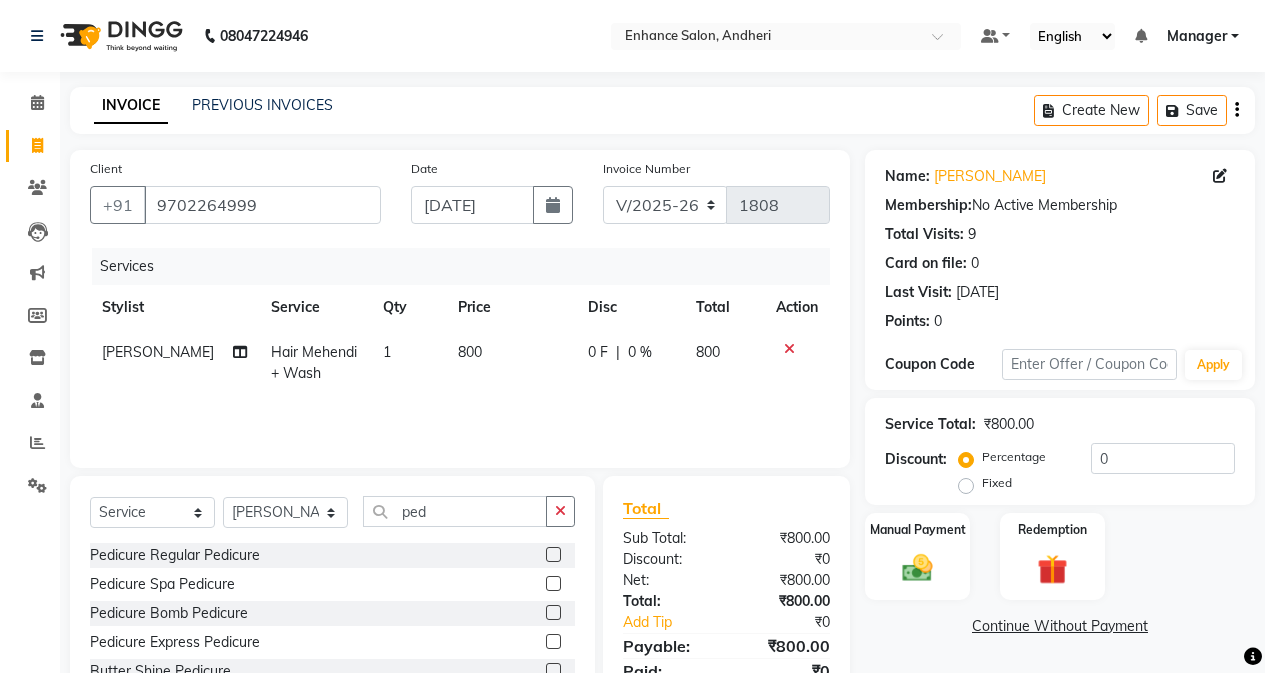 click 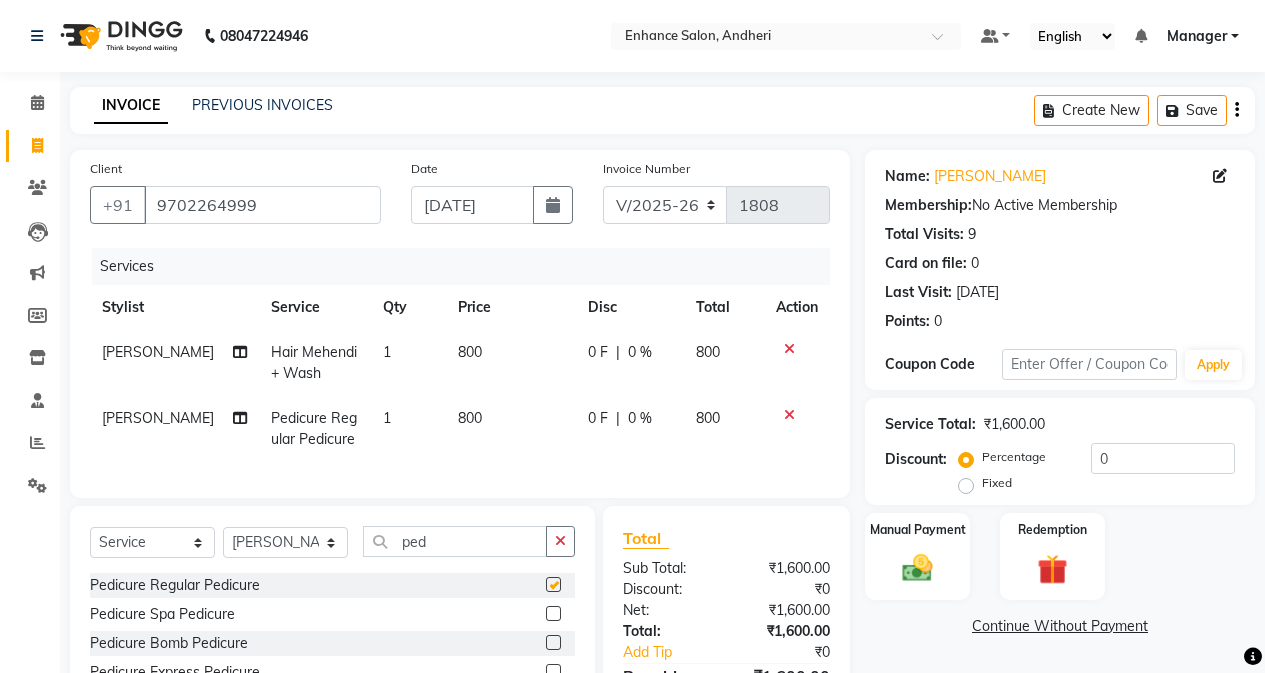 checkbox on "false" 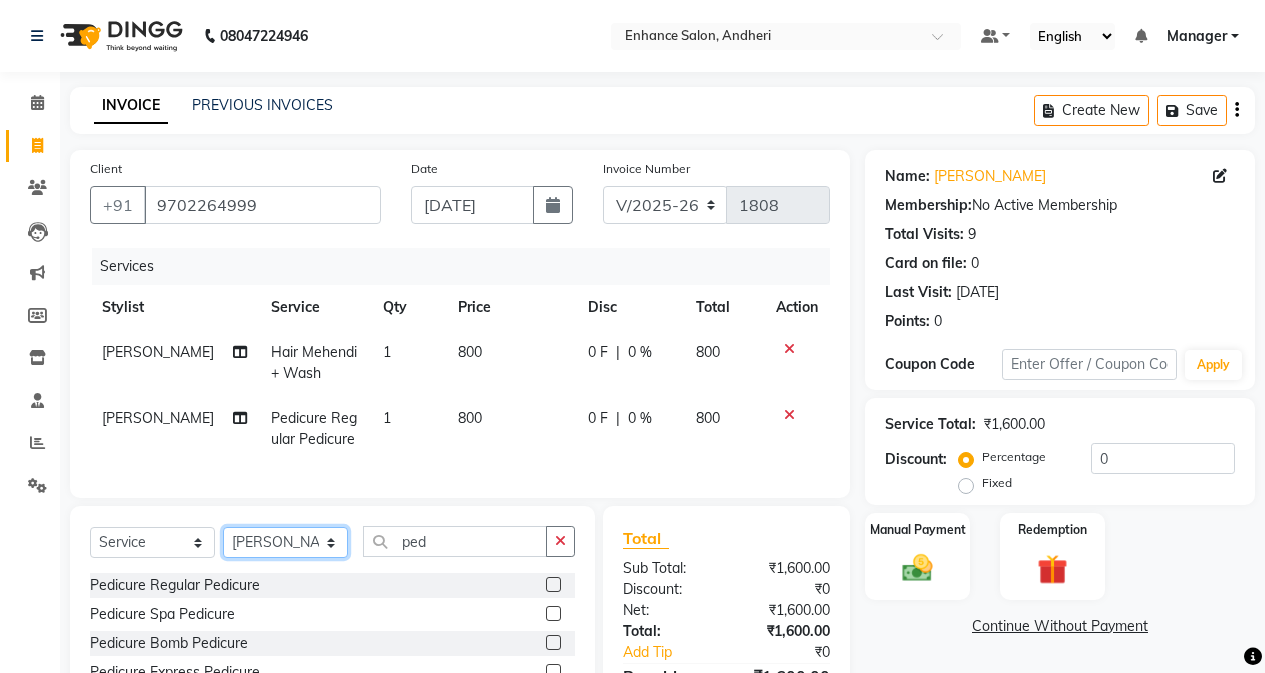 click on "Select Stylist Admin [PERSON_NAME] [PERSON_NAME] Manager [PERSON_NAME] [PERSON_NAME] [PERSON_NAME] POONAM [PERSON_NAME] [PERSON_NAME] nails [PERSON_NAME] MANGELA [PERSON_NAME] [PERSON_NAME] [PERSON_NAME] [PERSON_NAME]" 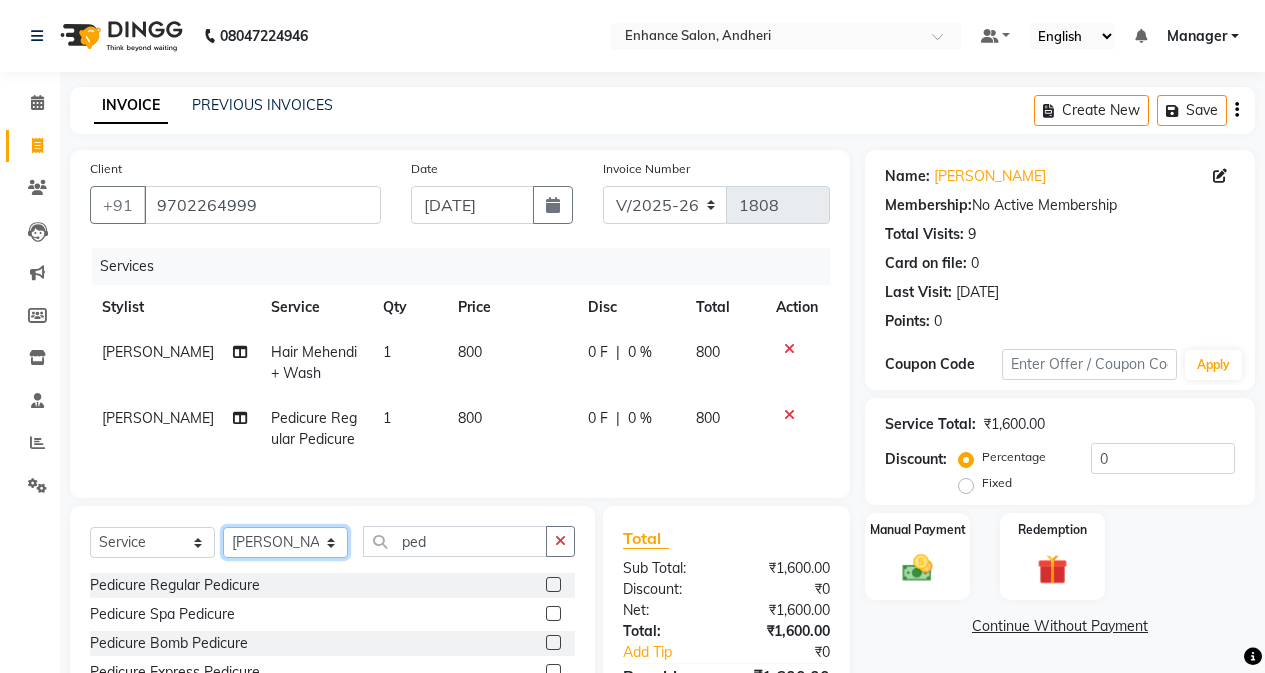 select on "61731" 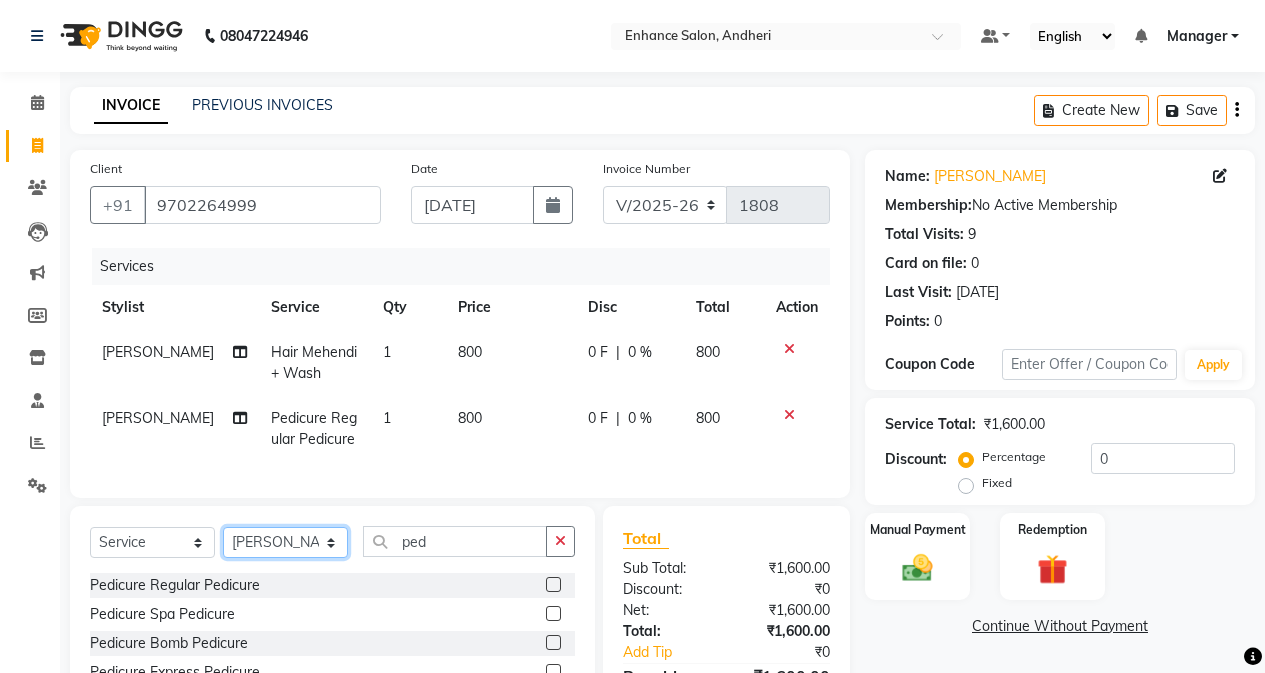 click on "Select Stylist Admin [PERSON_NAME] [PERSON_NAME] Manager [PERSON_NAME] [PERSON_NAME] [PERSON_NAME] POONAM [PERSON_NAME] [PERSON_NAME] nails [PERSON_NAME] MANGELA [PERSON_NAME] [PERSON_NAME] [PERSON_NAME] [PERSON_NAME]" 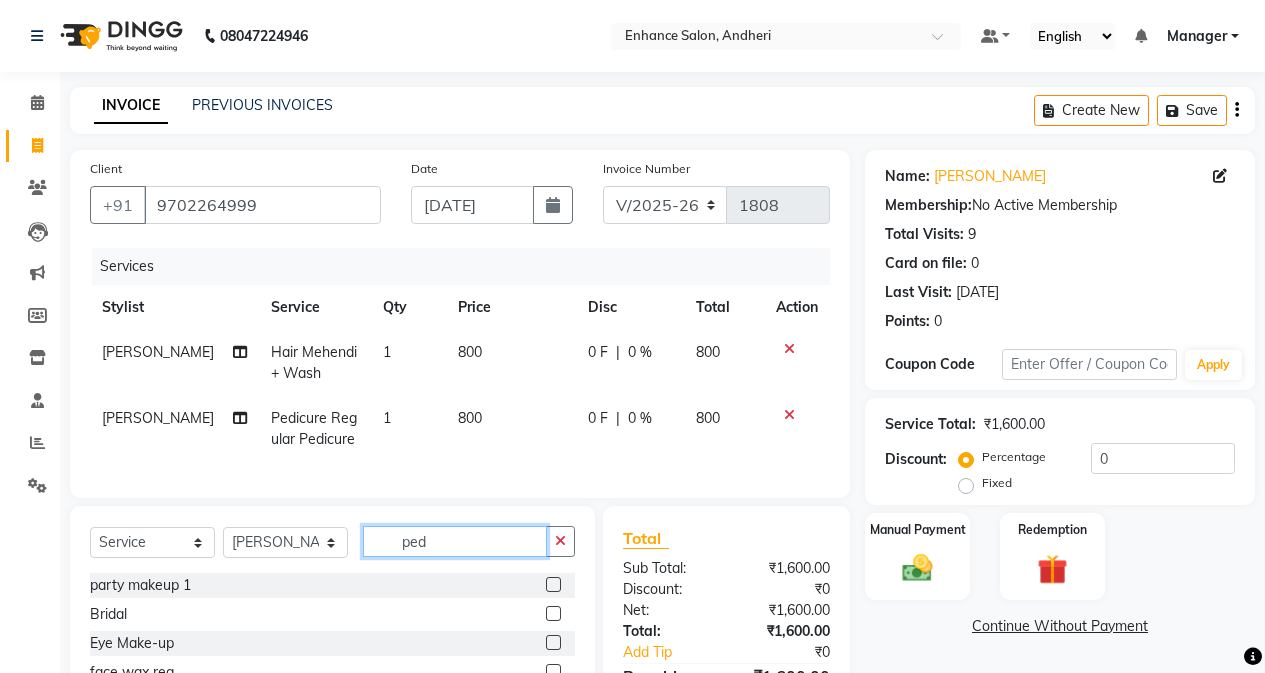 click on "ped" 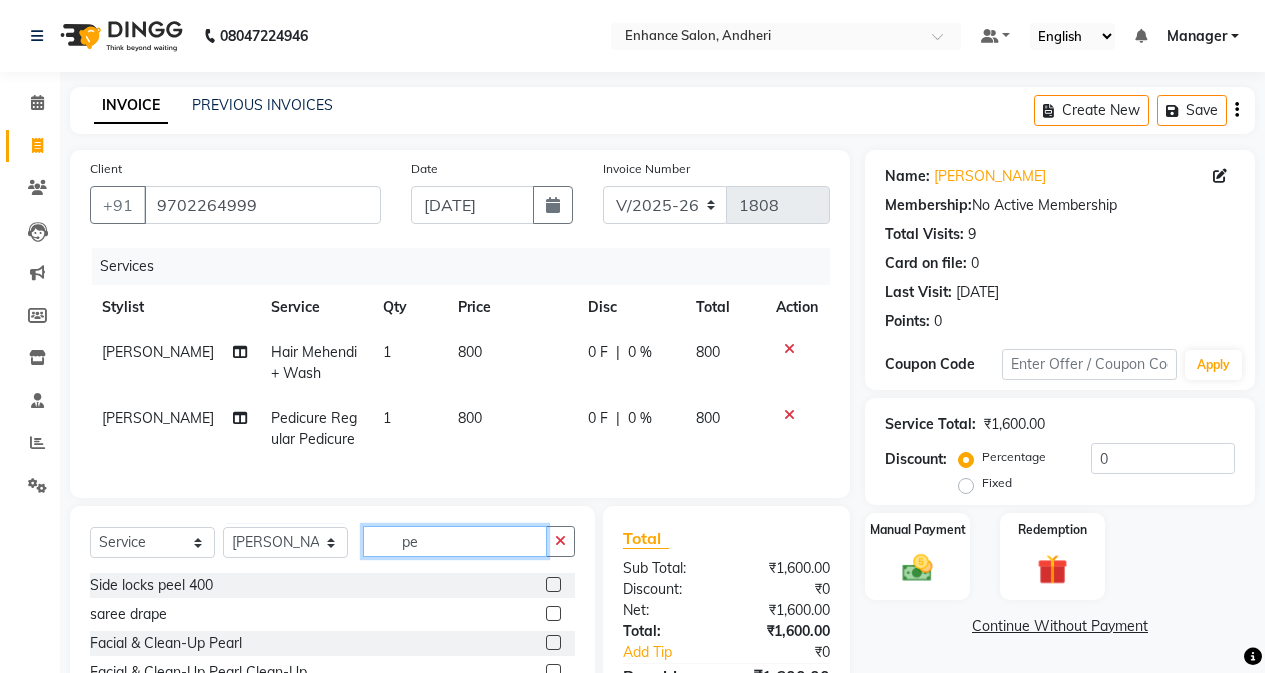 type on "p" 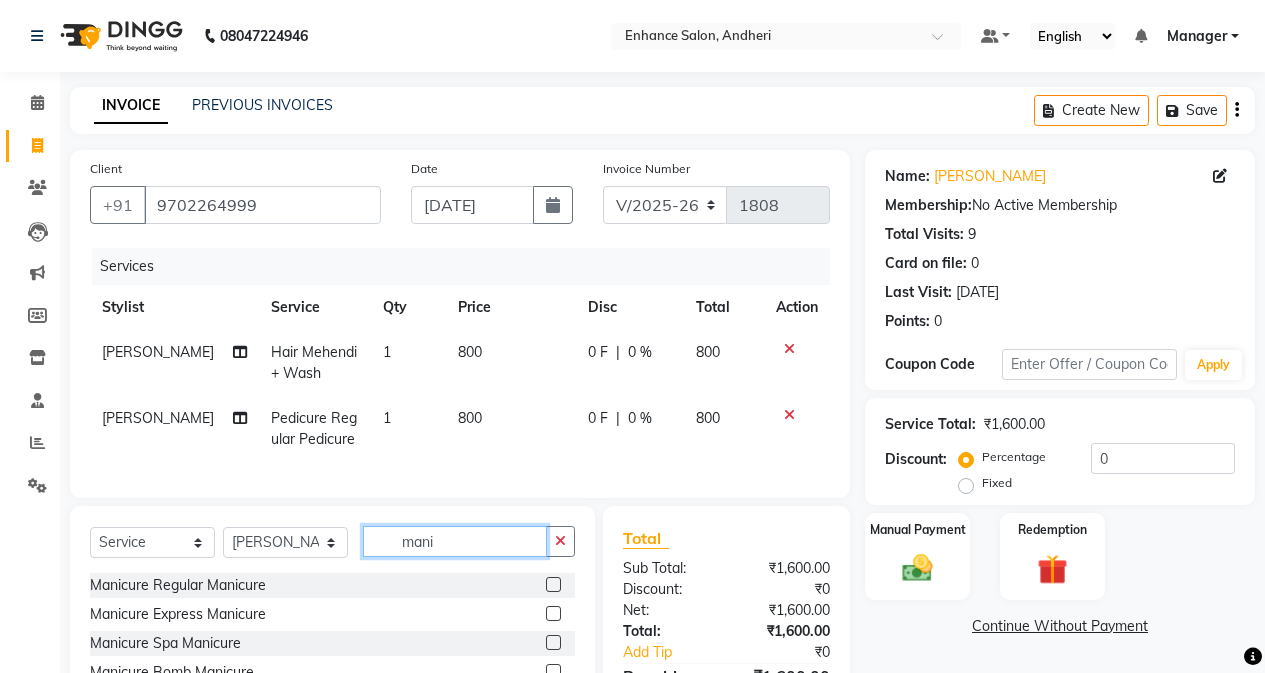 type on "mani" 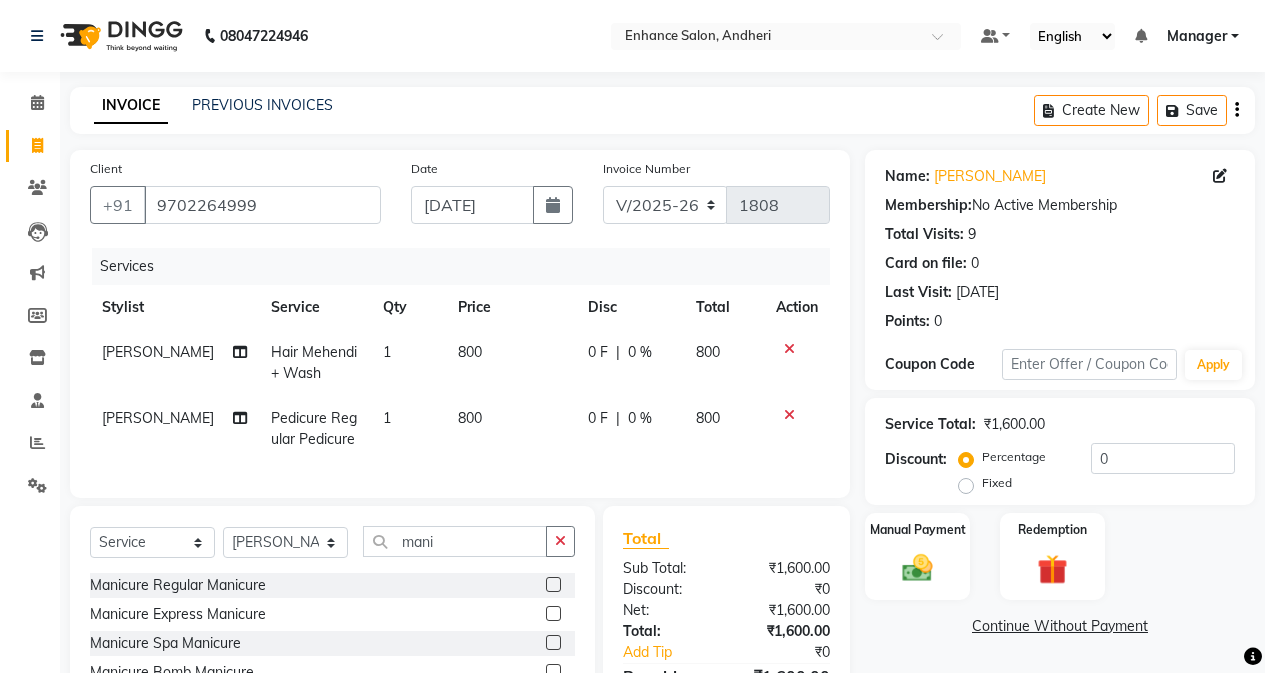 click 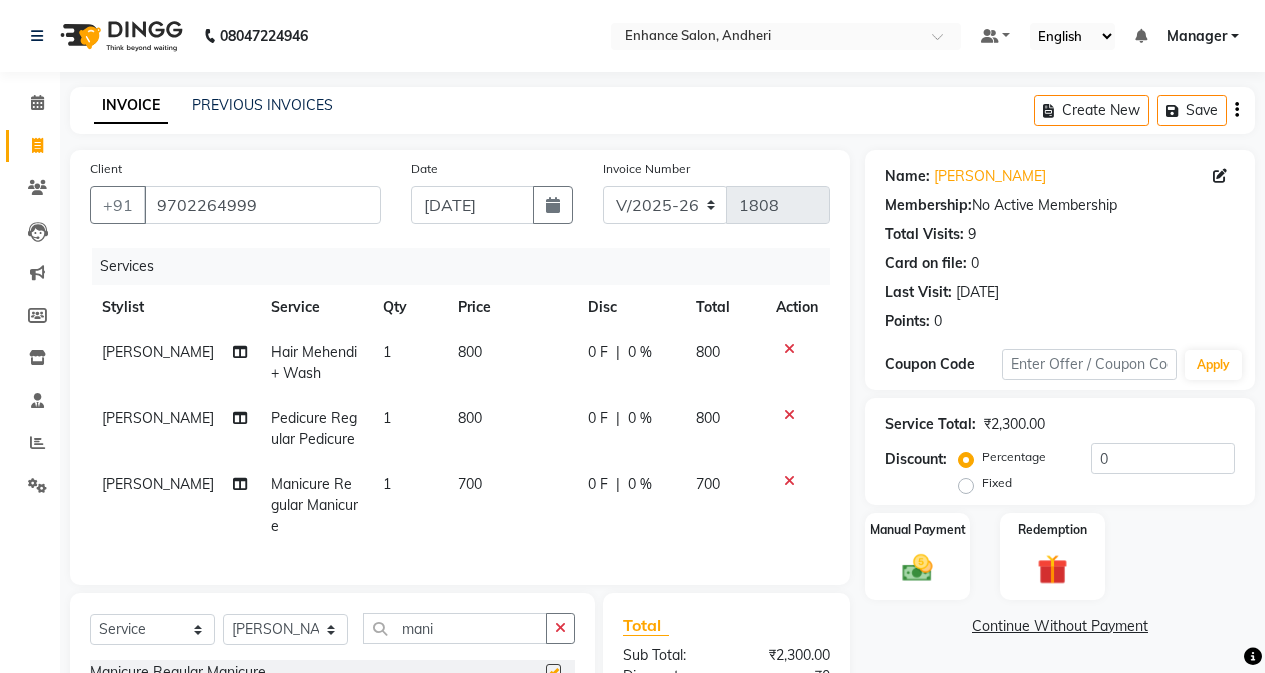 checkbox on "false" 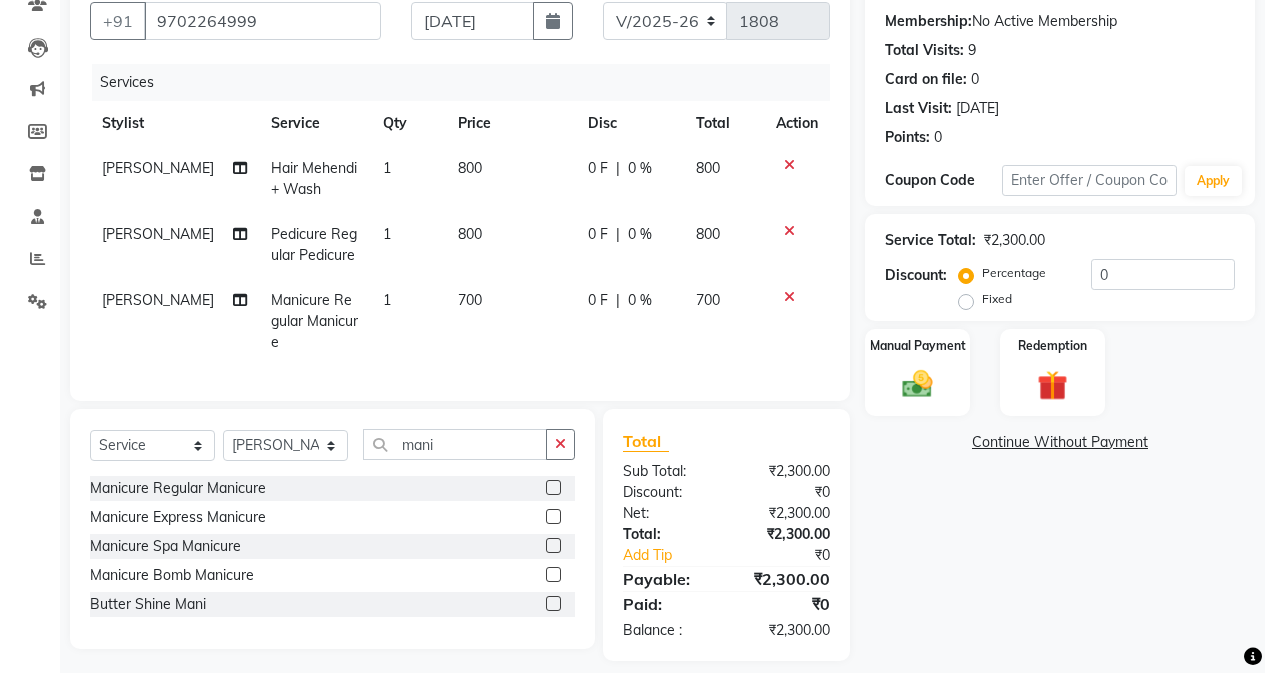 scroll, scrollTop: 196, scrollLeft: 0, axis: vertical 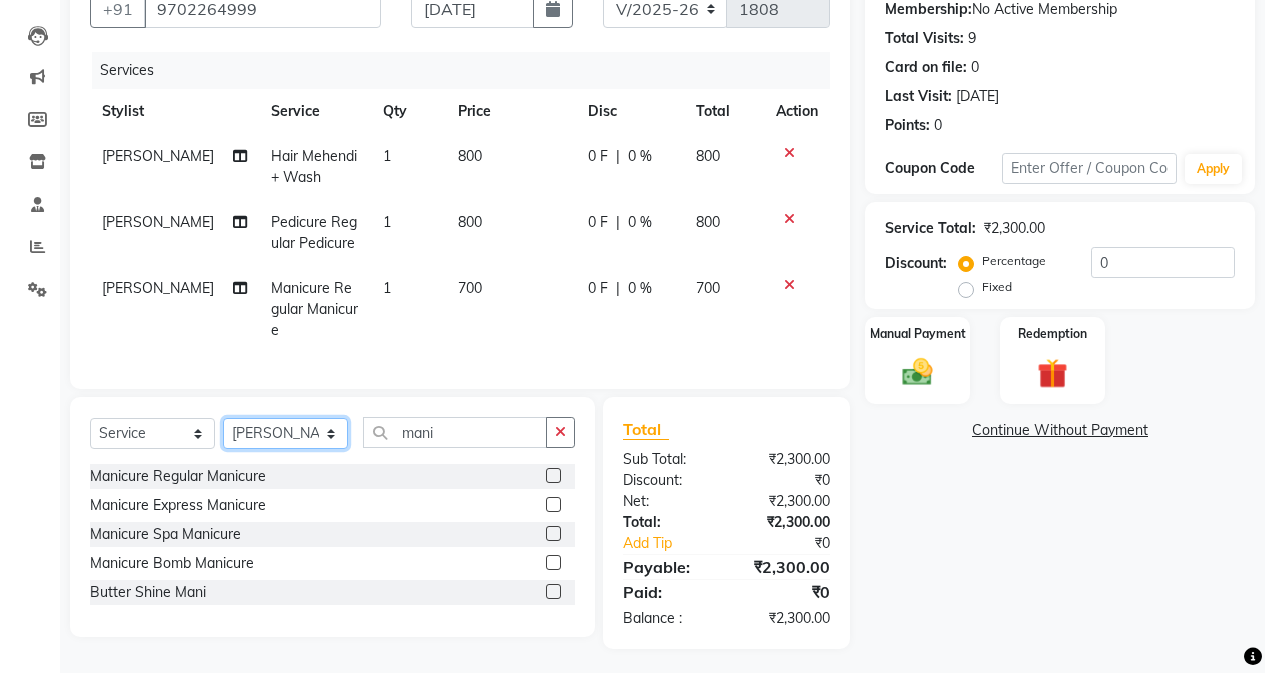 click on "Select Stylist Admin [PERSON_NAME] [PERSON_NAME] Manager [PERSON_NAME] [PERSON_NAME] [PERSON_NAME] POONAM [PERSON_NAME] [PERSON_NAME] nails [PERSON_NAME] MANGELA [PERSON_NAME] [PERSON_NAME] [PERSON_NAME] [PERSON_NAME]" 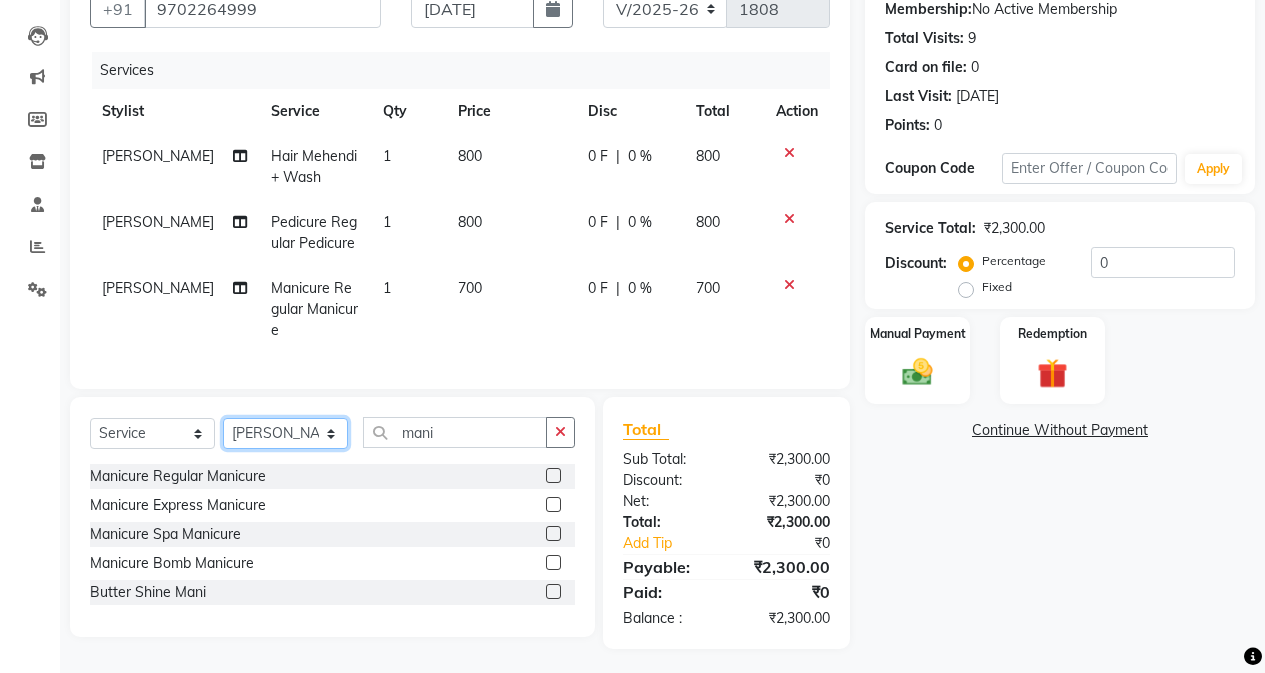 select on "61733" 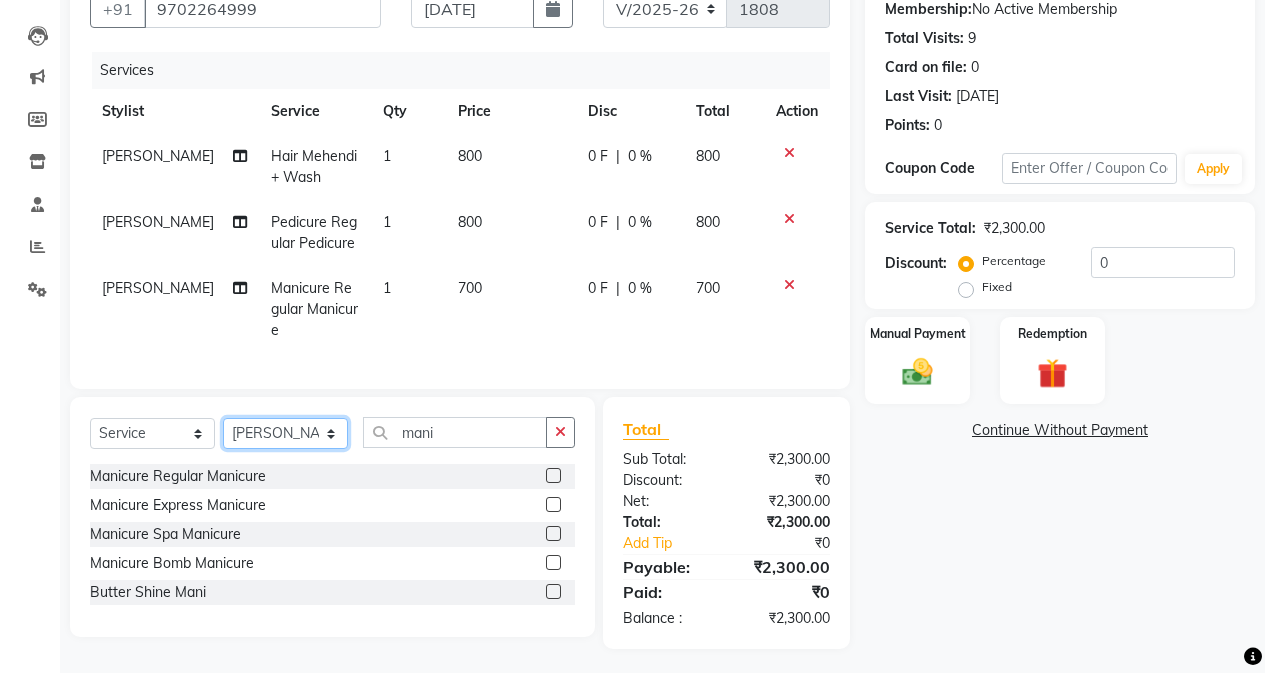 click on "Select Stylist Admin [PERSON_NAME] [PERSON_NAME] Manager [PERSON_NAME] [PERSON_NAME] [PERSON_NAME] POONAM [PERSON_NAME] [PERSON_NAME] nails [PERSON_NAME] MANGELA [PERSON_NAME] [PERSON_NAME] [PERSON_NAME] [PERSON_NAME]" 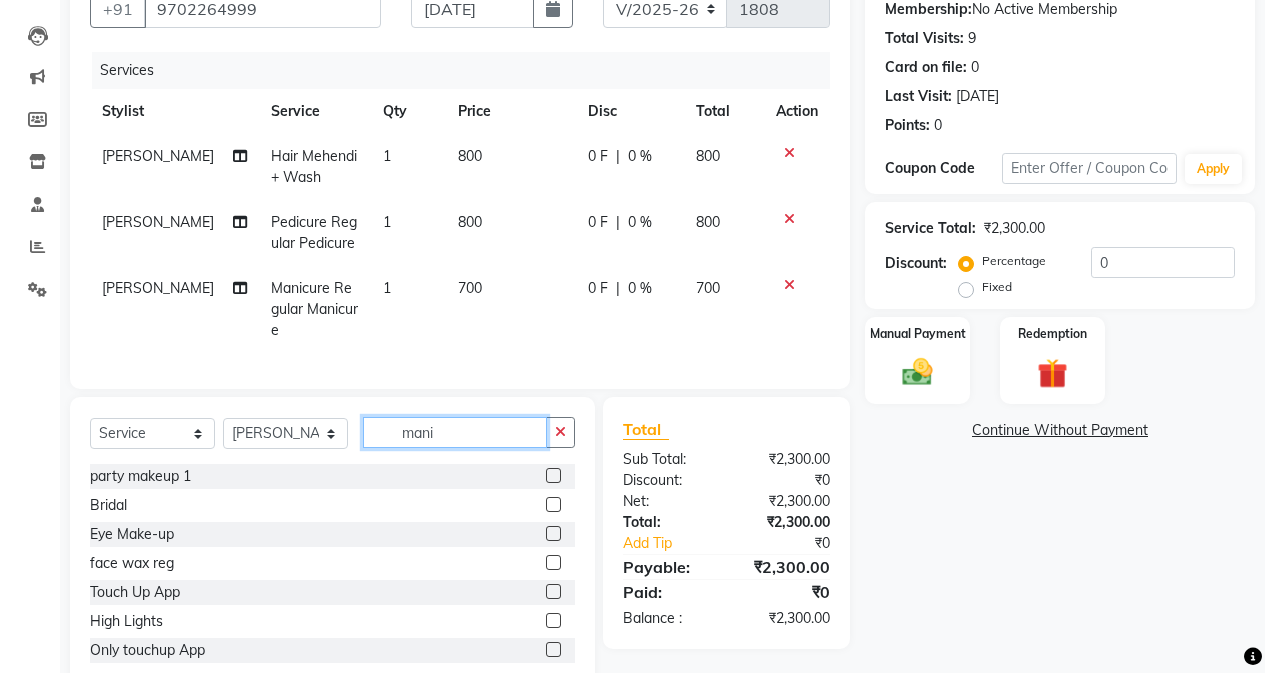 click on "mani" 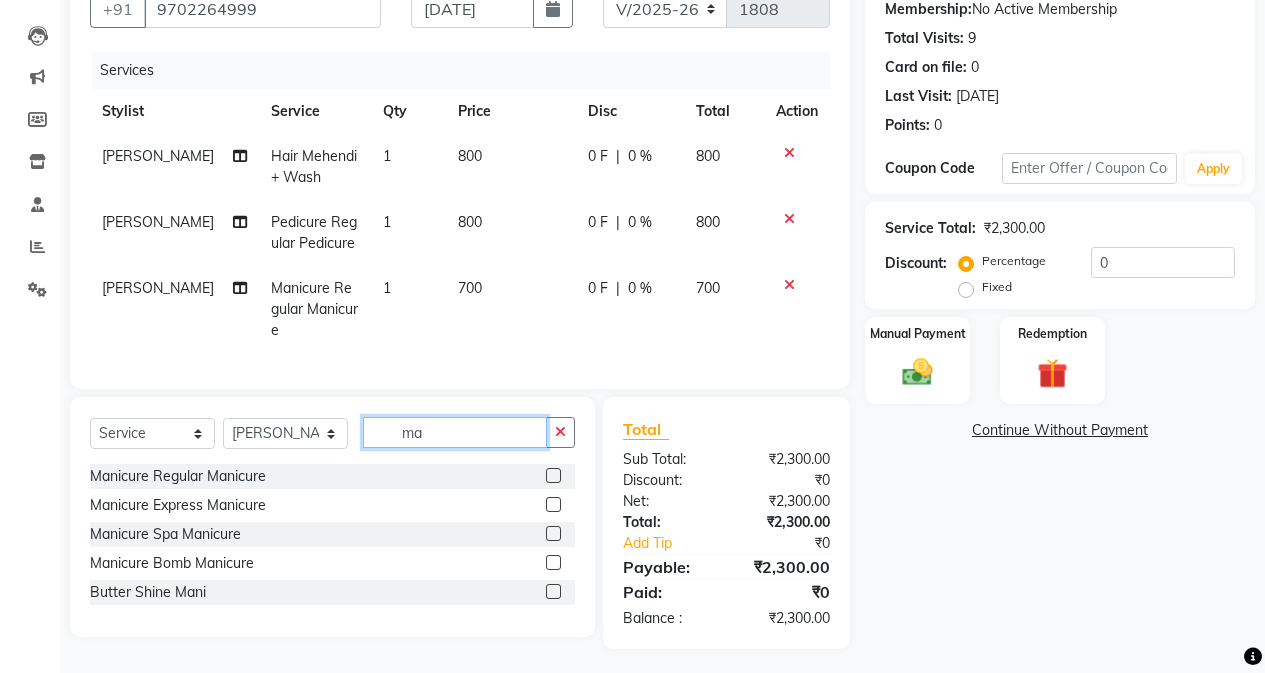 type on "m" 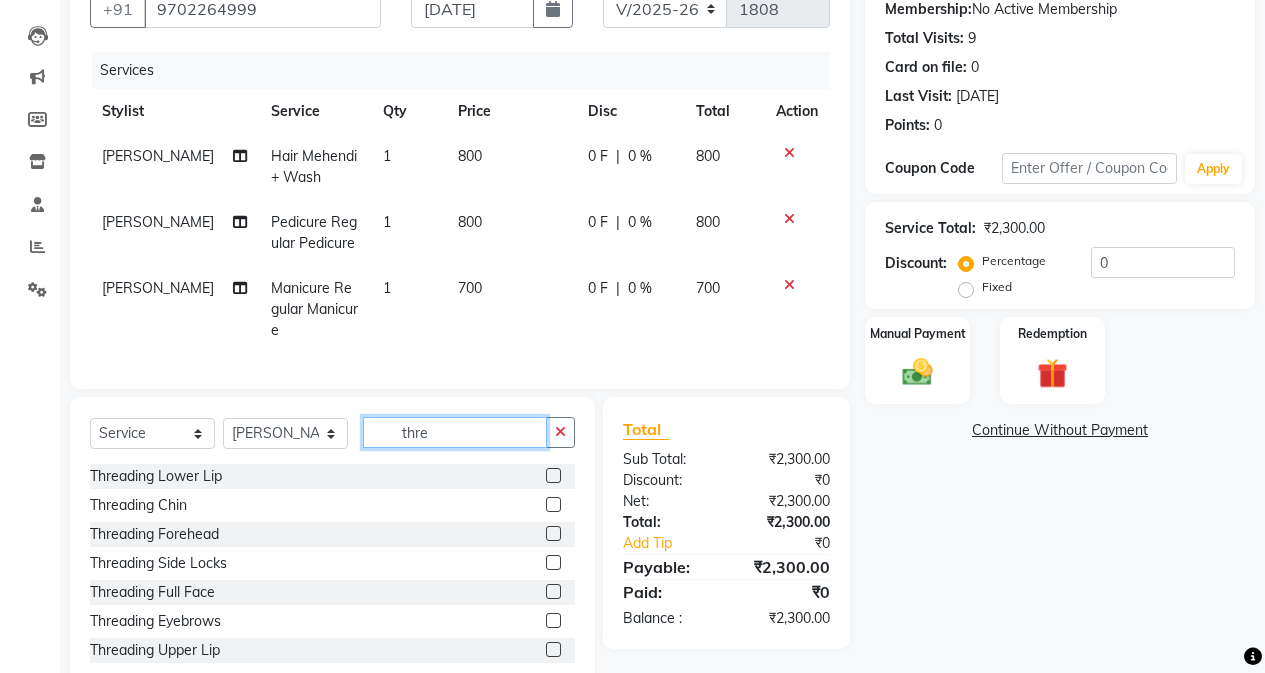 type on "thre" 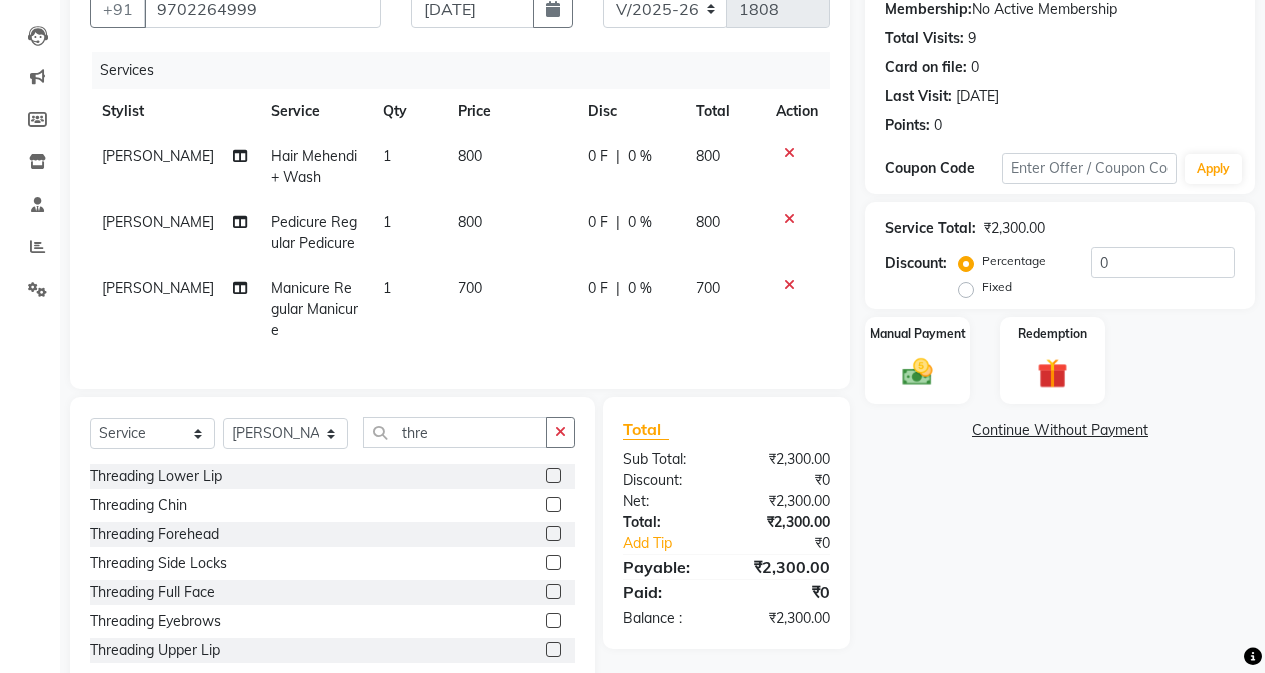 click 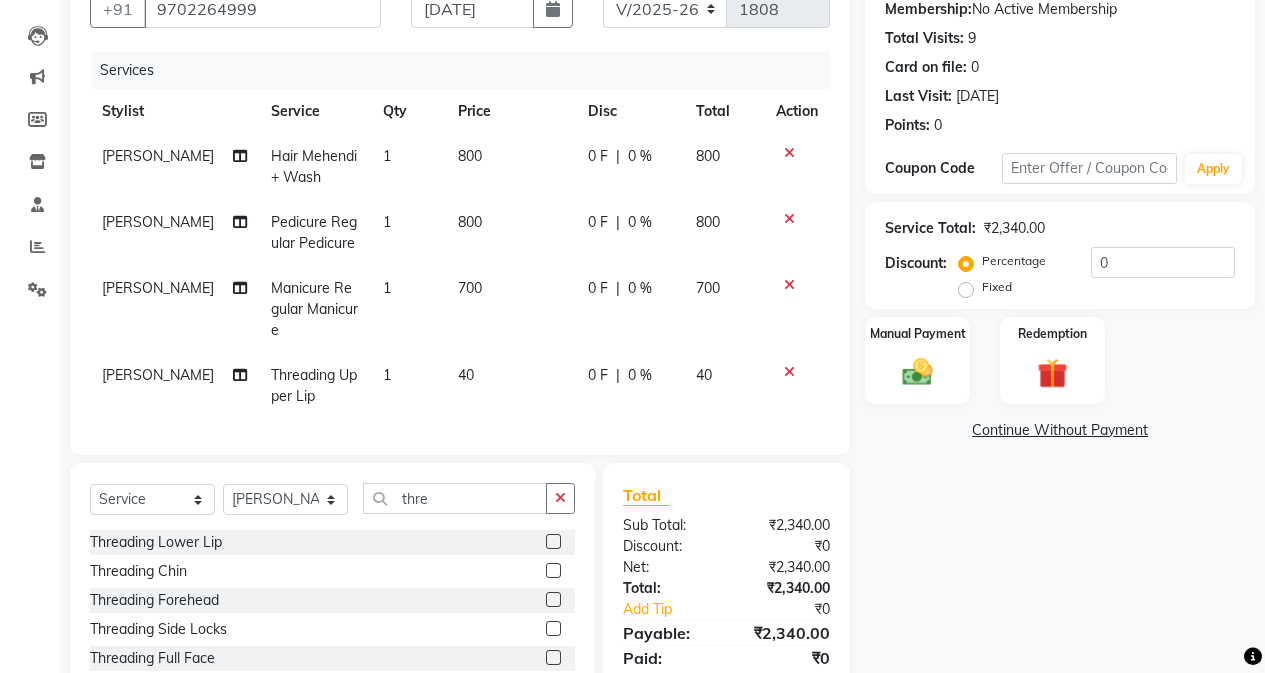 checkbox on "false" 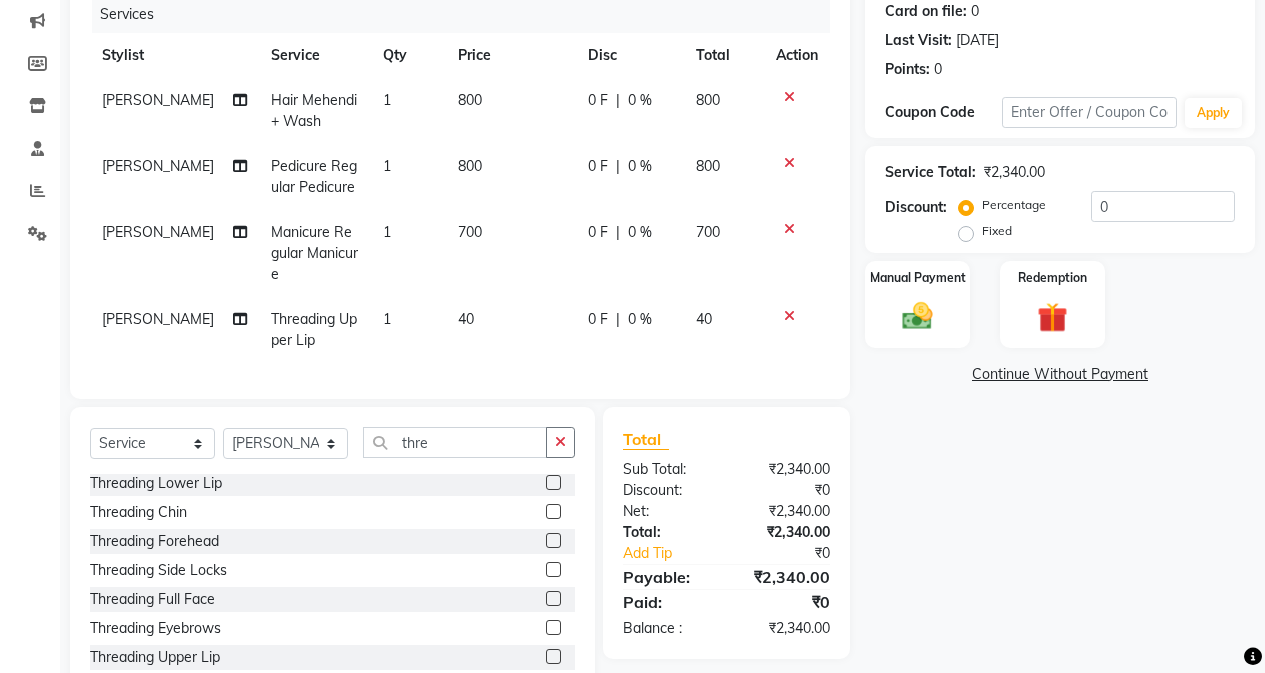 scroll, scrollTop: 305, scrollLeft: 0, axis: vertical 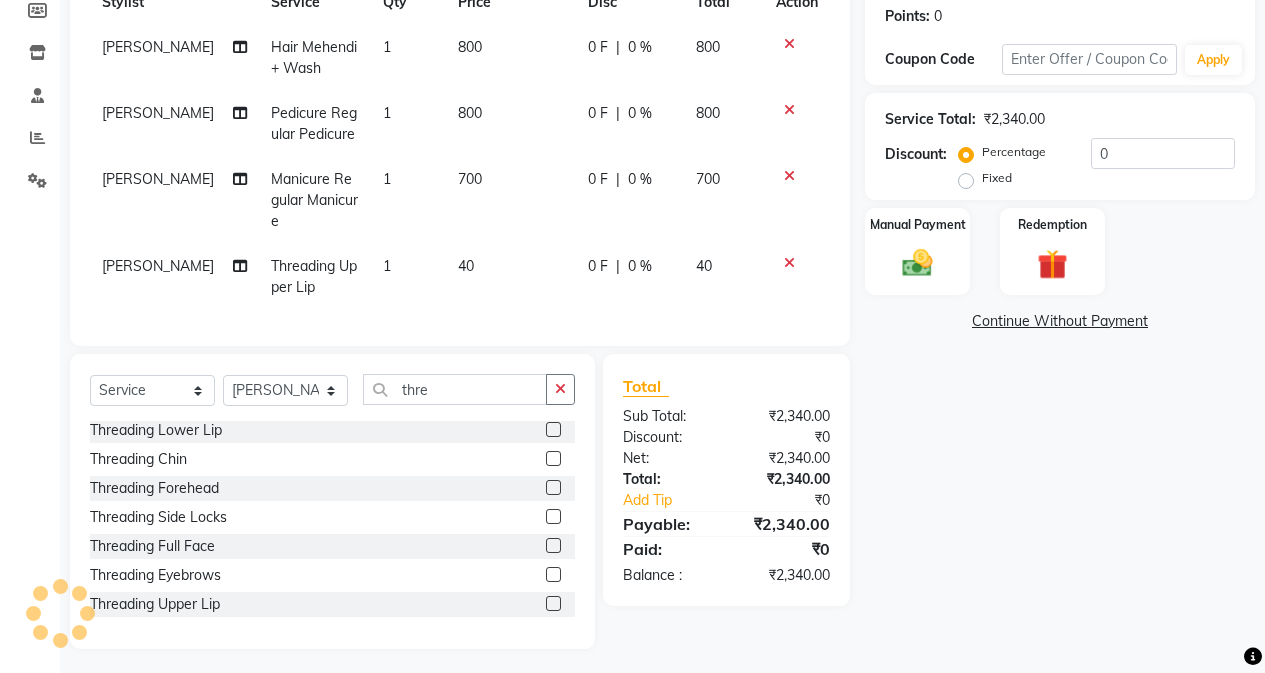 click 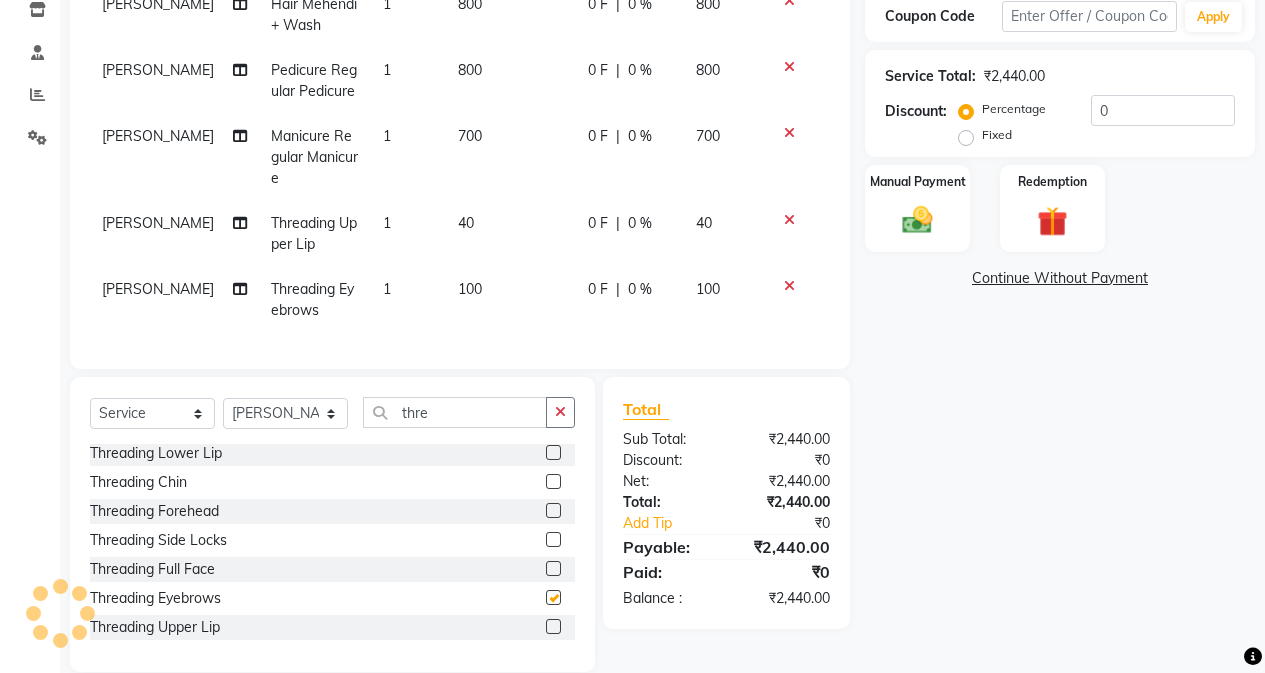 scroll, scrollTop: 371, scrollLeft: 0, axis: vertical 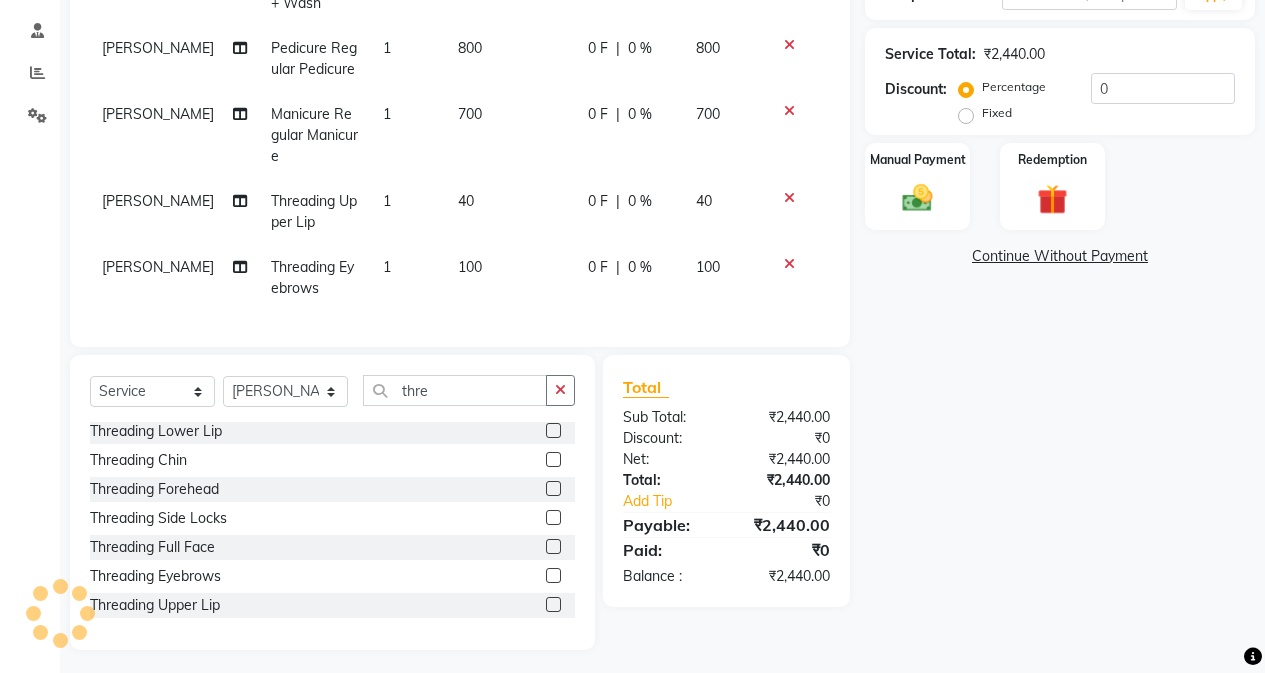 checkbox on "false" 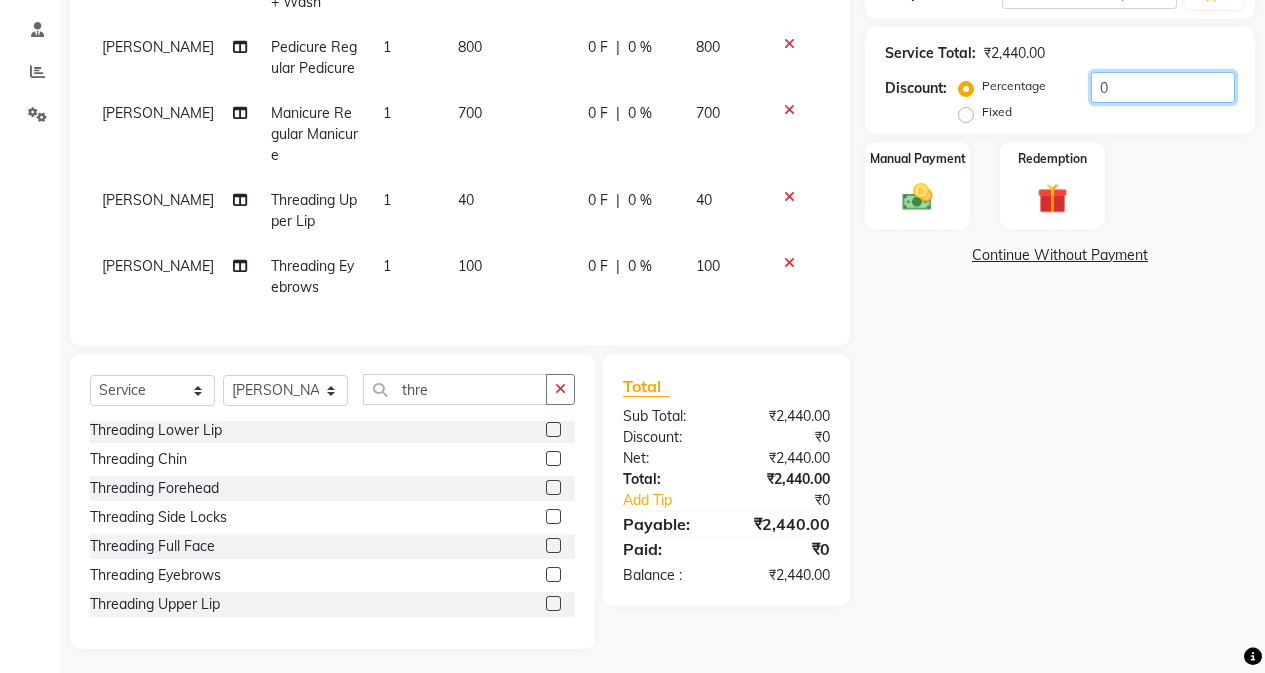 click on "0" 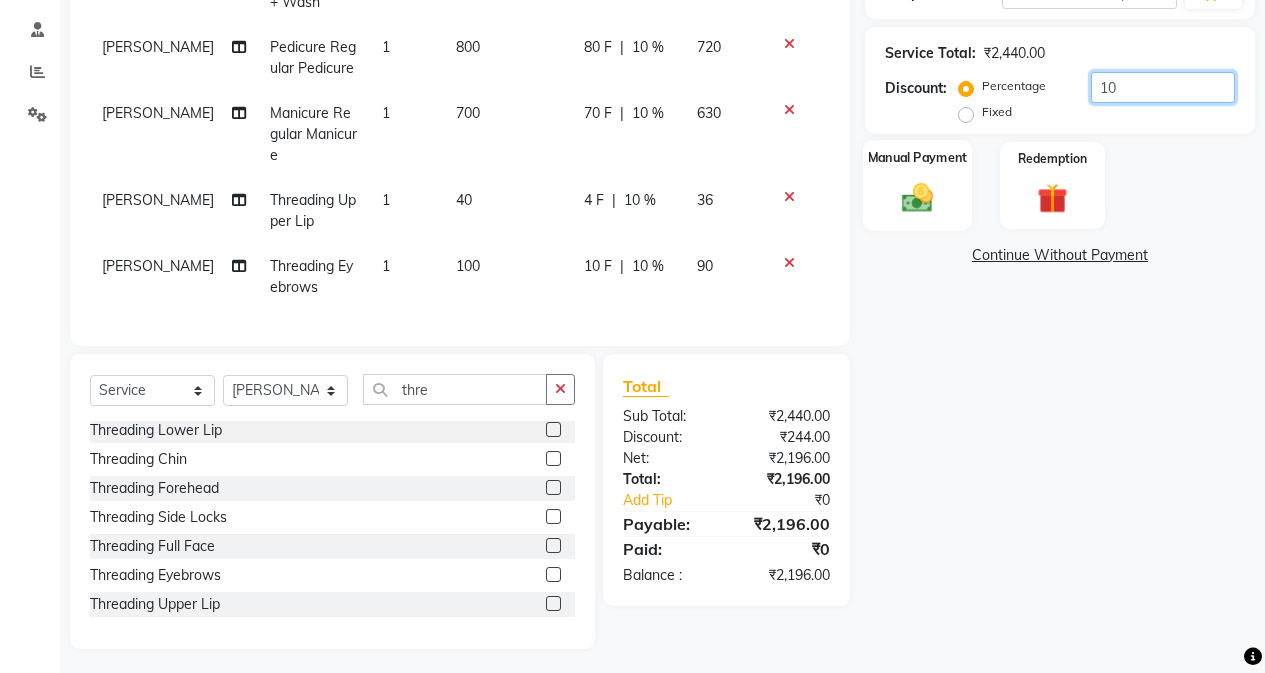 type on "10" 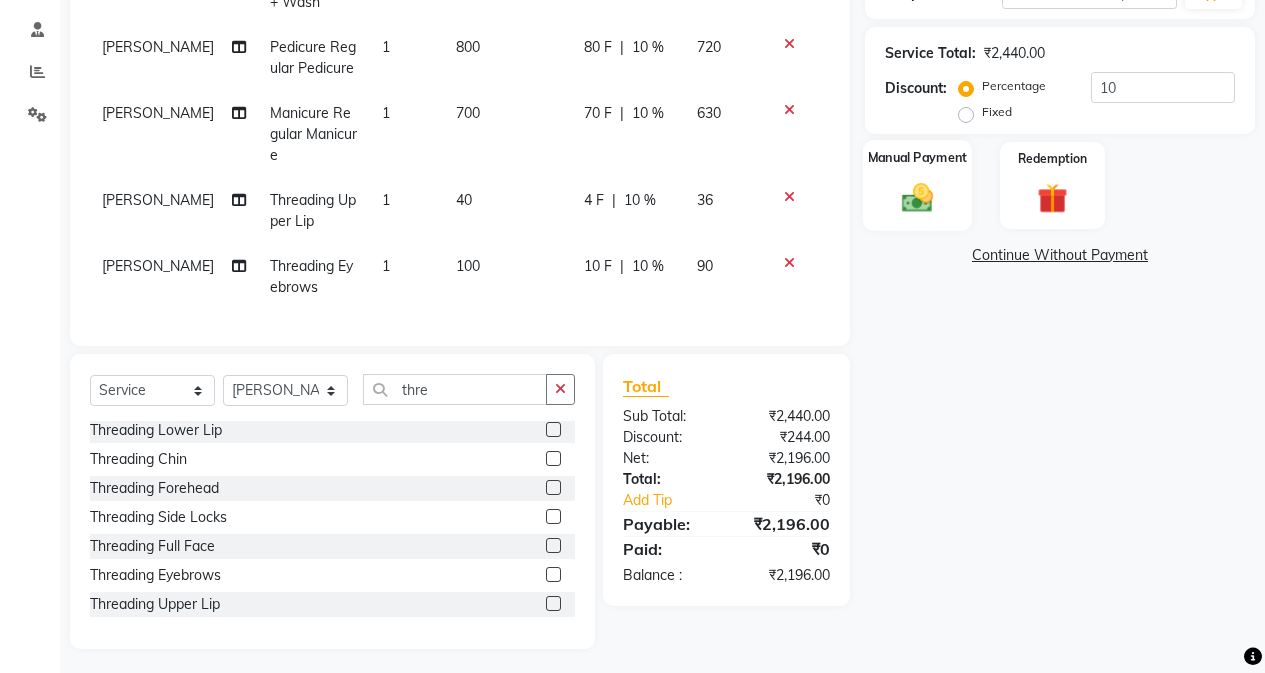 click 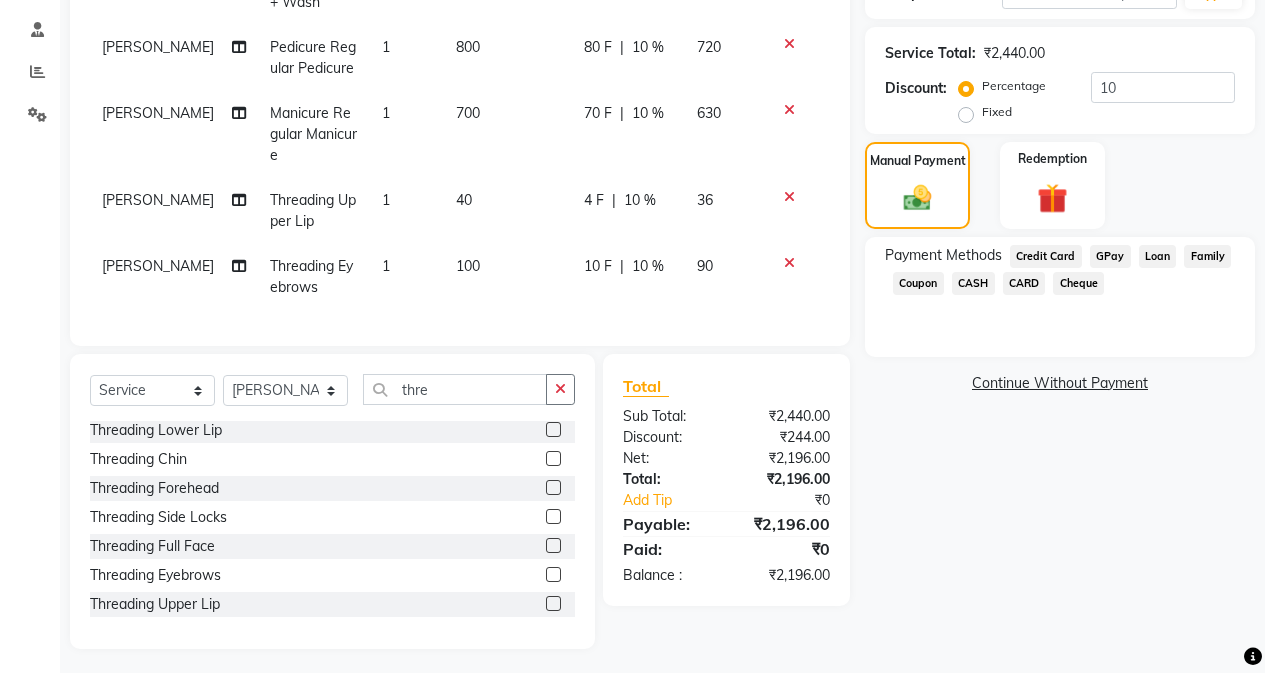 click on "GPay" 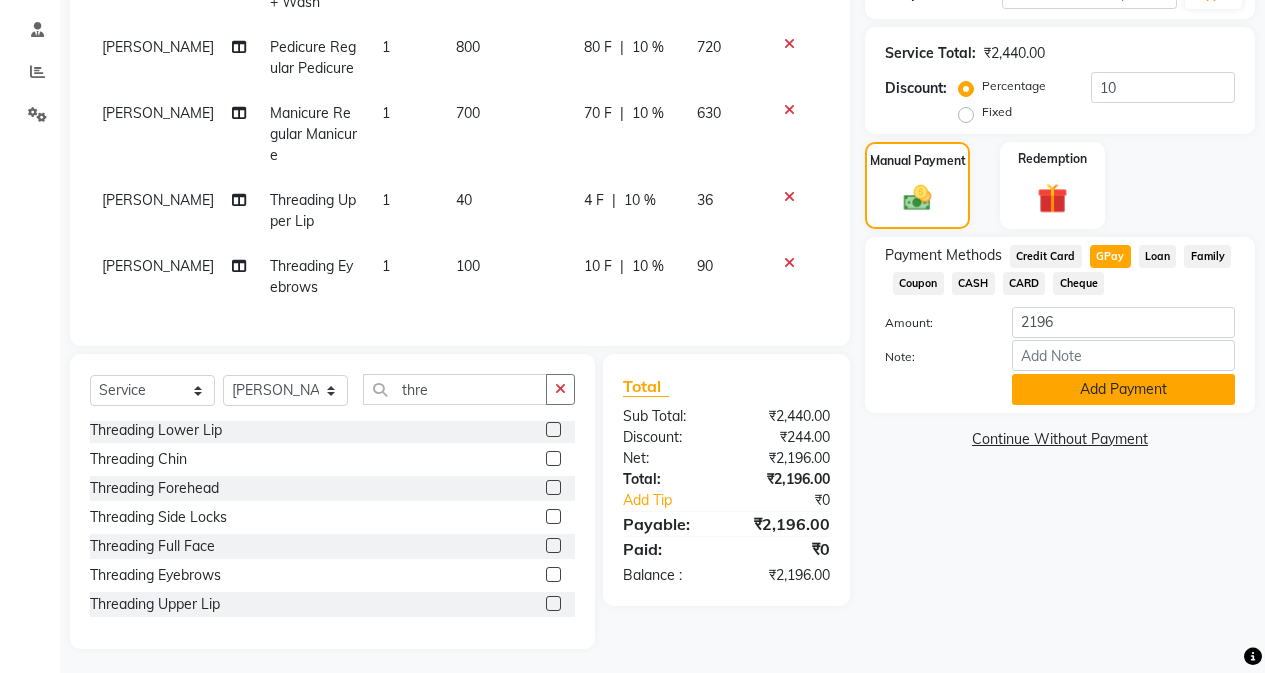 click on "Add Payment" 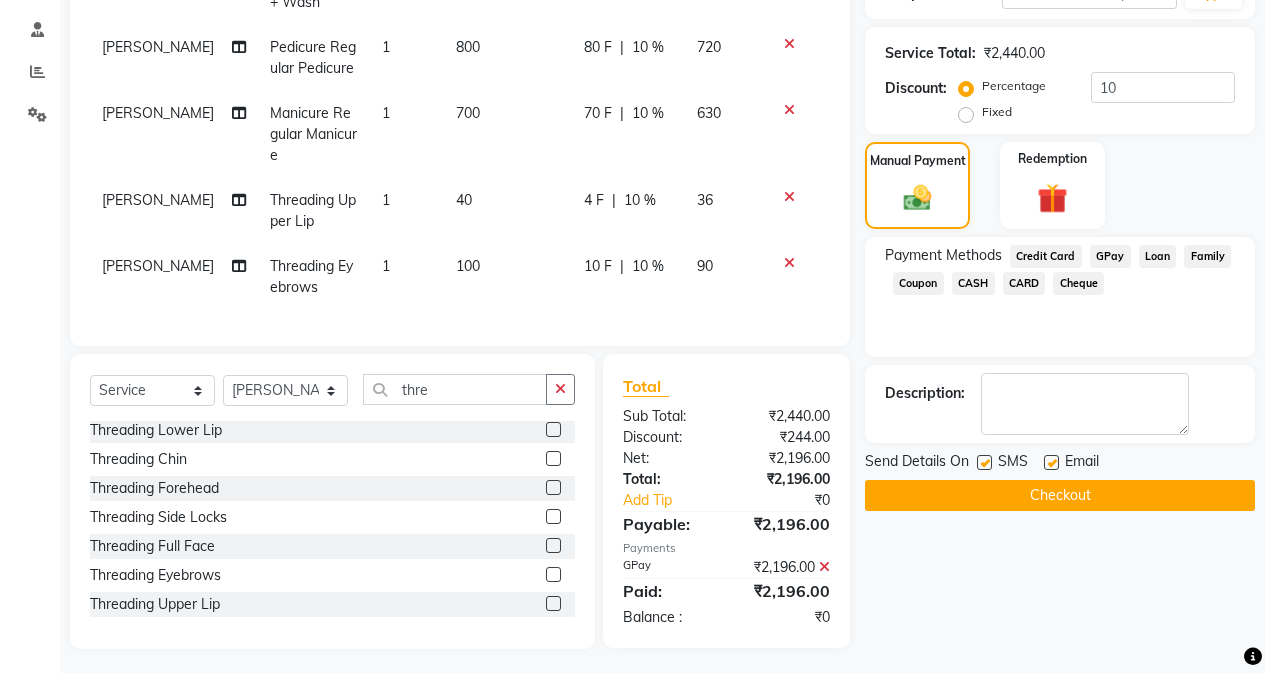 click on "Checkout" 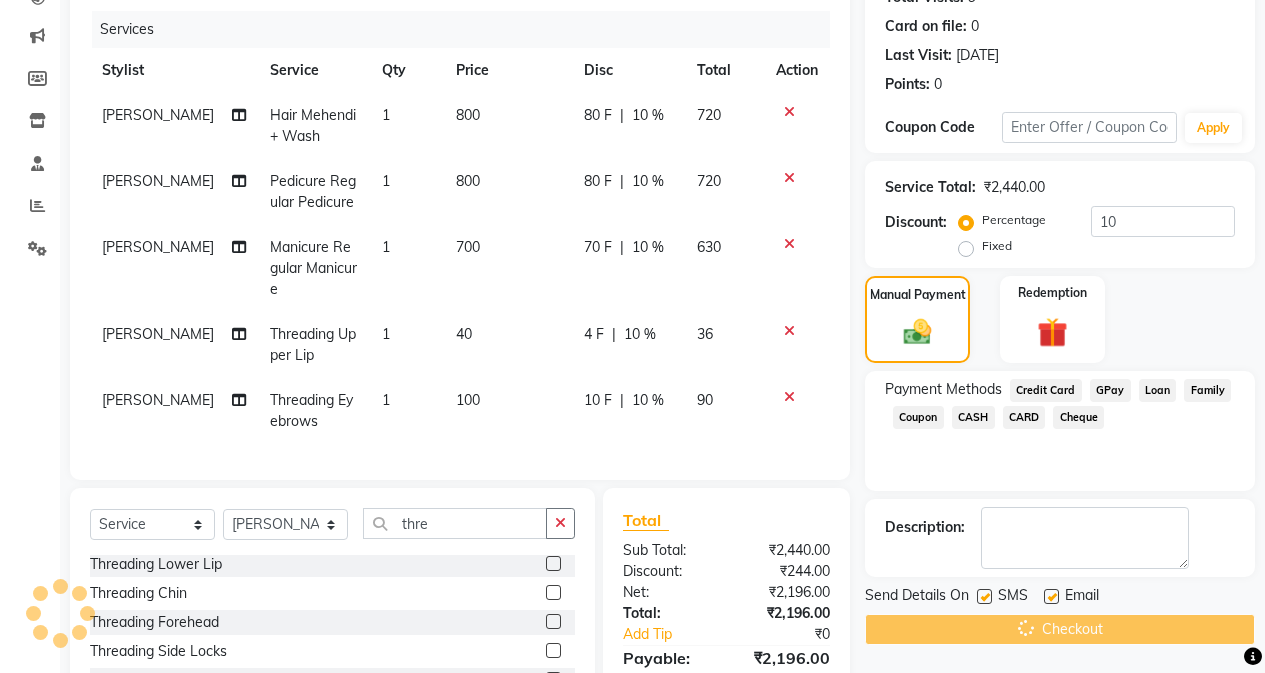 scroll, scrollTop: 0, scrollLeft: 0, axis: both 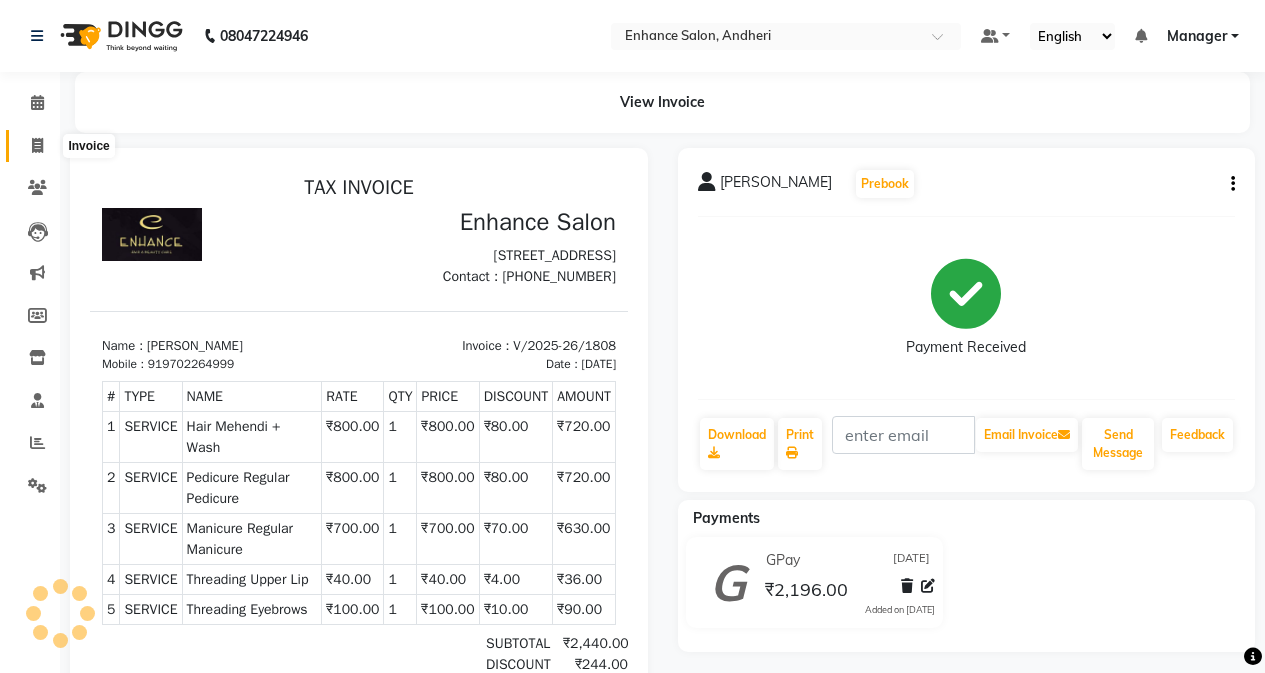 click 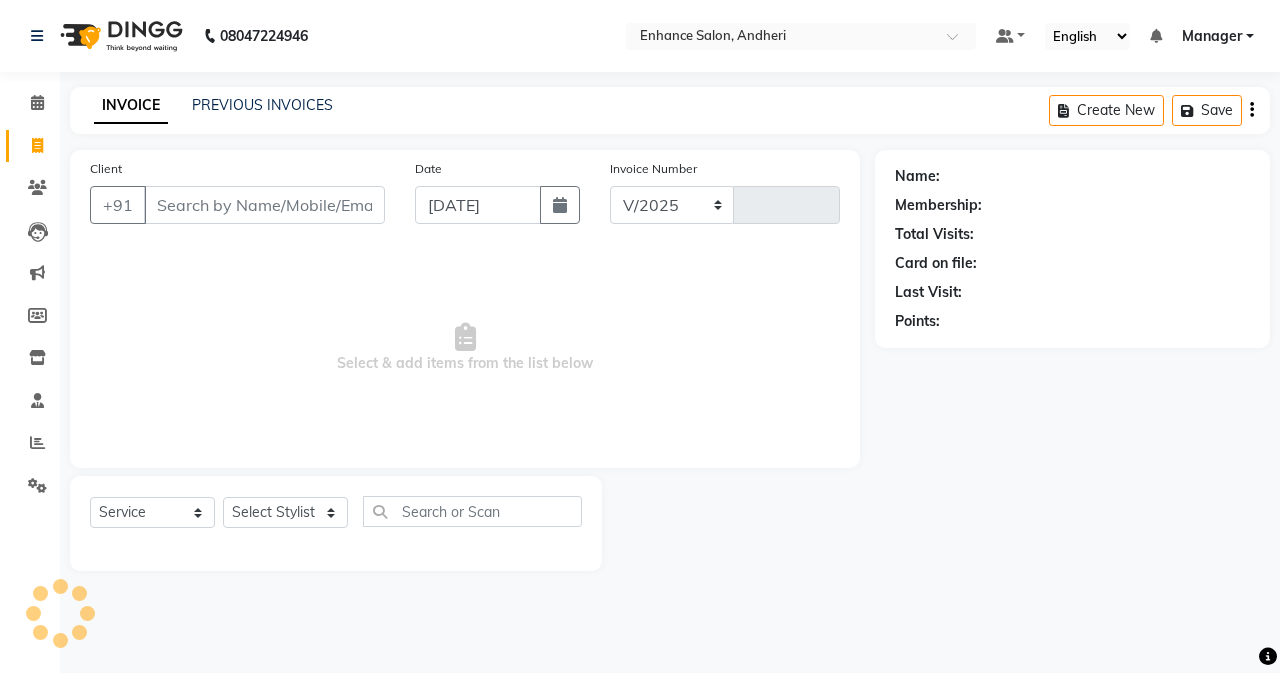 select on "7236" 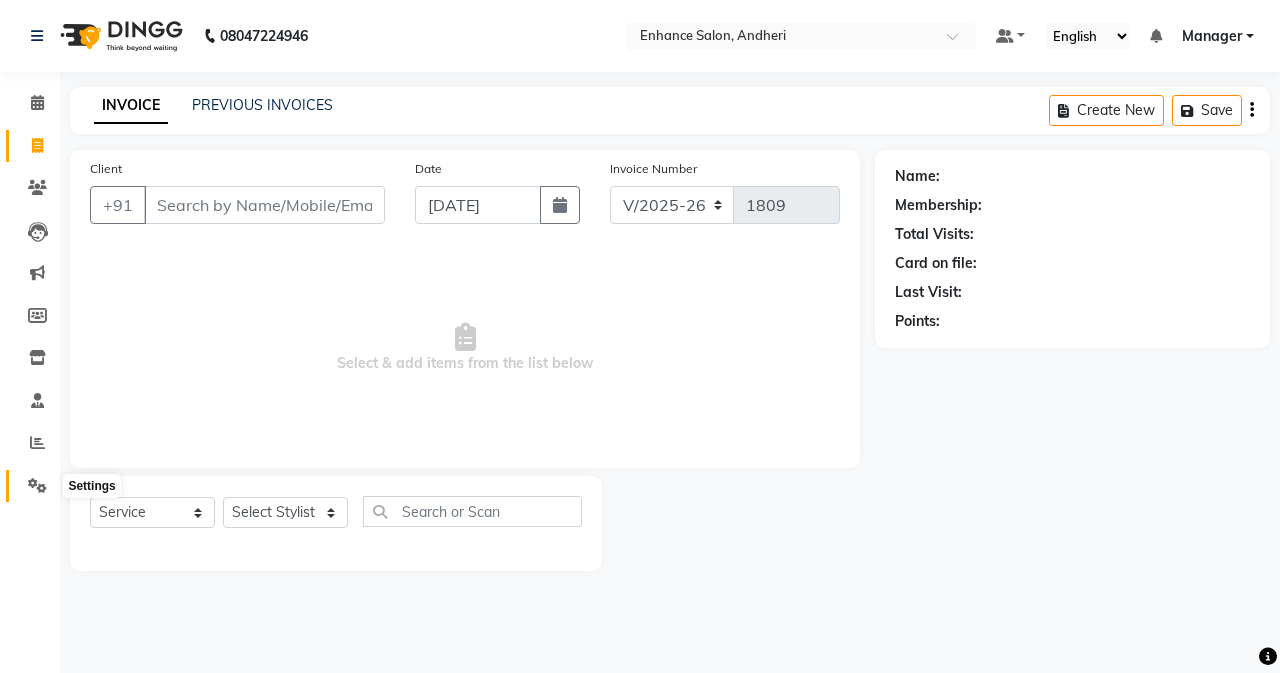 click 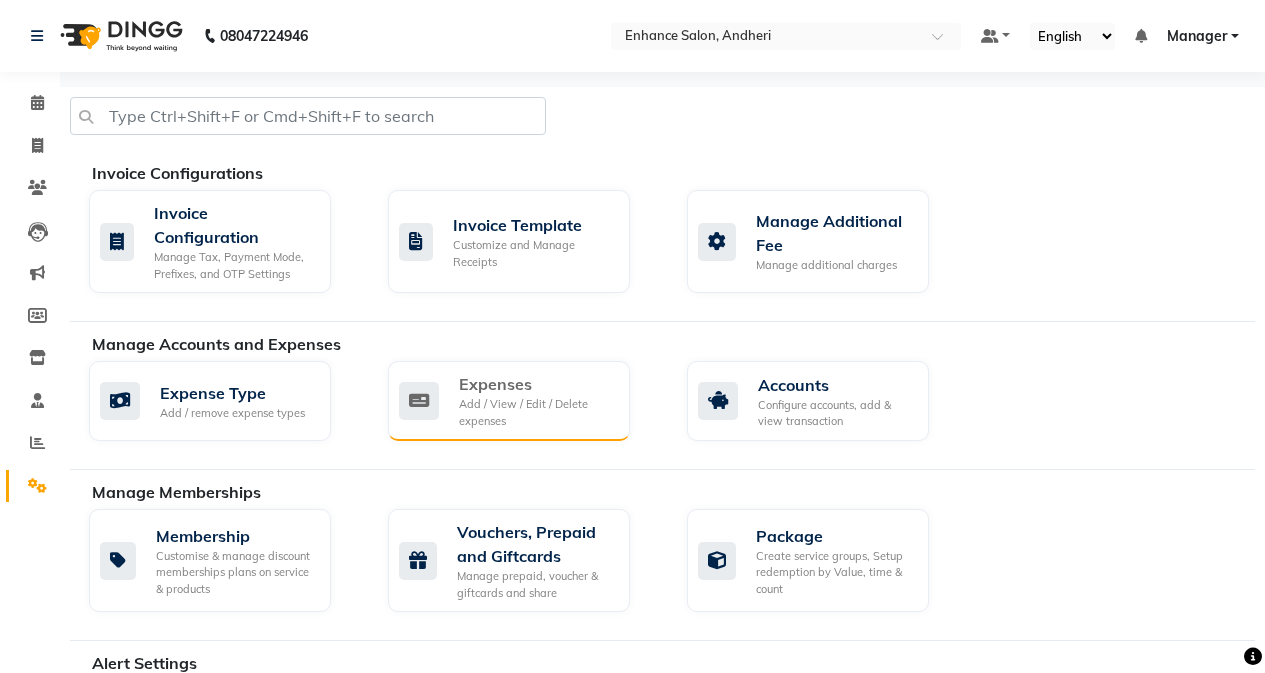 click on "Expenses" 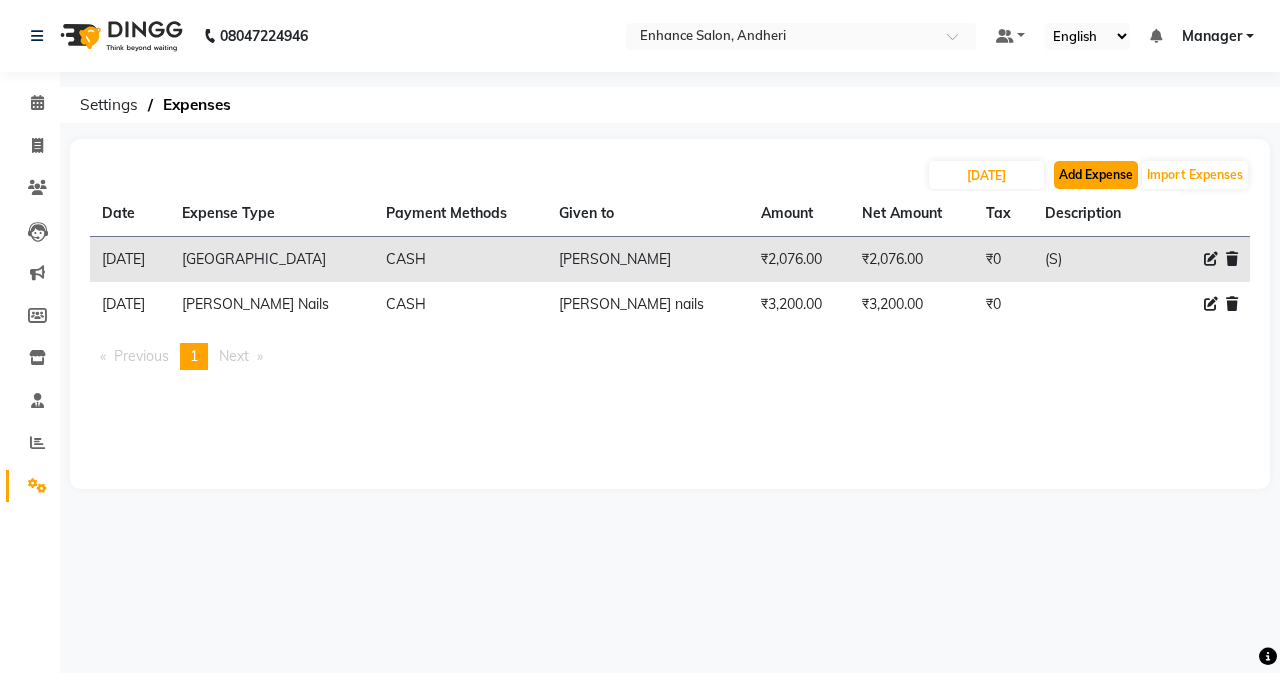 click on "Add Expense" 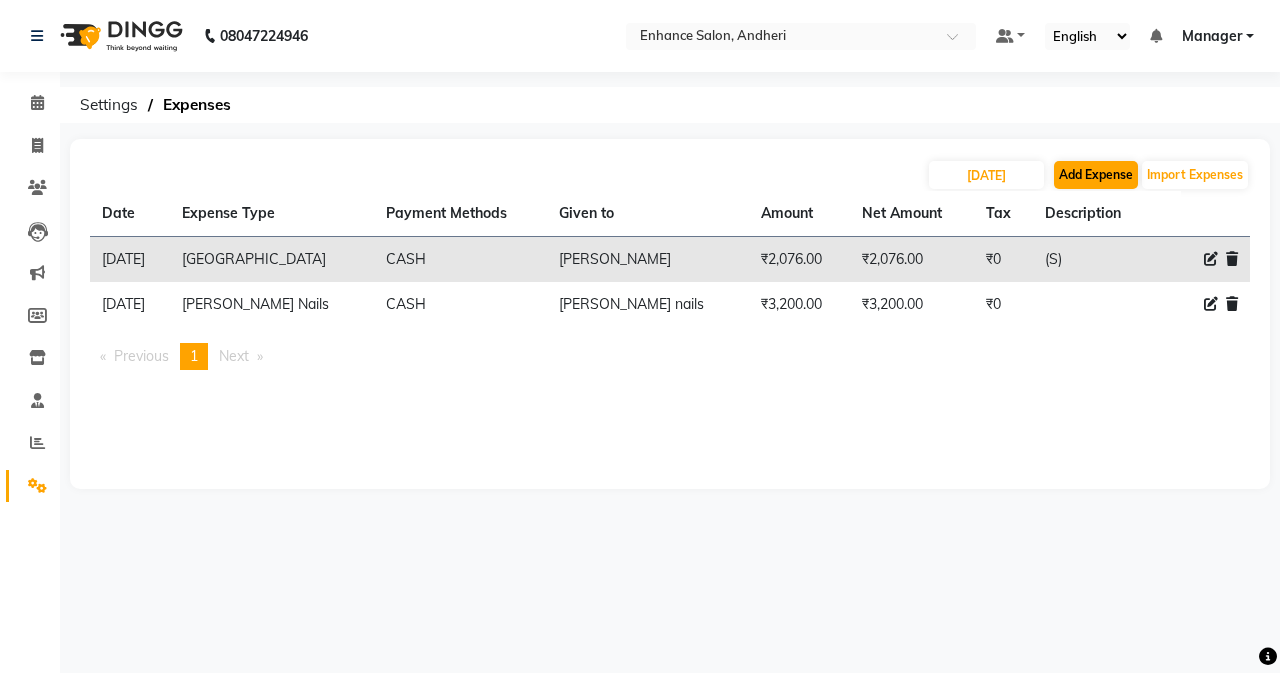select on "1" 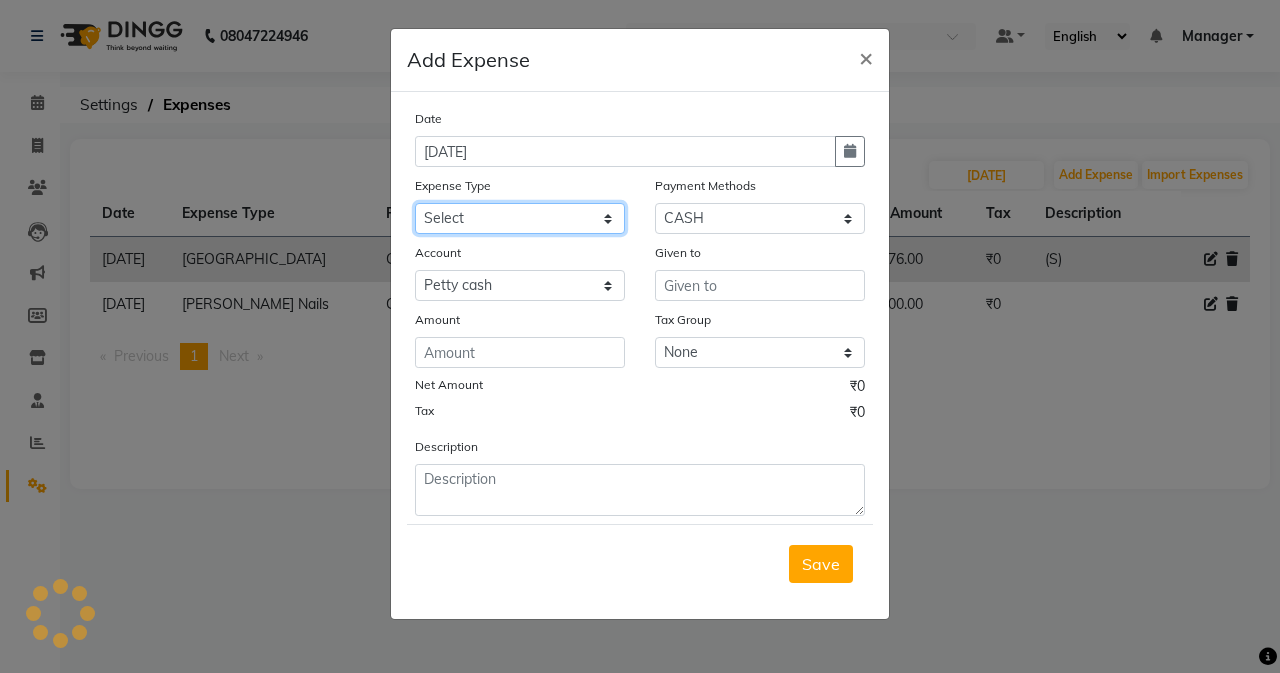 click on "Select Advance Salary Air Condition [PERSON_NAME] Aroma auto money Beauty Bazaar Beauty Palace Beauty Zone Blue sky [PERSON_NAME] [MEDICAL_DATA] cell phone Client Snack dejado nails deja returned Dhobi Dione Dmart electrician Electricity Equipment Eyelash Floractive Fragnace general store getwell medical GST Laundry Loreal Maintenance Mali [PERSON_NAME] Milk Shake Miscellaneous Other overtime Pantry Product [PERSON_NAME] Nails Raza computer Rent restaurant Return money Salary Satnique serenite [PERSON_NAME] Soaked Social Media Staff Snacks stationary sweeper Tax Tea Manoj Tea & Refreshment Tip toiletry Utilities Water Bill wax we fast" 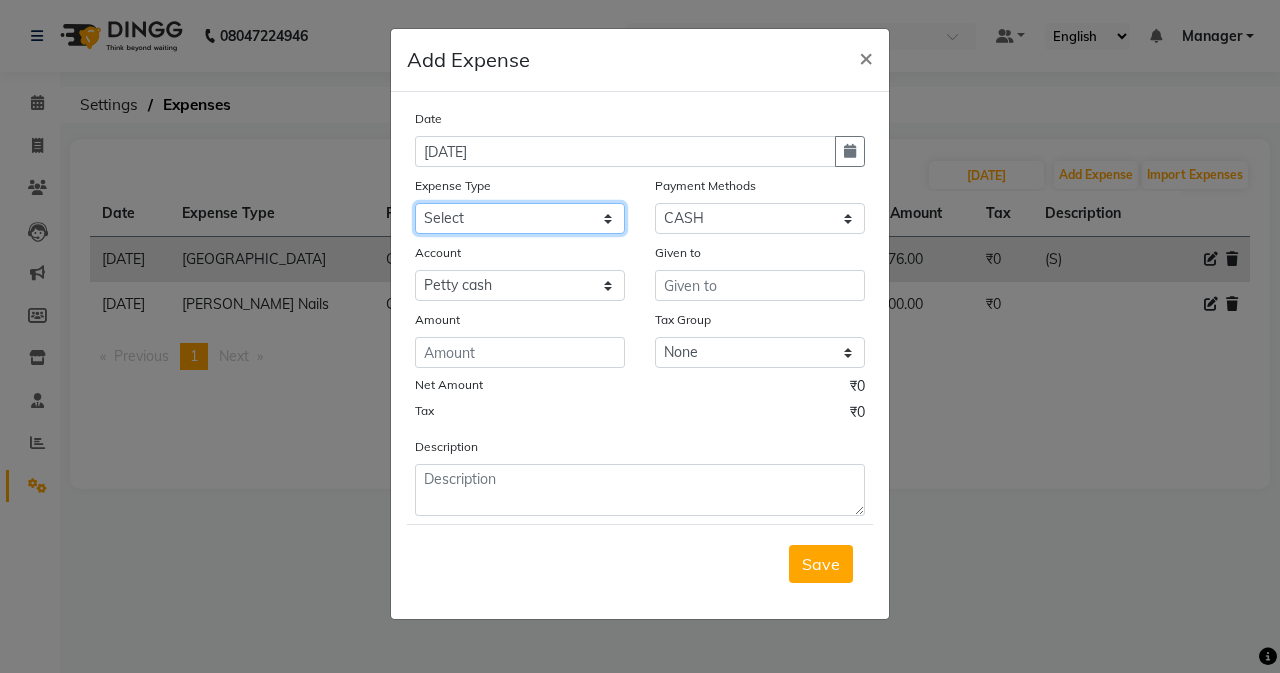 select on "18711" 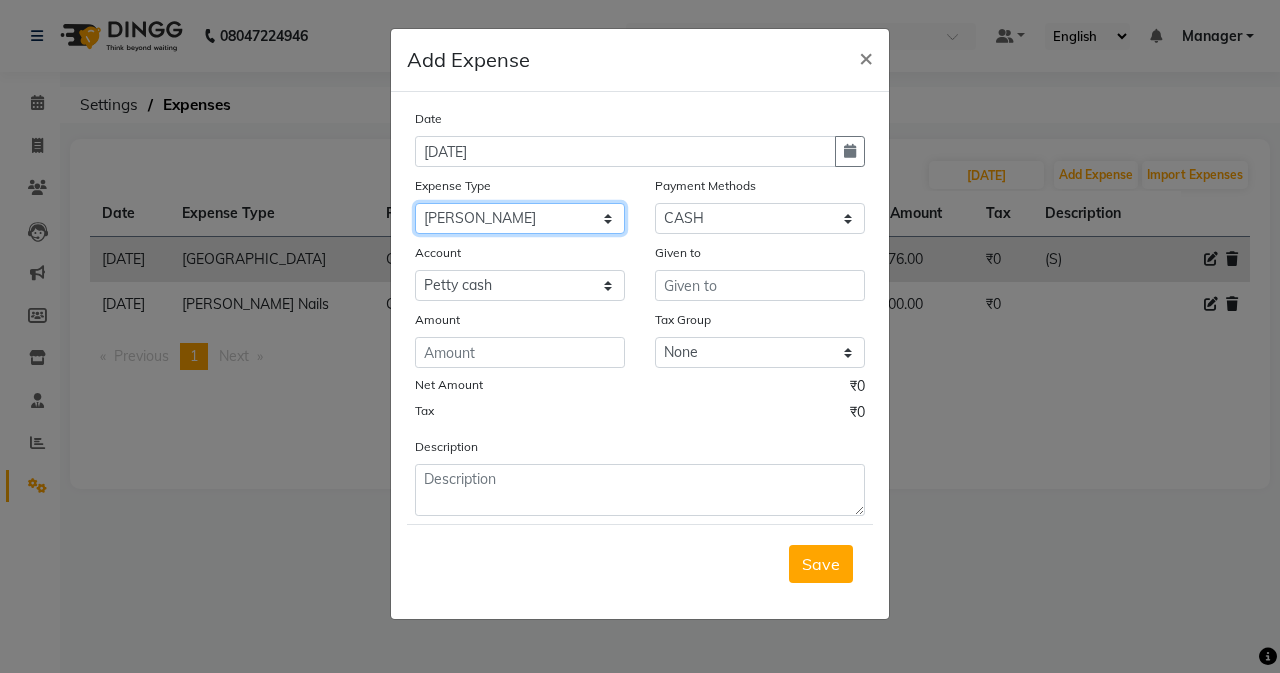 click on "Select Advance Salary Air Condition [PERSON_NAME] Aroma auto money Beauty Bazaar Beauty Palace Beauty Zone Blue sky [PERSON_NAME] [MEDICAL_DATA] cell phone Client Snack dejado nails deja returned Dhobi Dione Dmart electrician Electricity Equipment Eyelash Floractive Fragnace general store getwell medical GST Laundry Loreal Maintenance Mali [PERSON_NAME] Milk Shake Miscellaneous Other overtime Pantry Product [PERSON_NAME] Nails Raza computer Rent restaurant Return money Salary Satnique serenite [PERSON_NAME] Soaked Social Media Staff Snacks stationary sweeper Tax Tea Manoj Tea & Refreshment Tip toiletry Utilities Water Bill wax we fast" 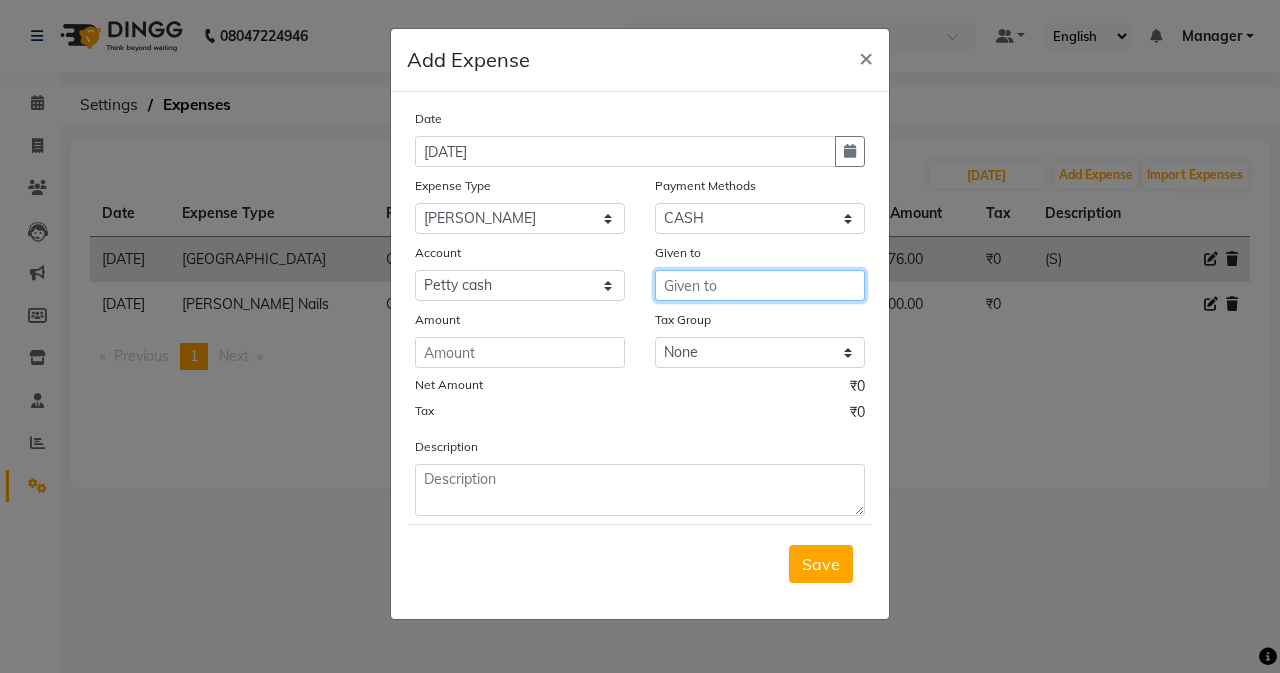 click at bounding box center (760, 285) 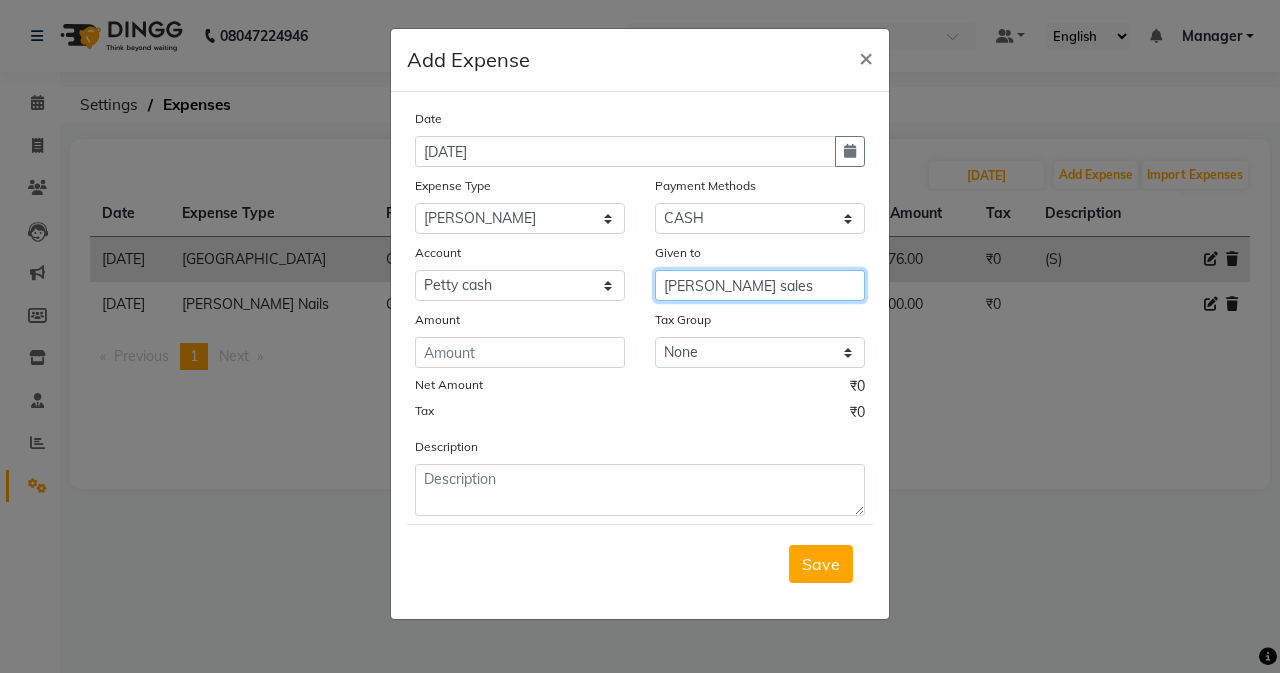 type on "[PERSON_NAME] sales" 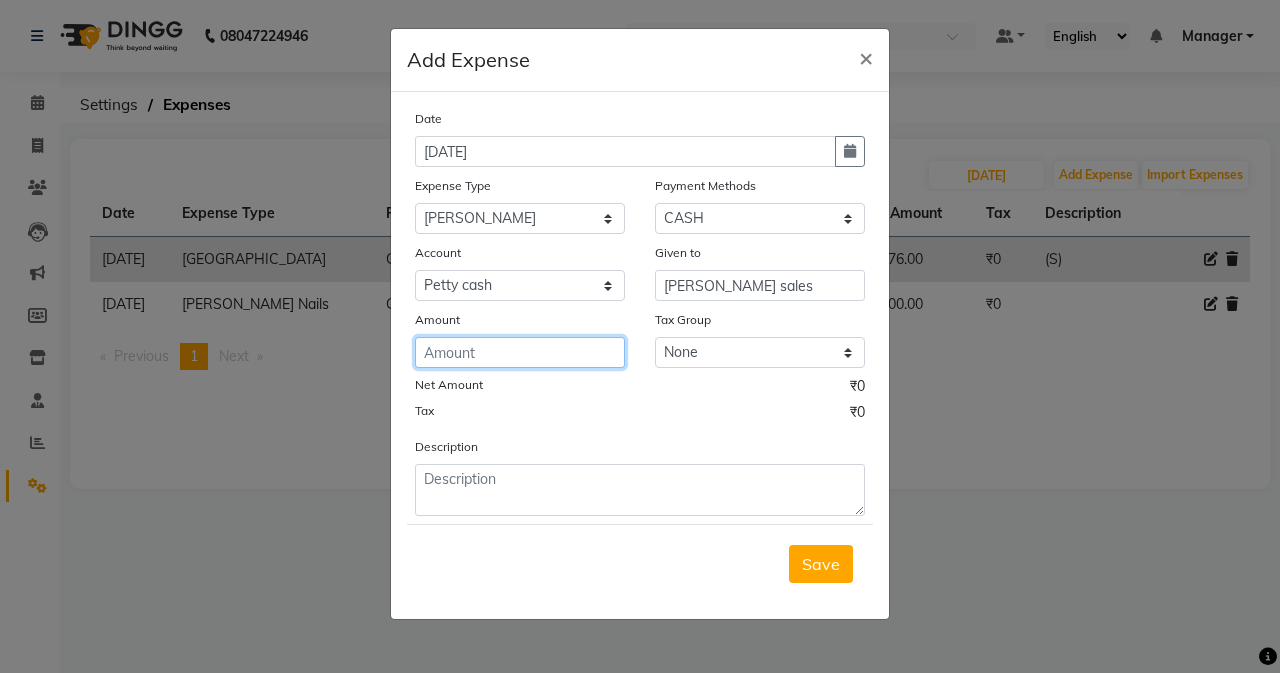 click 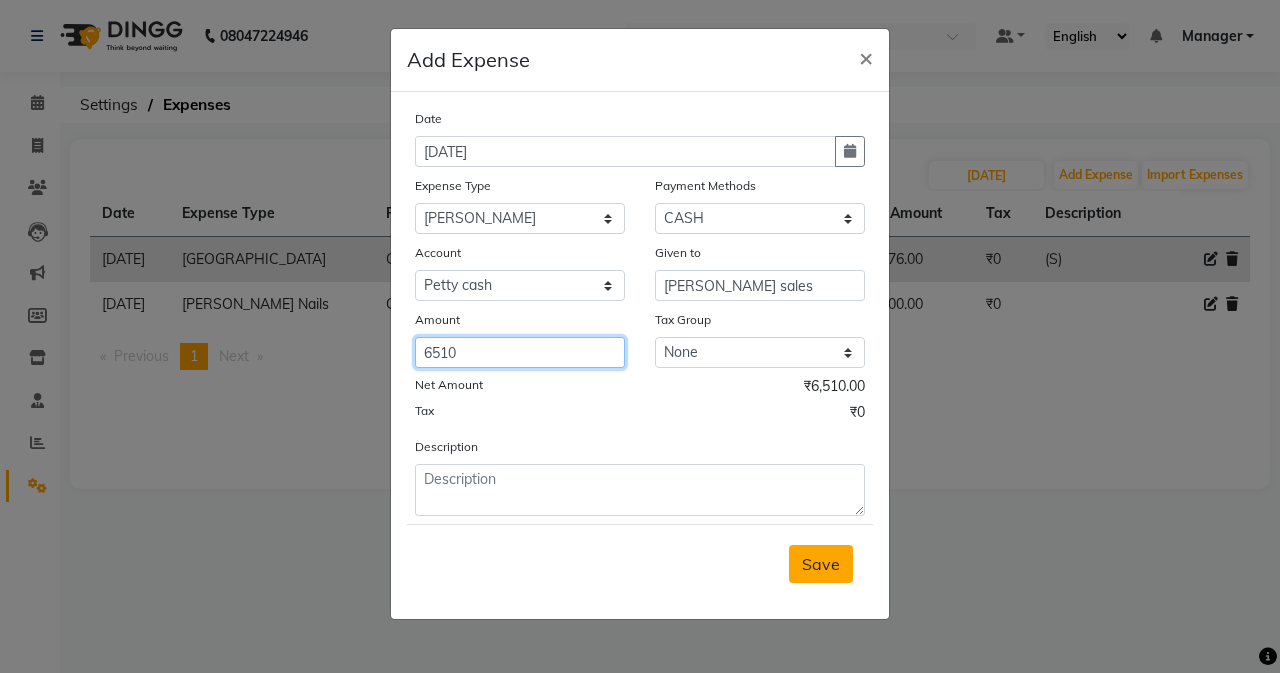 type on "6510" 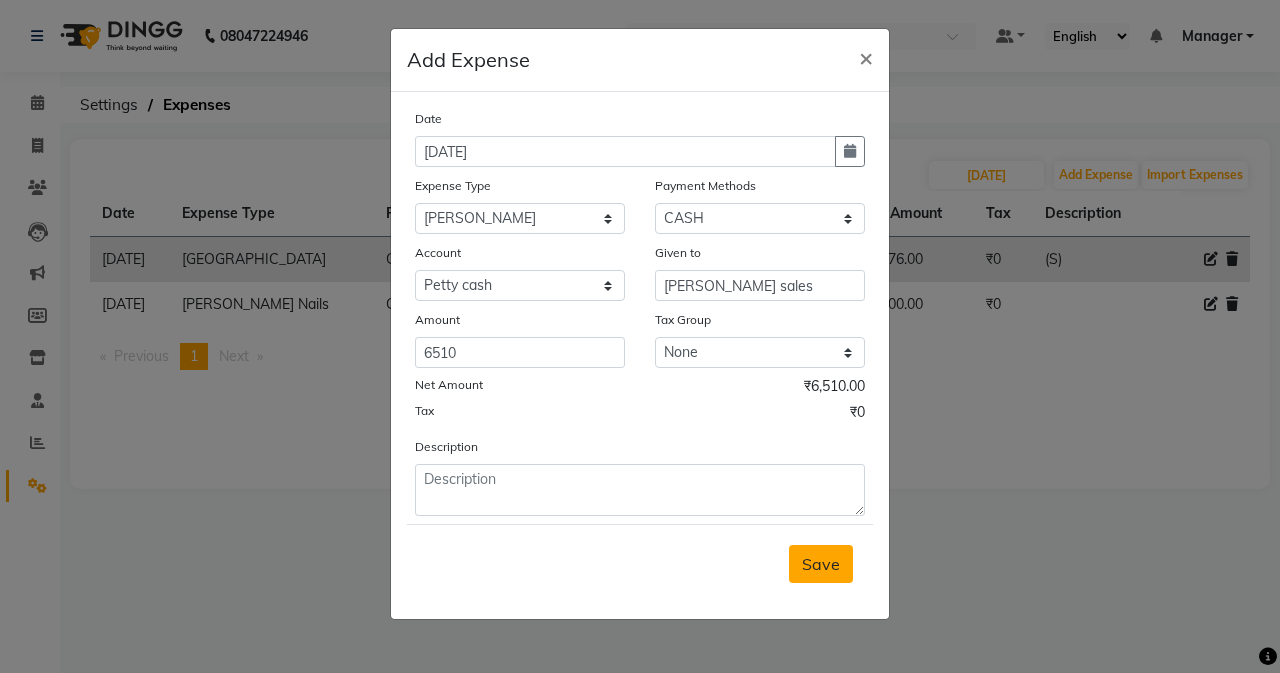 click on "Save" at bounding box center [821, 564] 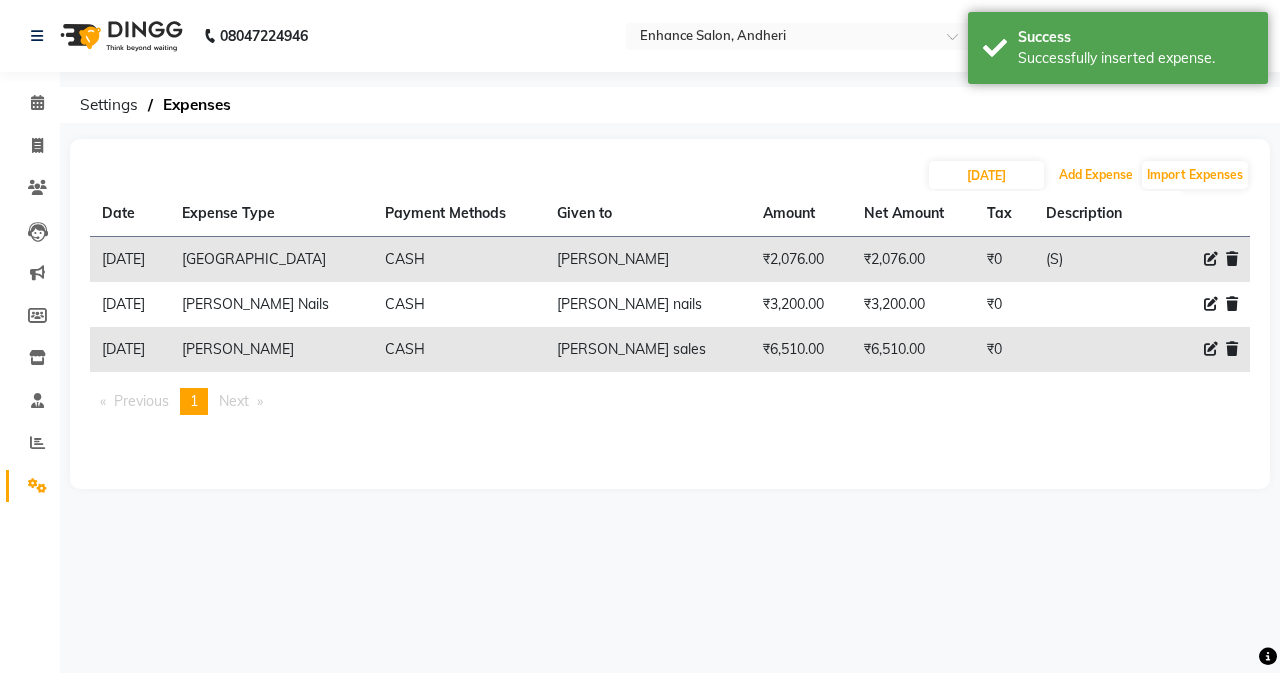 click on "Add Expense" 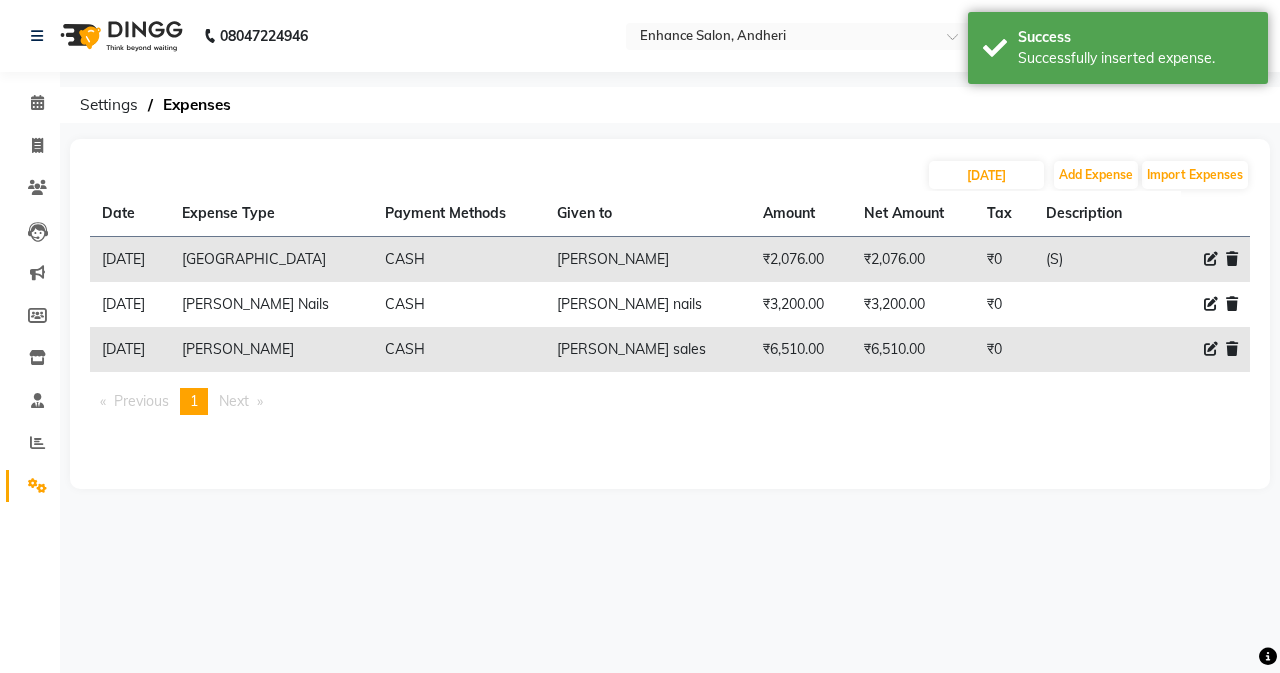 select on "1" 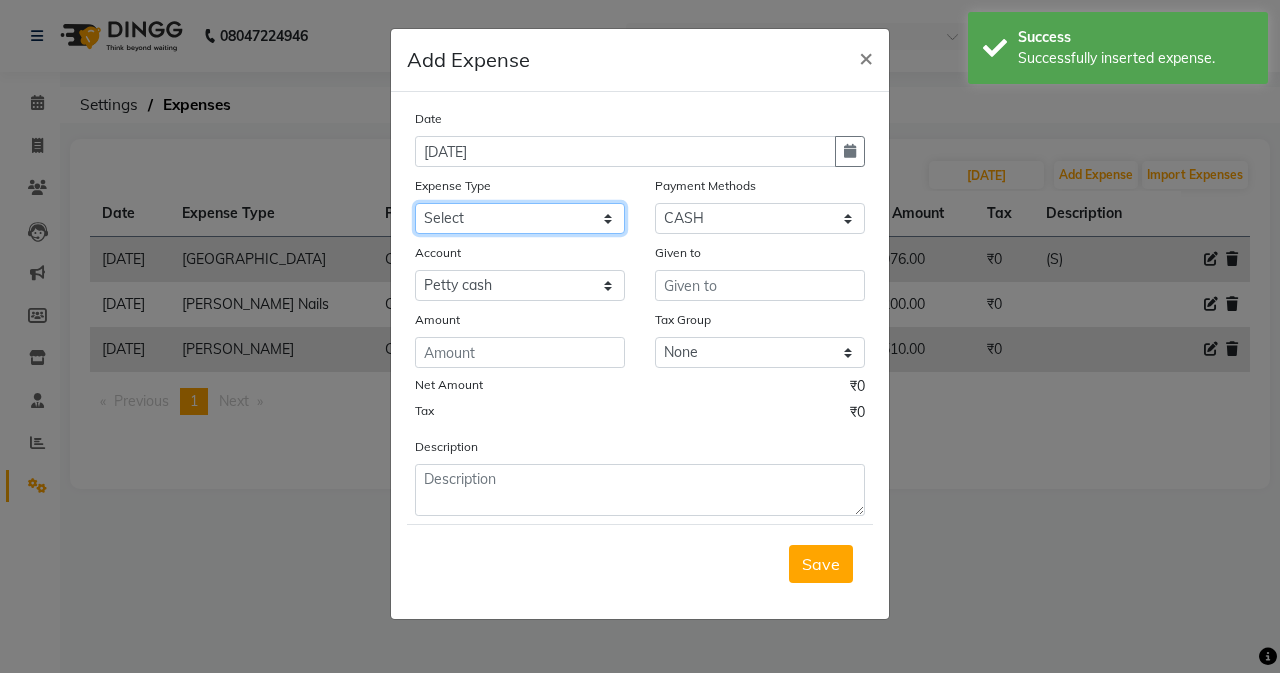 click on "Select Advance Salary Air Condition [PERSON_NAME] Aroma auto money Beauty Bazaar Beauty Palace Beauty Zone Blue sky [PERSON_NAME] [MEDICAL_DATA] cell phone Client Snack dejado nails deja returned Dhobi Dione Dmart electrician Electricity Equipment Eyelash Floractive Fragnace general store getwell medical GST Laundry Loreal Maintenance Mali [PERSON_NAME] Milk Shake Miscellaneous Other overtime Pantry Product [PERSON_NAME] Nails Raza computer Rent restaurant Return money Salary Satnique serenite [PERSON_NAME] Soaked Social Media Staff Snacks stationary sweeper Tax Tea Manoj Tea & Refreshment Tip toiletry Utilities Water Bill wax we fast" 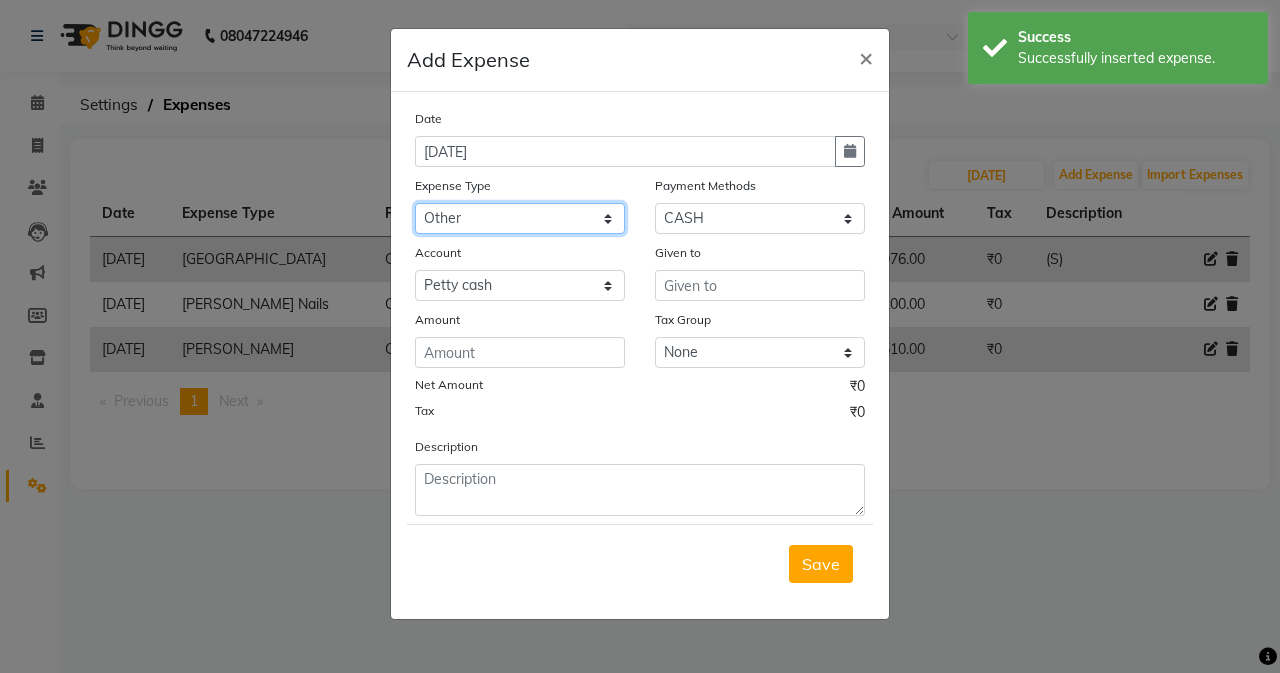 click on "Select Advance Salary Air Condition [PERSON_NAME] Aroma auto money Beauty Bazaar Beauty Palace Beauty Zone Blue sky [PERSON_NAME] [MEDICAL_DATA] cell phone Client Snack dejado nails deja returned Dhobi Dione Dmart electrician Electricity Equipment Eyelash Floractive Fragnace general store getwell medical GST Laundry Loreal Maintenance Mali [PERSON_NAME] Milk Shake Miscellaneous Other overtime Pantry Product [PERSON_NAME] Nails Raza computer Rent restaurant Return money Salary Satnique serenite [PERSON_NAME] Soaked Social Media Staff Snacks stationary sweeper Tax Tea Manoj Tea & Refreshment Tip toiletry Utilities Water Bill wax we fast" 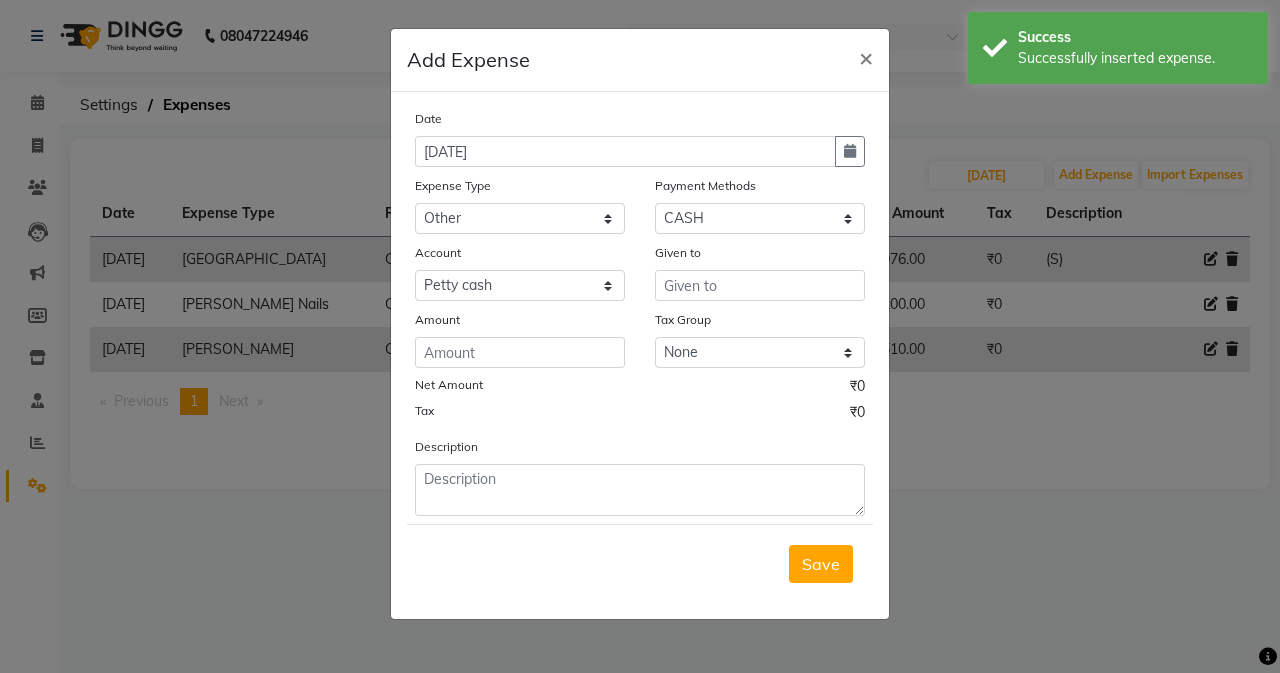 click on "Given to" 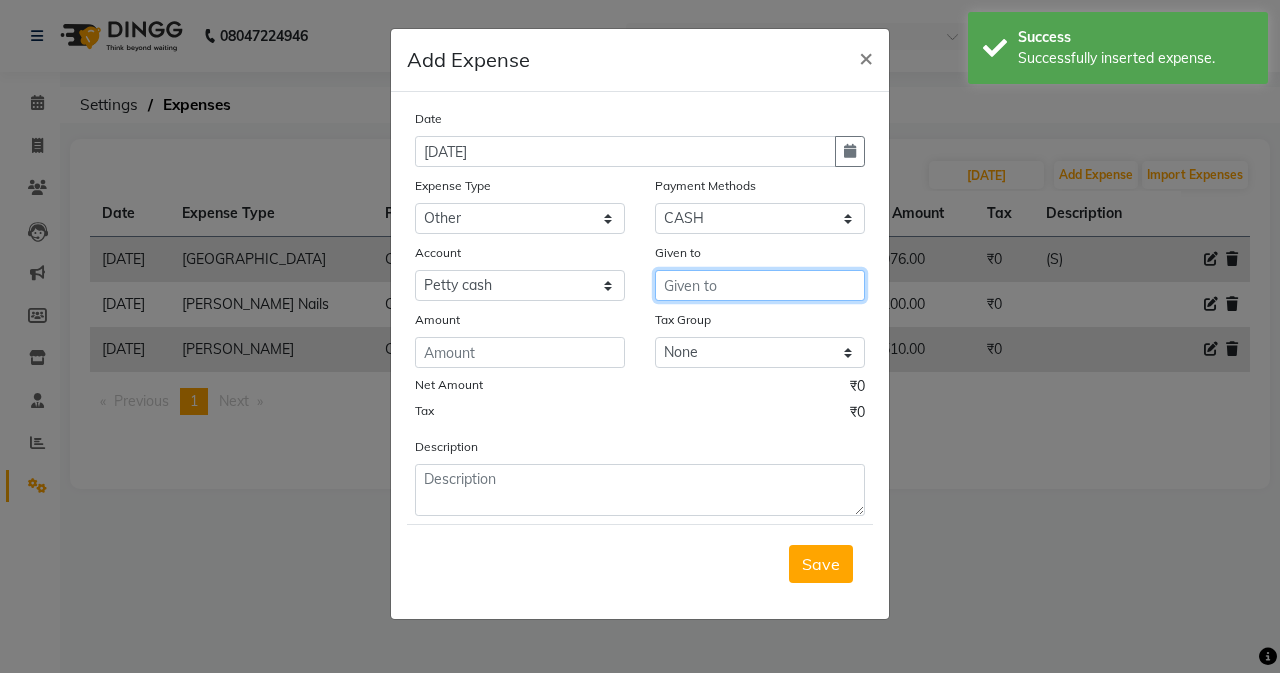 click at bounding box center (760, 285) 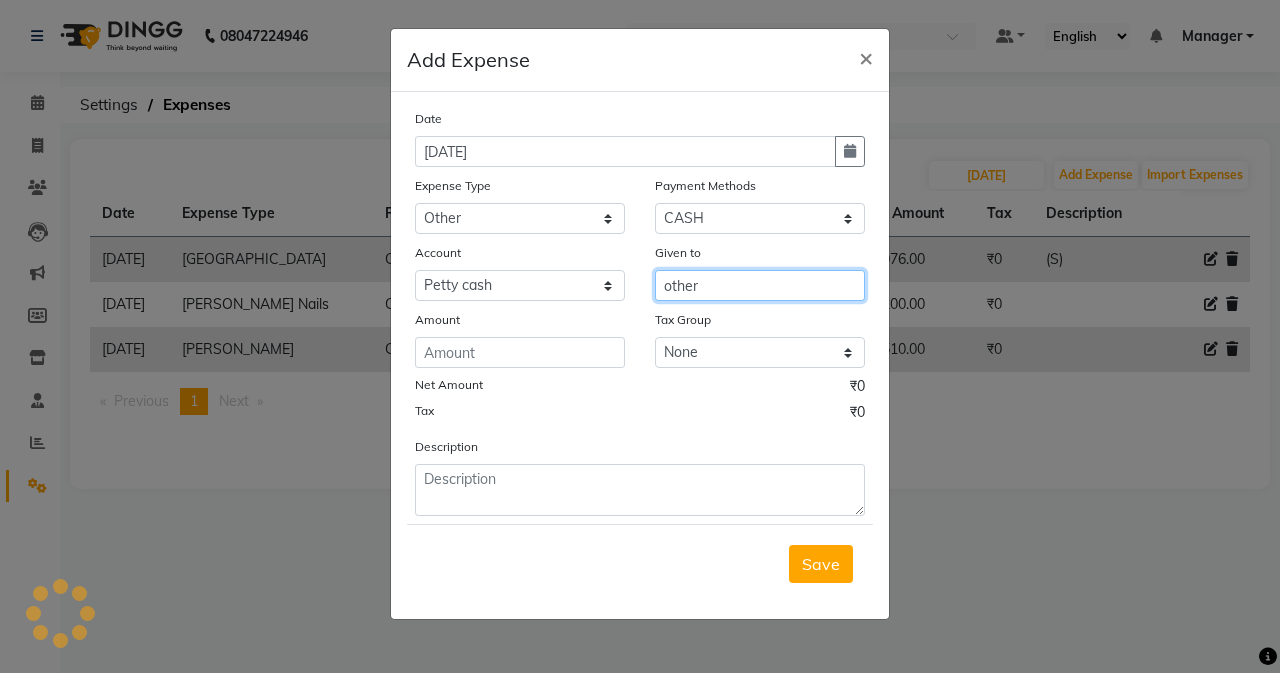 type on "other" 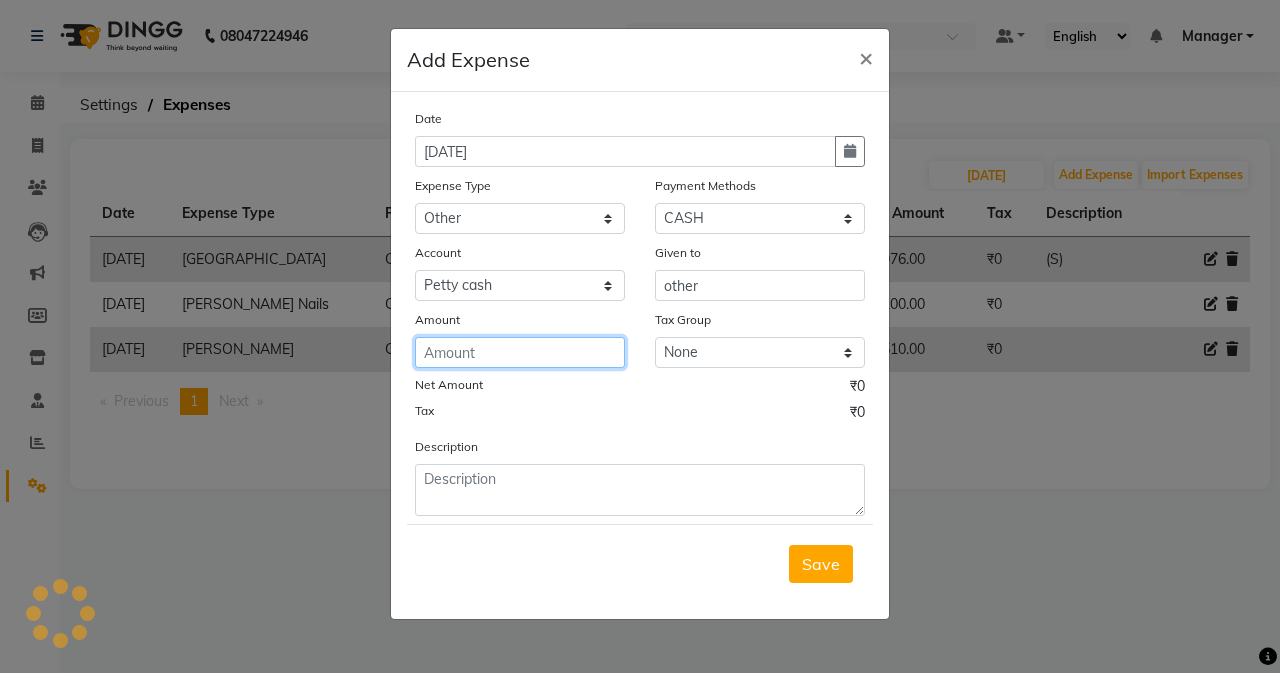 click 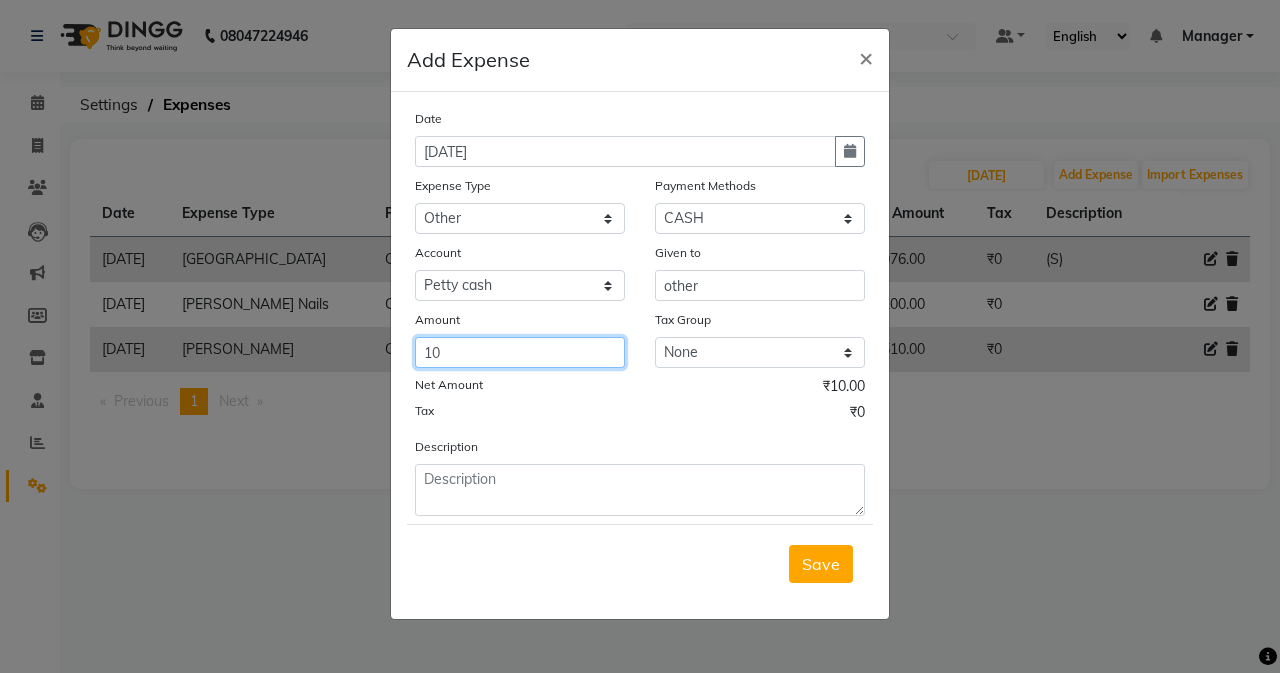 type on "10" 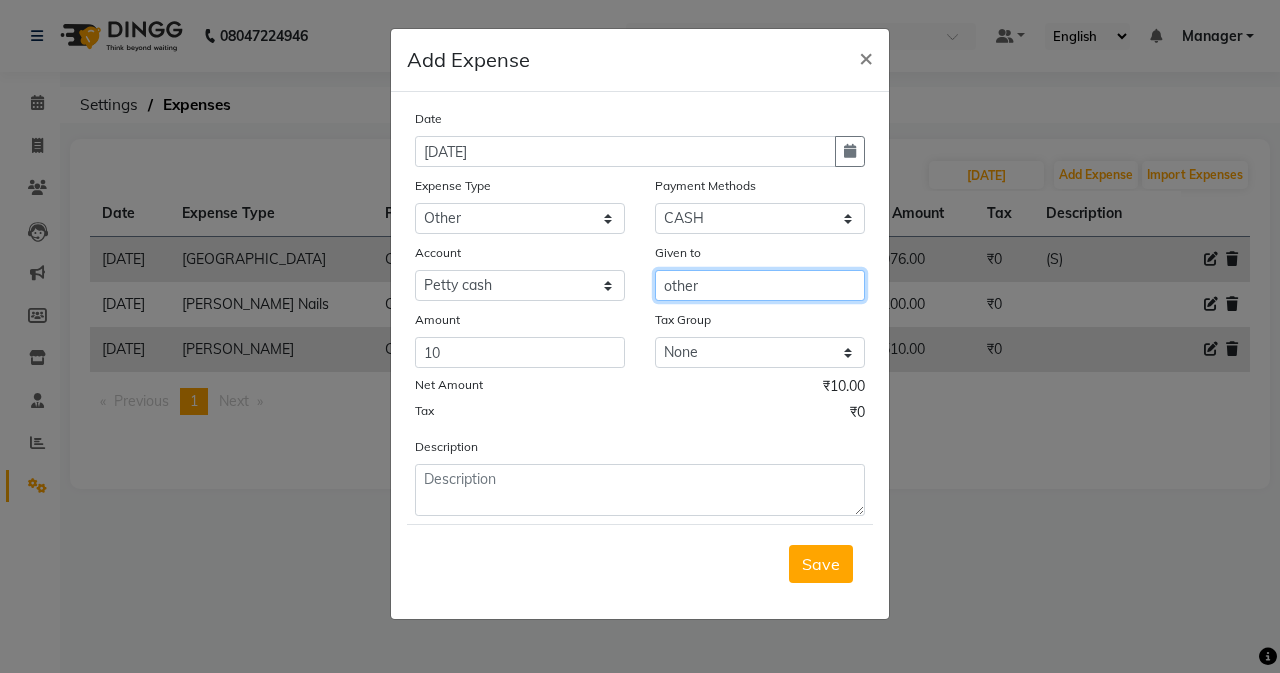 click on "other" at bounding box center [760, 285] 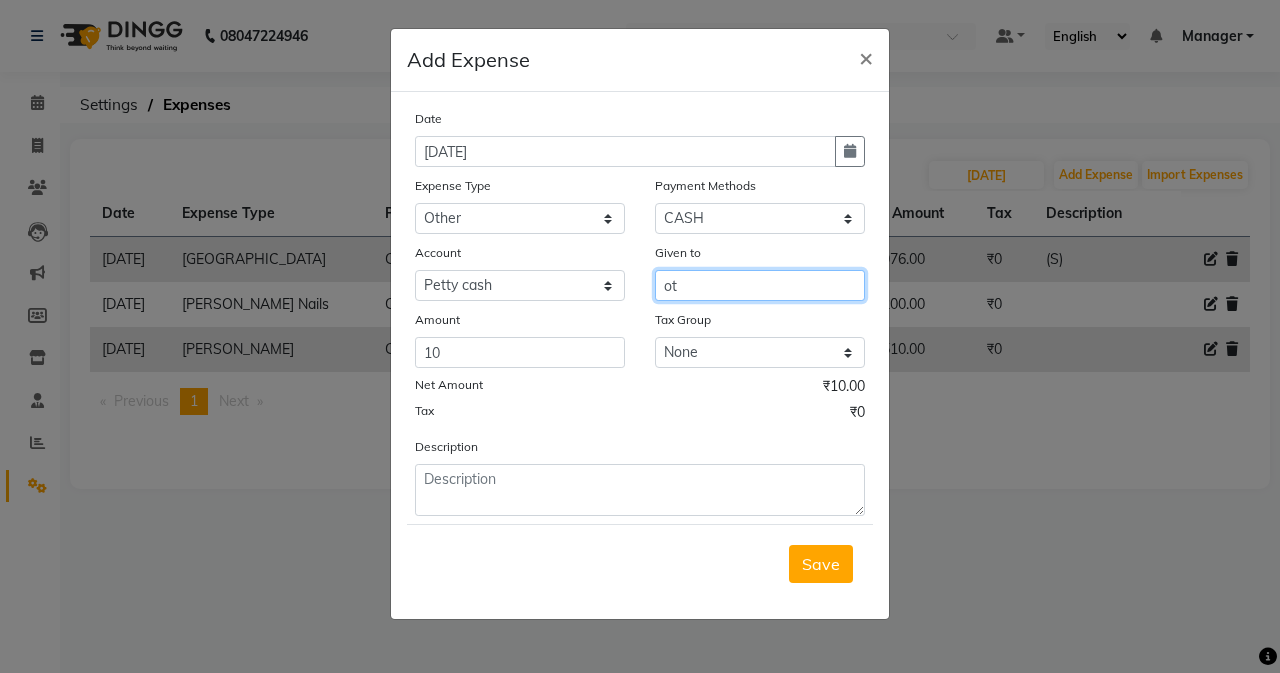 type on "o" 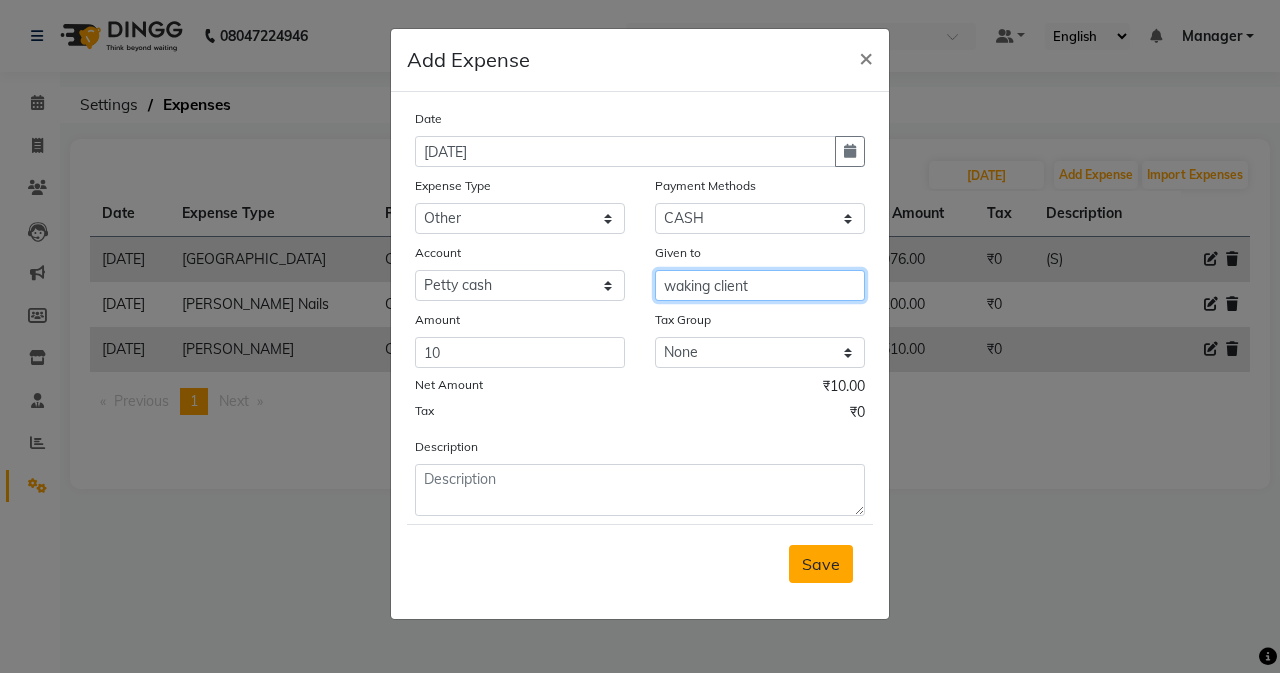 type on "waking client" 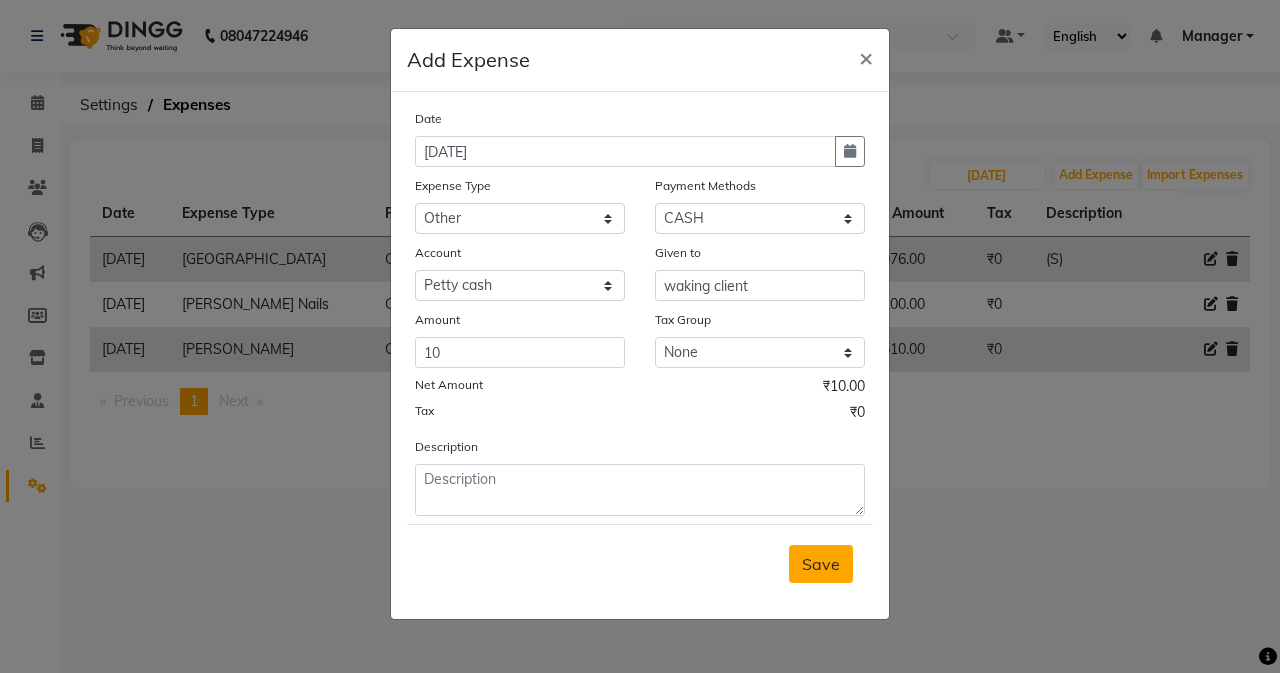 click on "Save" at bounding box center (821, 564) 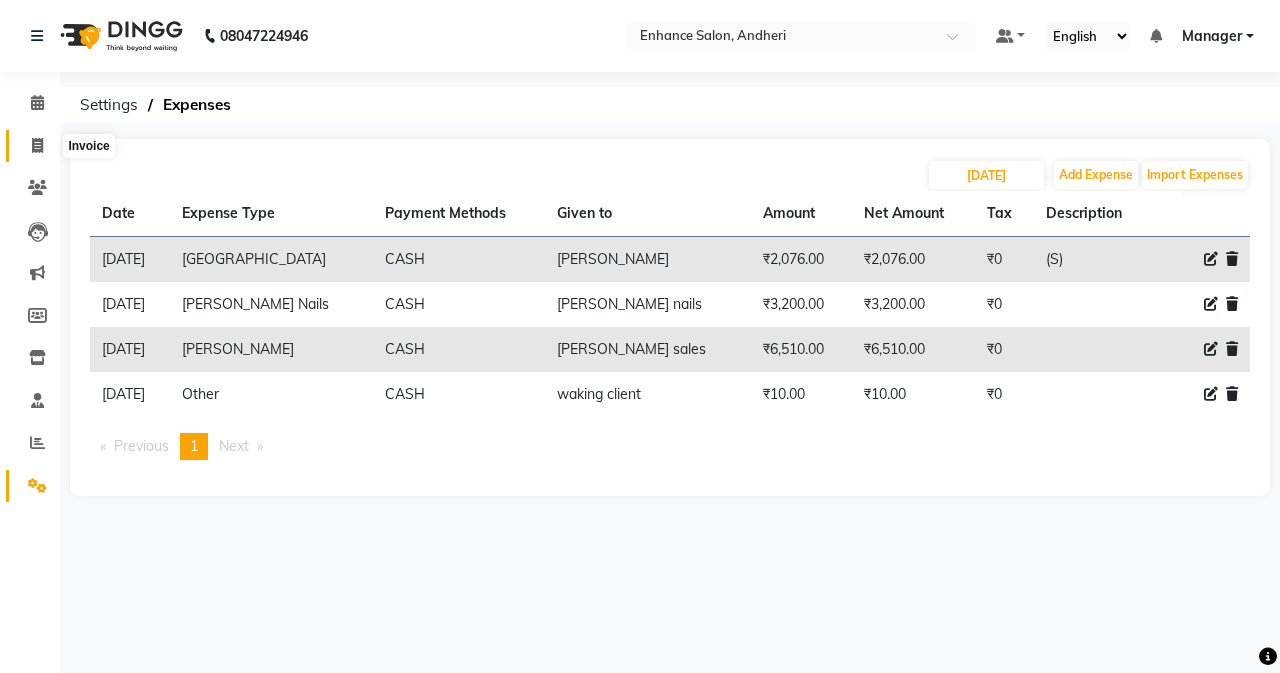 click 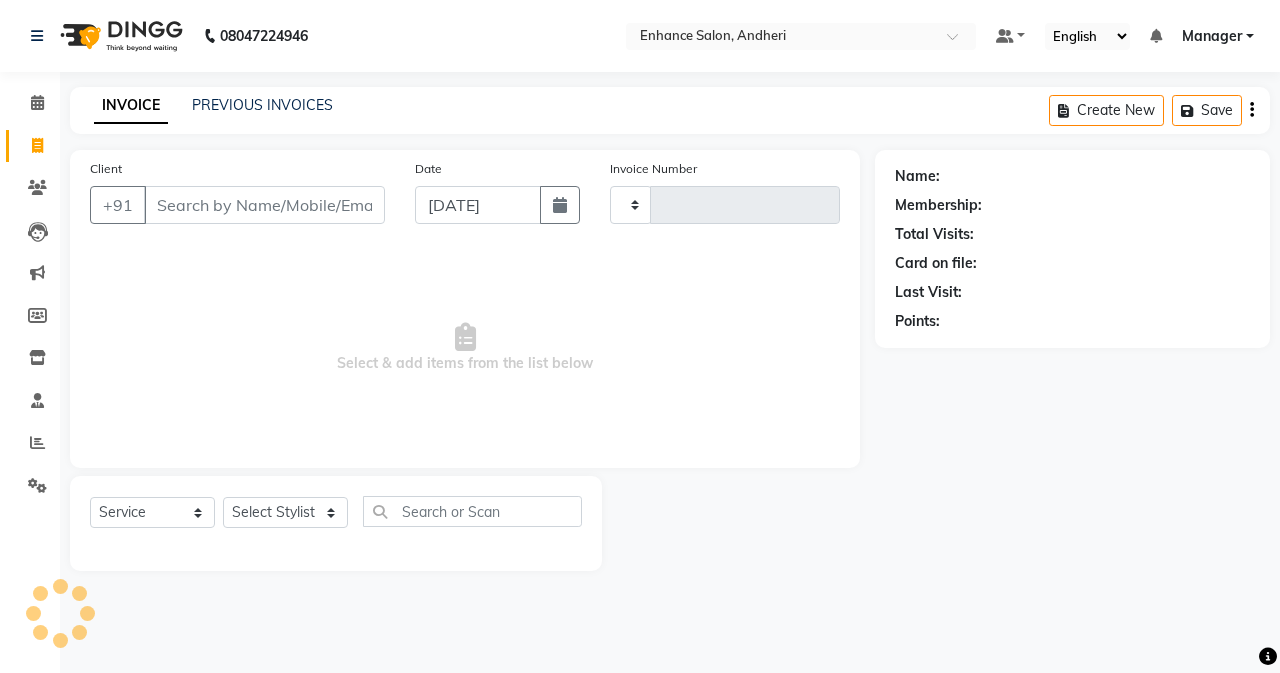 type on "1809" 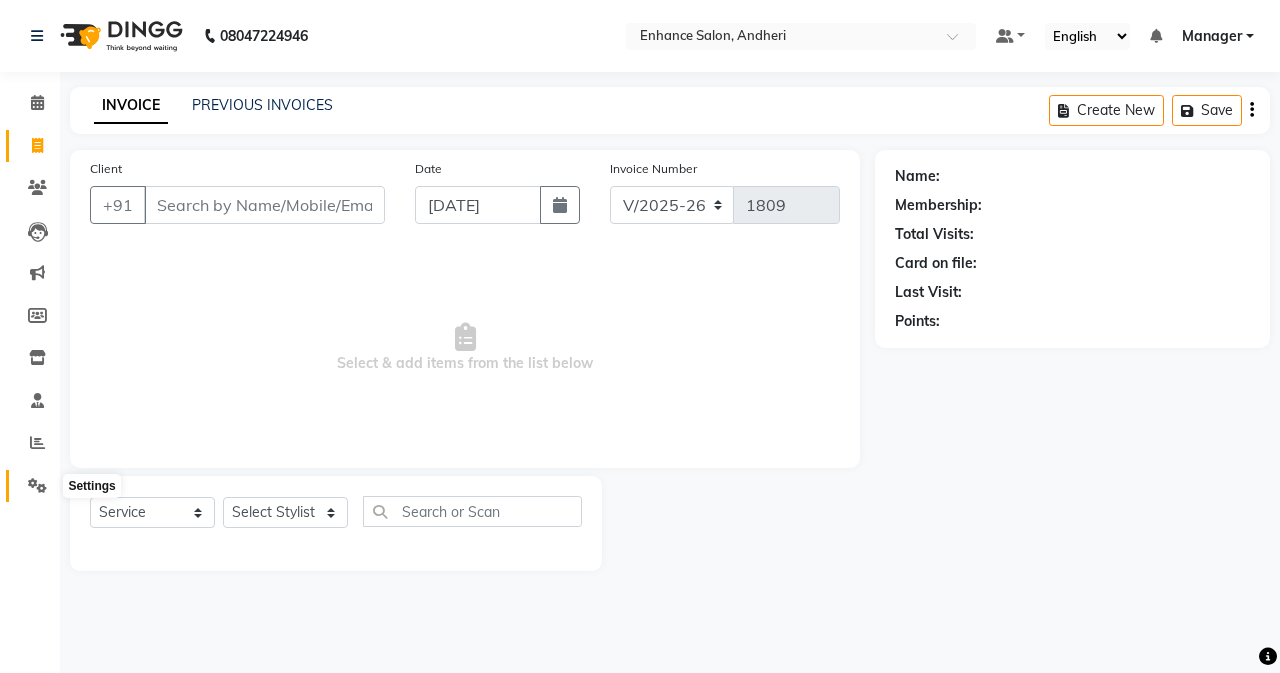 drag, startPoint x: 25, startPoint y: 488, endPoint x: 48, endPoint y: 481, distance: 24.04163 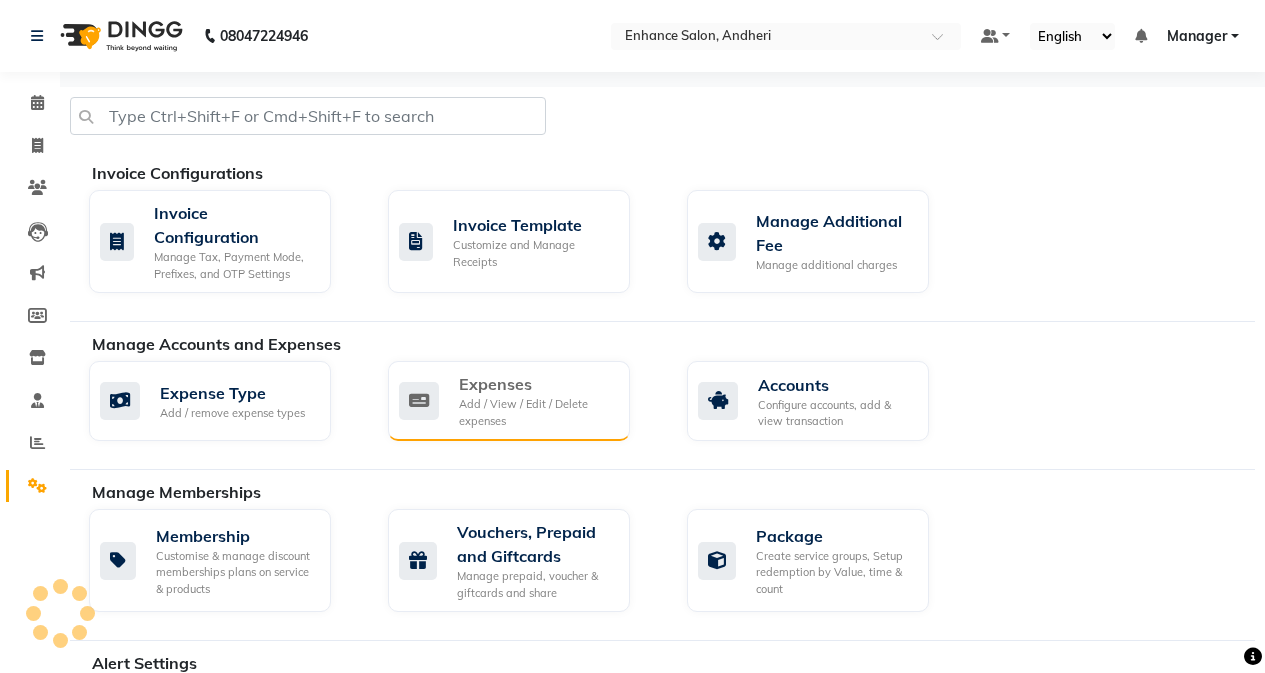 click on "Add / View / Edit / Delete expenses" 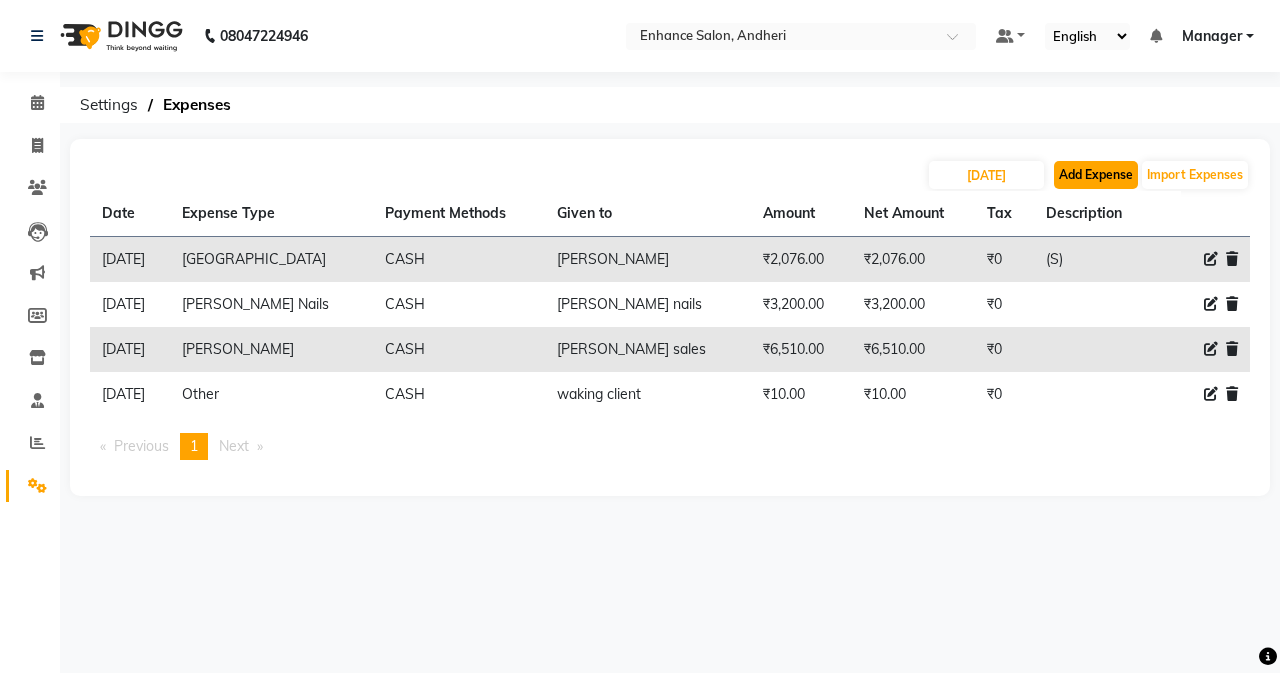 click on "Add Expense" 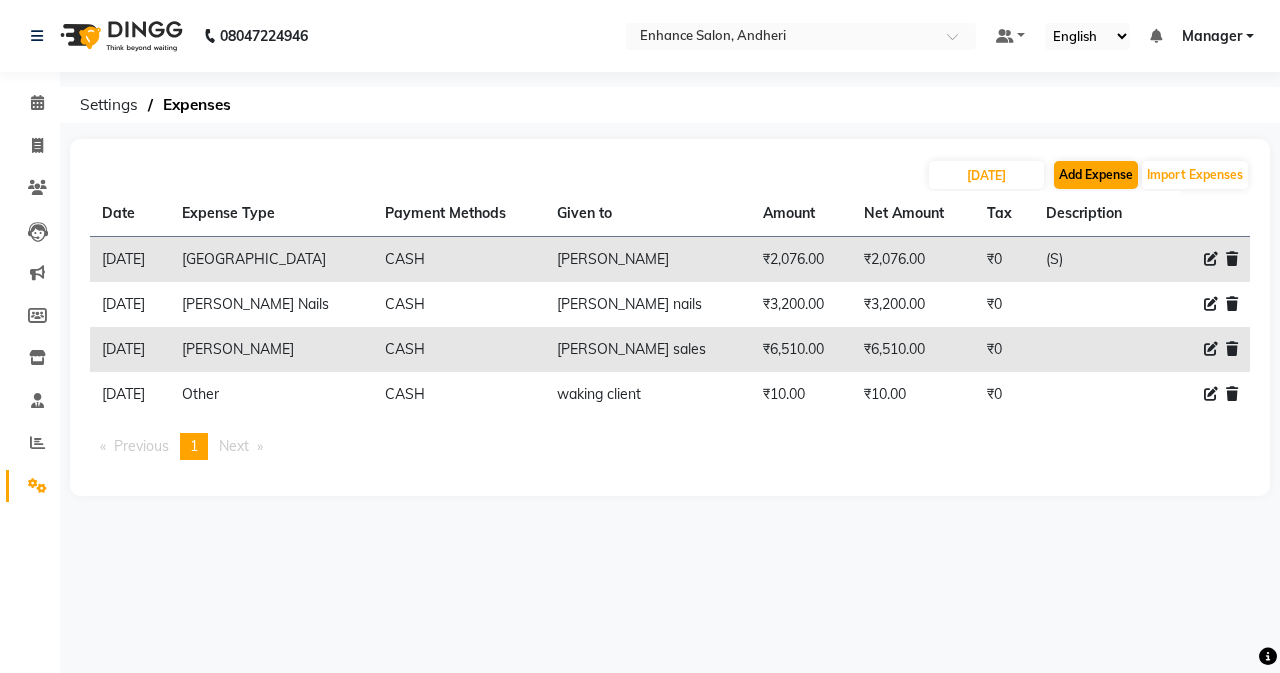 select on "1" 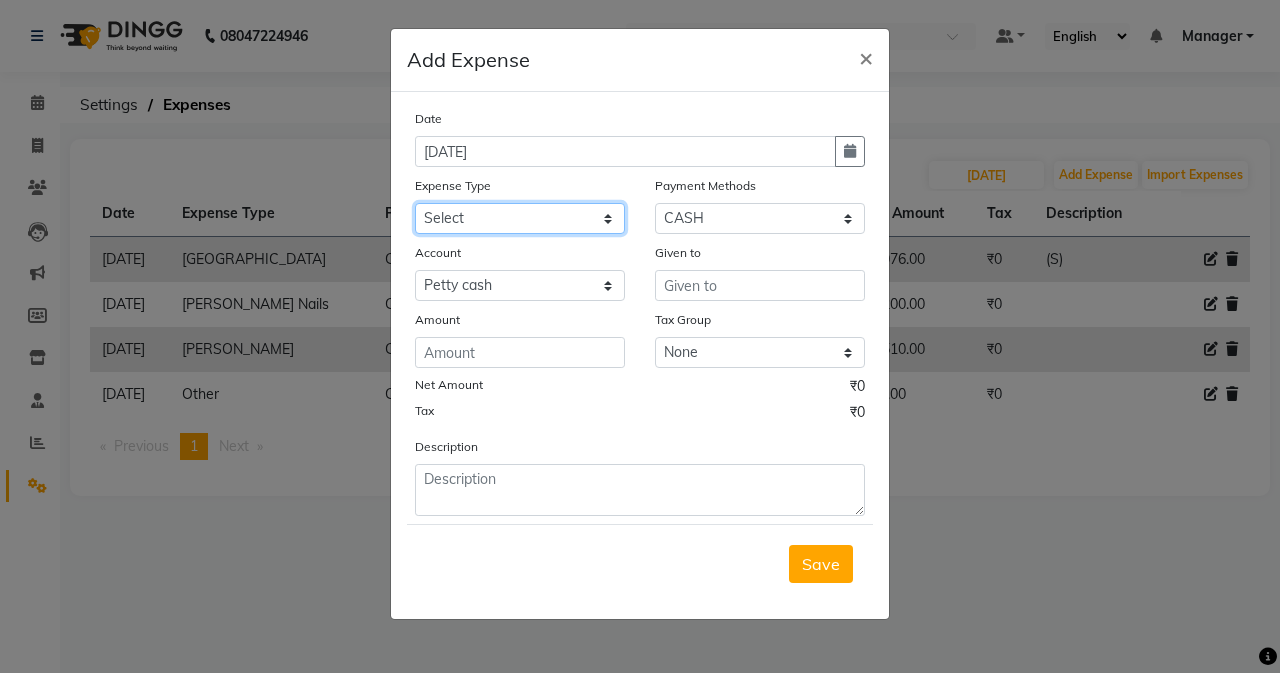 click on "Select Advance Salary Air Condition [PERSON_NAME] Aroma auto money Beauty Bazaar Beauty Palace Beauty Zone Blue sky [PERSON_NAME] [MEDICAL_DATA] cell phone Client Snack dejado nails deja returned Dhobi Dione Dmart electrician Electricity Equipment Eyelash Floractive Fragnace general store getwell medical GST Laundry Loreal Maintenance Mali [PERSON_NAME] Milk Shake Miscellaneous Other overtime Pantry Product [PERSON_NAME] Nails Raza computer Rent restaurant Return money Salary Satnique serenite [PERSON_NAME] Soaked Social Media Staff Snacks stationary sweeper Tax Tea Manoj Tea & Refreshment Tip toiletry Utilities Water Bill wax we fast" 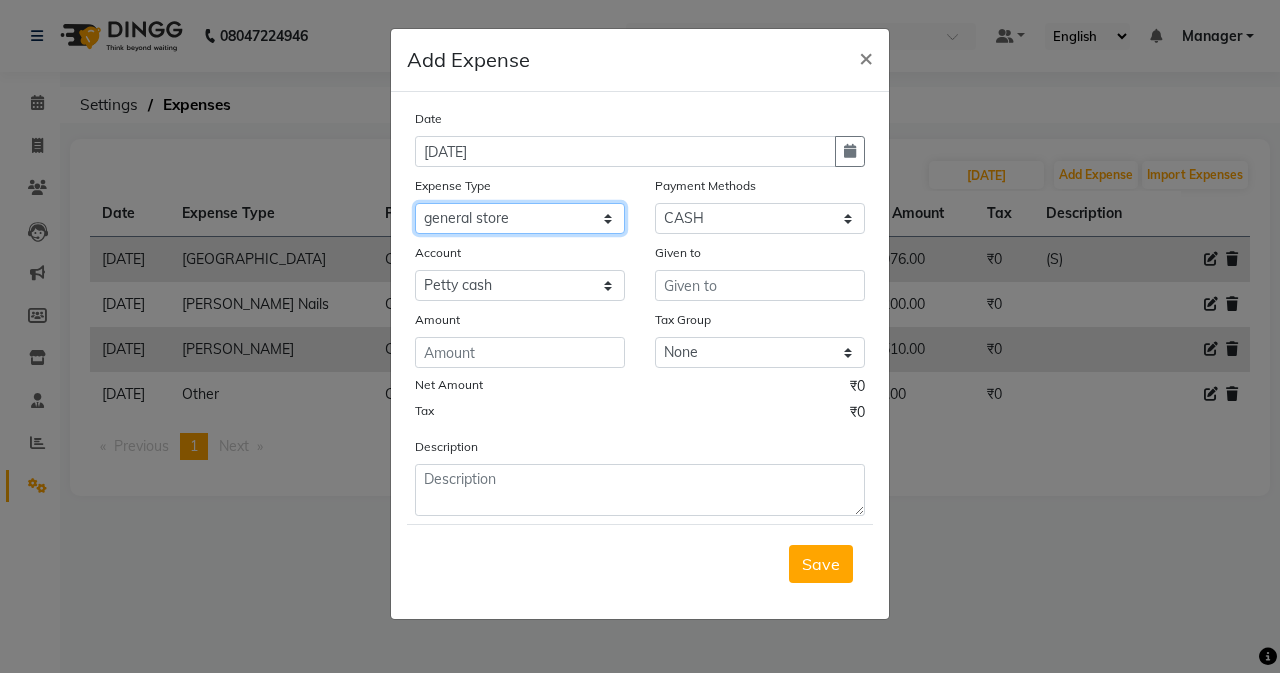 click on "Select Advance Salary Air Condition [PERSON_NAME] Aroma auto money Beauty Bazaar Beauty Palace Beauty Zone Blue sky [PERSON_NAME] [MEDICAL_DATA] cell phone Client Snack dejado nails deja returned Dhobi Dione Dmart electrician Electricity Equipment Eyelash Floractive Fragnace general store getwell medical GST Laundry Loreal Maintenance Mali [PERSON_NAME] Milk Shake Miscellaneous Other overtime Pantry Product [PERSON_NAME] Nails Raza computer Rent restaurant Return money Salary Satnique serenite [PERSON_NAME] Soaked Social Media Staff Snacks stationary sweeper Tax Tea Manoj Tea & Refreshment Tip toiletry Utilities Water Bill wax we fast" 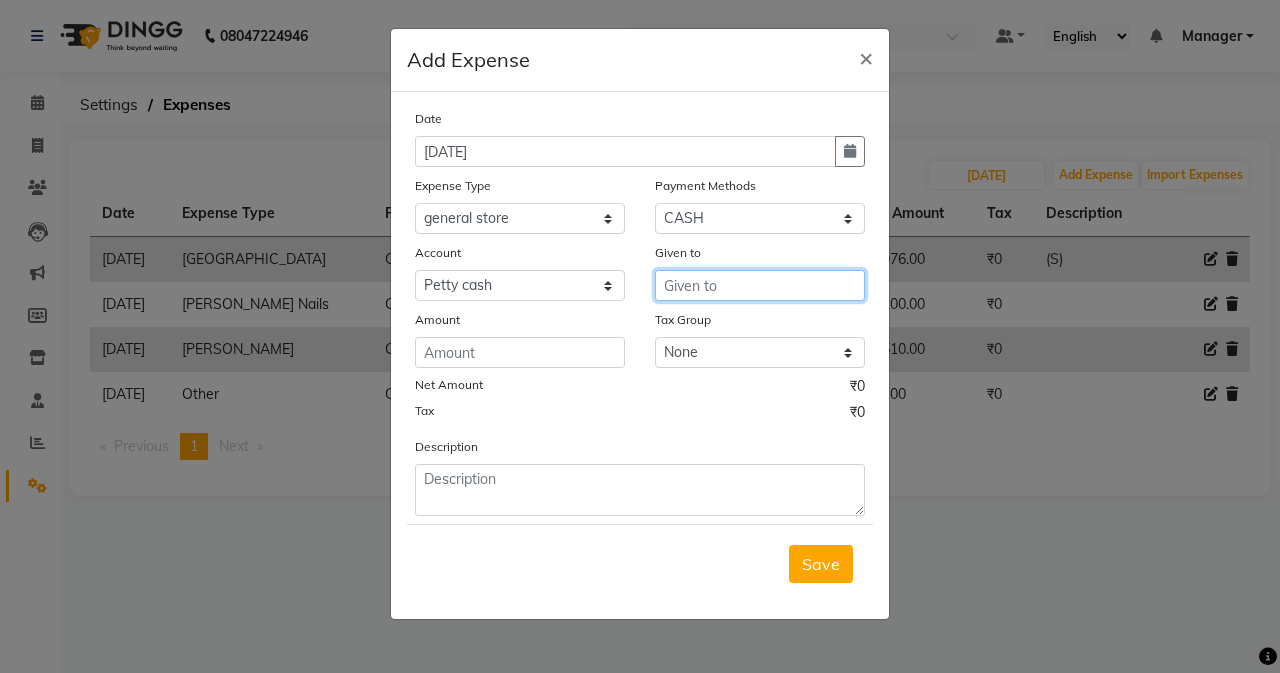 click at bounding box center (760, 285) 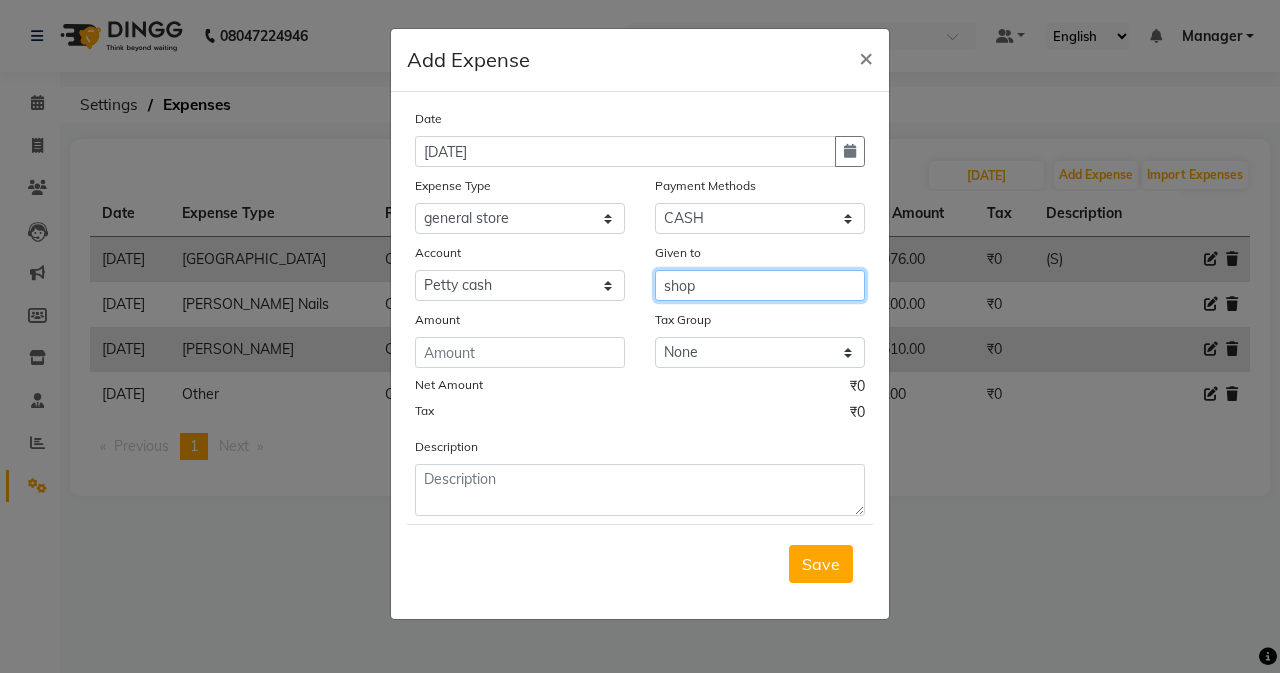 type on "shop" 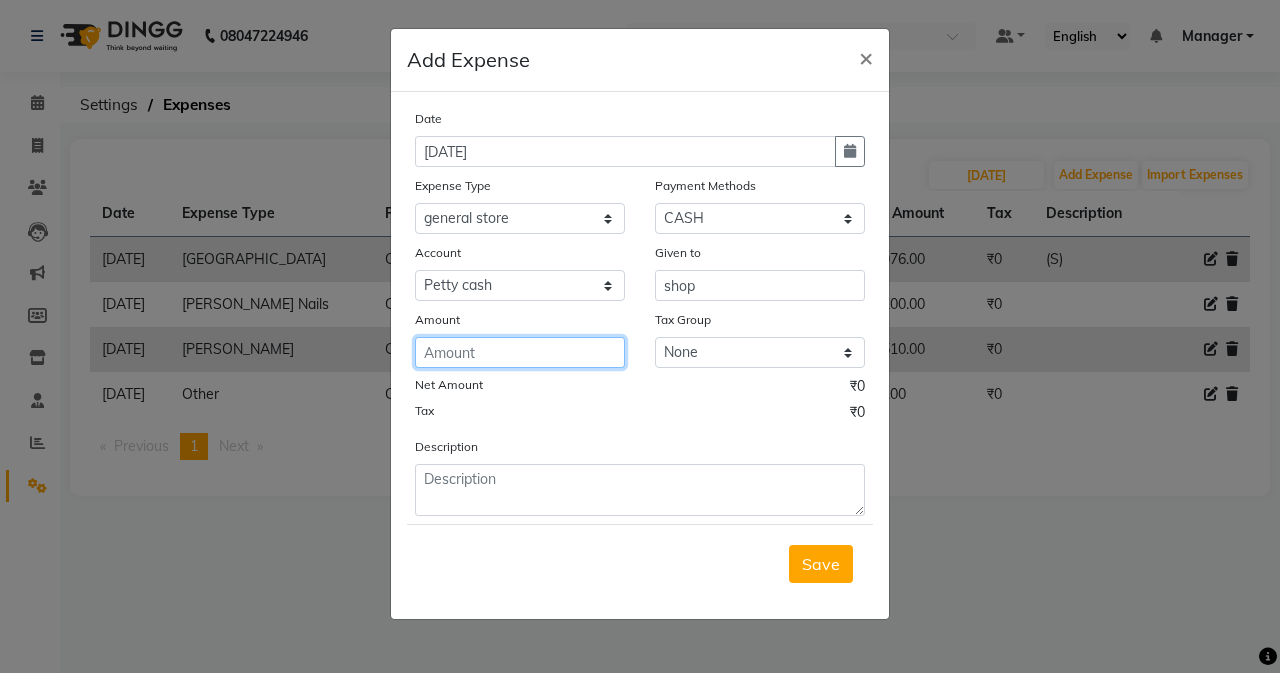 click 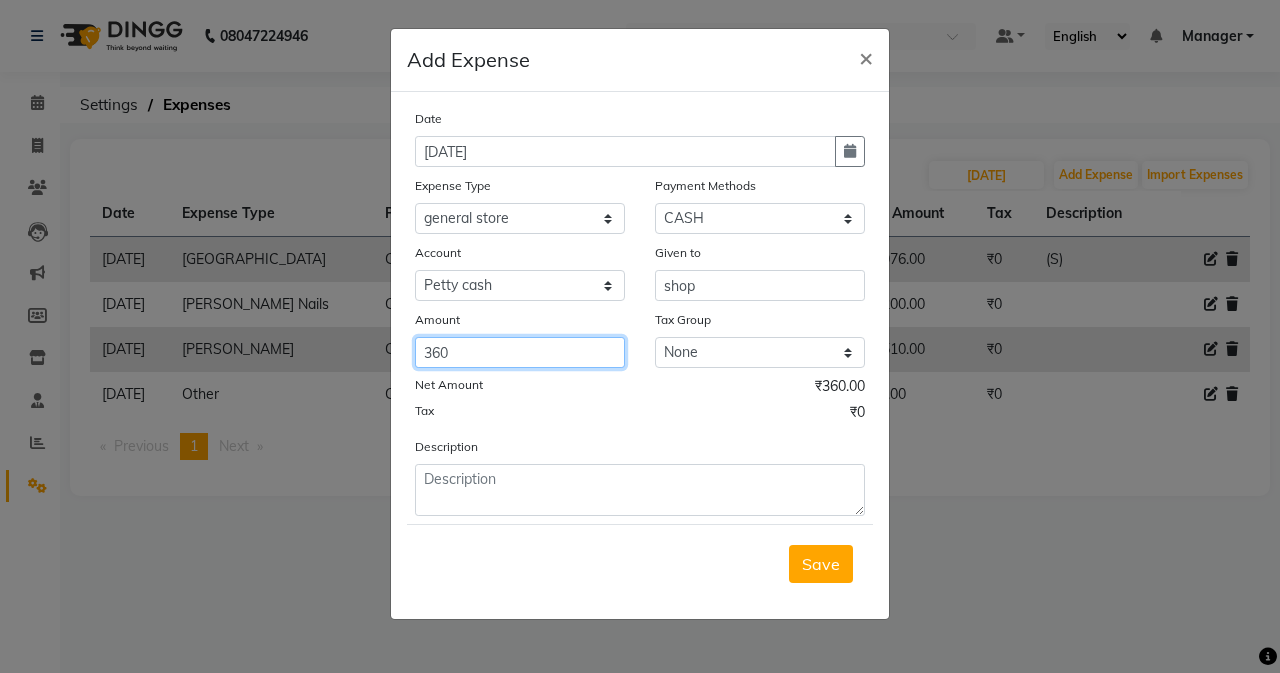 type on "360" 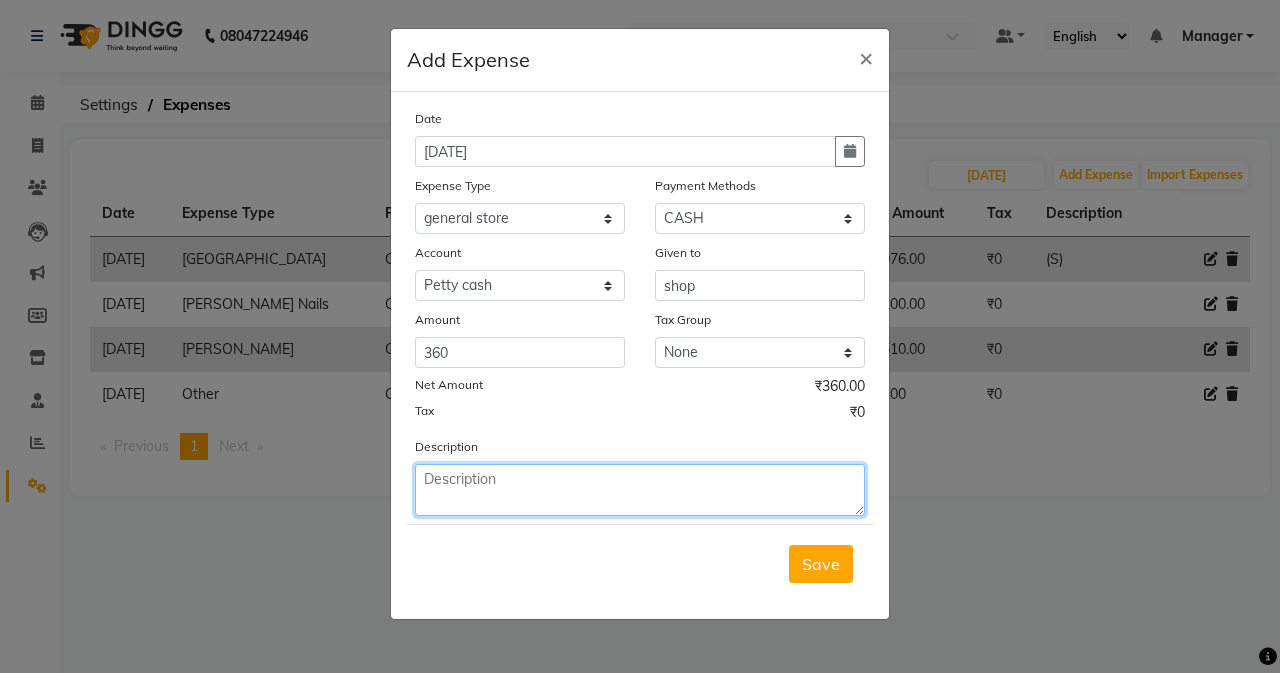 click 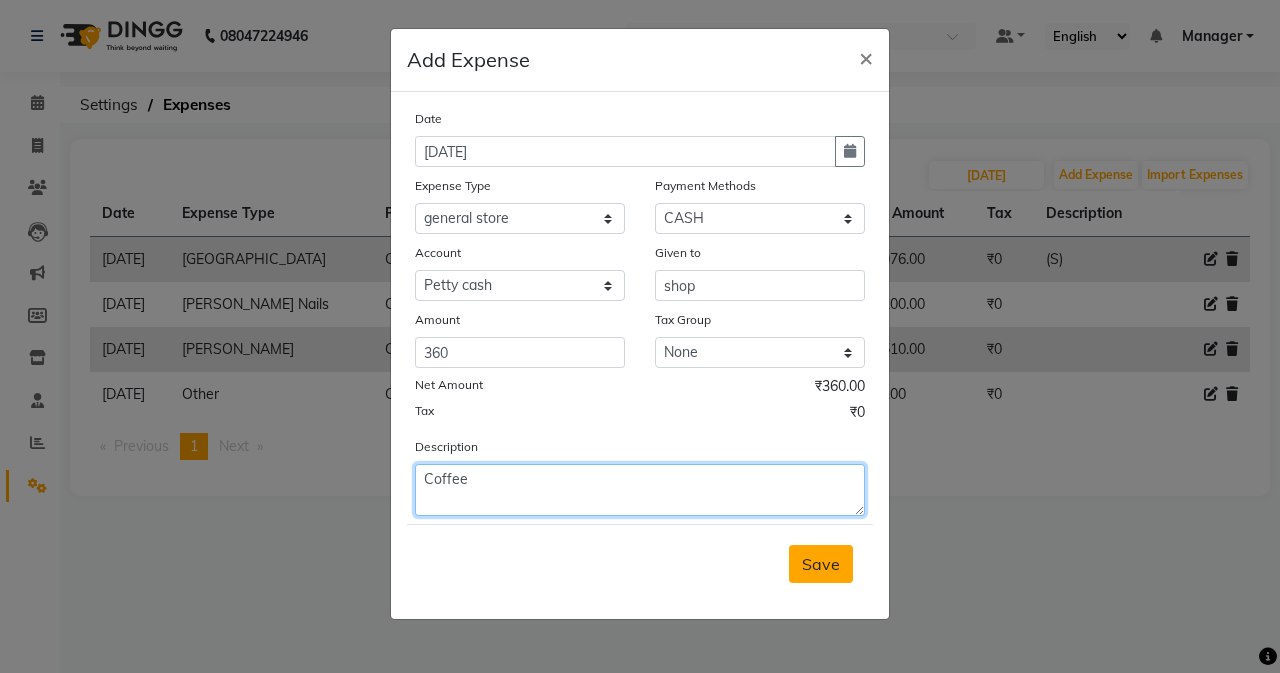 type on "Coffee" 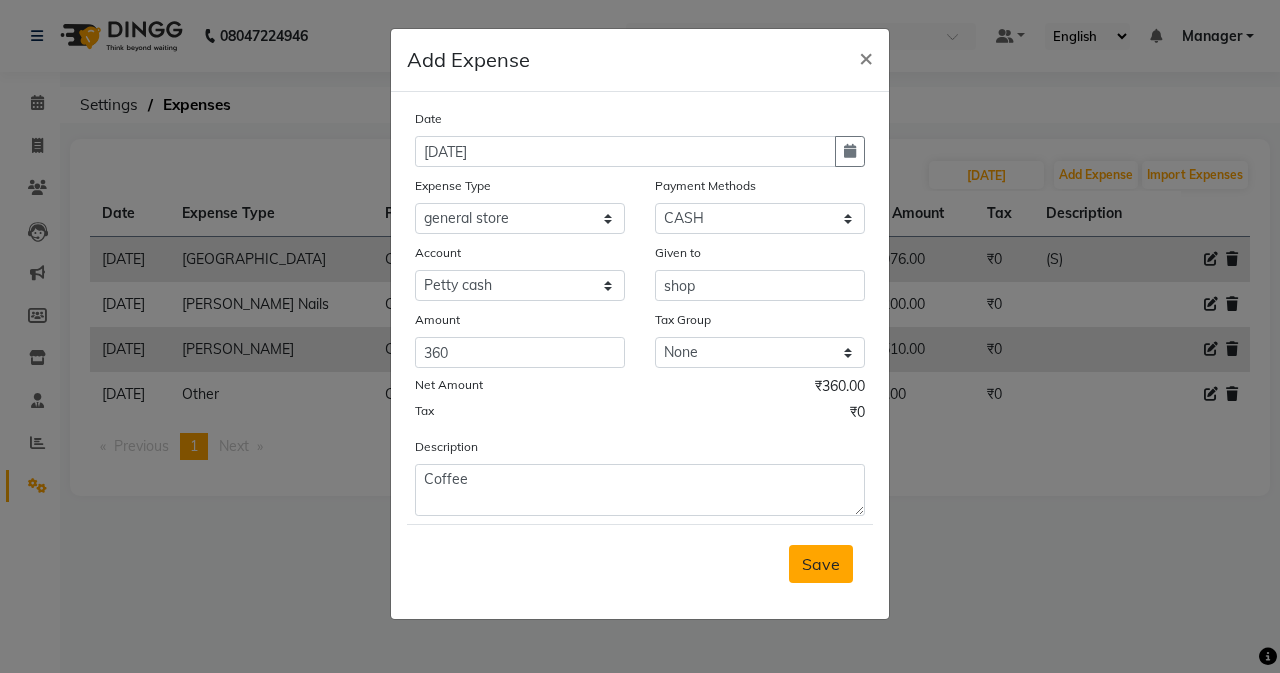 click on "Save" at bounding box center [821, 564] 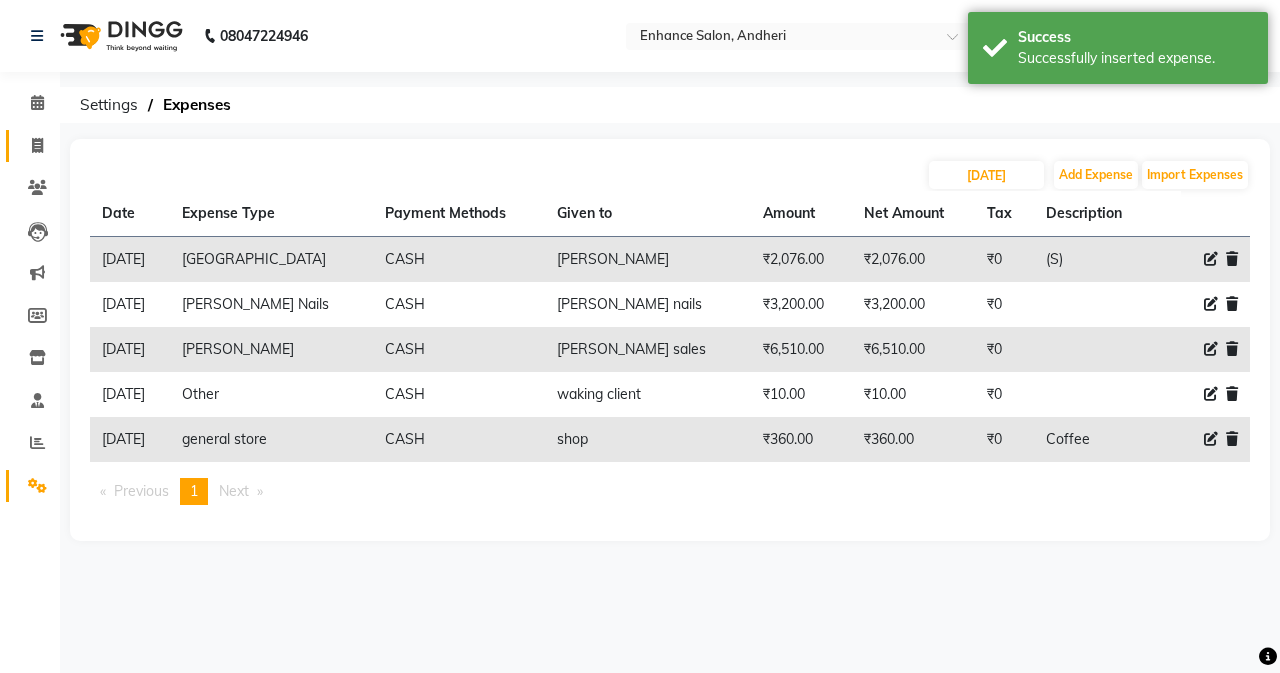 click 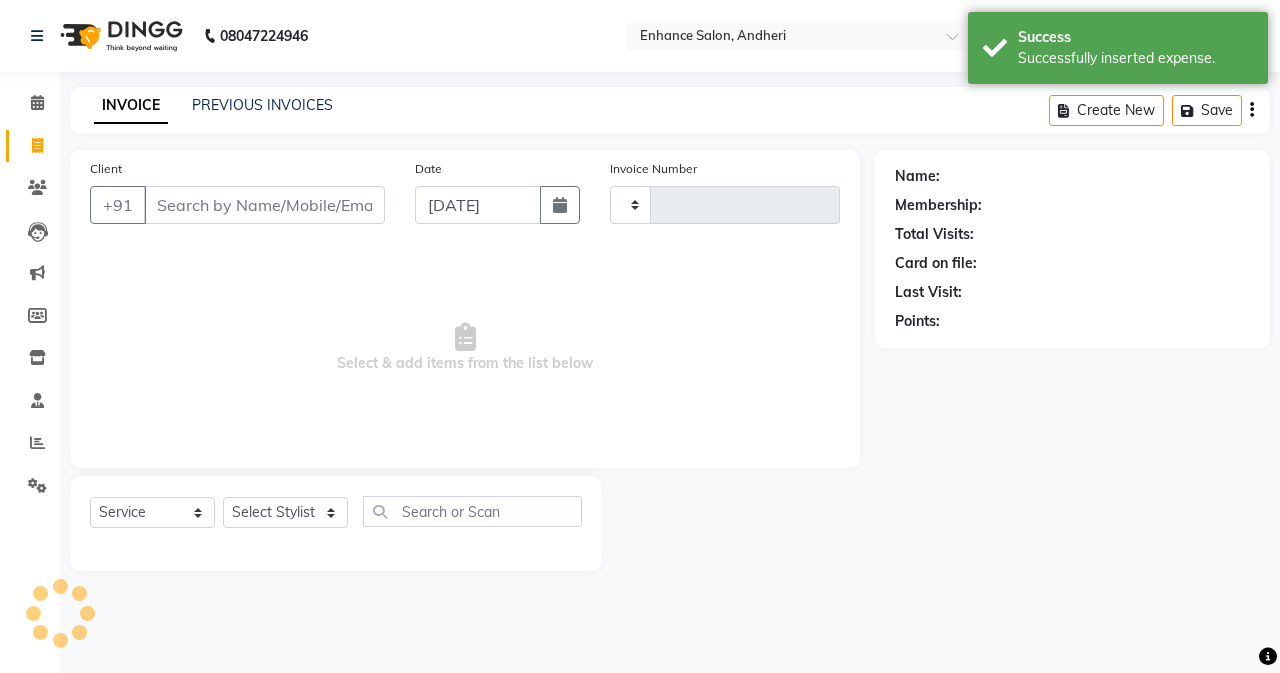 type on "1809" 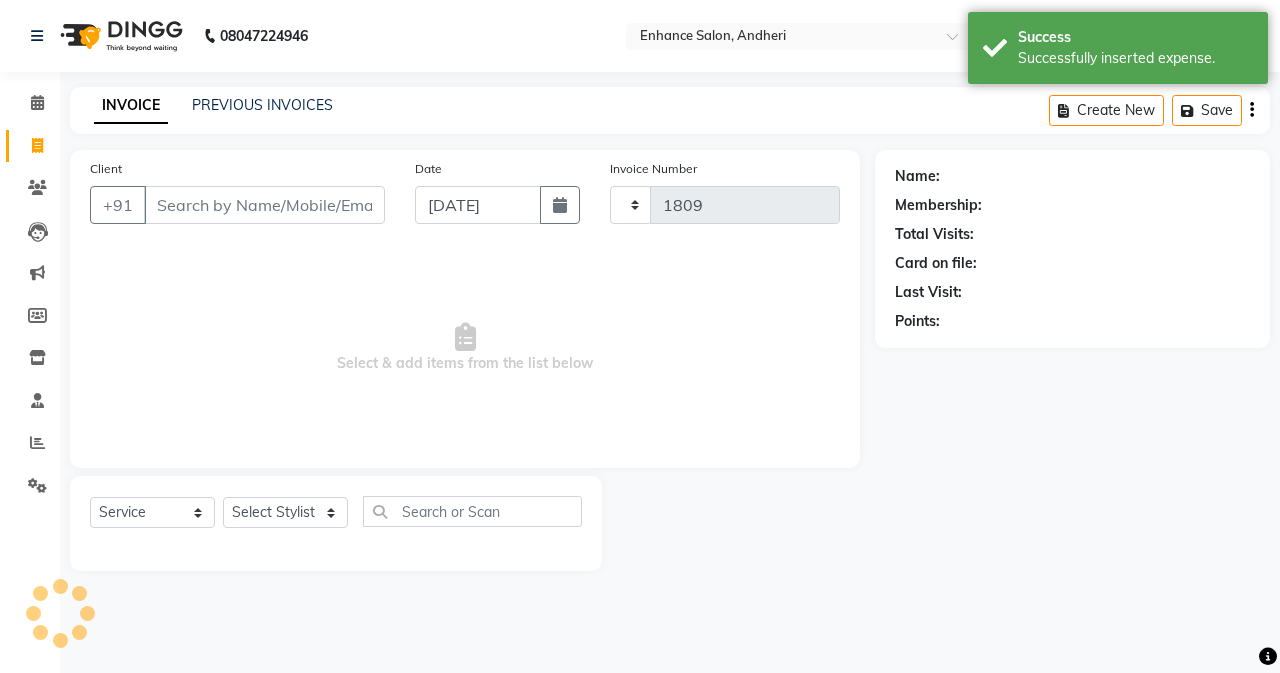 select on "7236" 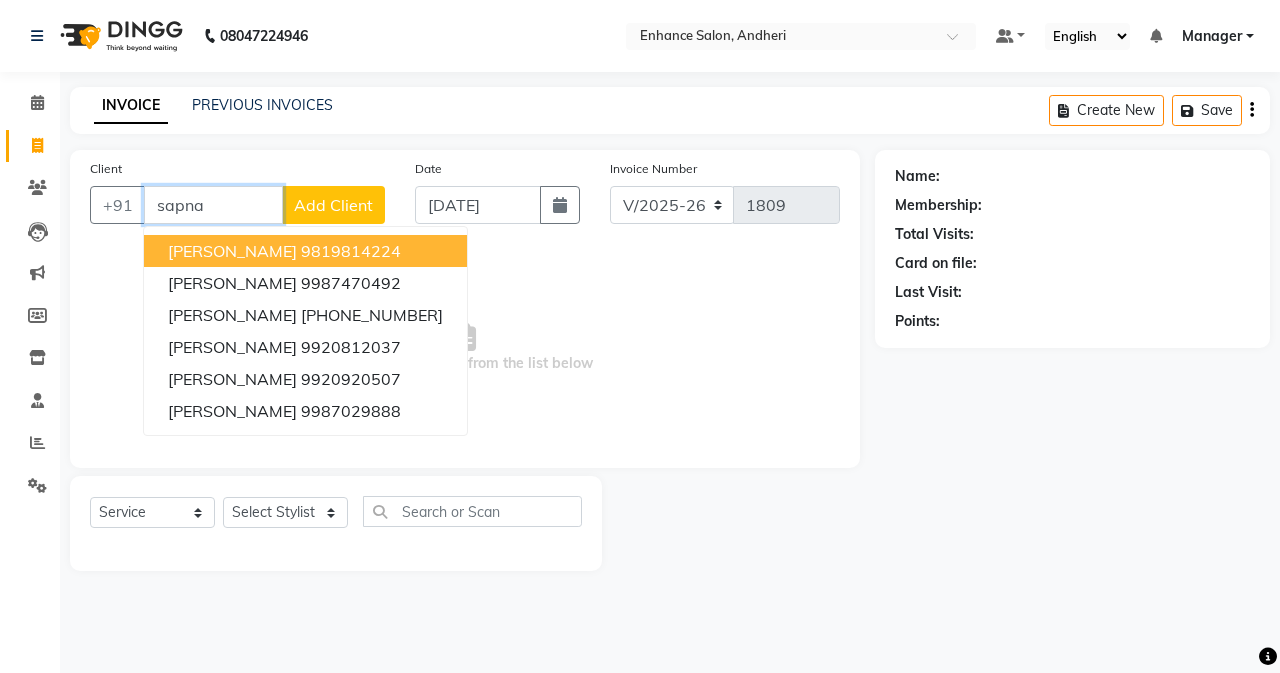 click on "9819814224" at bounding box center [351, 251] 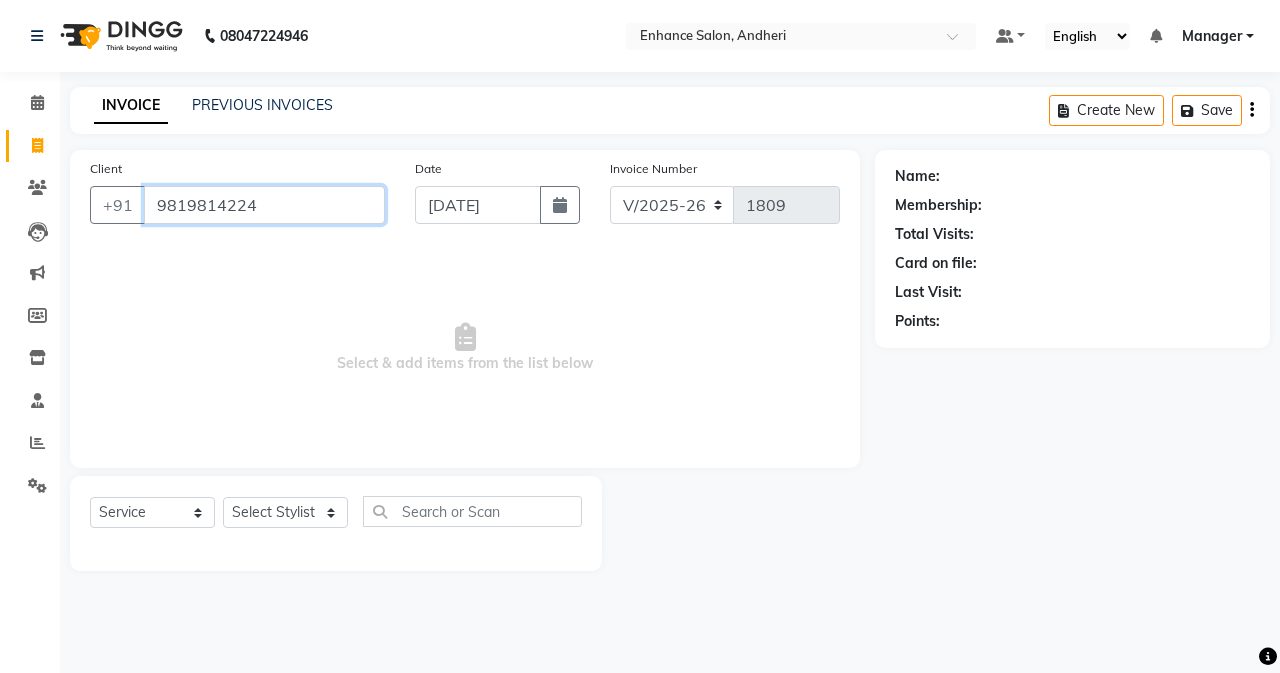type on "9819814224" 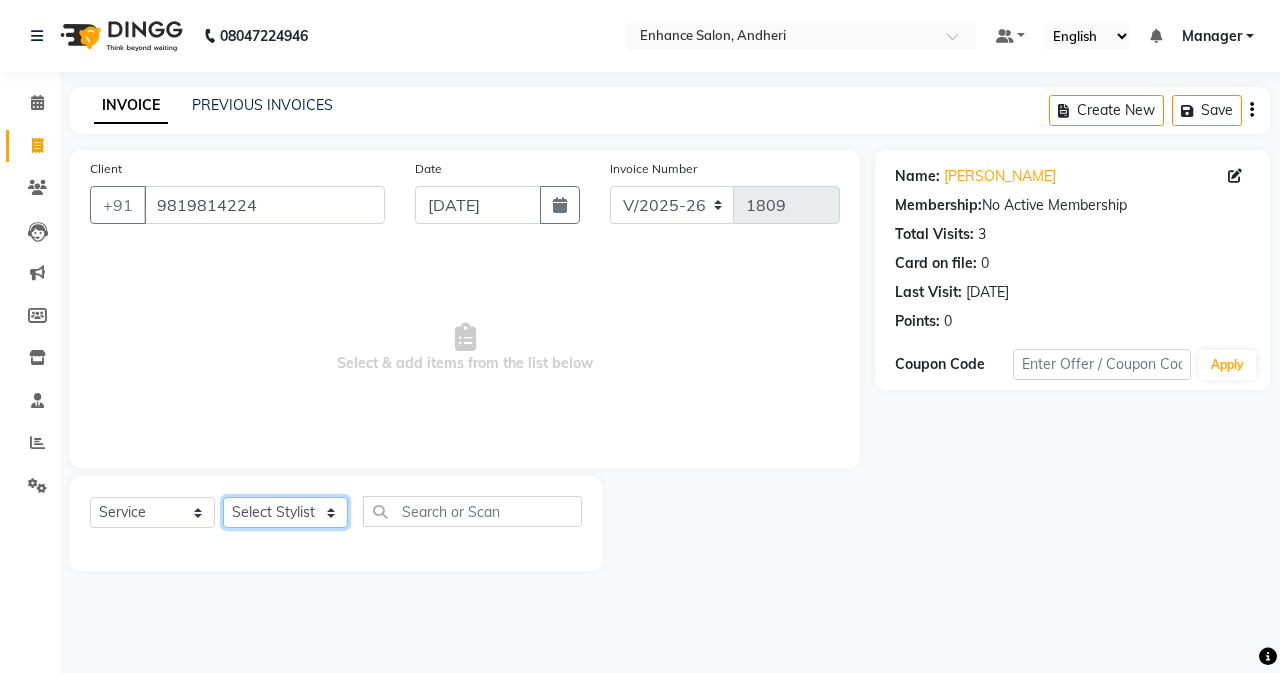 click on "Select Stylist Admin [PERSON_NAME] [PERSON_NAME] Manager [PERSON_NAME] [PERSON_NAME] [PERSON_NAME] POONAM [PERSON_NAME] [PERSON_NAME] nails [PERSON_NAME] MANGELA [PERSON_NAME] [PERSON_NAME] [PERSON_NAME] [PERSON_NAME]" 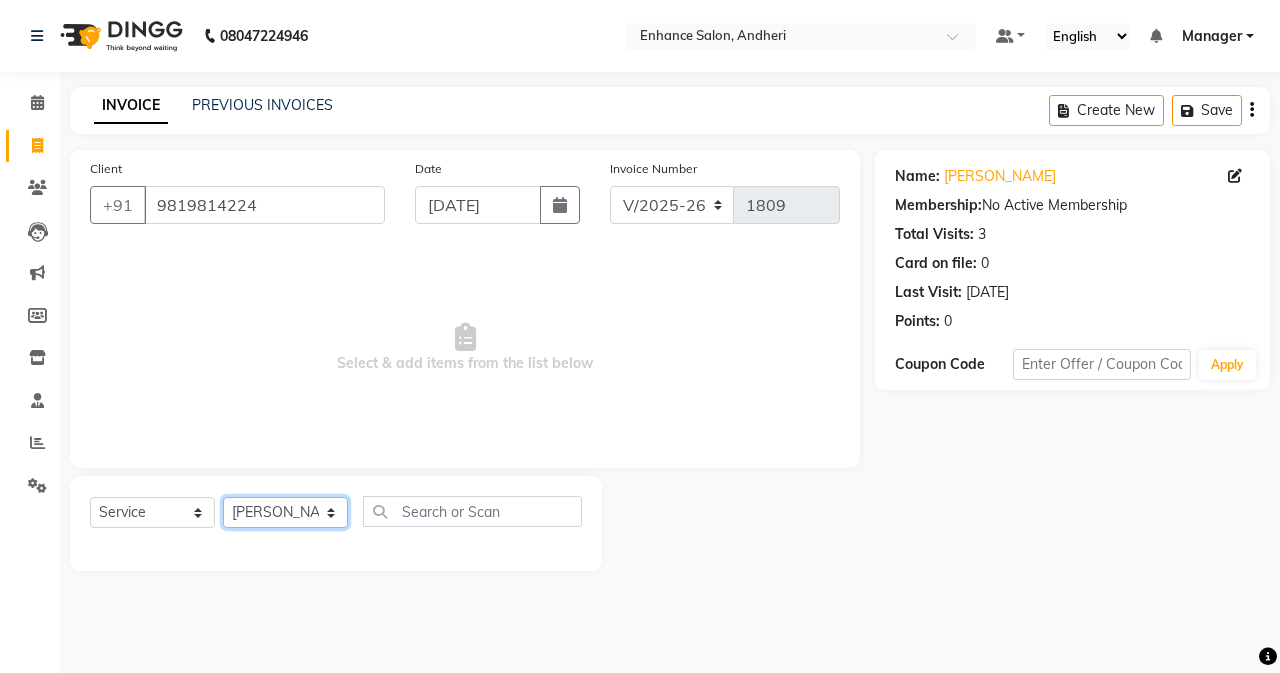 click on "Select Stylist Admin [PERSON_NAME] [PERSON_NAME] Manager [PERSON_NAME] [PERSON_NAME] [PERSON_NAME] POONAM [PERSON_NAME] [PERSON_NAME] nails [PERSON_NAME] MANGELA [PERSON_NAME] [PERSON_NAME] [PERSON_NAME] [PERSON_NAME]" 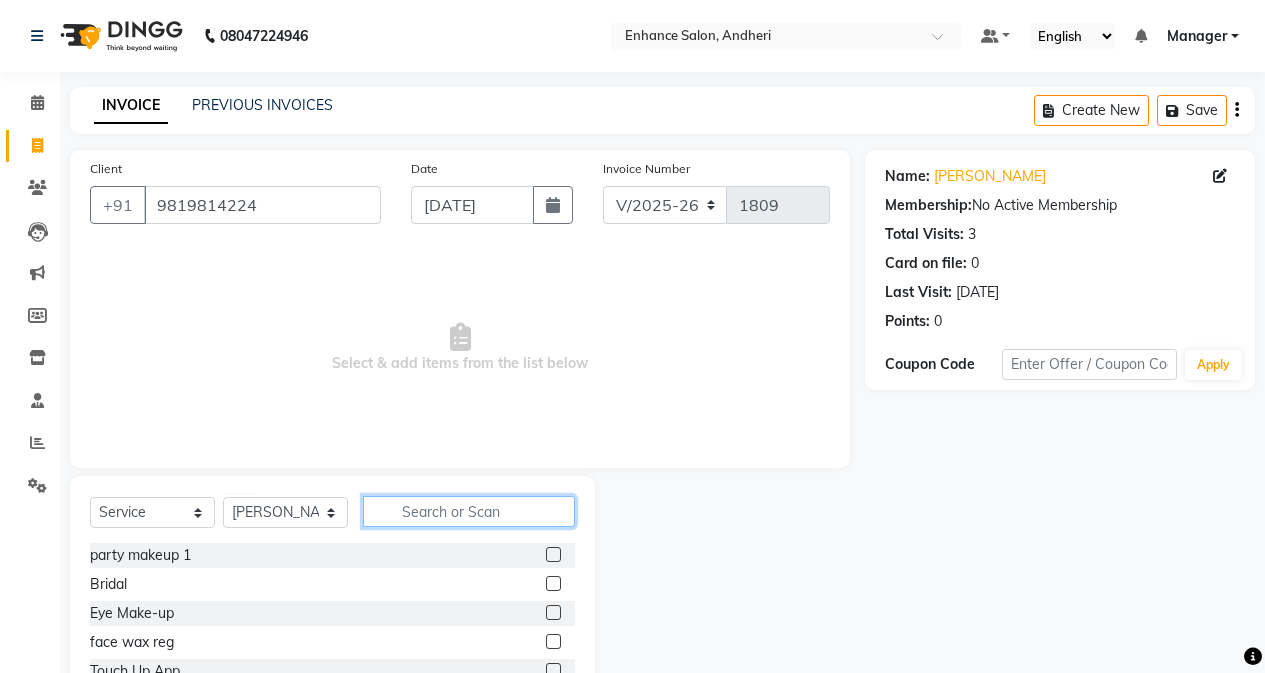 click 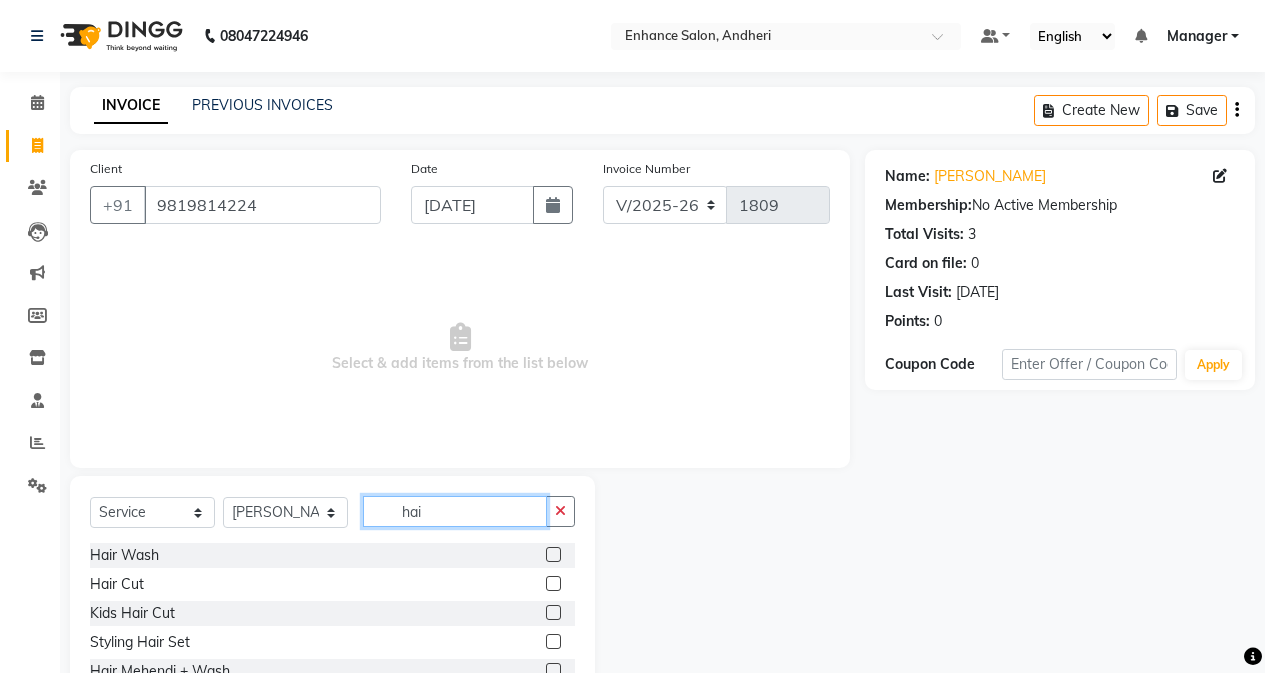 type on "hai" 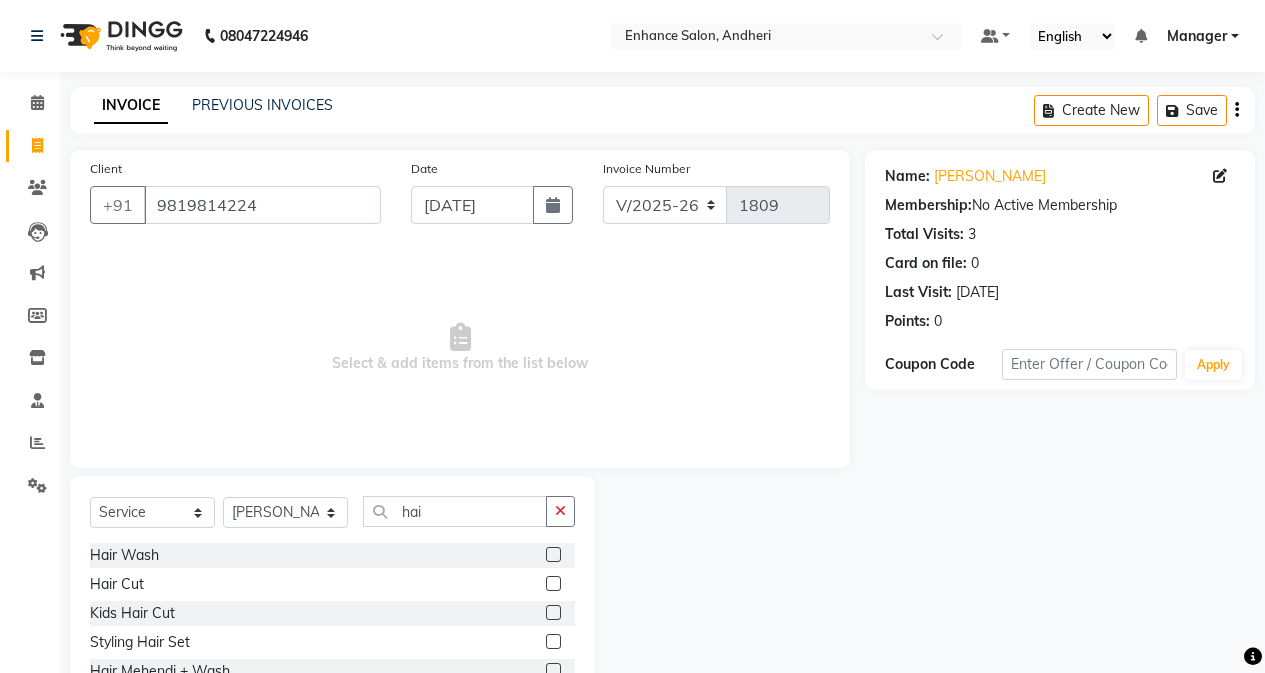 click 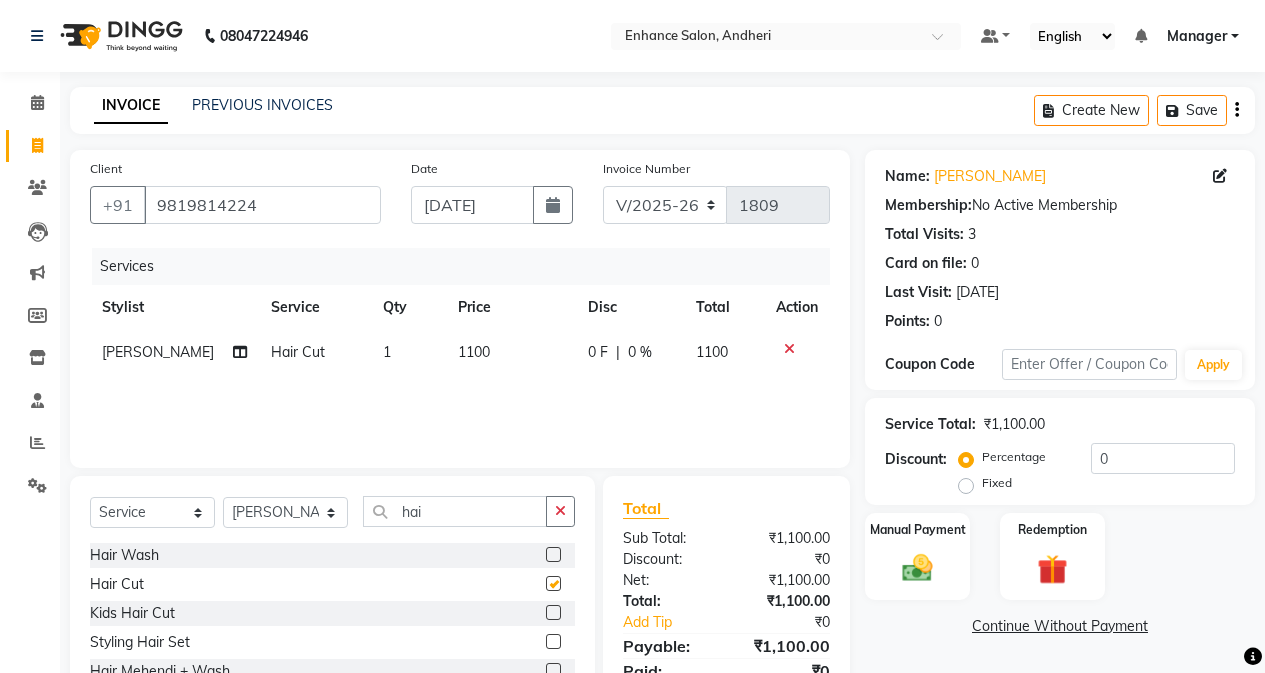 checkbox on "false" 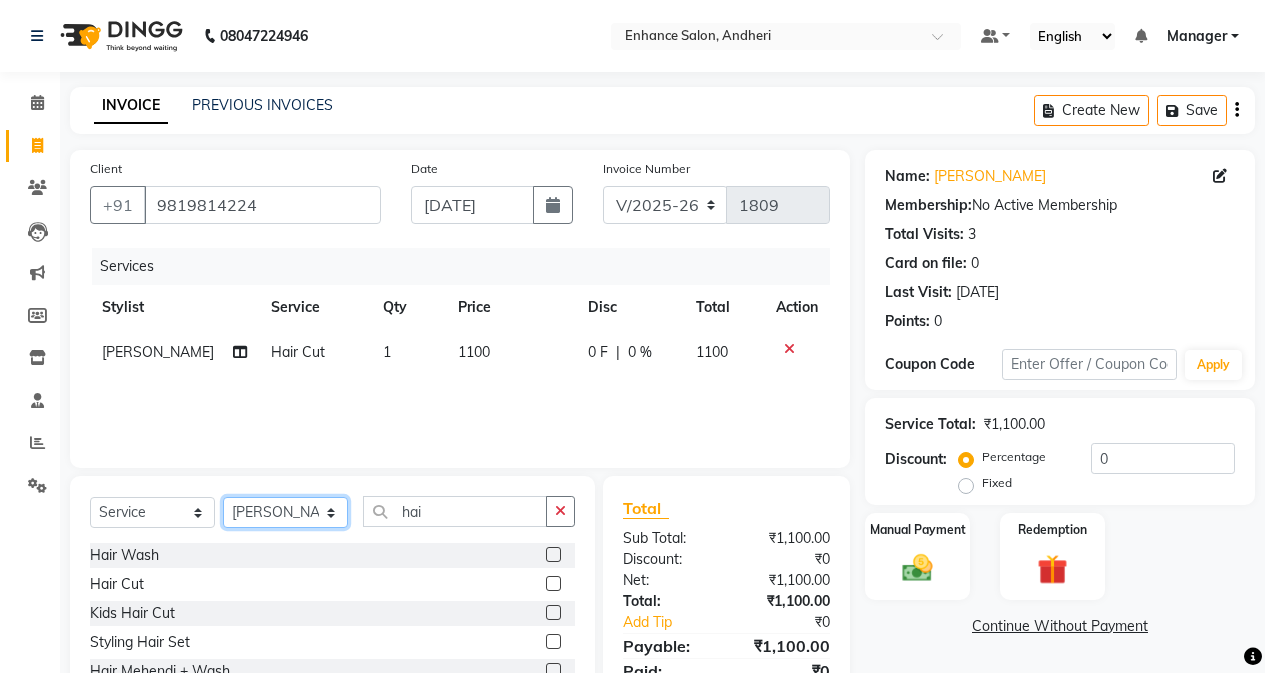 click on "Select Stylist Admin [PERSON_NAME] [PERSON_NAME] Manager [PERSON_NAME] [PERSON_NAME] [PERSON_NAME] POONAM [PERSON_NAME] [PERSON_NAME] nails [PERSON_NAME] MANGELA [PERSON_NAME] [PERSON_NAME] [PERSON_NAME] [PERSON_NAME]" 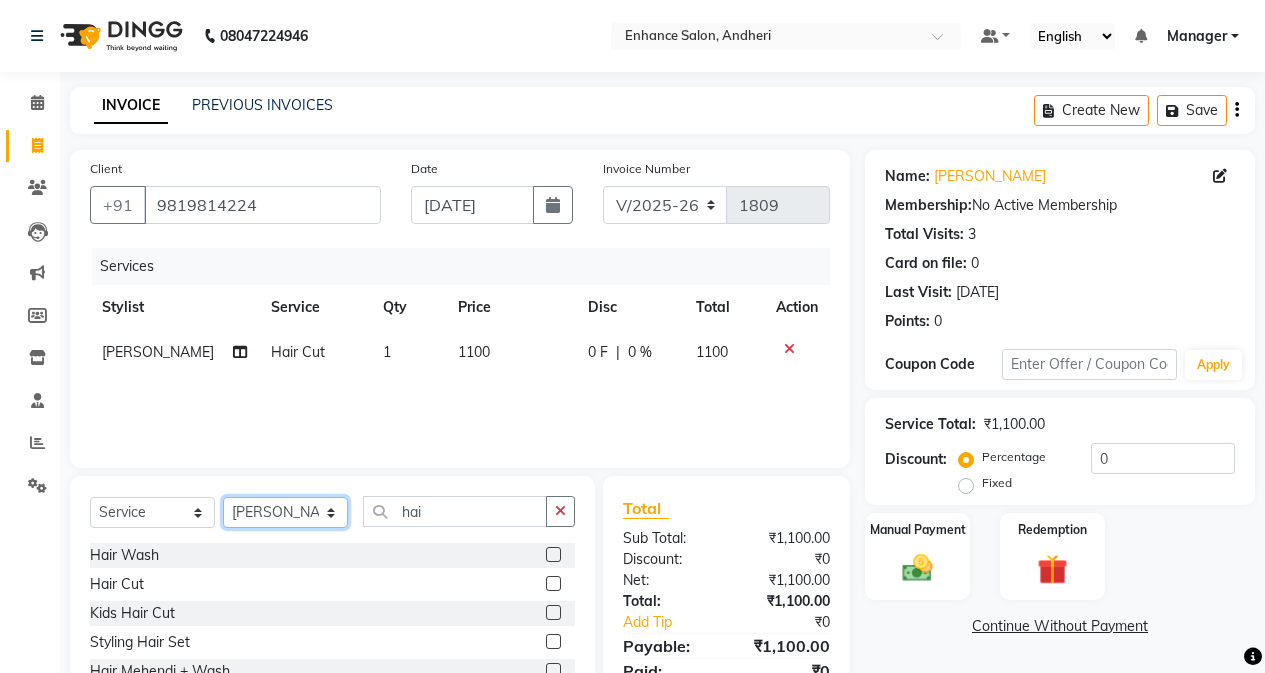 select on "79056" 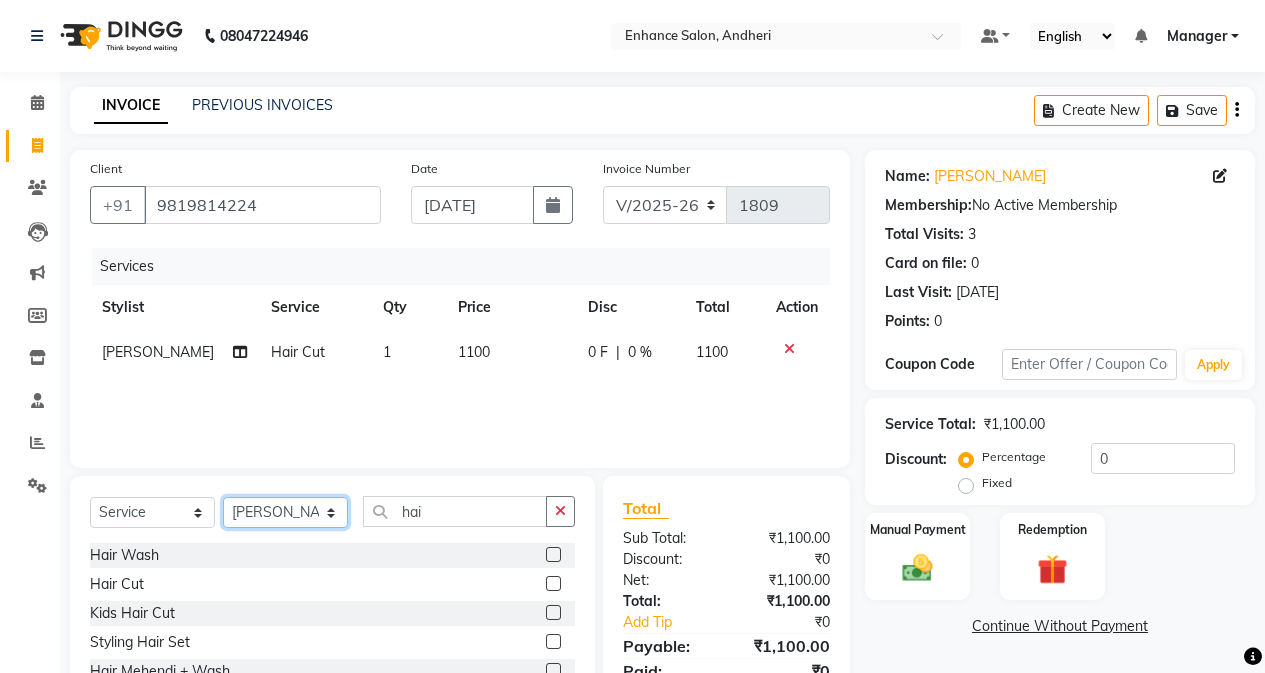 click on "Select Stylist Admin [PERSON_NAME] [PERSON_NAME] Manager [PERSON_NAME] [PERSON_NAME] [PERSON_NAME] POONAM [PERSON_NAME] [PERSON_NAME] nails [PERSON_NAME] MANGELA [PERSON_NAME] [PERSON_NAME] [PERSON_NAME] [PERSON_NAME]" 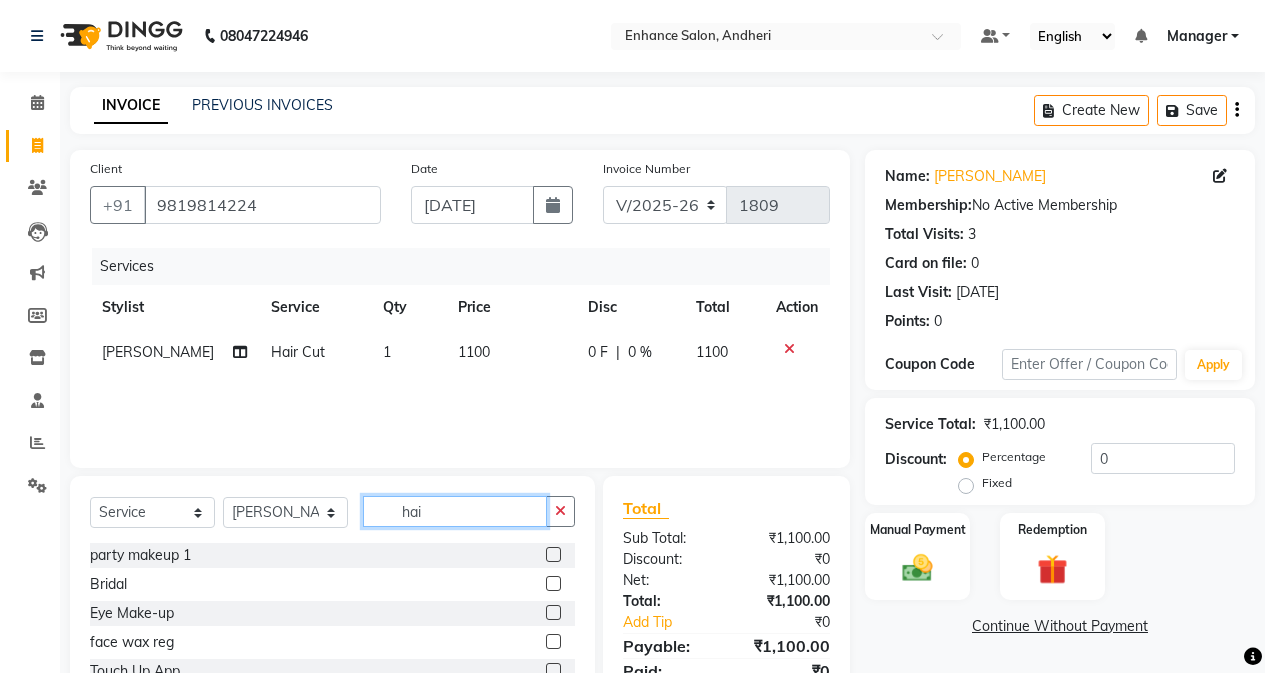 click on "hai" 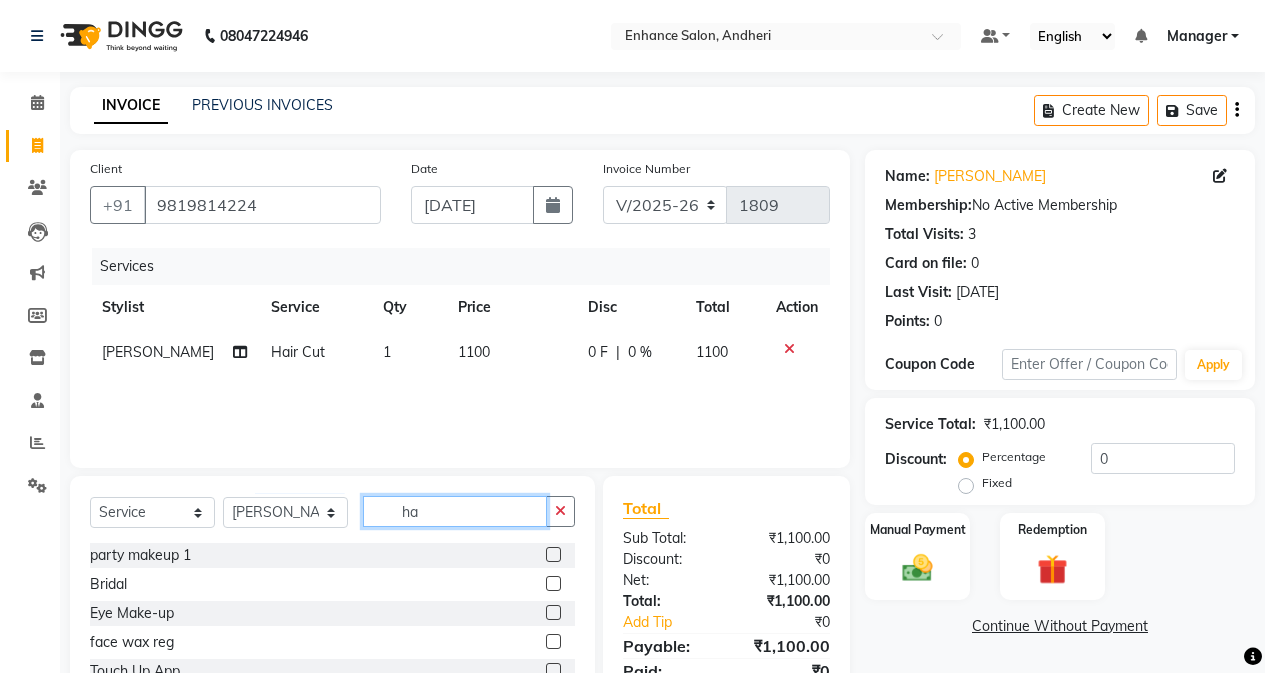 type on "h" 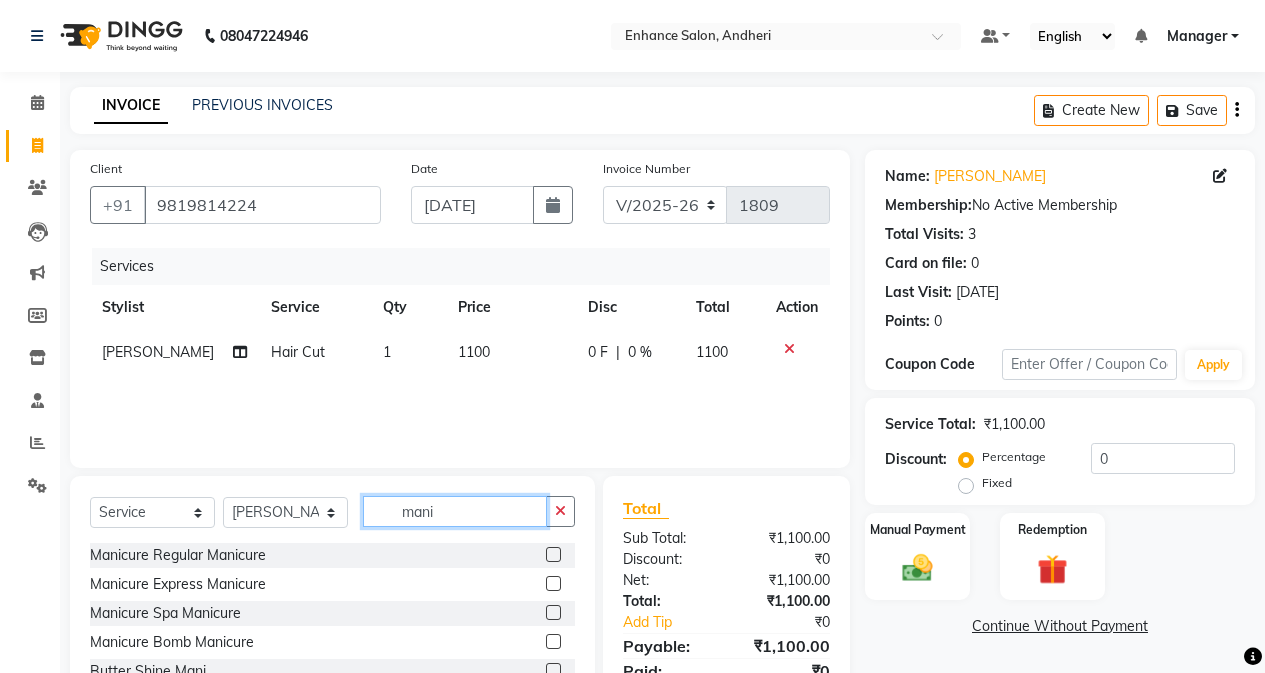 type on "mani" 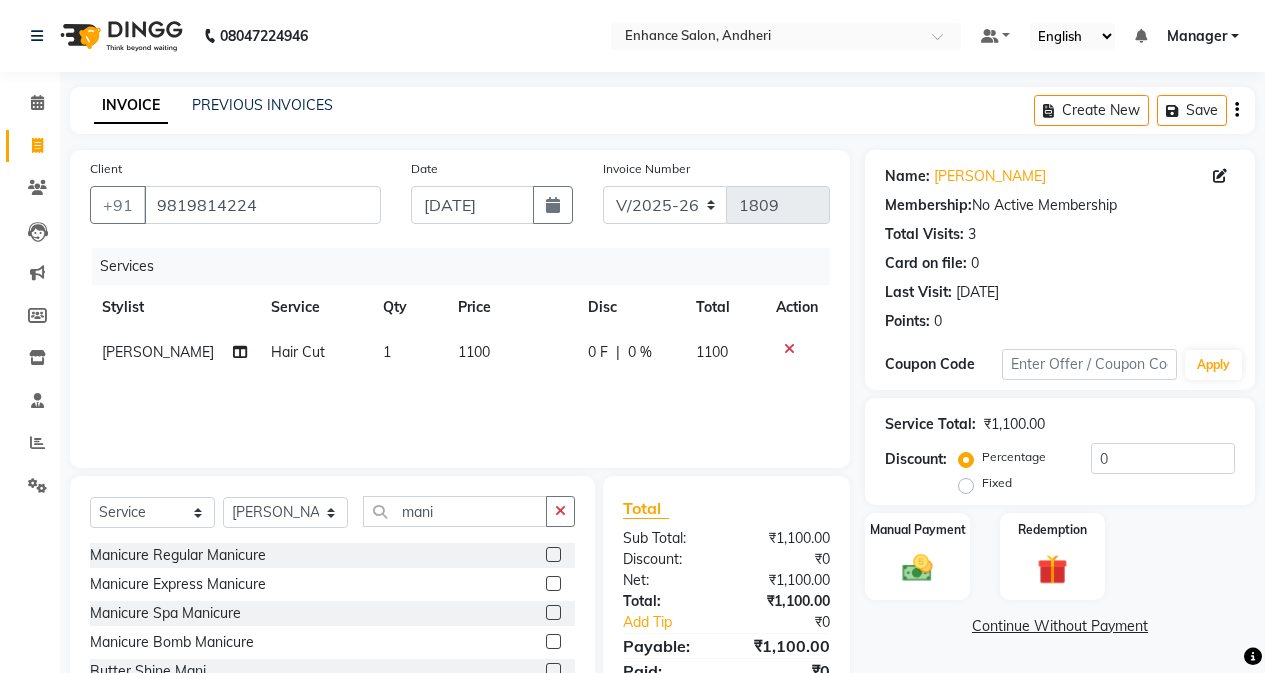 click 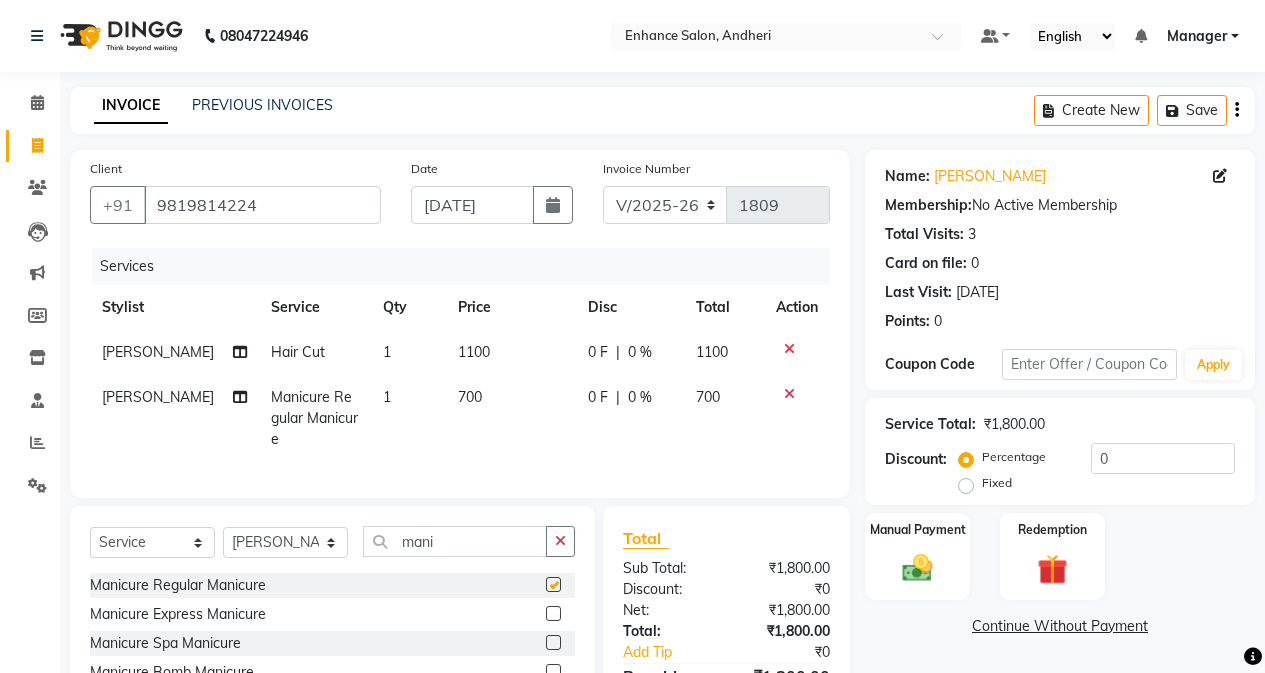 checkbox on "false" 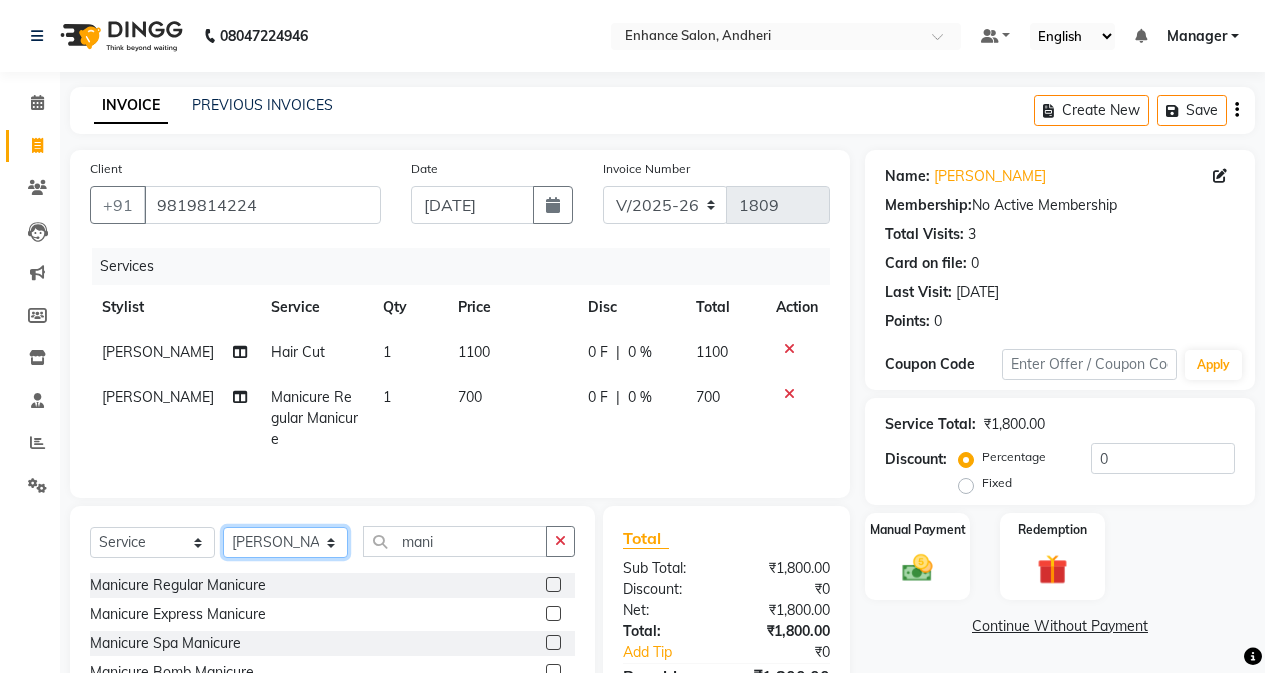 click on "Select Stylist Admin [PERSON_NAME] [PERSON_NAME] Manager [PERSON_NAME] [PERSON_NAME] [PERSON_NAME] POONAM [PERSON_NAME] [PERSON_NAME] nails [PERSON_NAME] MANGELA [PERSON_NAME] [PERSON_NAME] [PERSON_NAME] [PERSON_NAME]" 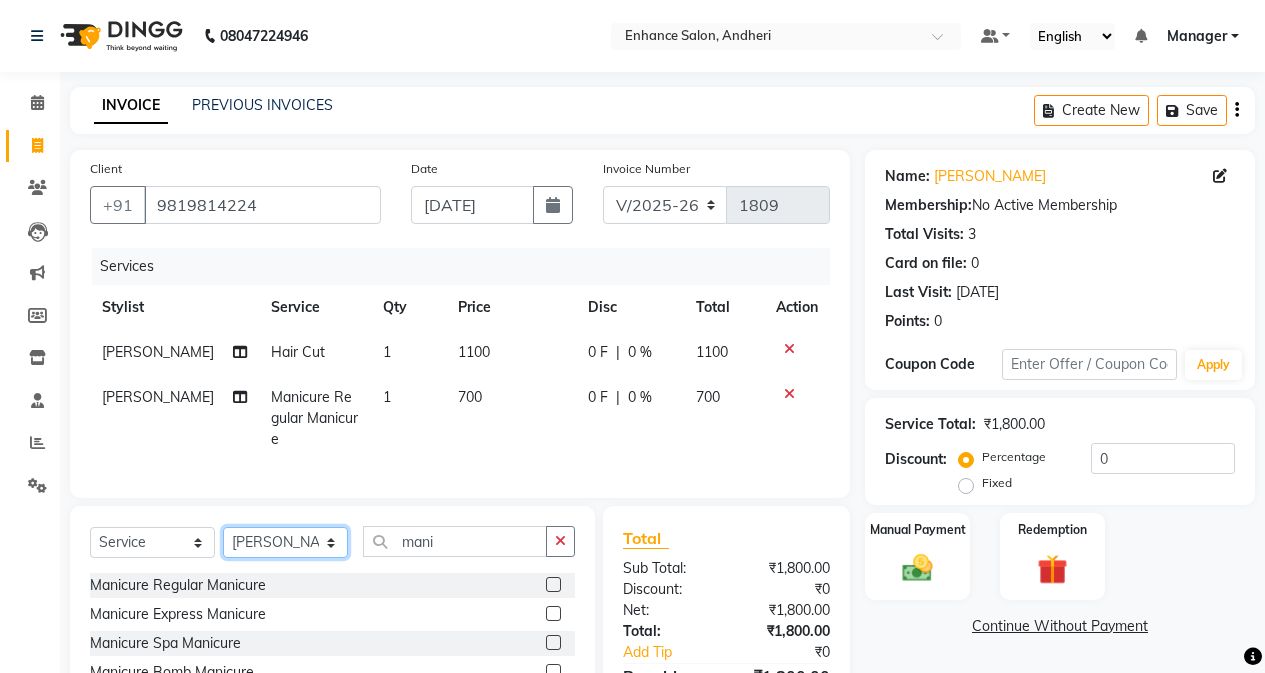 select on "61735" 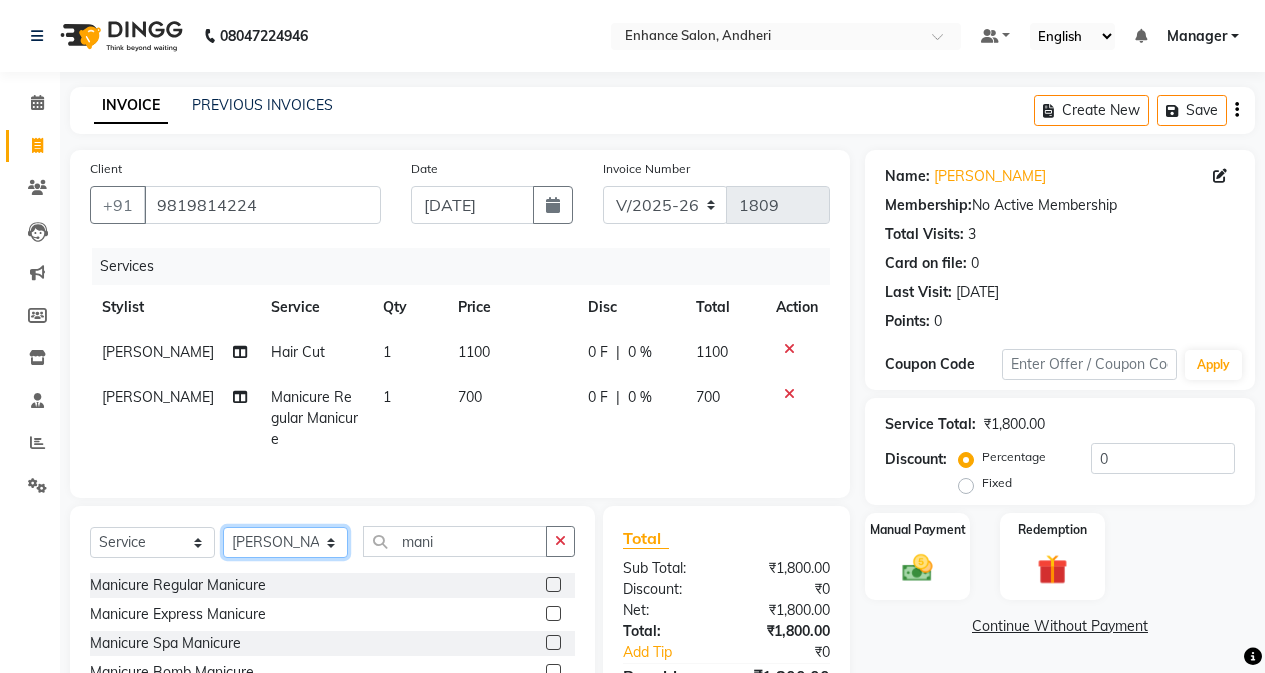 click on "Select Stylist Admin [PERSON_NAME] [PERSON_NAME] Manager [PERSON_NAME] [PERSON_NAME] [PERSON_NAME] POONAM [PERSON_NAME] [PERSON_NAME] nails [PERSON_NAME] MANGELA [PERSON_NAME] [PERSON_NAME] [PERSON_NAME] [PERSON_NAME]" 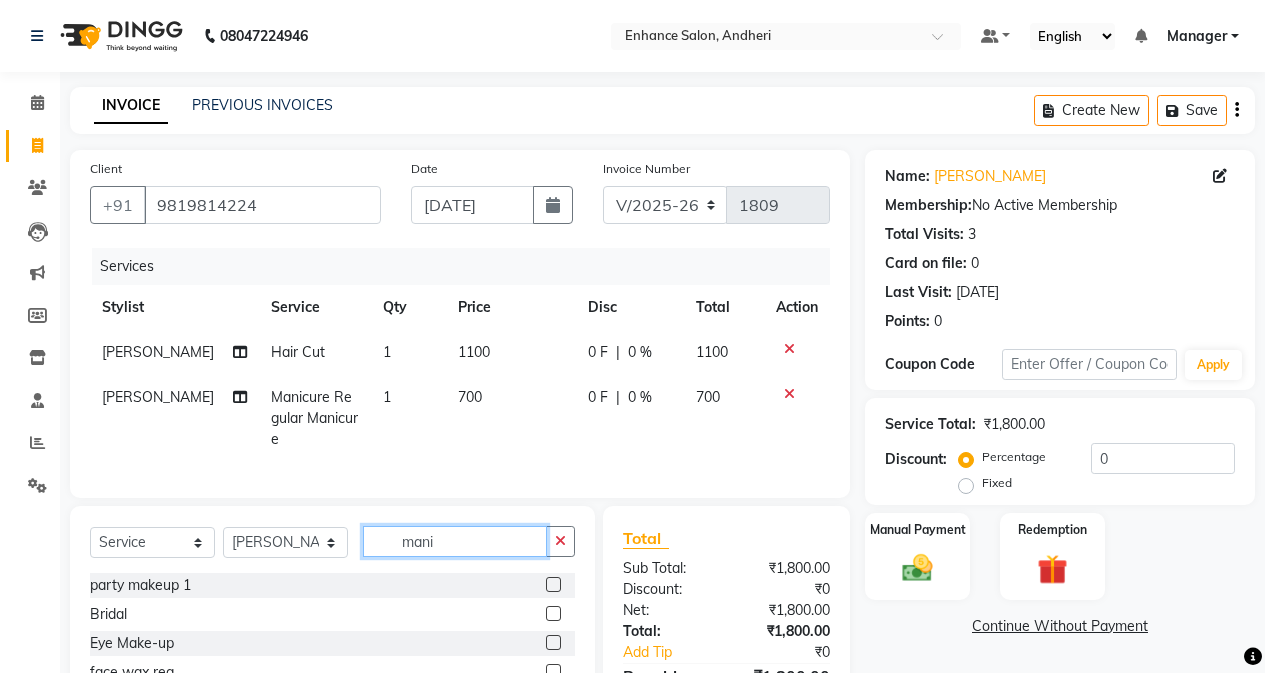 click on "mani" 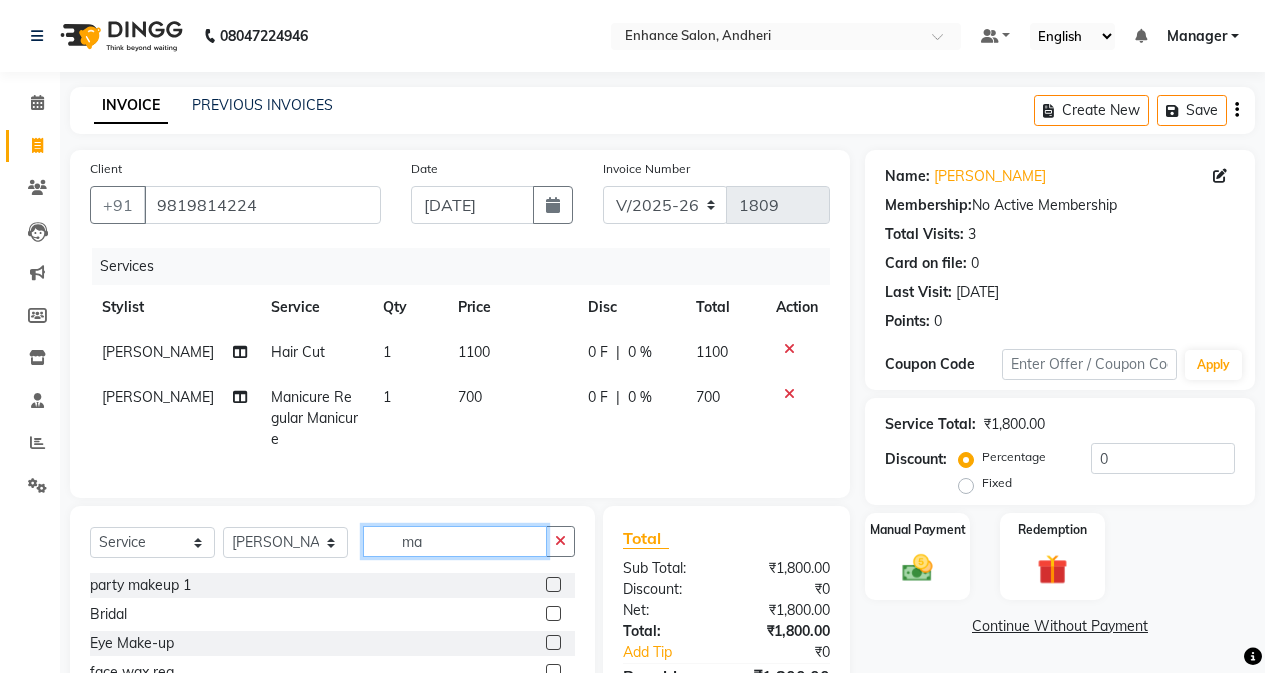 type on "m" 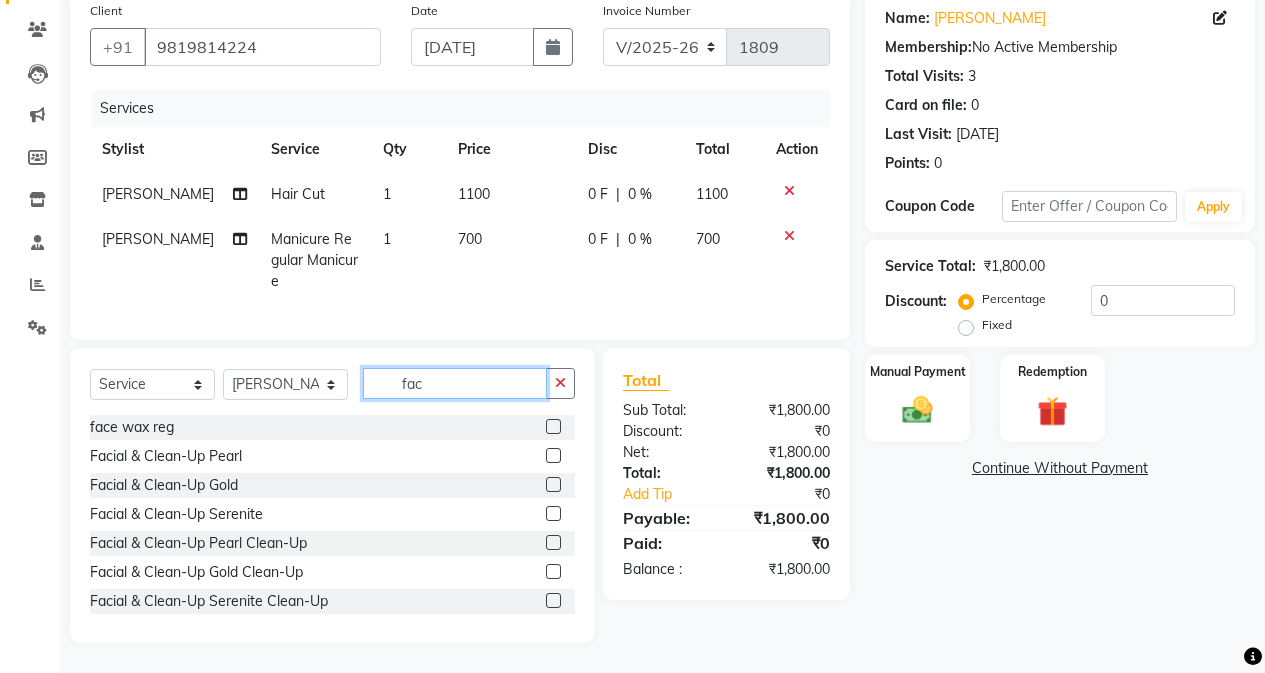 scroll, scrollTop: 173, scrollLeft: 0, axis: vertical 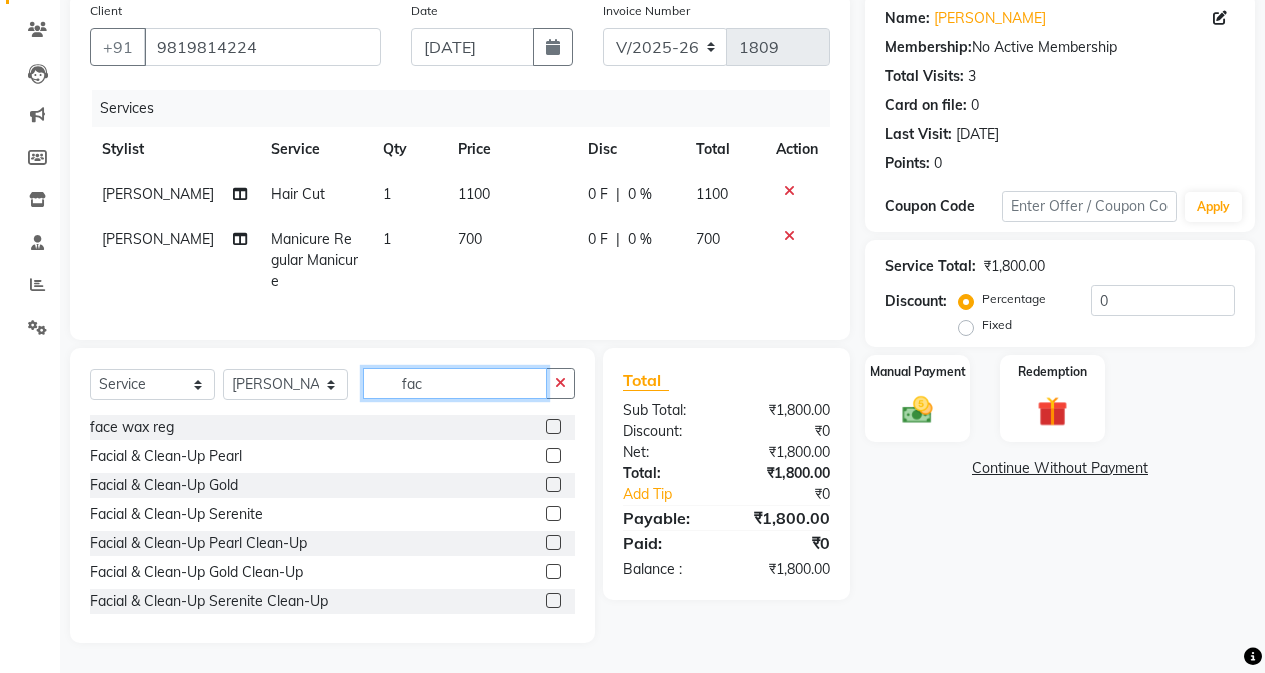type on "fac" 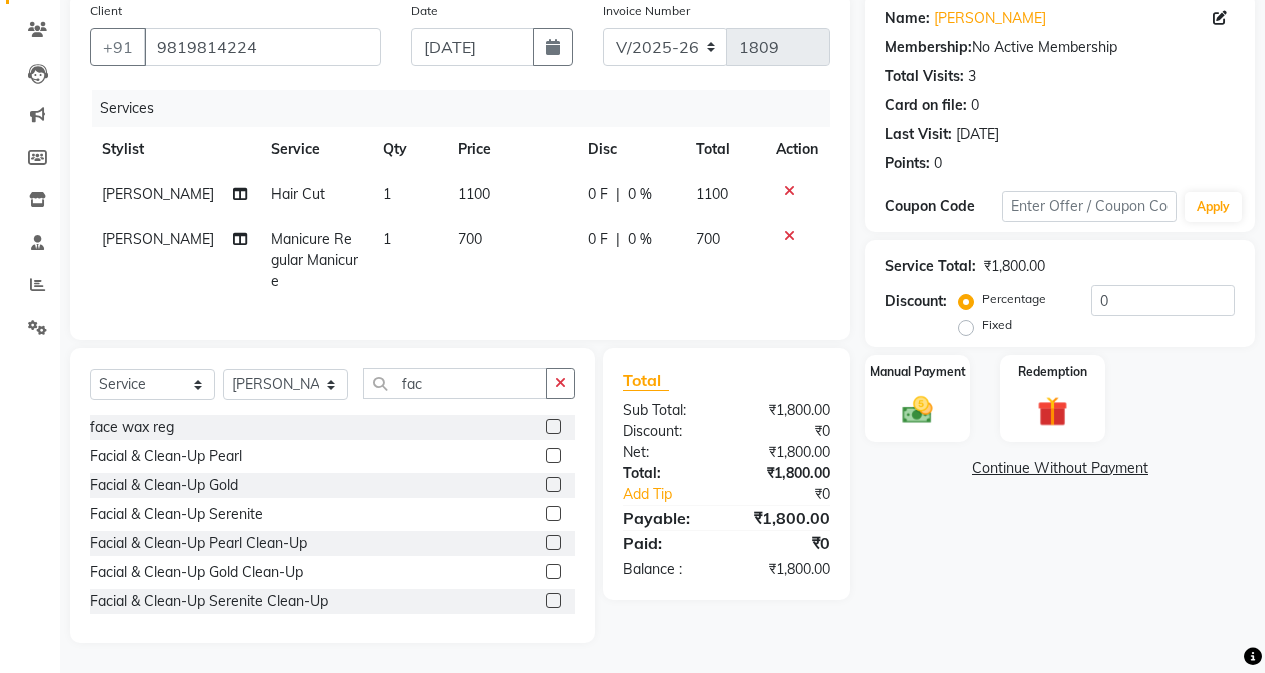 click 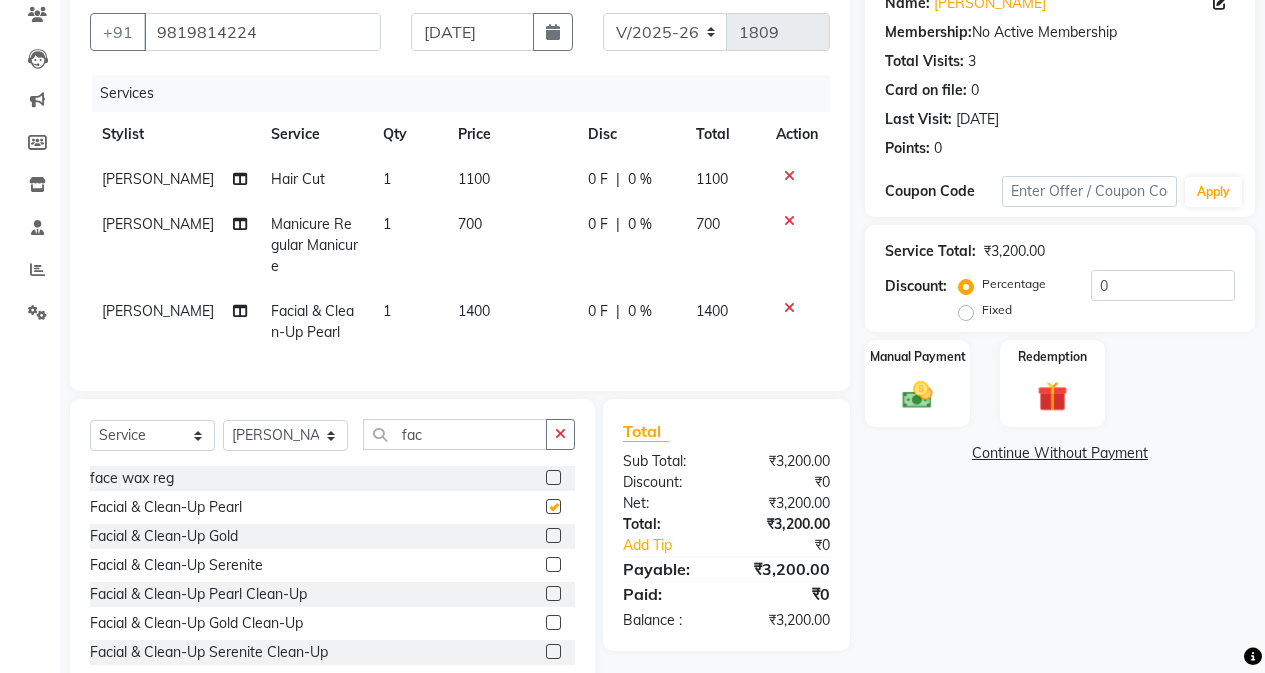 checkbox on "false" 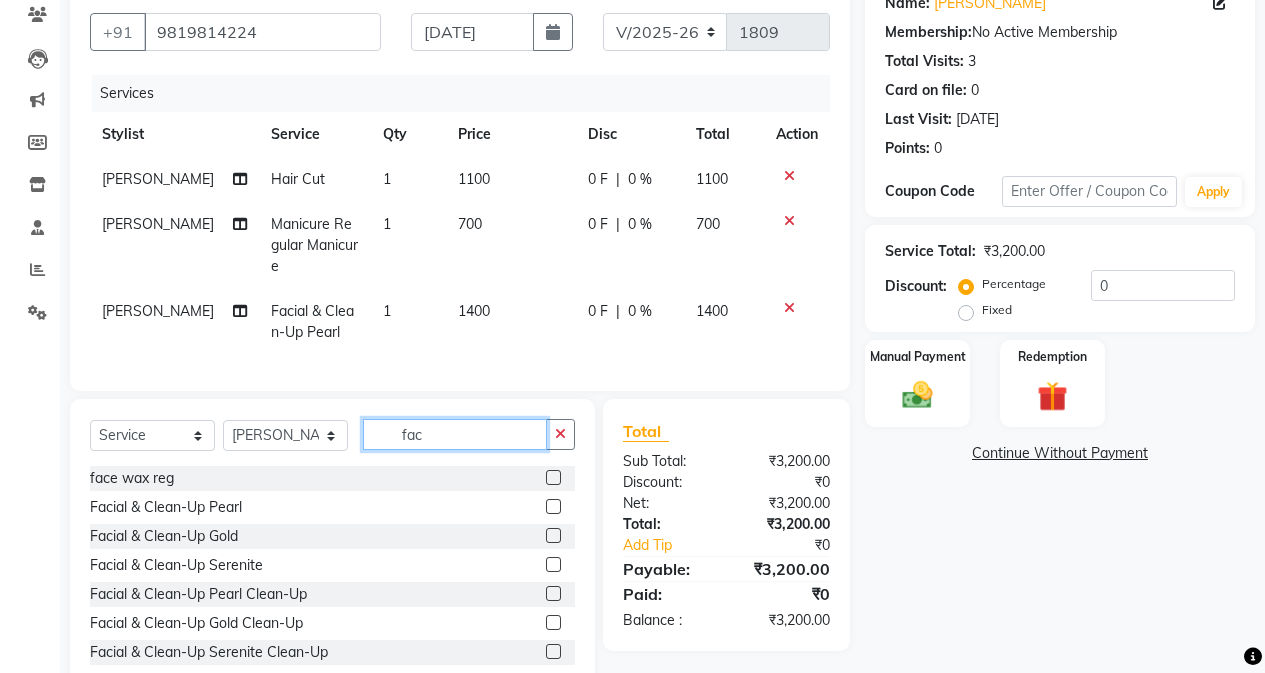 click on "fac" 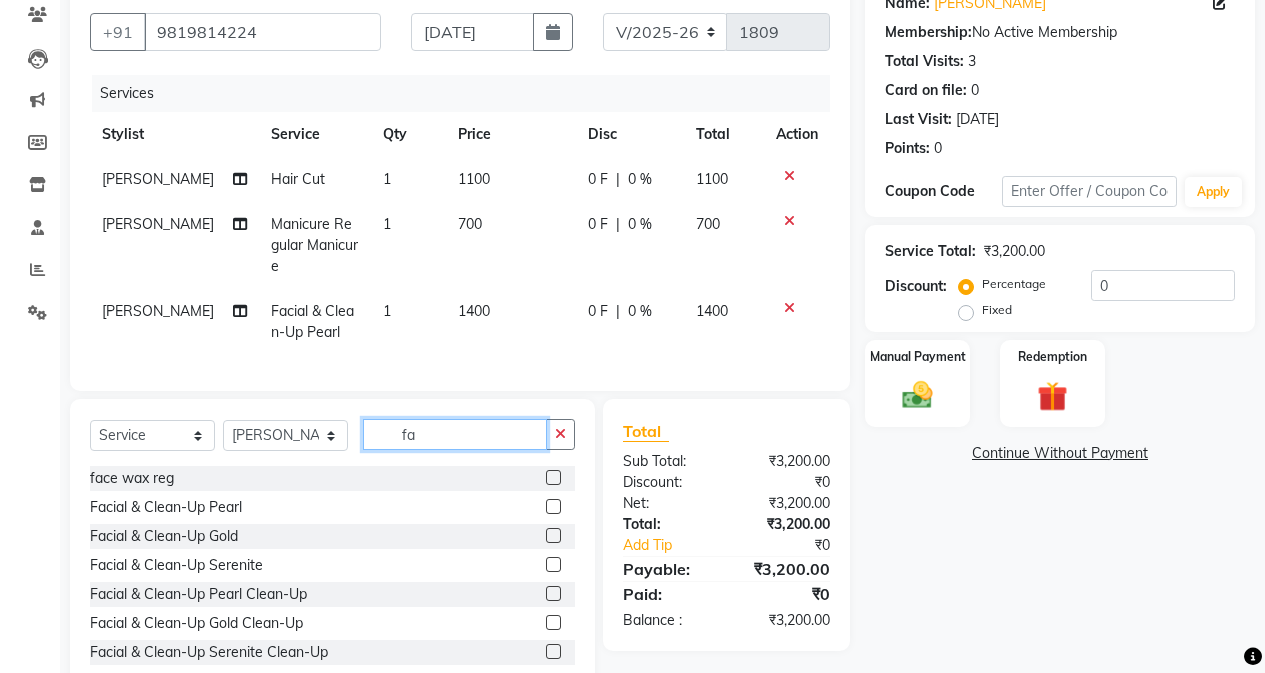 type on "f" 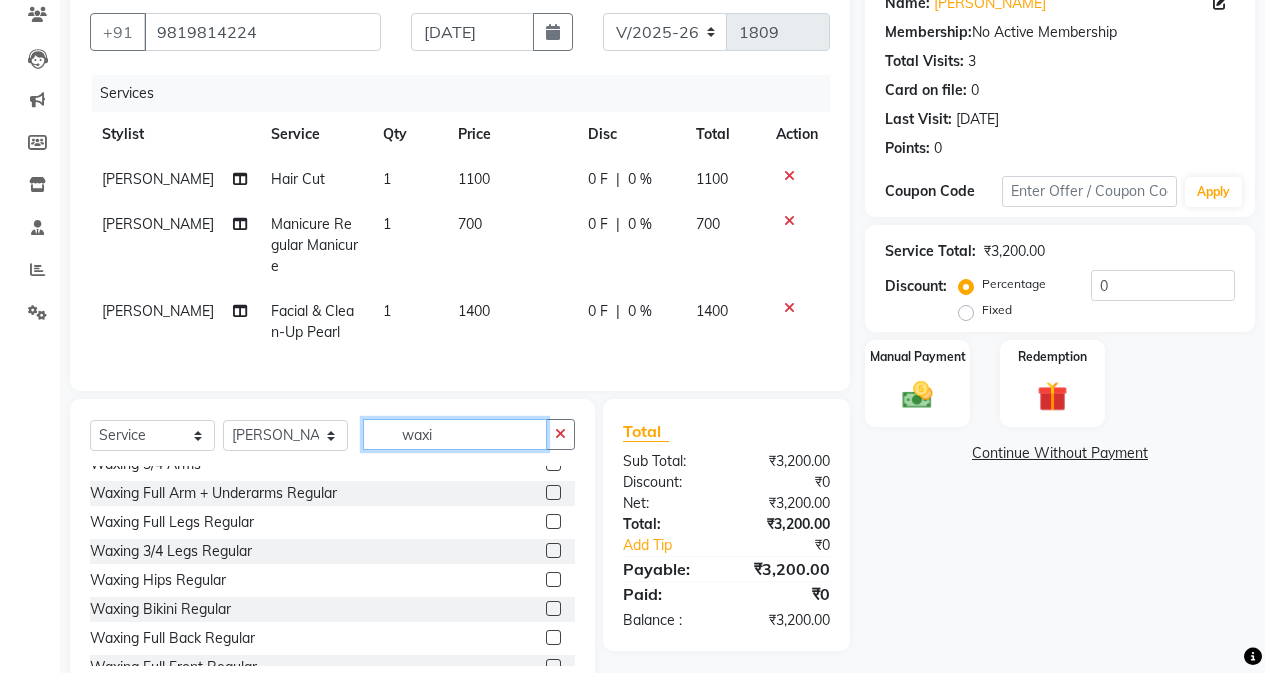 scroll, scrollTop: 0, scrollLeft: 0, axis: both 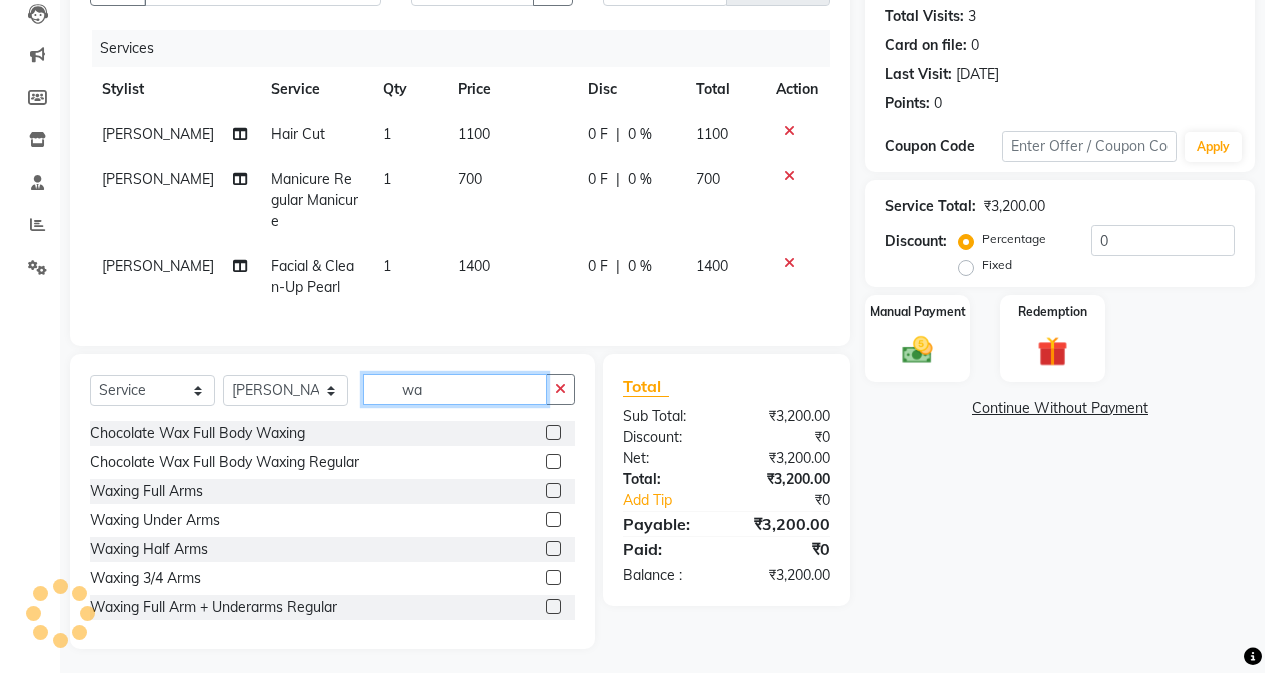 type on "w" 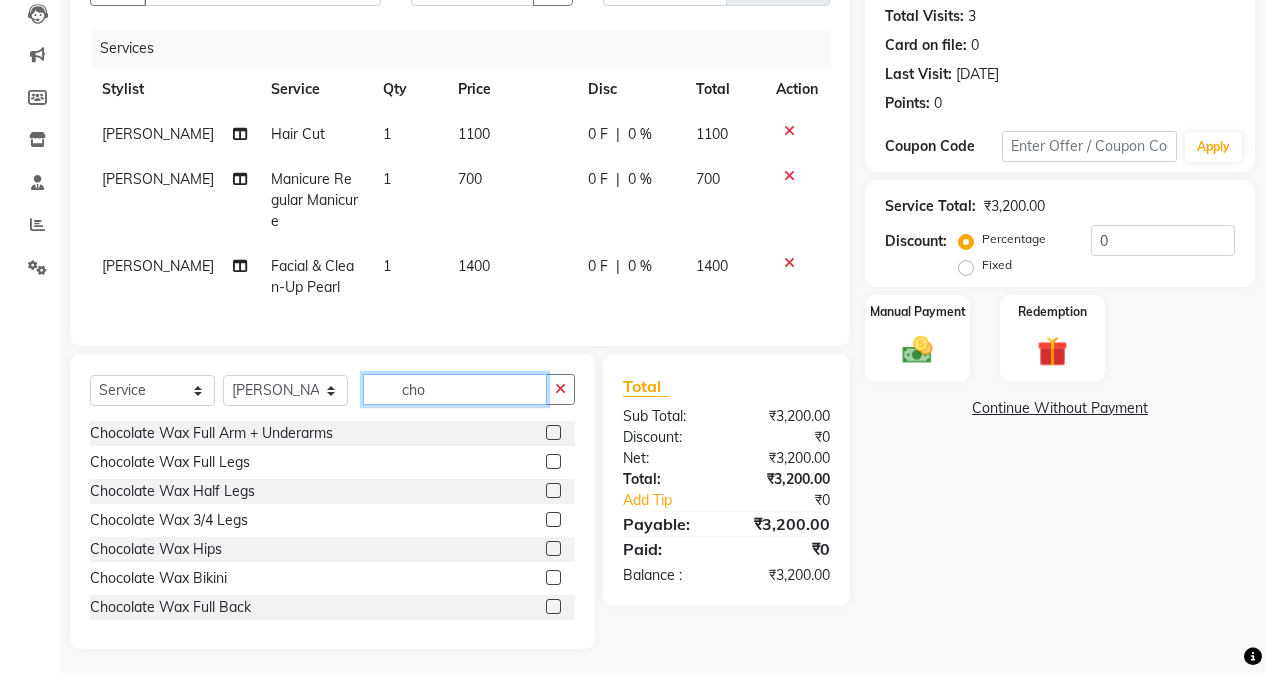 type on "cho" 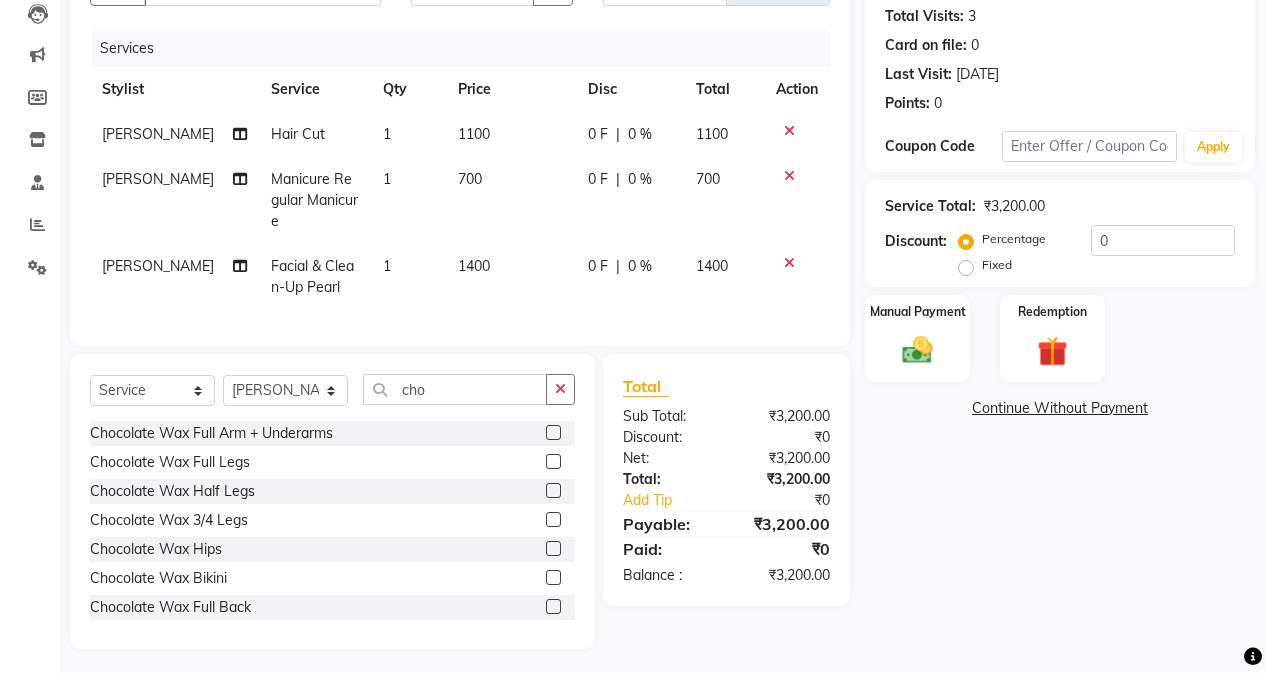 click 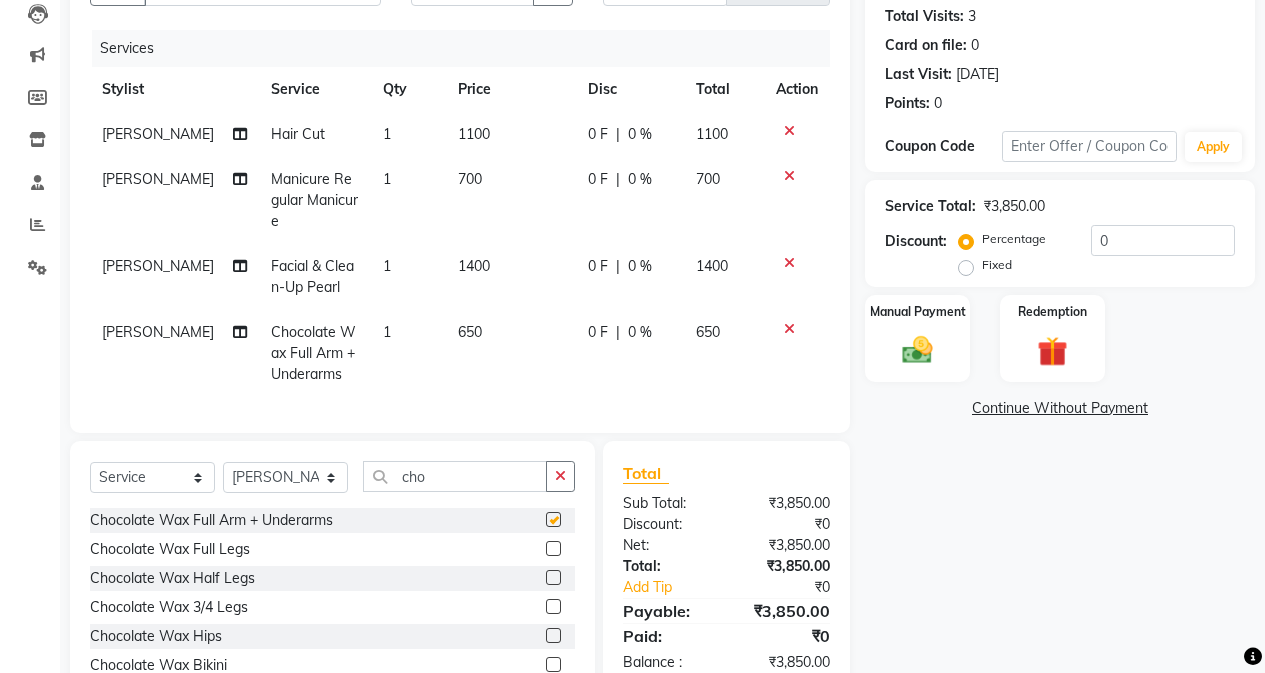 checkbox on "false" 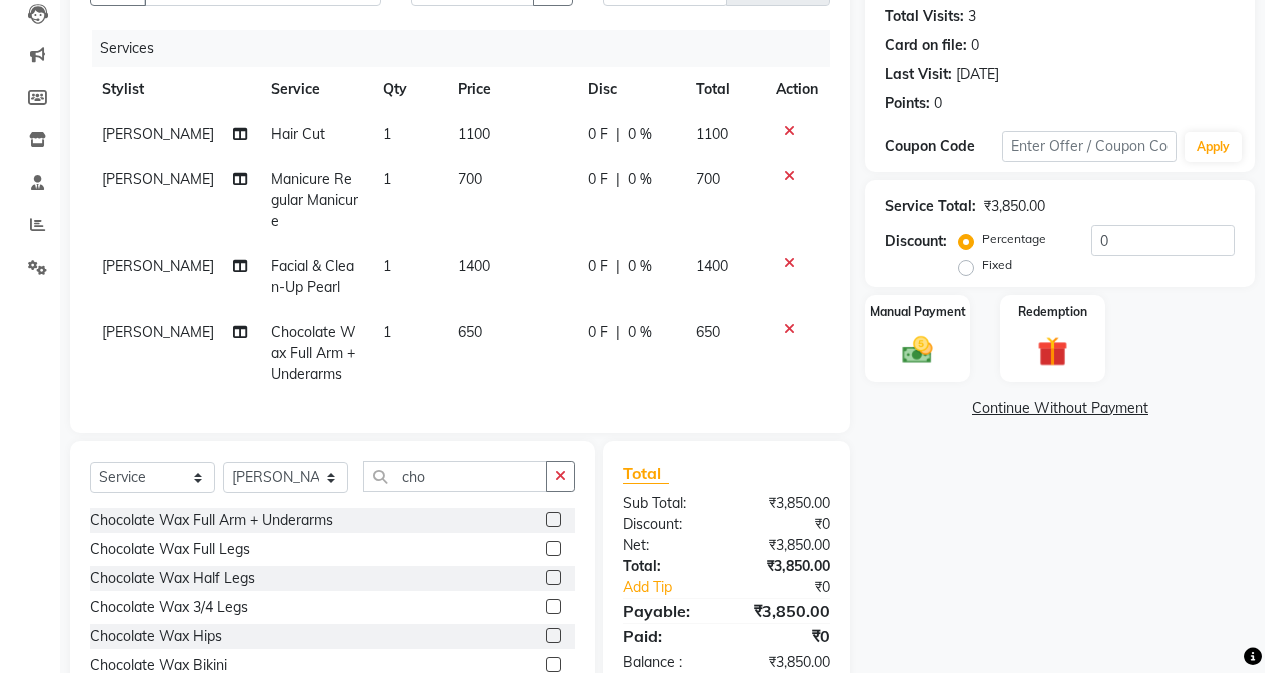 click 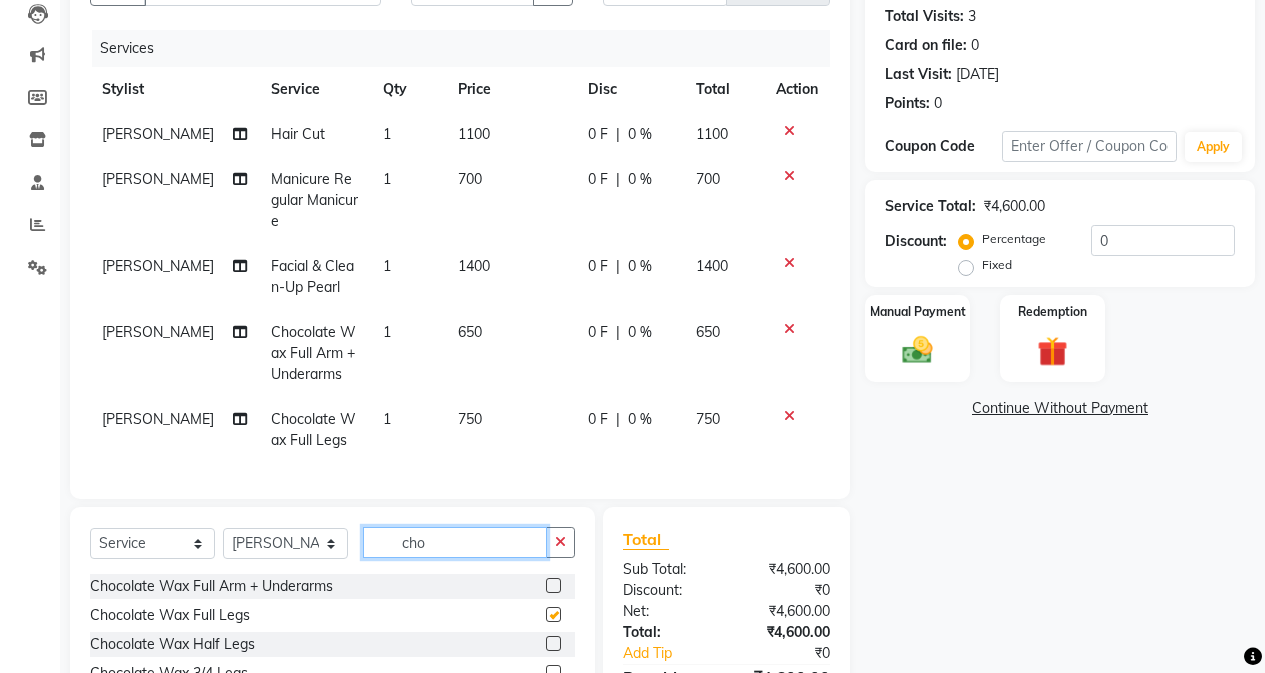 checkbox on "false" 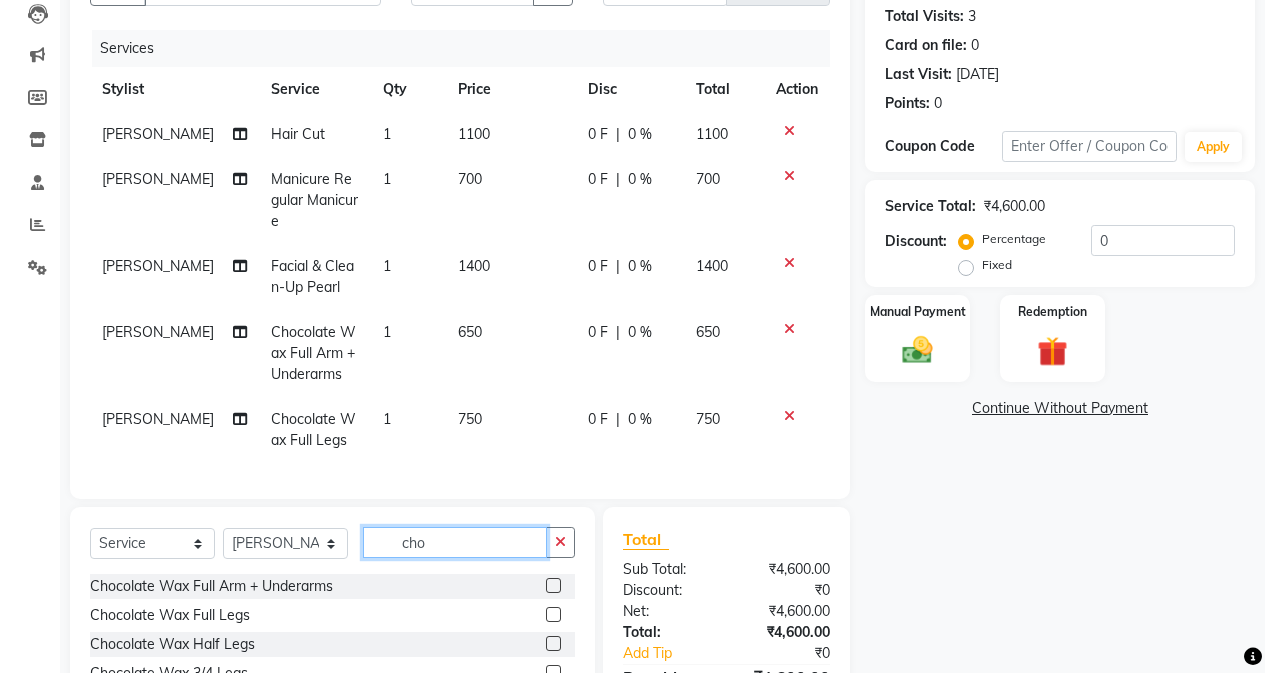 click on "cho" 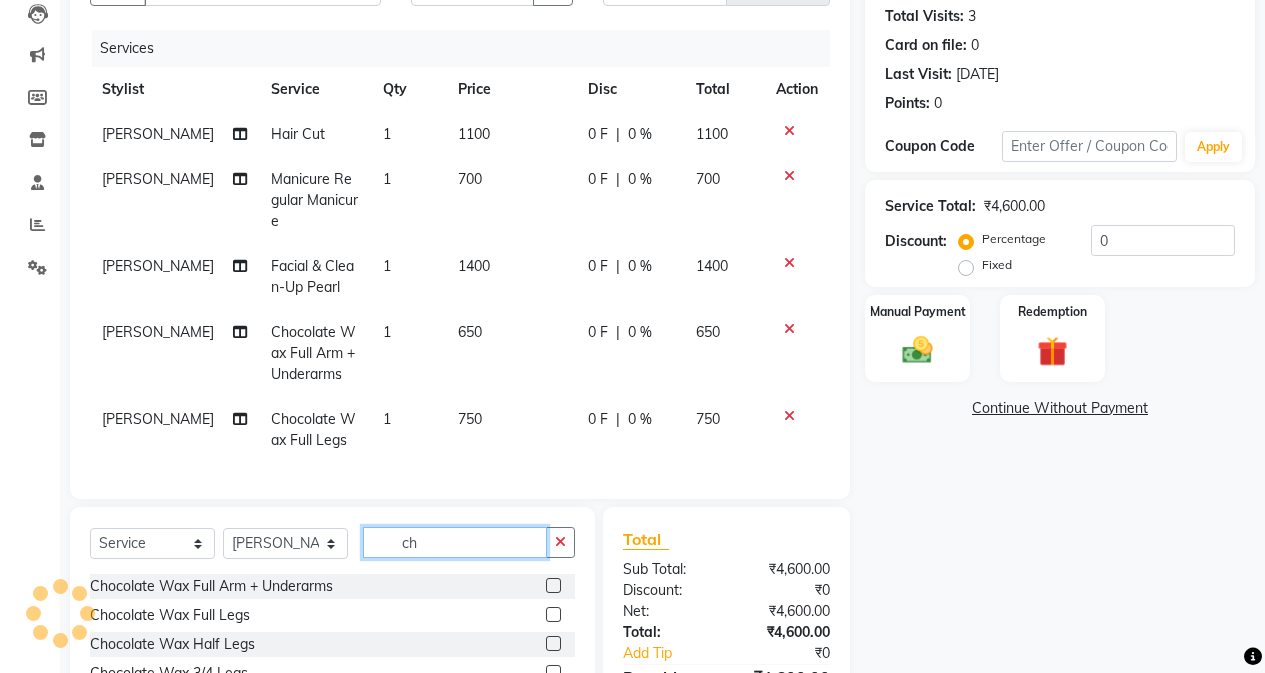 type on "c" 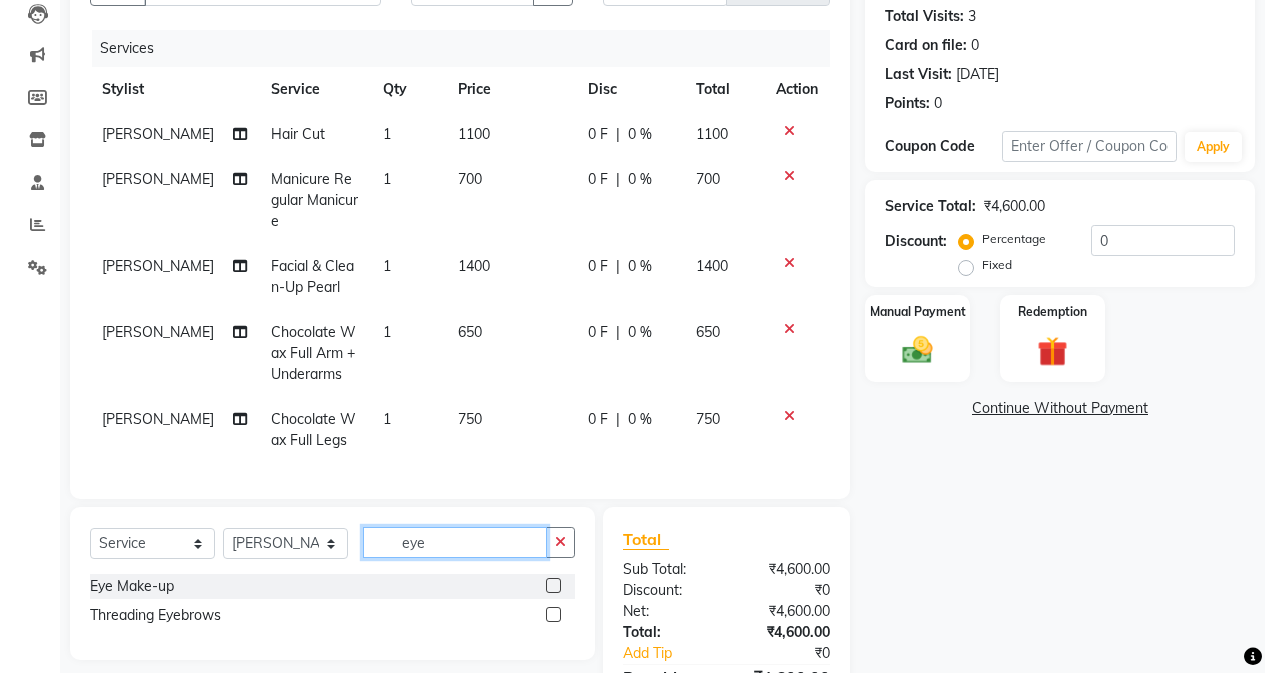 type on "eye" 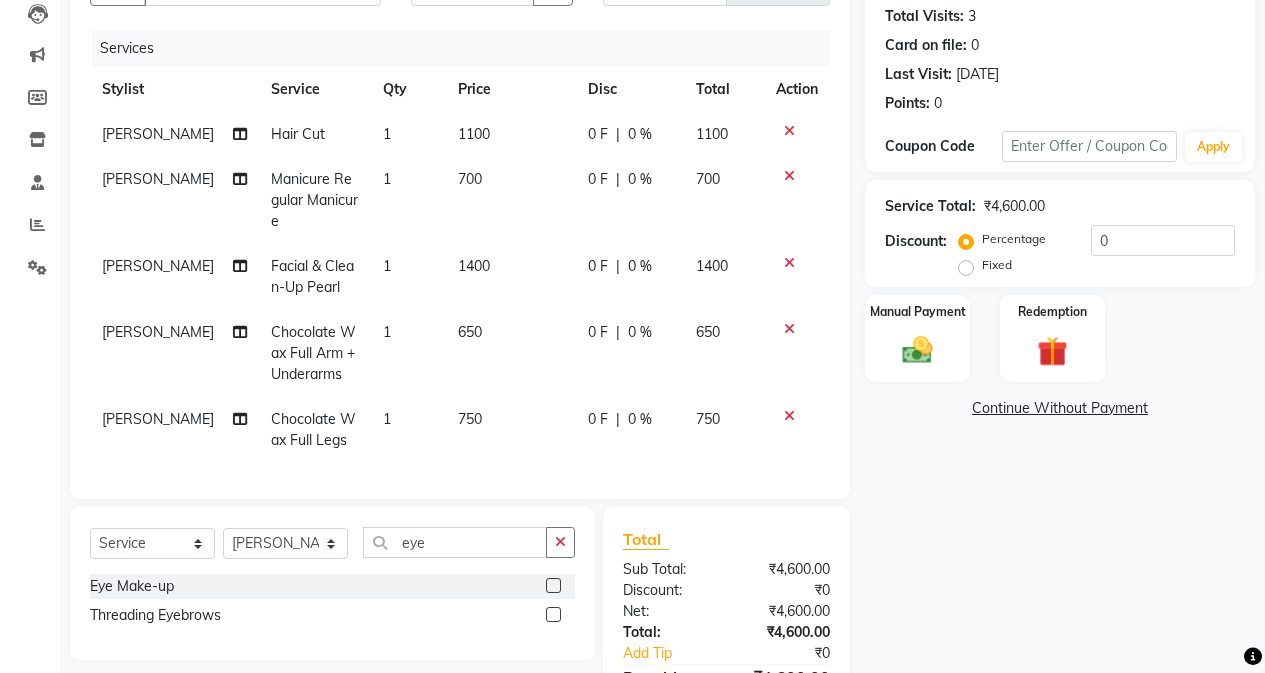 click 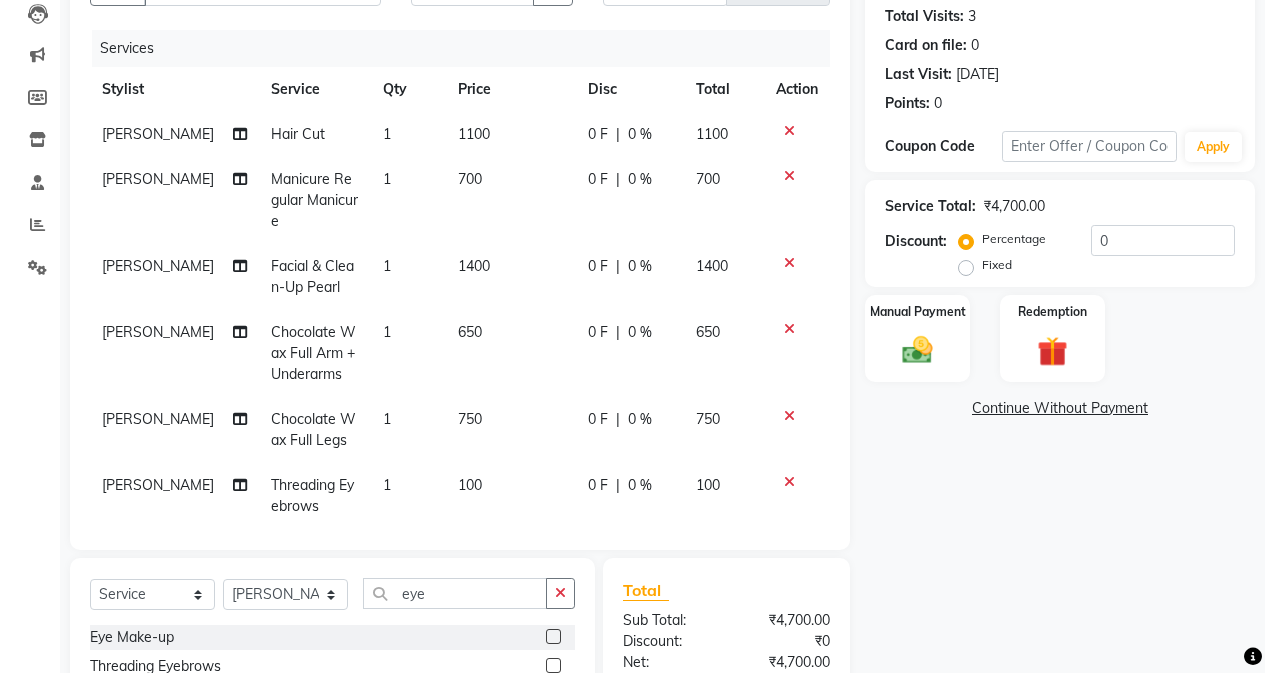 checkbox on "false" 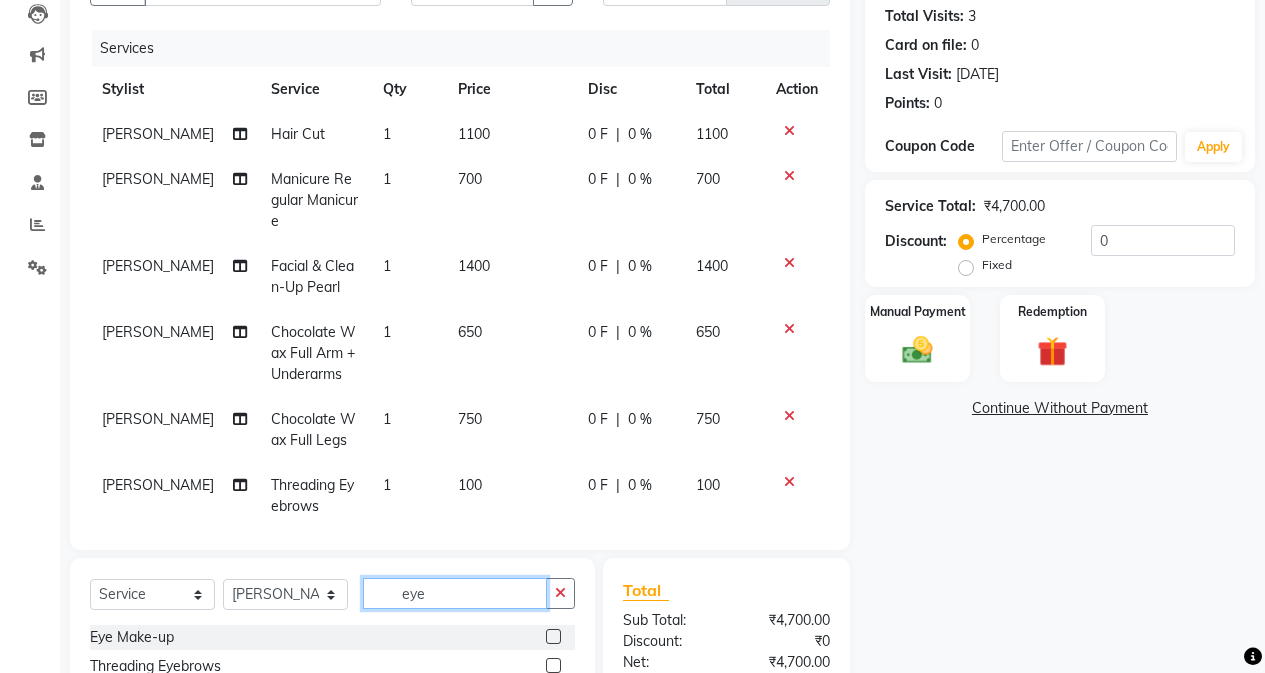 click on "eye" 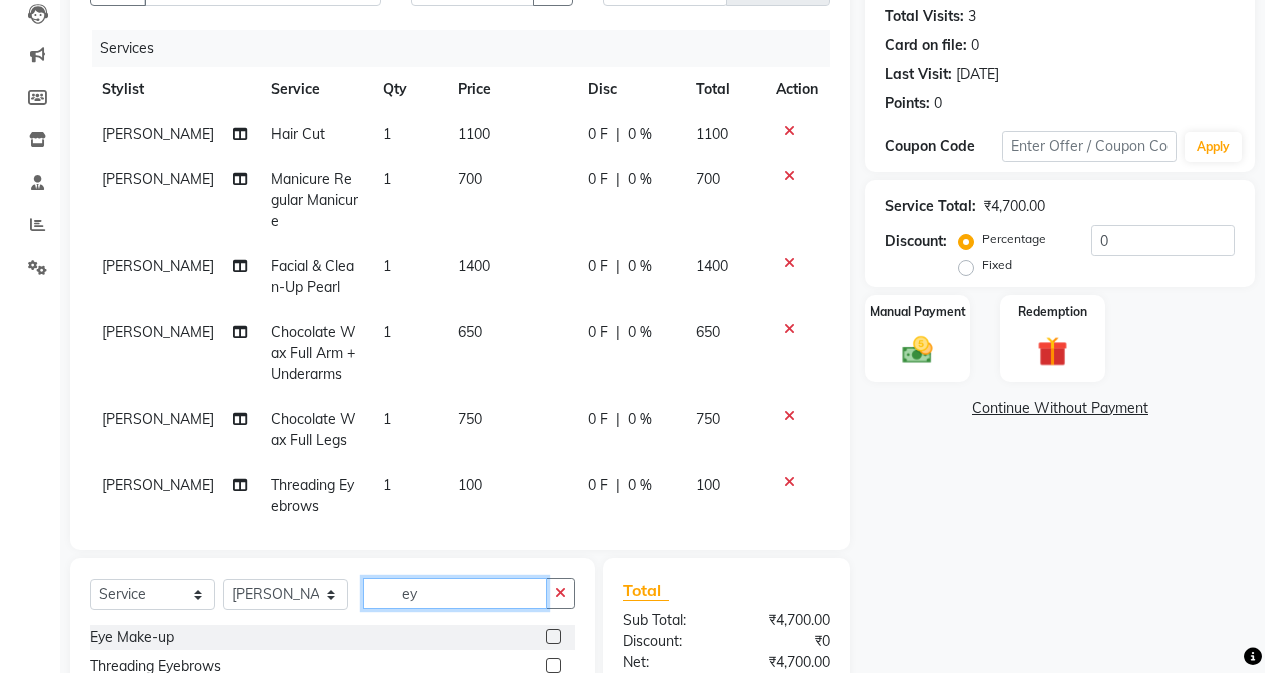 type on "e" 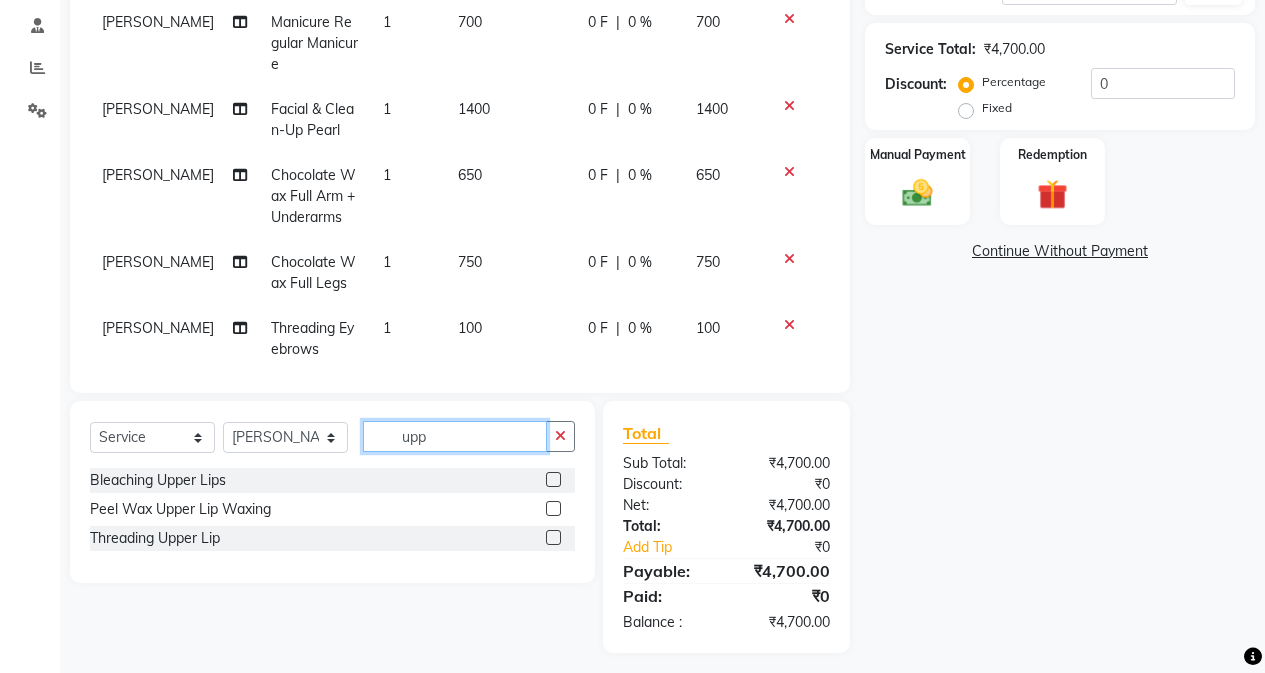scroll, scrollTop: 385, scrollLeft: 0, axis: vertical 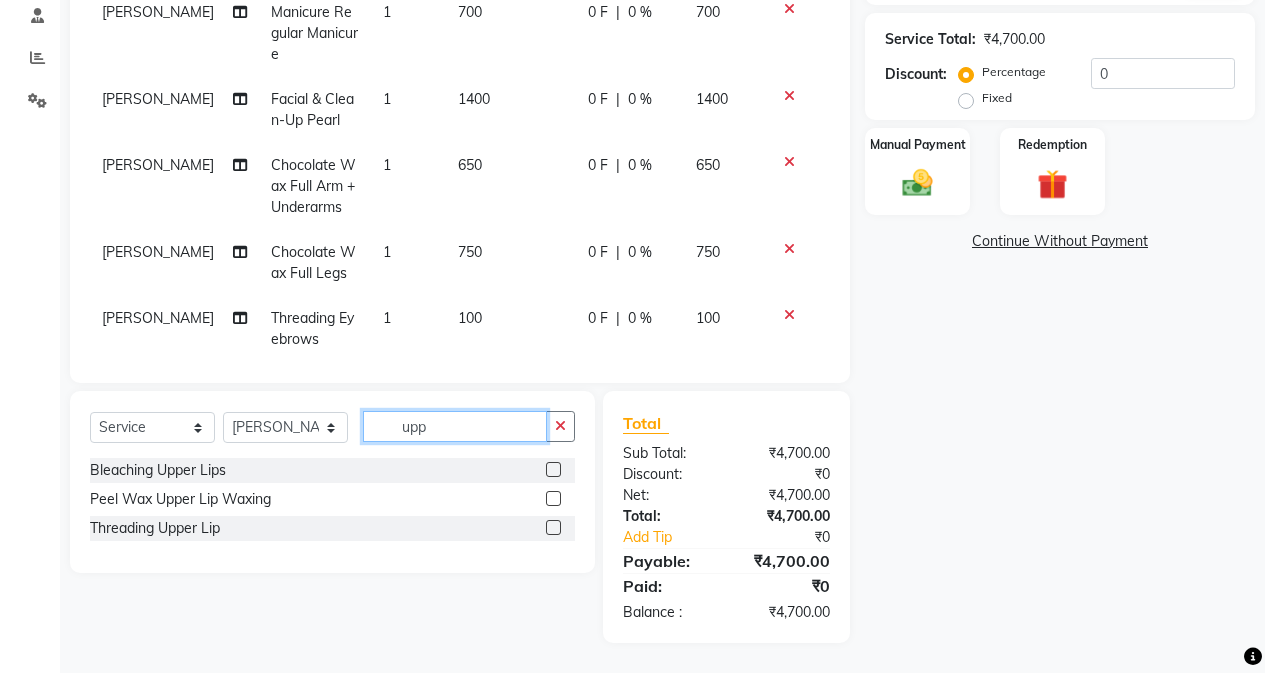 type on "upp" 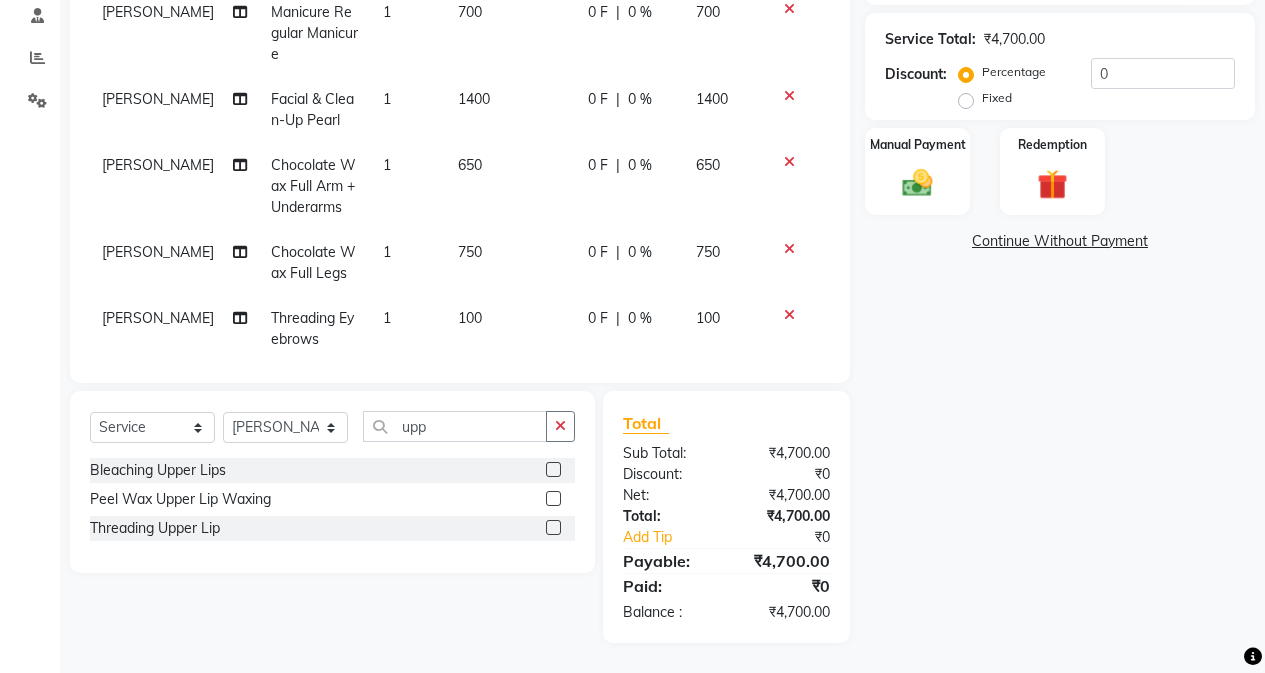 click 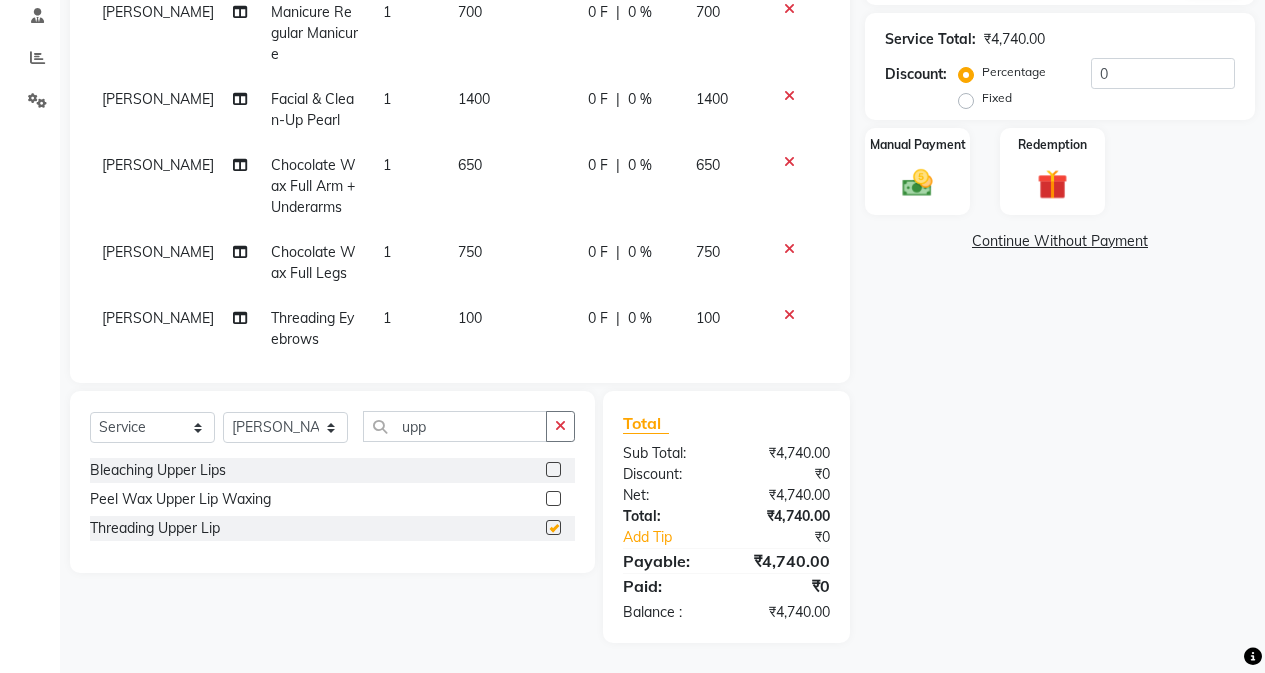 checkbox on "false" 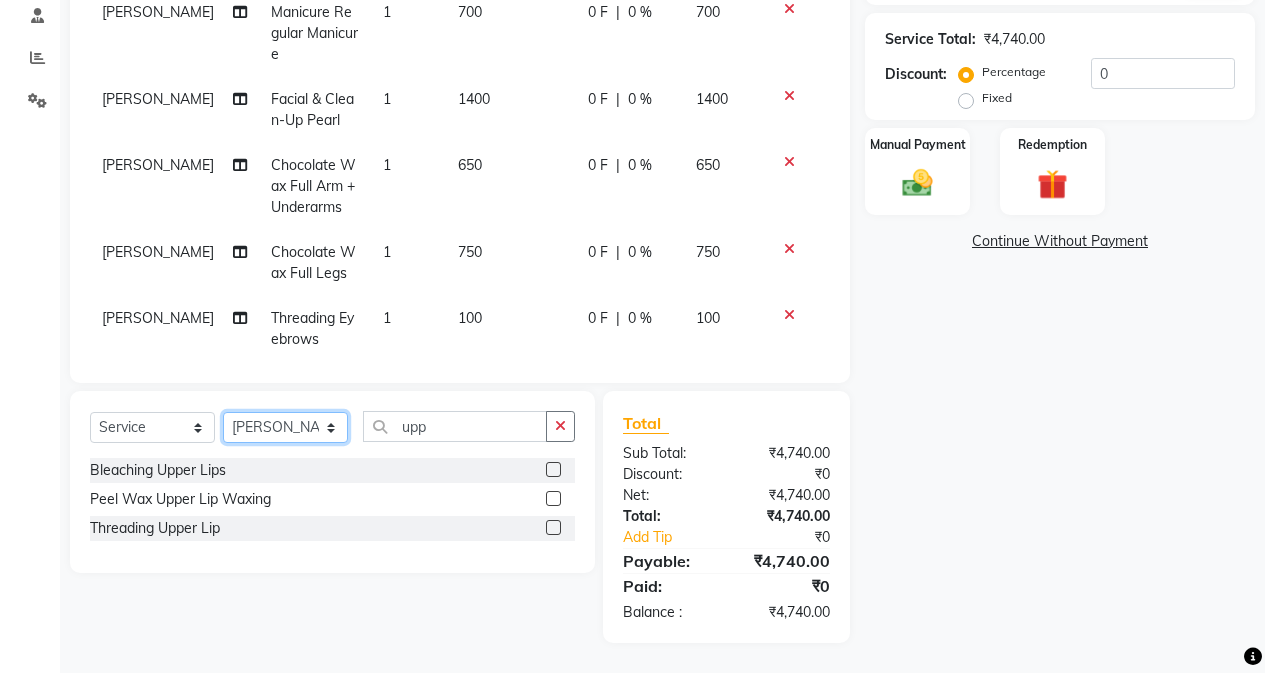 drag, startPoint x: 309, startPoint y: 428, endPoint x: 306, endPoint y: 413, distance: 15.297058 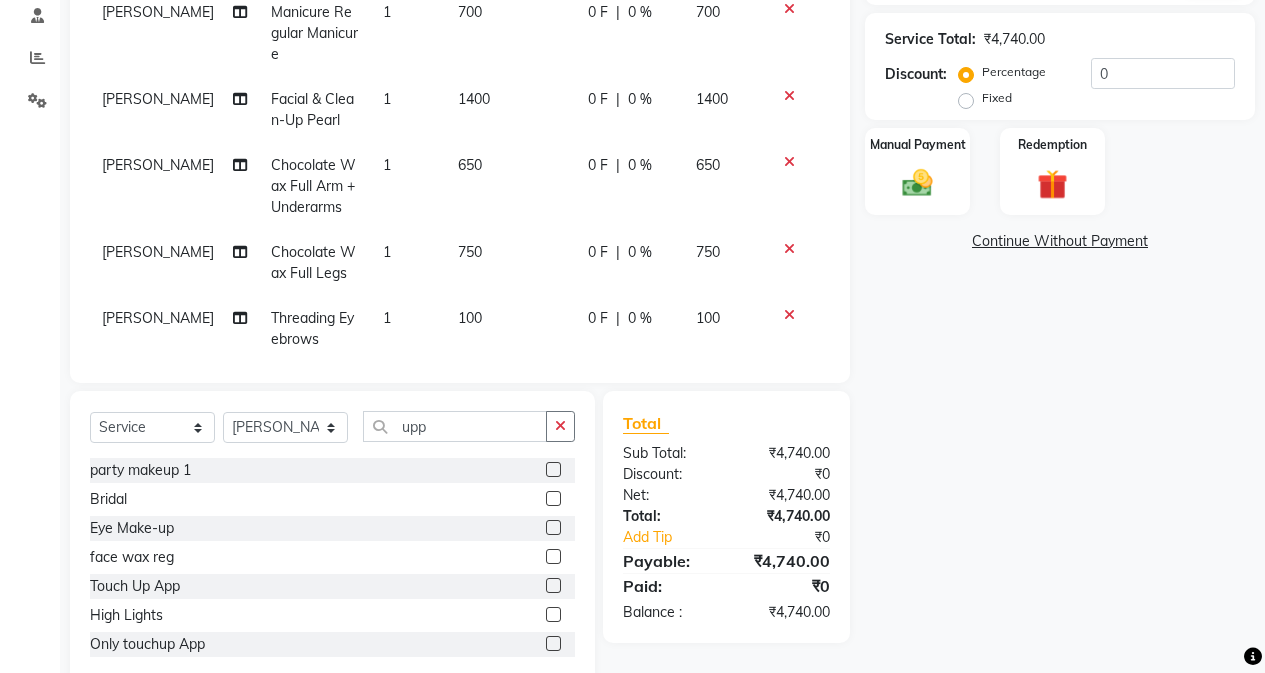 click on "Select  Service  Product  Membership  Package Voucher Prepaid Gift Card  Select Stylist Admin [PERSON_NAME] [PERSON_NAME] Manager [PERSON_NAME] [PERSON_NAME] [PERSON_NAME] POONAM [PERSON_NAME] [PERSON_NAME] nails [PERSON_NAME] MANGELA [PERSON_NAME] [PERSON_NAME] [PERSON_NAME] [PERSON_NAME] party makeup 1  Bridal  Eye Make-up  face wax reg  Touch Up App  High Lights  Only touchup App  Side locks peel 400  inner spa  inner spa tube  service tip  previous balance  food  Dandruff treatment  Prepaid  Deposit  Aroma Gold serum  K18  saree drape  Moisture Plus shampoo  Colour conditioner MilkShake  Massage Head  Massage Neck & Shoulder  Massage Neck, Shoulder & Back  Massage Arms  Massage Legs  Massage Feet  Massage Body  wedding  sangeet  cocktail  Mehendi  reception  Student  [PERSON_NAME] Full (Touch-up)  [PERSON_NAME] Crown  [PERSON_NAME] Deep Crown  [PERSON_NAME] Global  Inoa Full (Touch-up)  Inoa Global  Inoa Crown  Inoa Deep Crown  Nanoplatia  [MEDICAL_DATA]  Deep Conditioning  Hair Wash  Hair Cut  Straight Cut  Kids Hair Cut  Styling Paddle Dry + Wash  Styling Blow Dry  Richfeel" 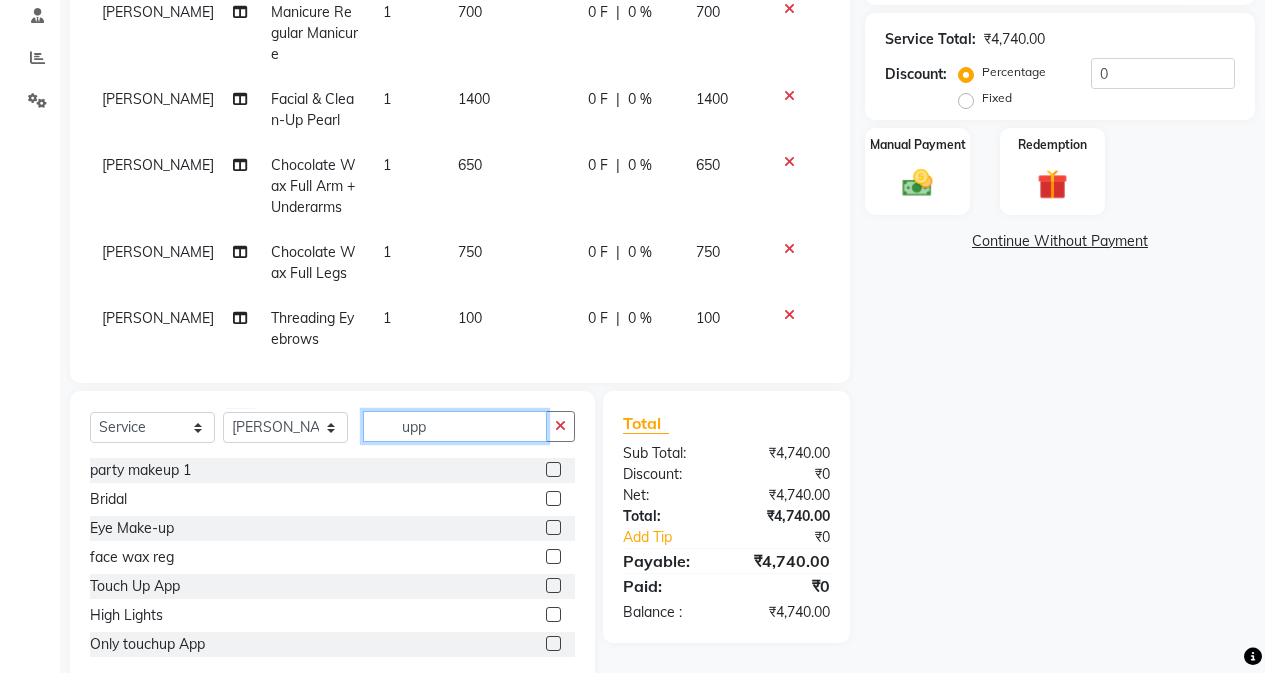 click on "upp" 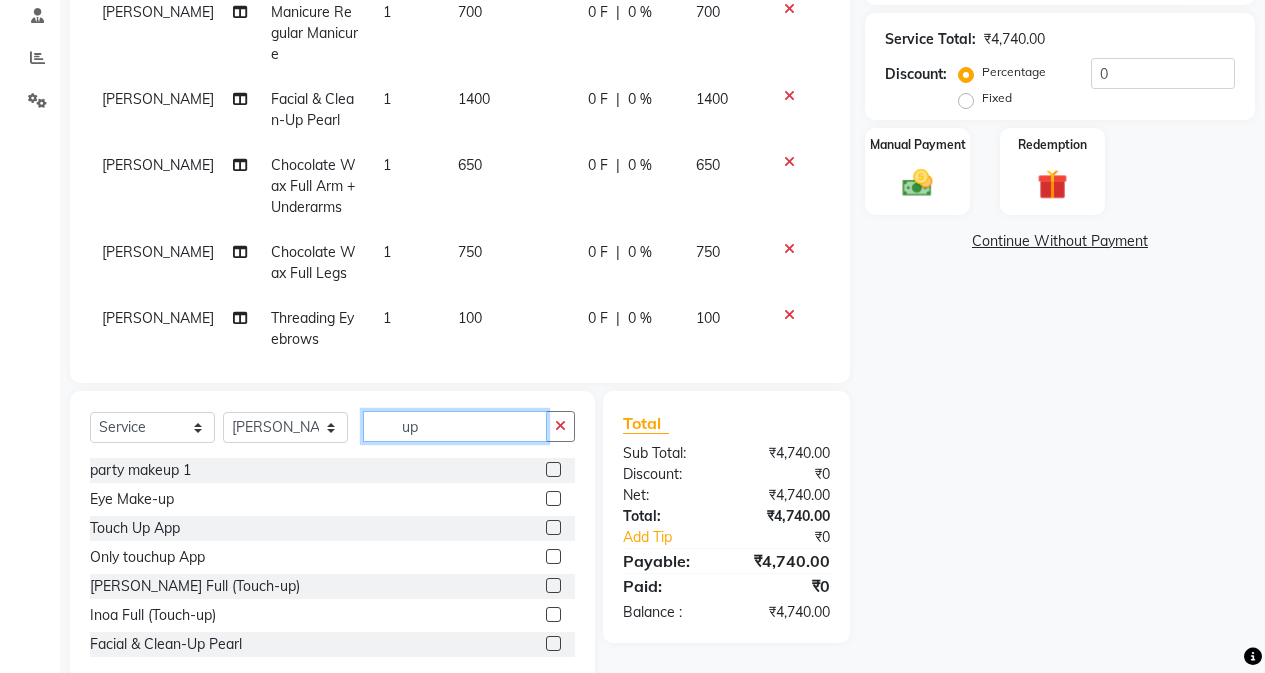 type on "u" 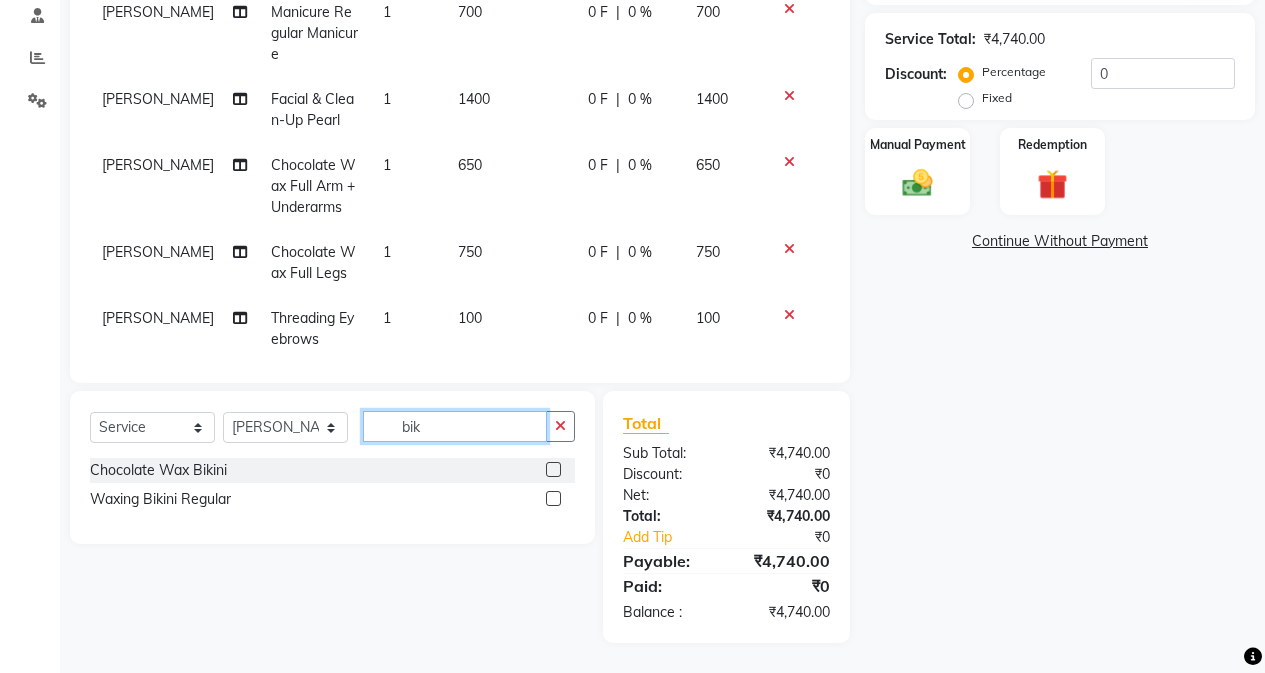 type on "bik" 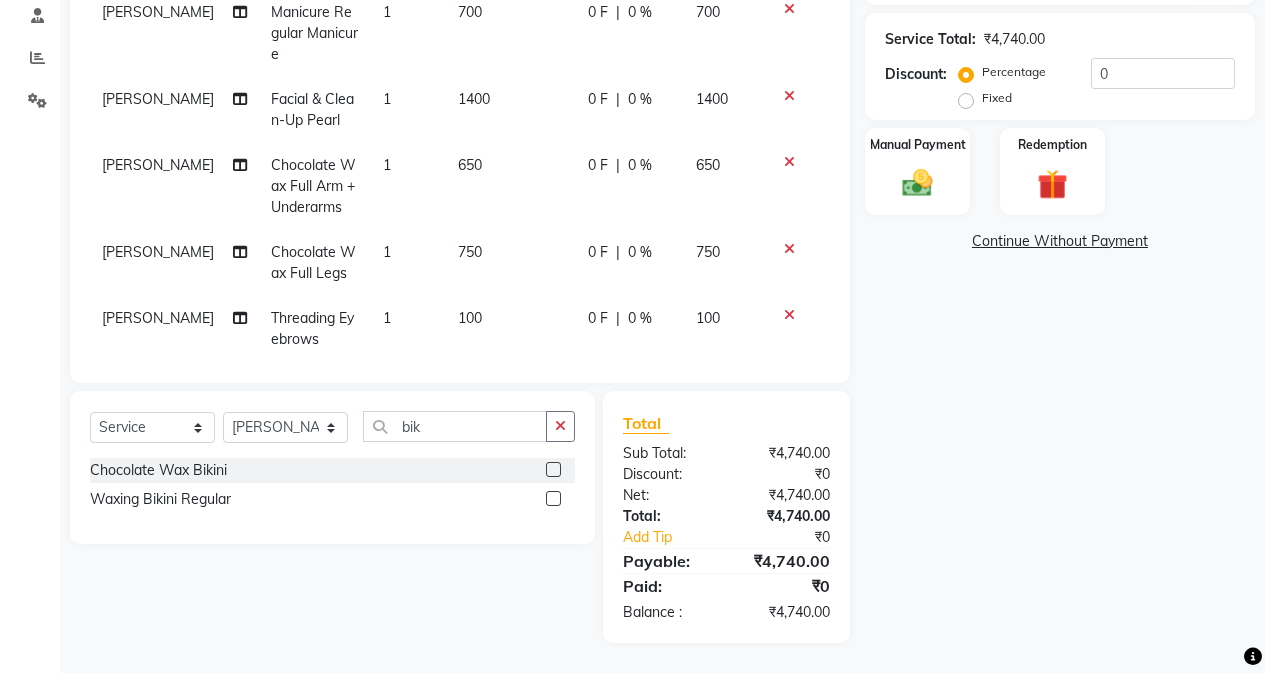 click 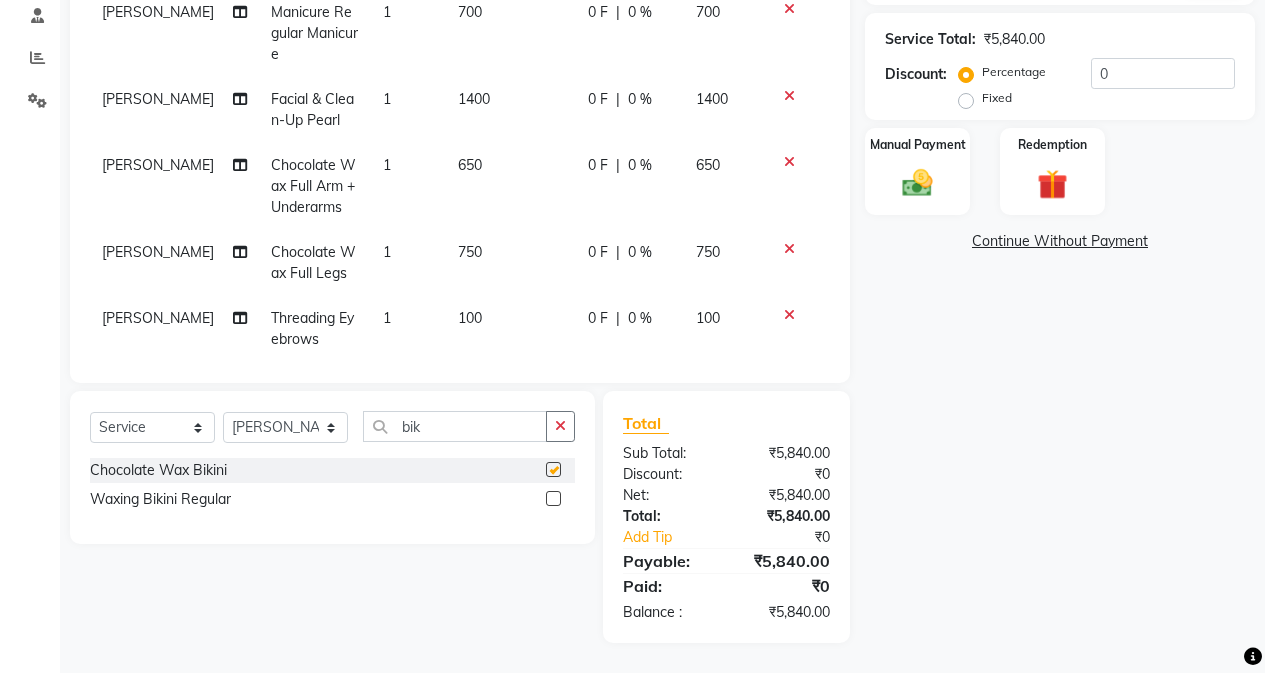 checkbox on "false" 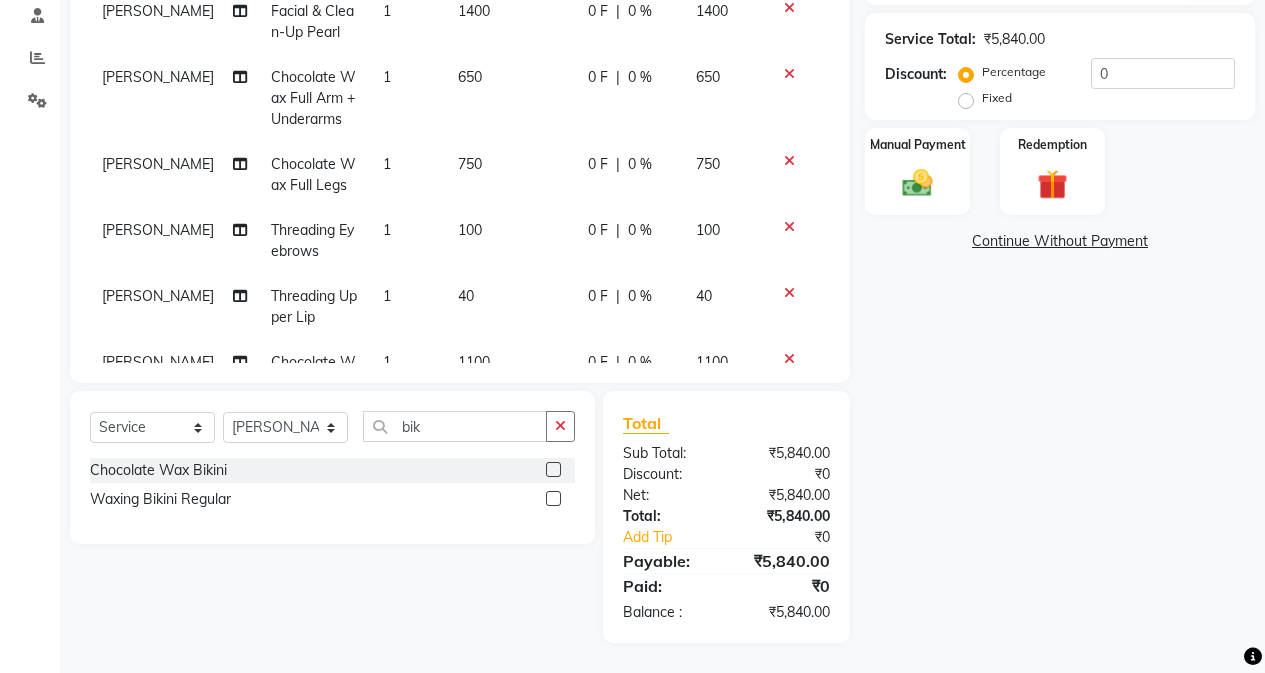 scroll, scrollTop: 162, scrollLeft: 0, axis: vertical 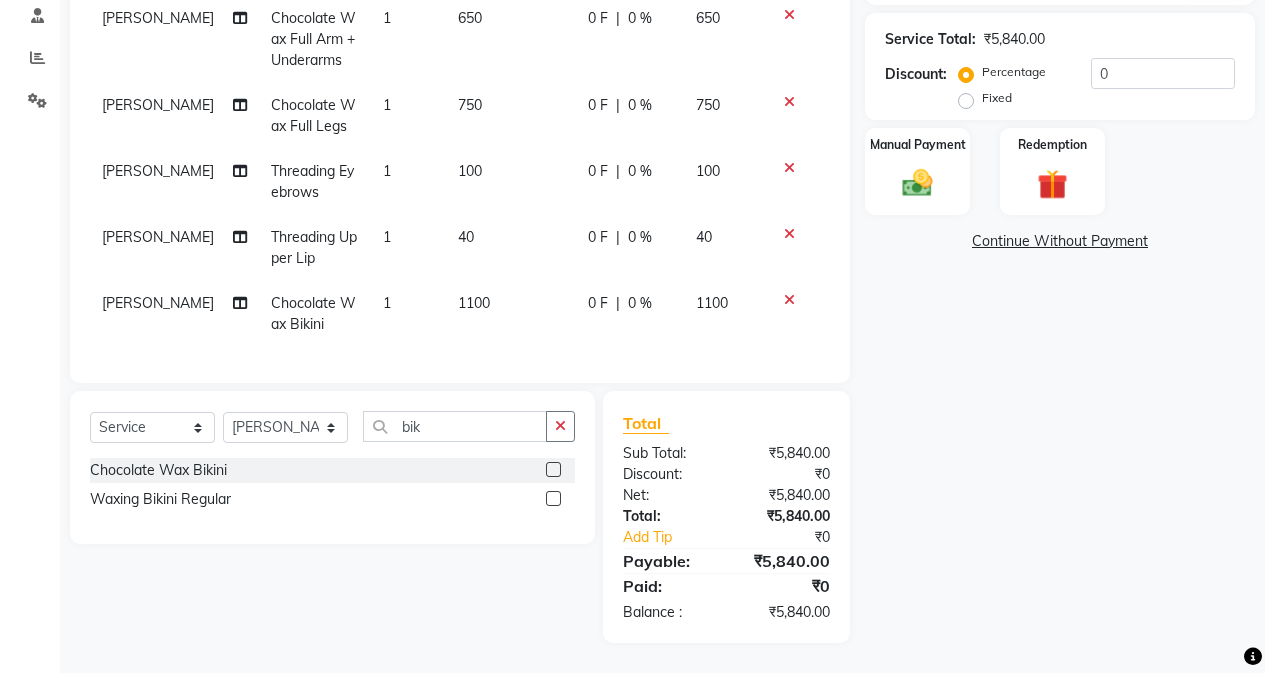 click on "1100" 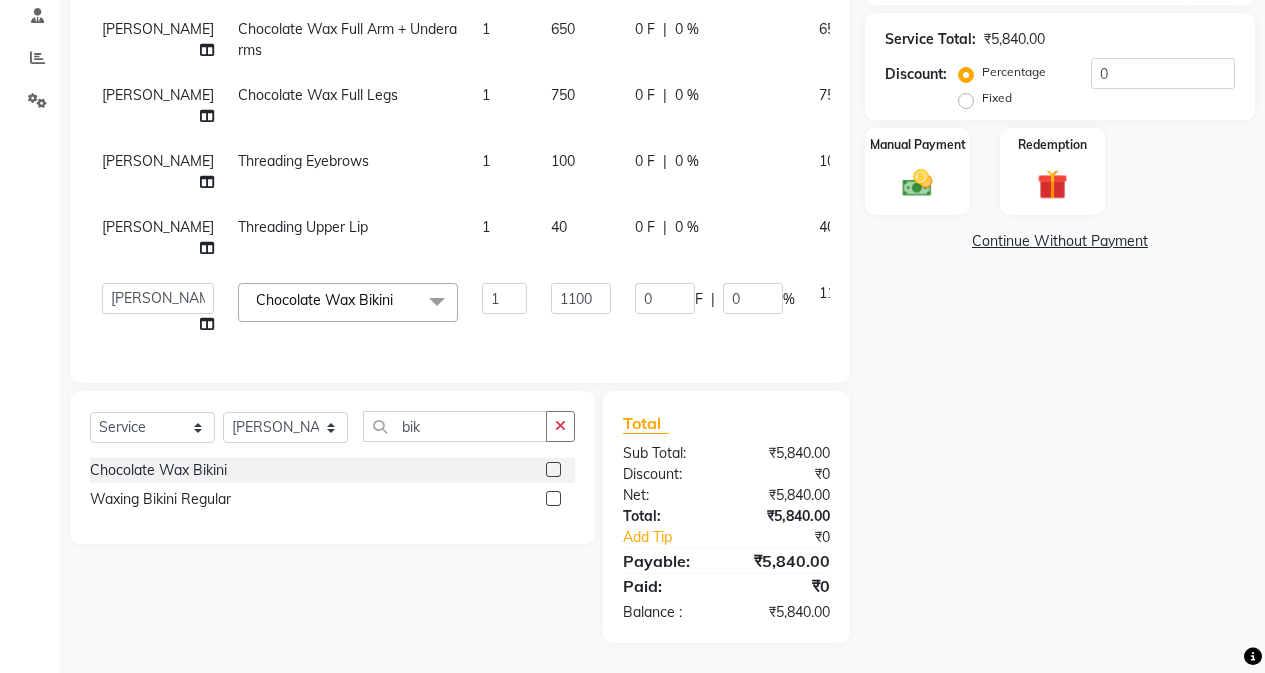 scroll, scrollTop: 235, scrollLeft: 0, axis: vertical 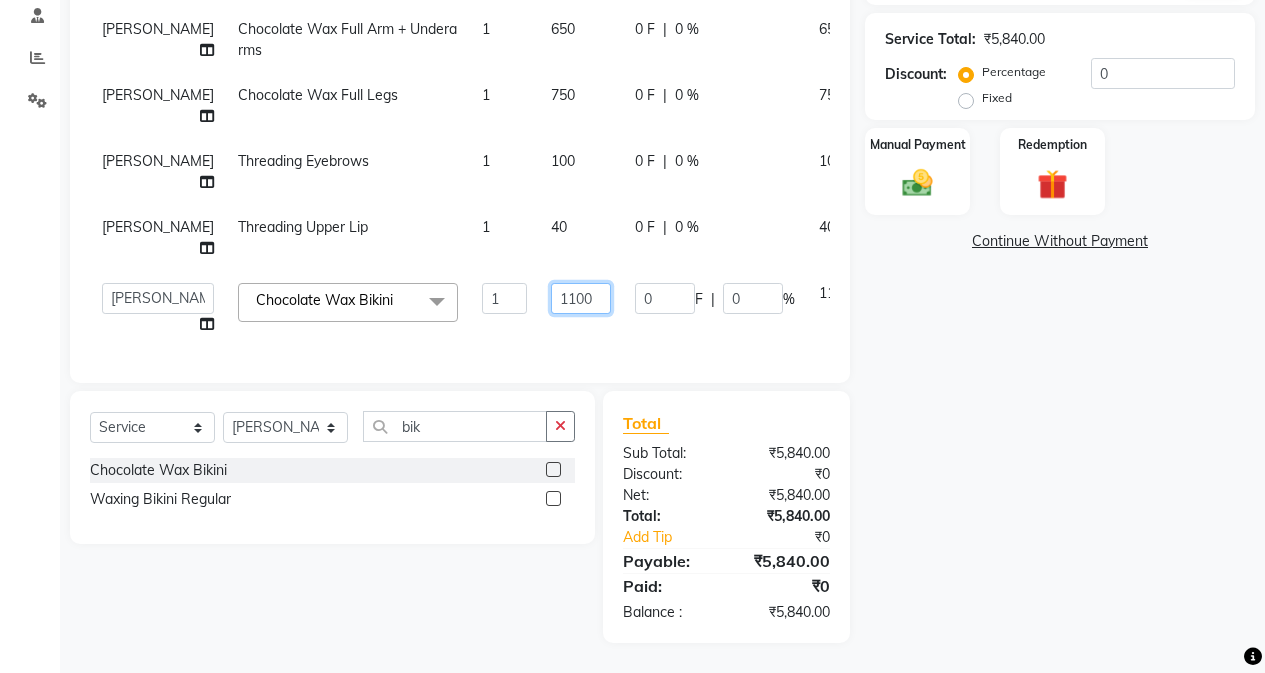 click on "1100" 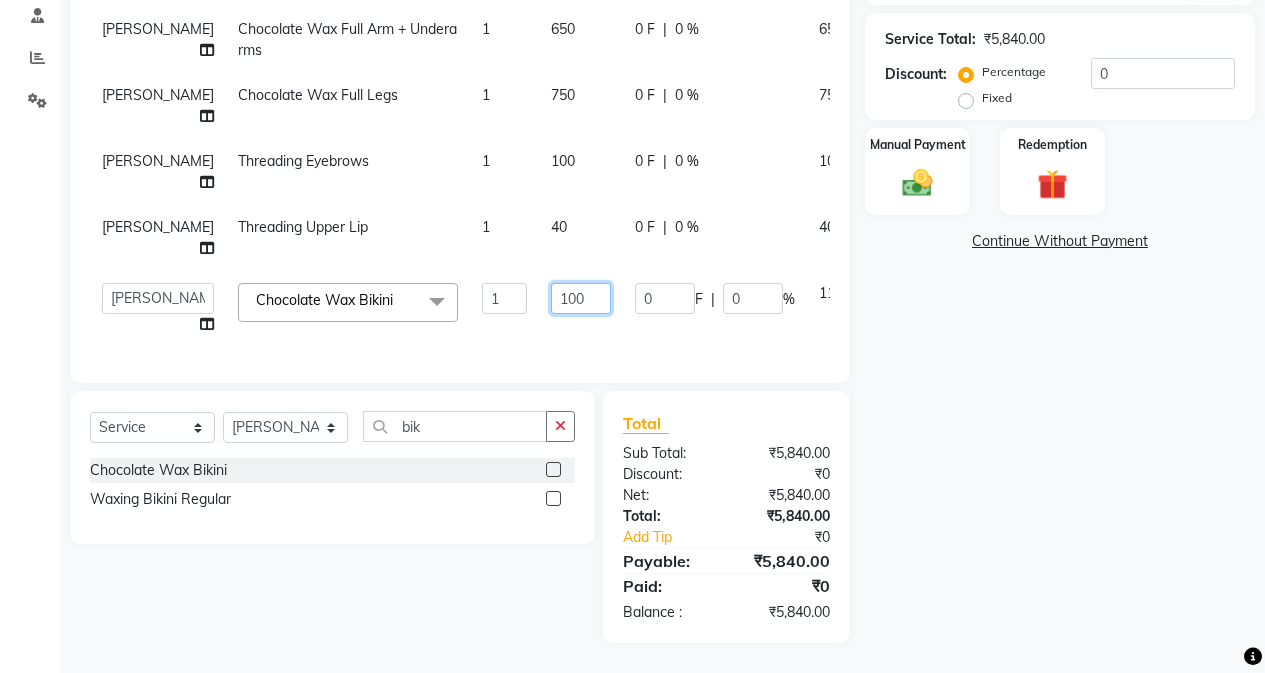type on "1500" 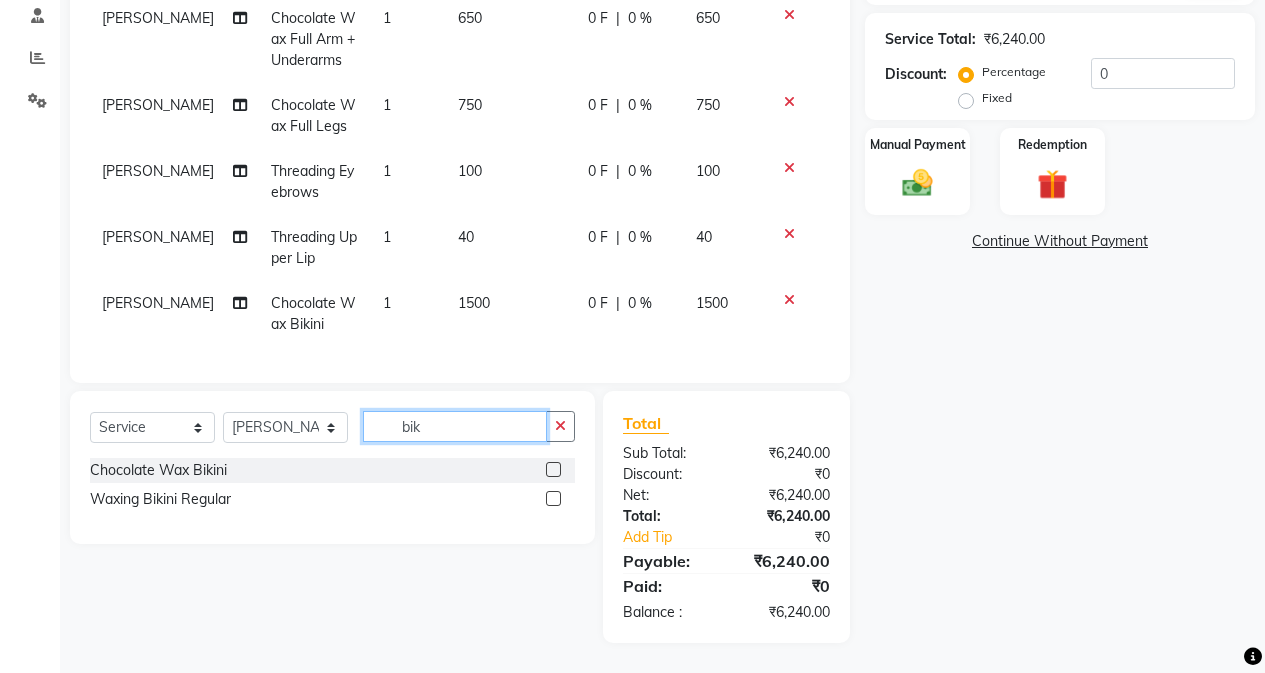 scroll, scrollTop: 162, scrollLeft: 0, axis: vertical 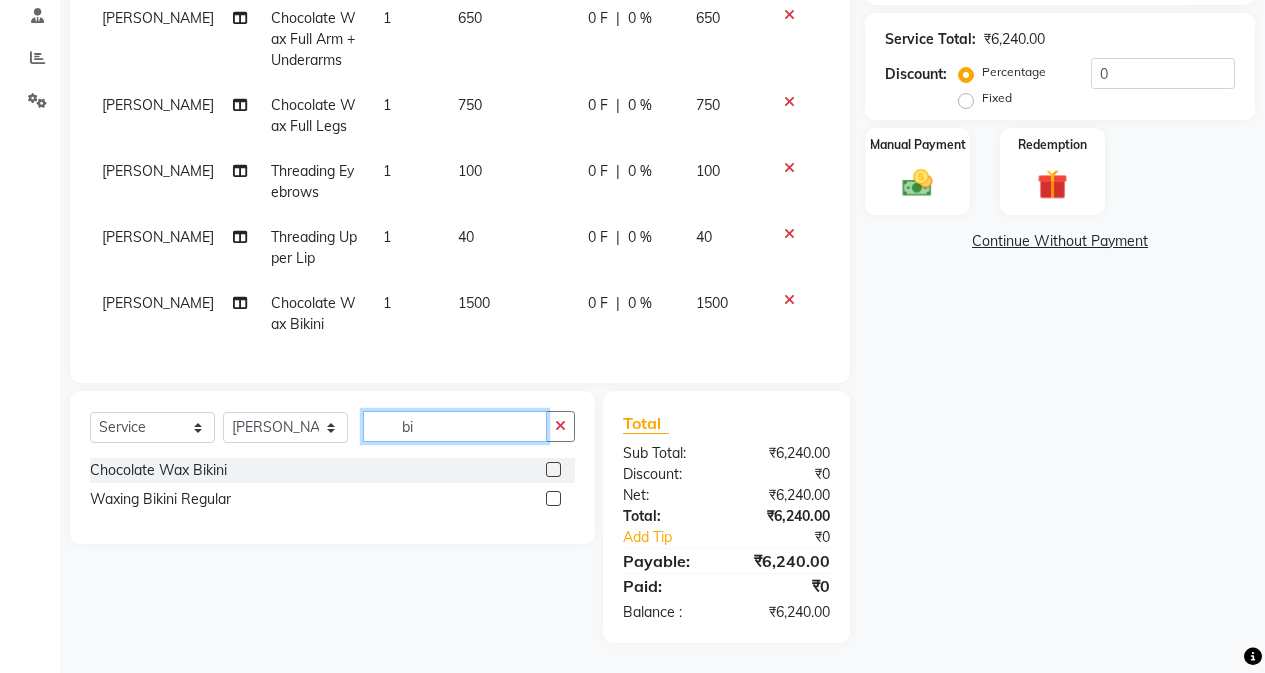 type on "b" 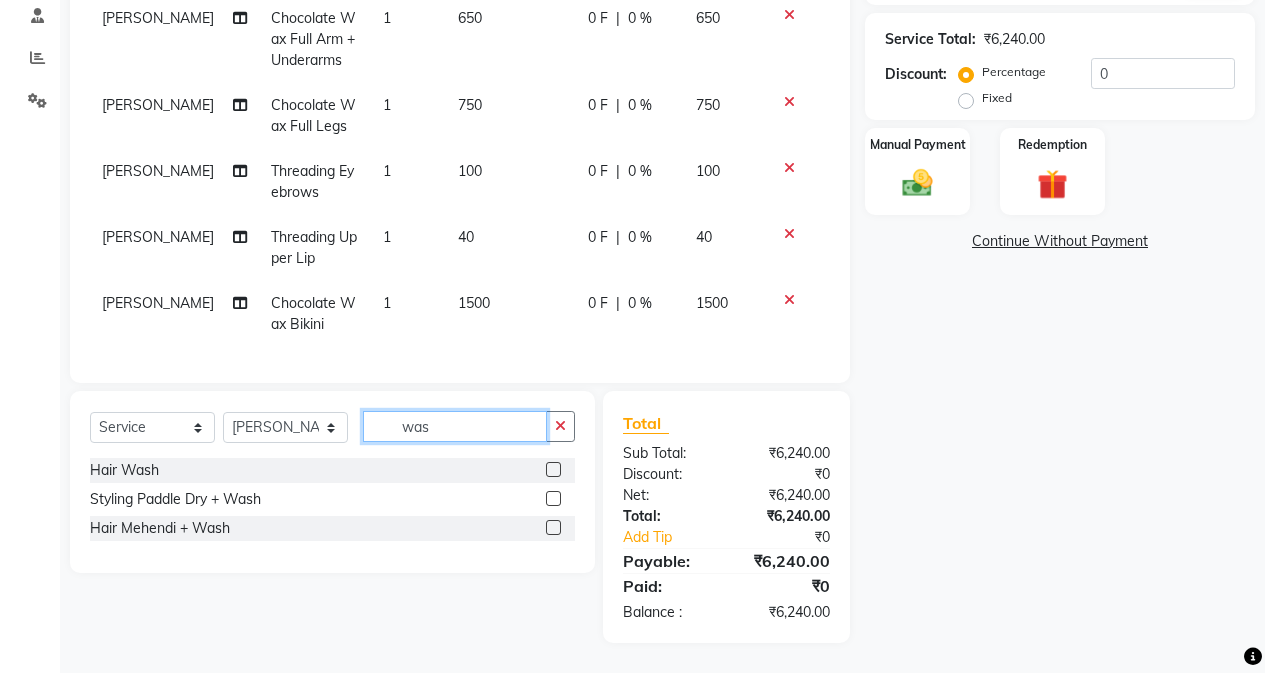 type on "was" 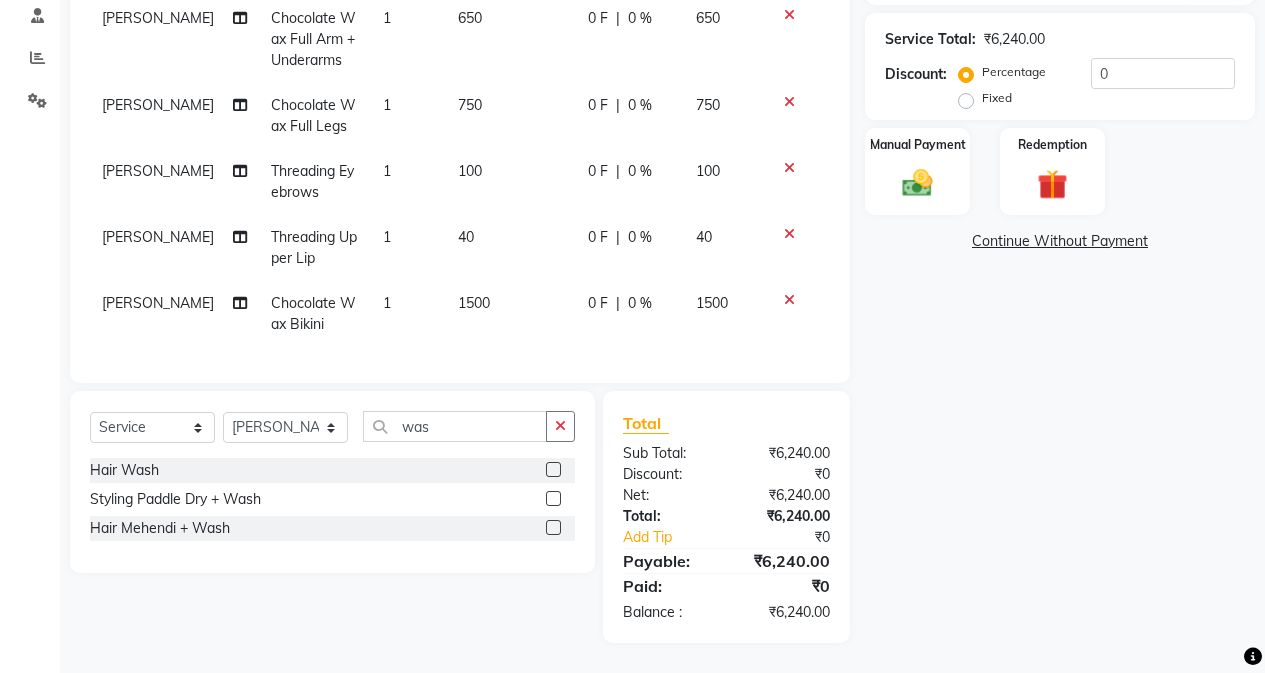 click 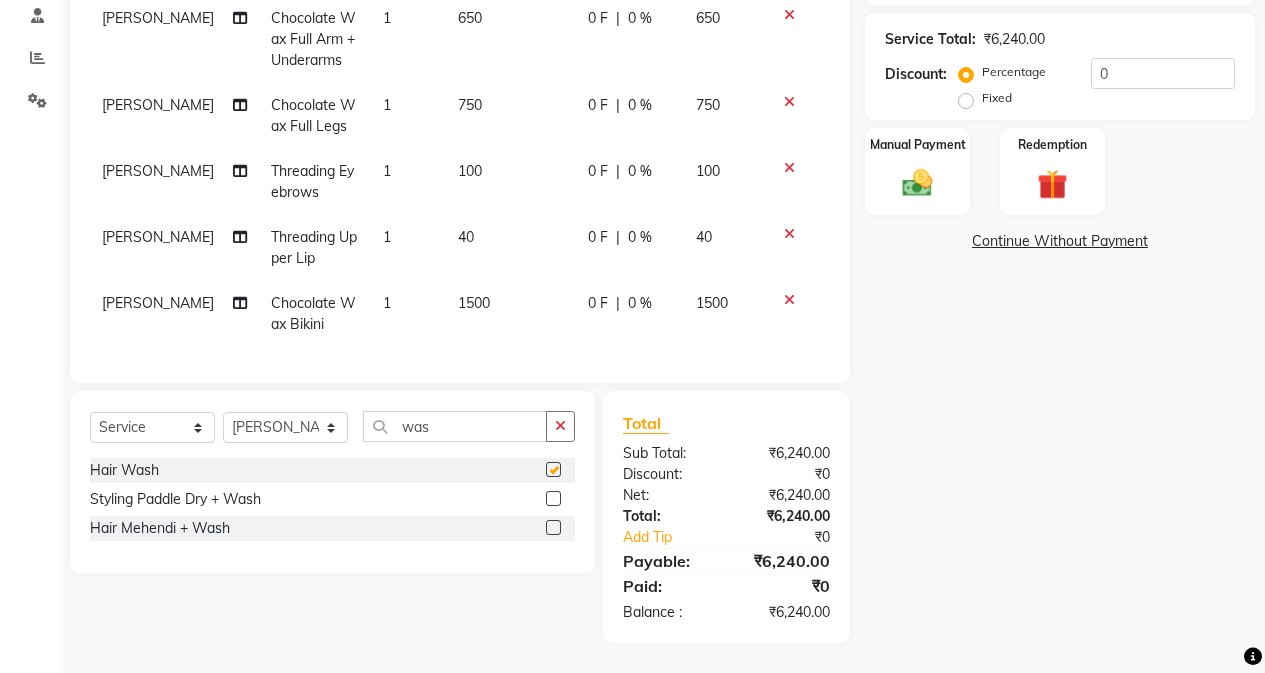scroll, scrollTop: 207, scrollLeft: 0, axis: vertical 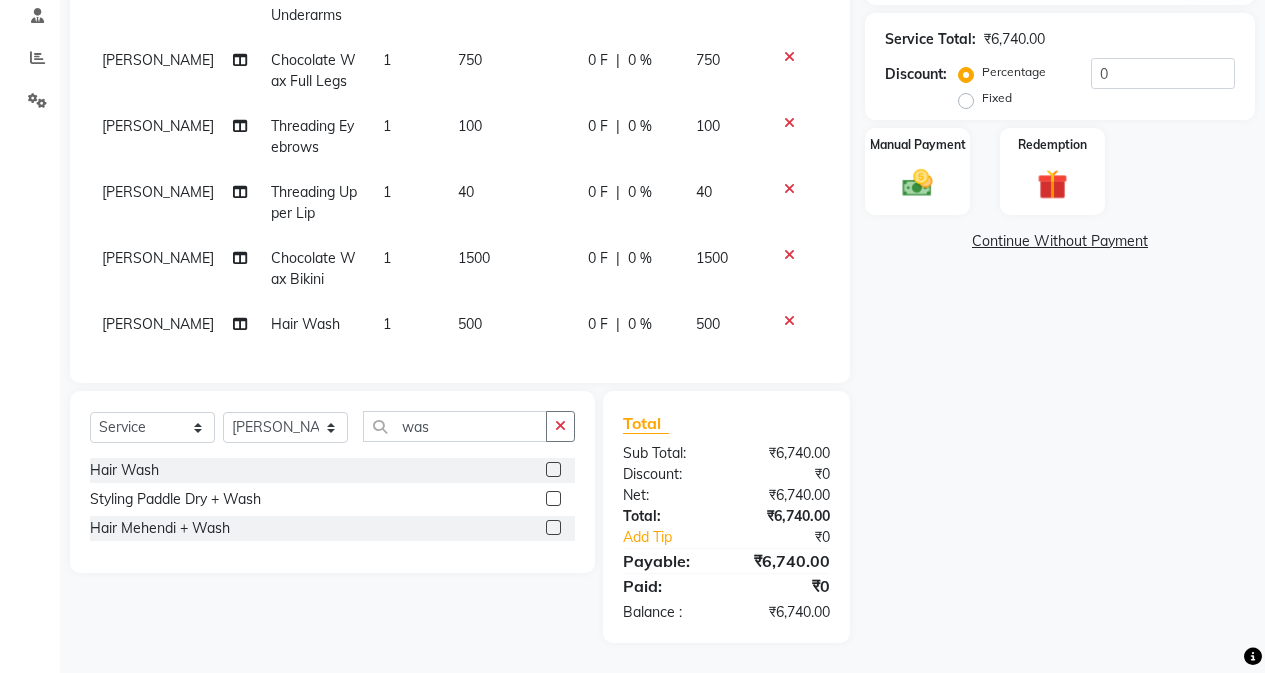 checkbox on "false" 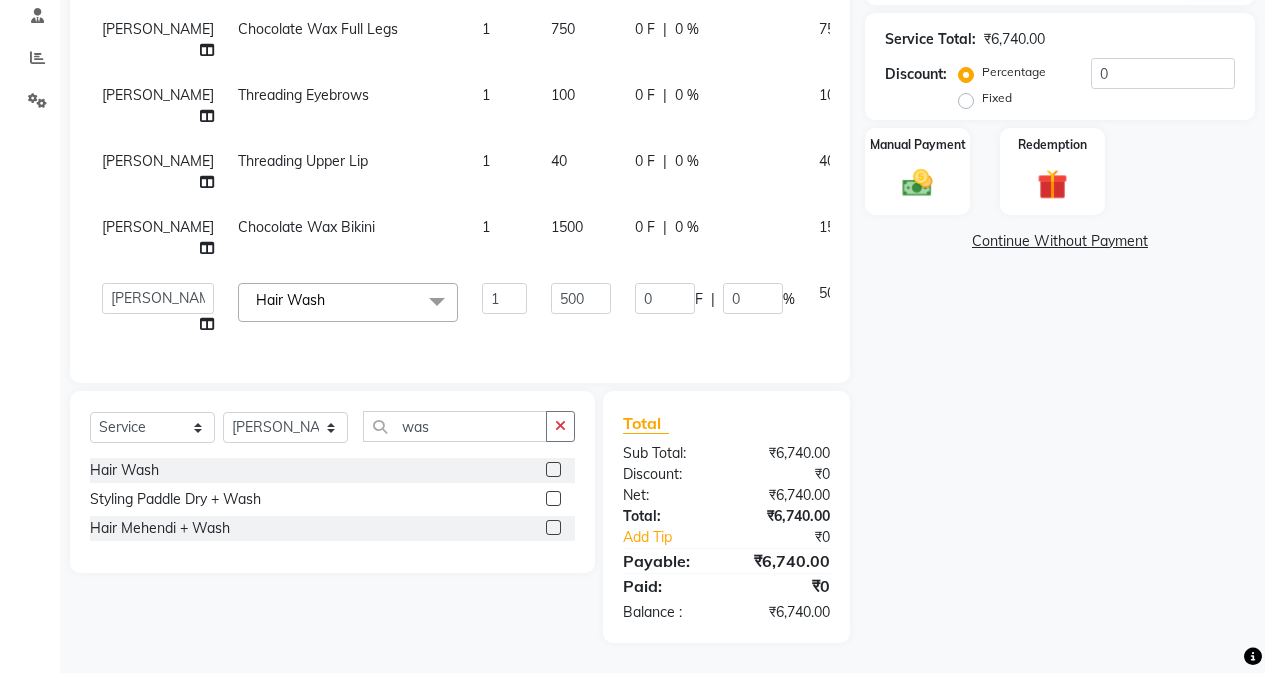 scroll, scrollTop: 301, scrollLeft: 0, axis: vertical 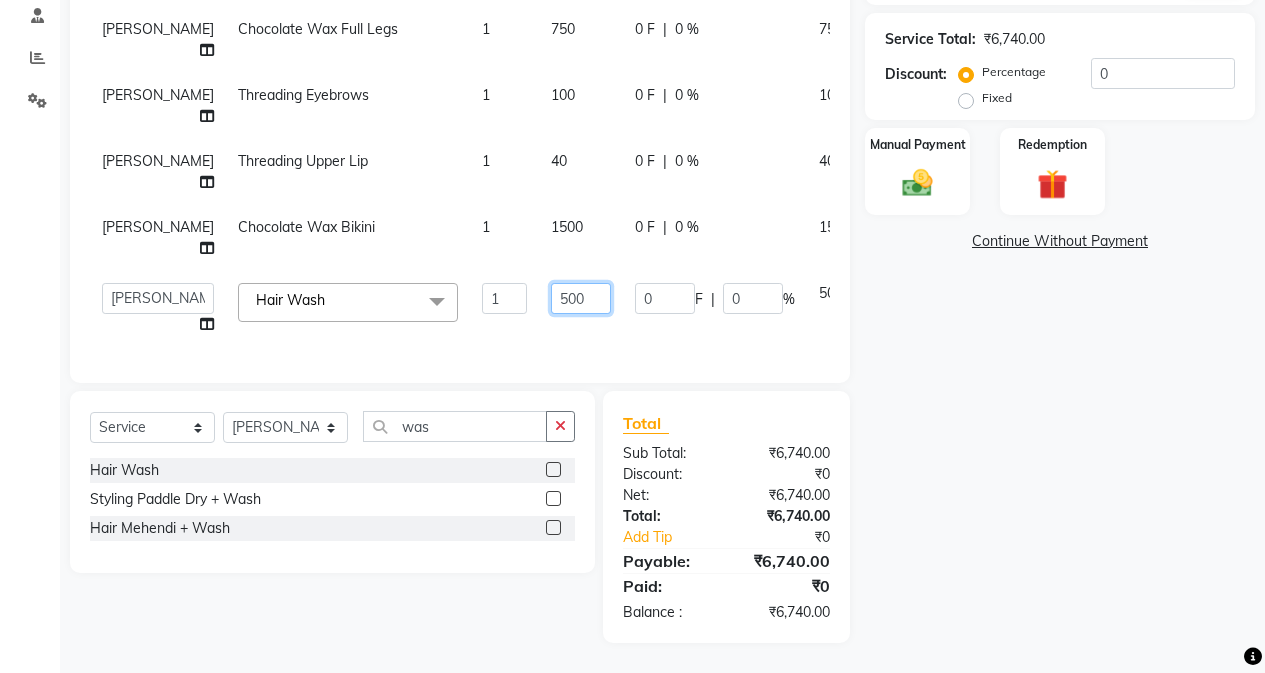 drag, startPoint x: 526, startPoint y: 284, endPoint x: 536, endPoint y: 310, distance: 27.856777 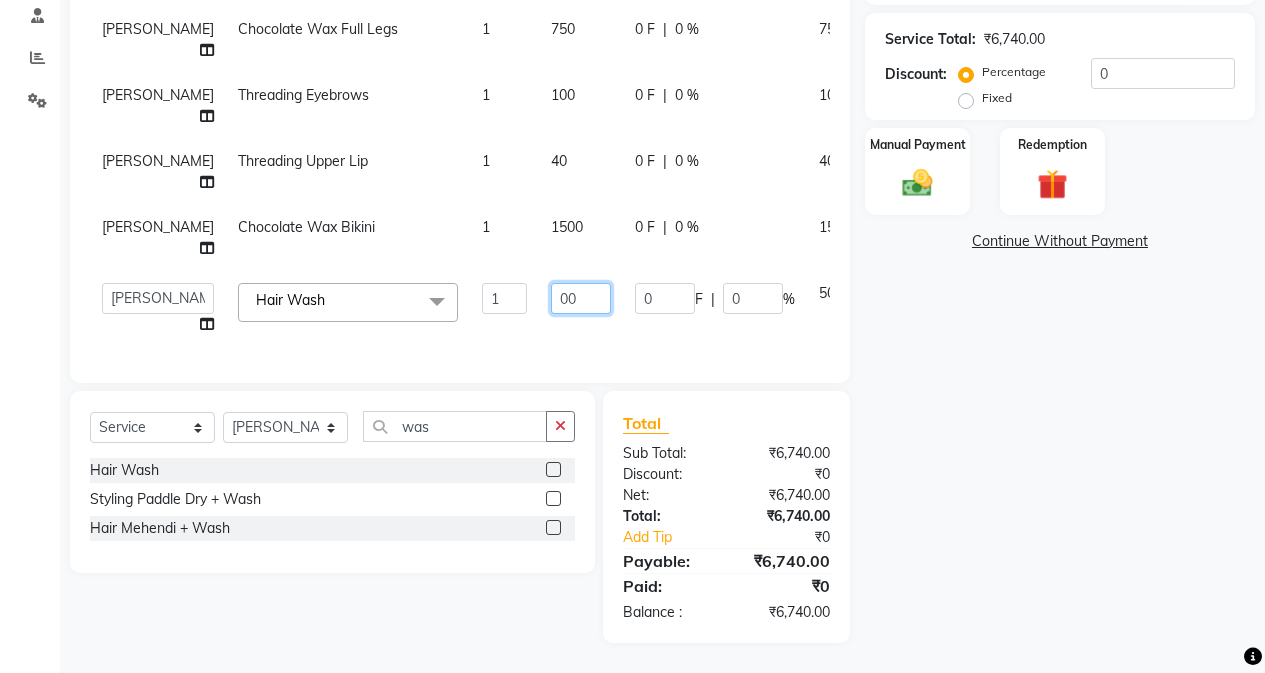 type on "400" 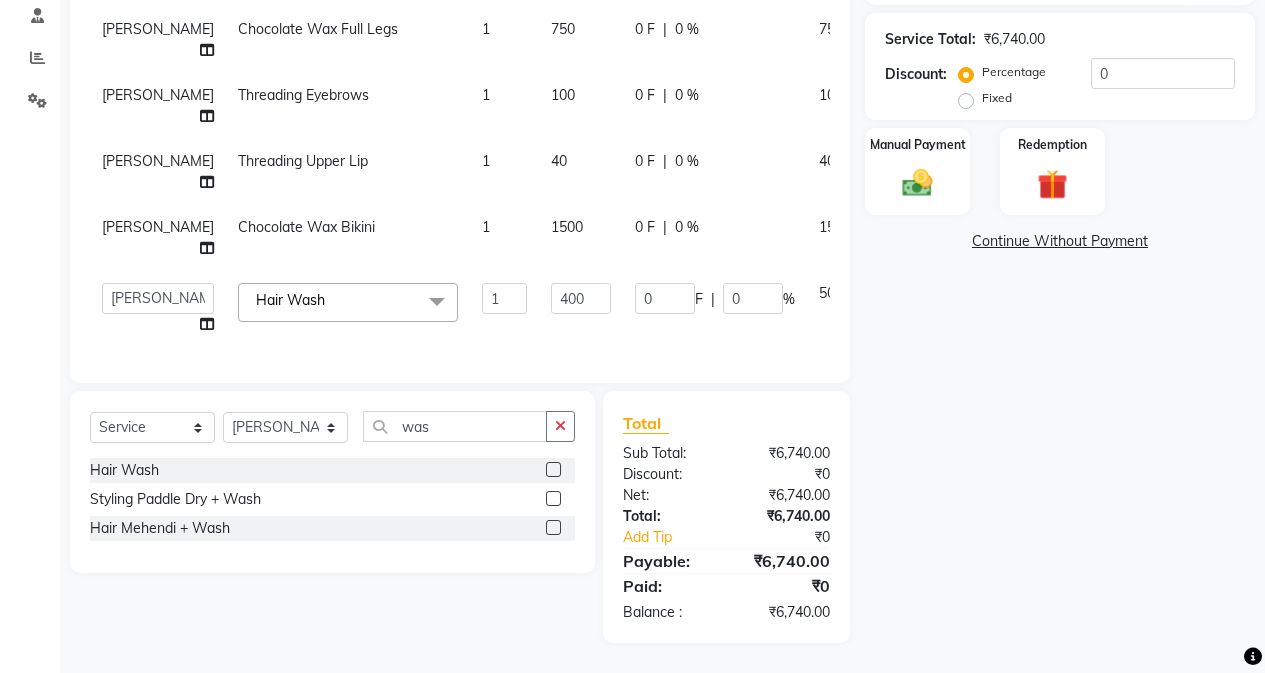 scroll, scrollTop: 207, scrollLeft: 0, axis: vertical 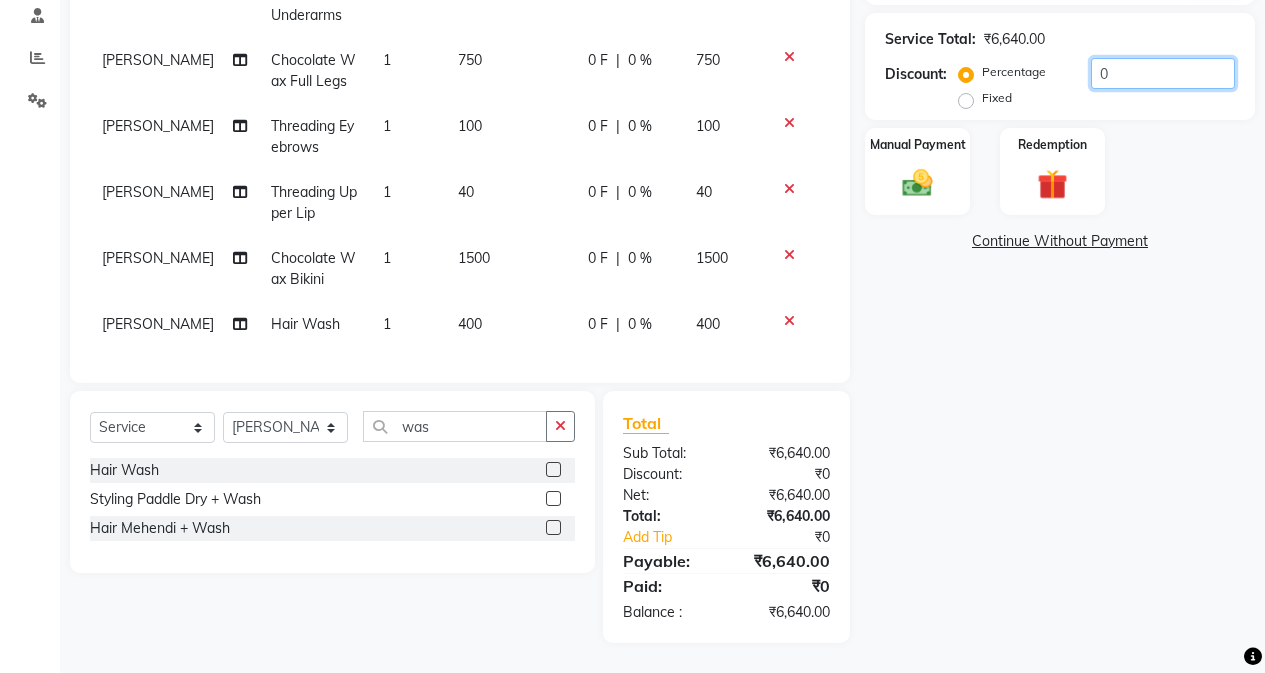 drag, startPoint x: 1094, startPoint y: 69, endPoint x: 1124, endPoint y: 190, distance: 124.66354 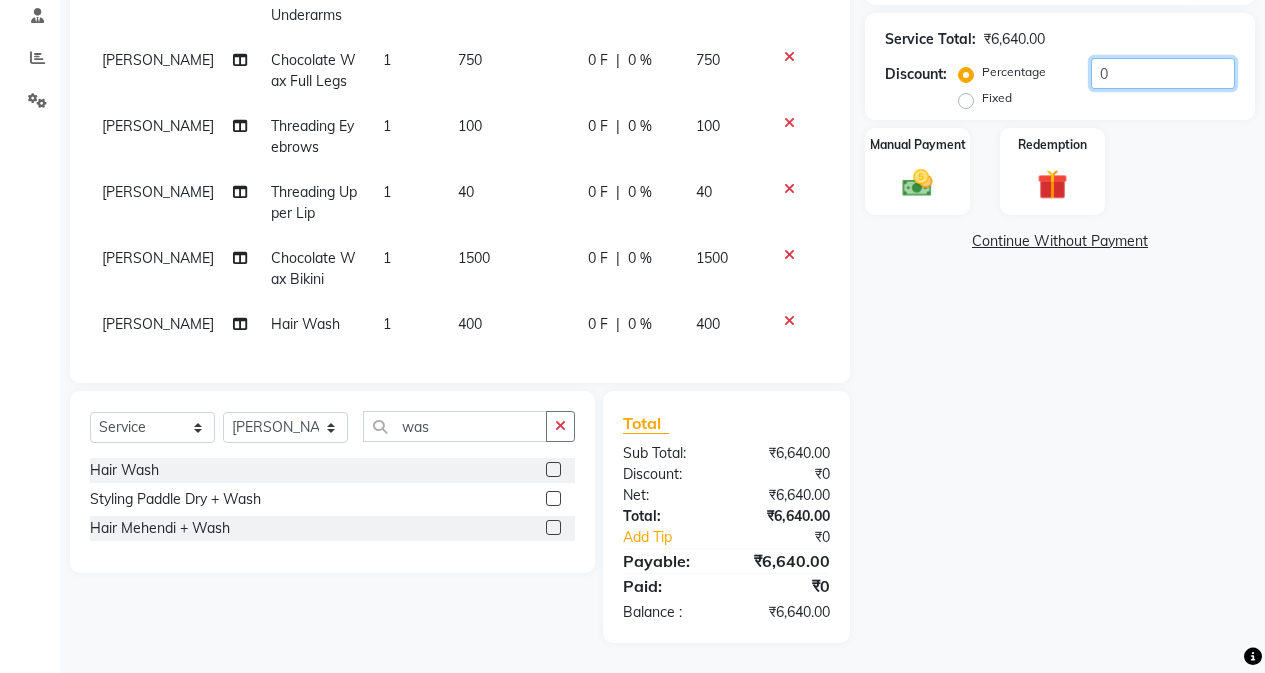 click on "0" 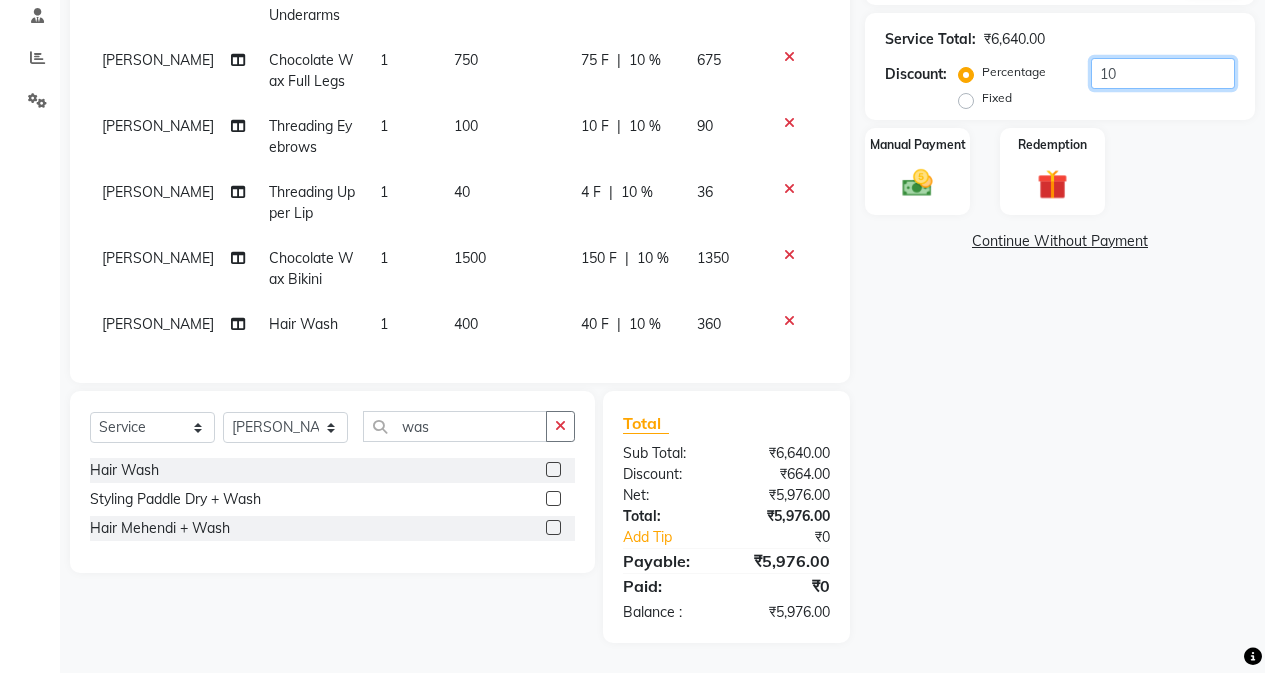 scroll, scrollTop: 228, scrollLeft: 0, axis: vertical 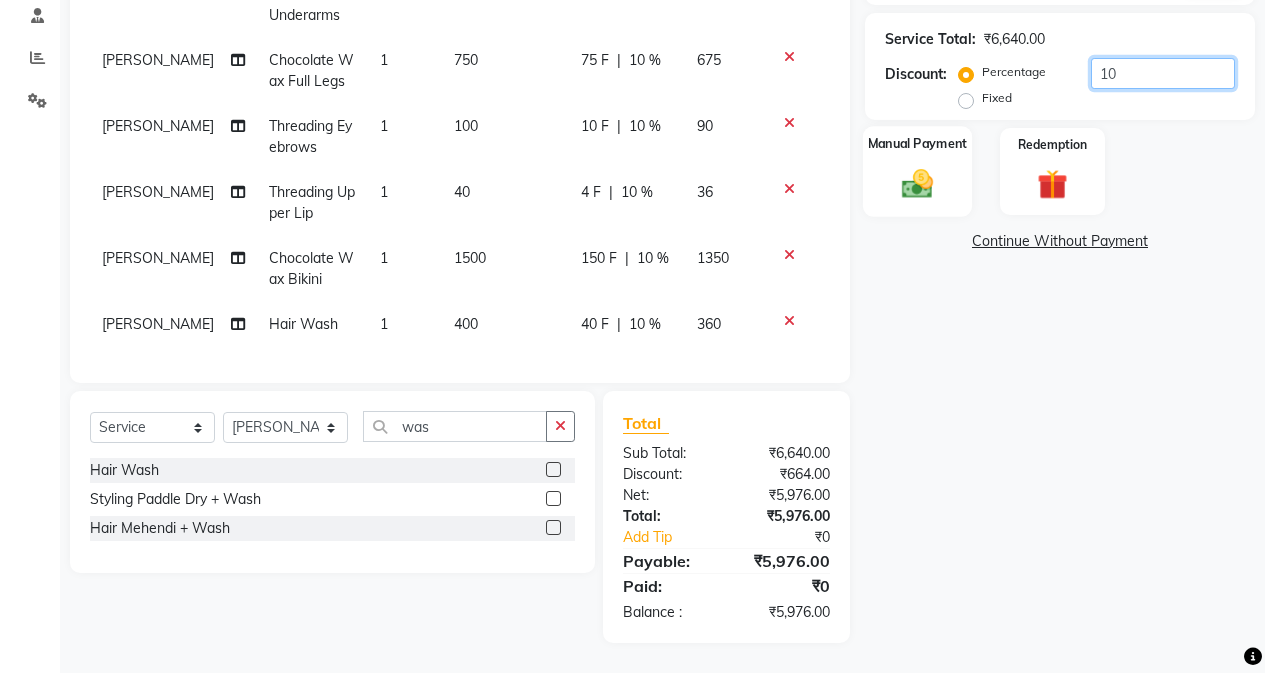 type on "10" 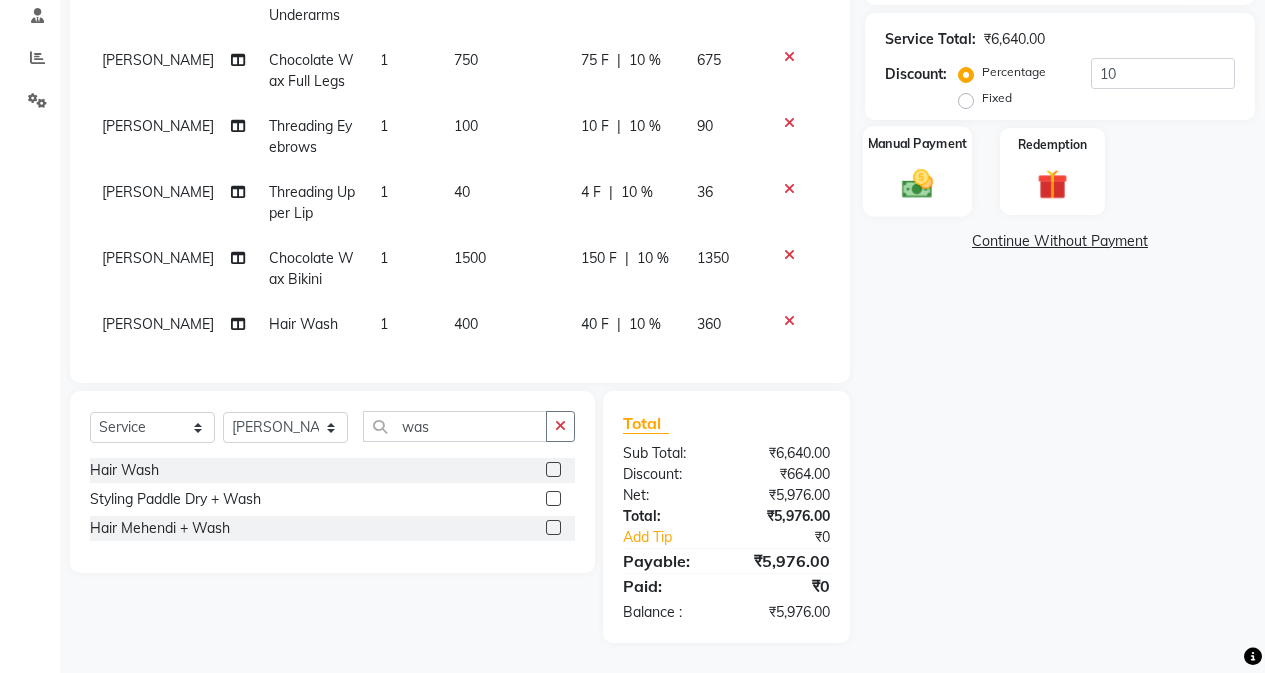 click on "Manual Payment" 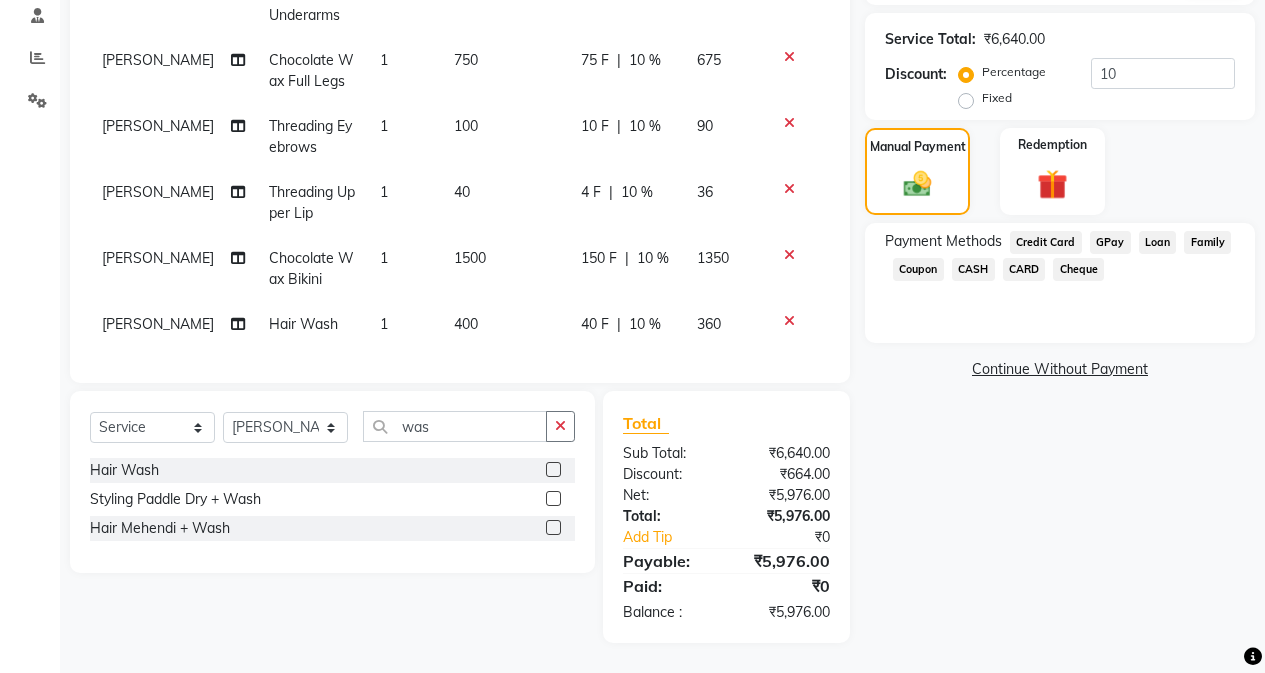 click on "CARD" 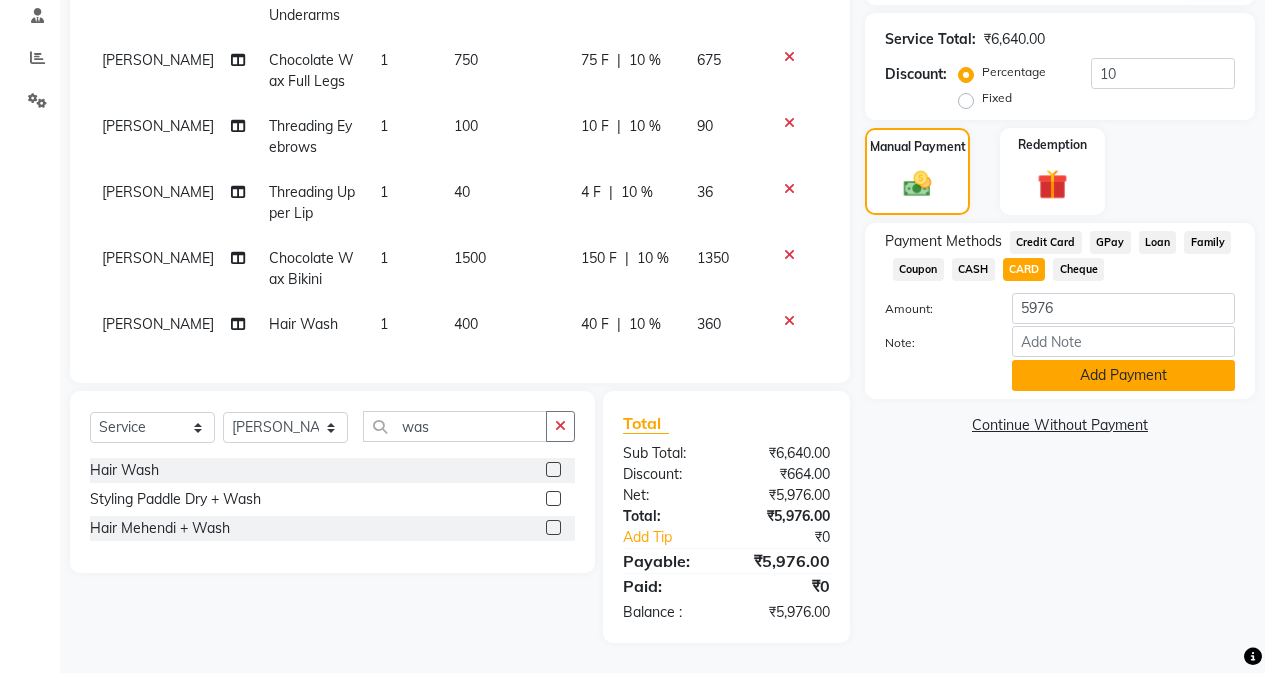 click on "Add Payment" 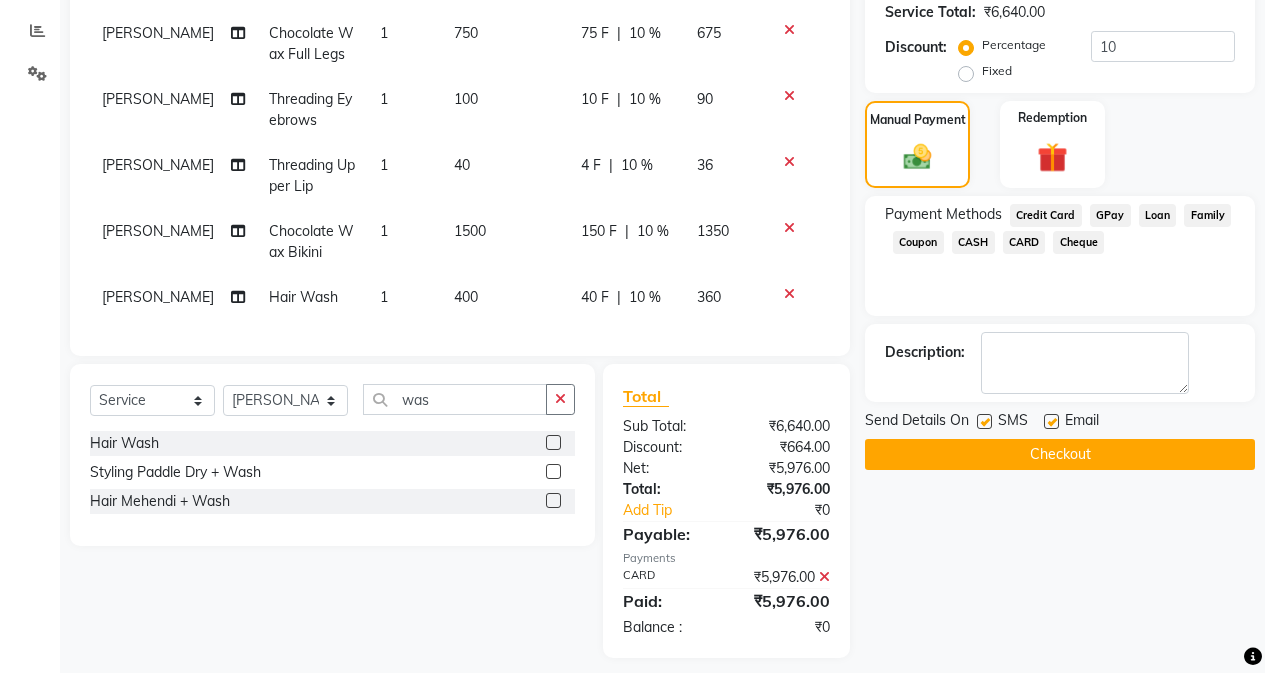 scroll, scrollTop: 427, scrollLeft: 0, axis: vertical 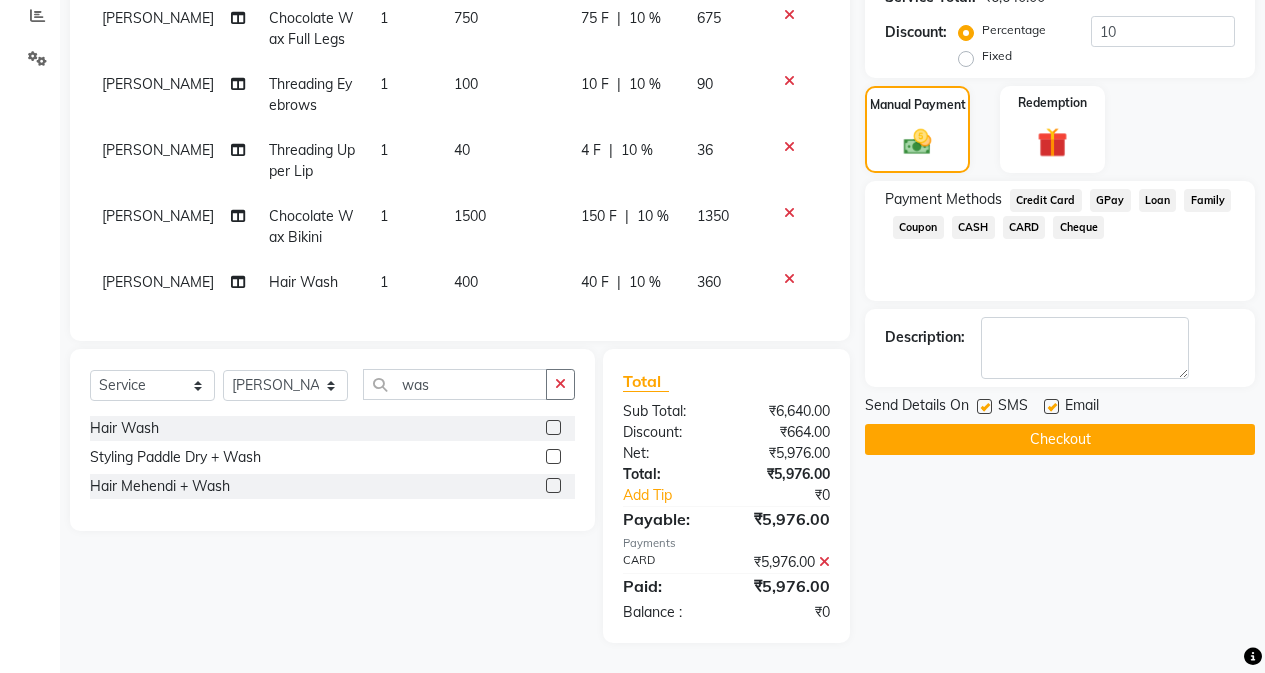 click on "Checkout" 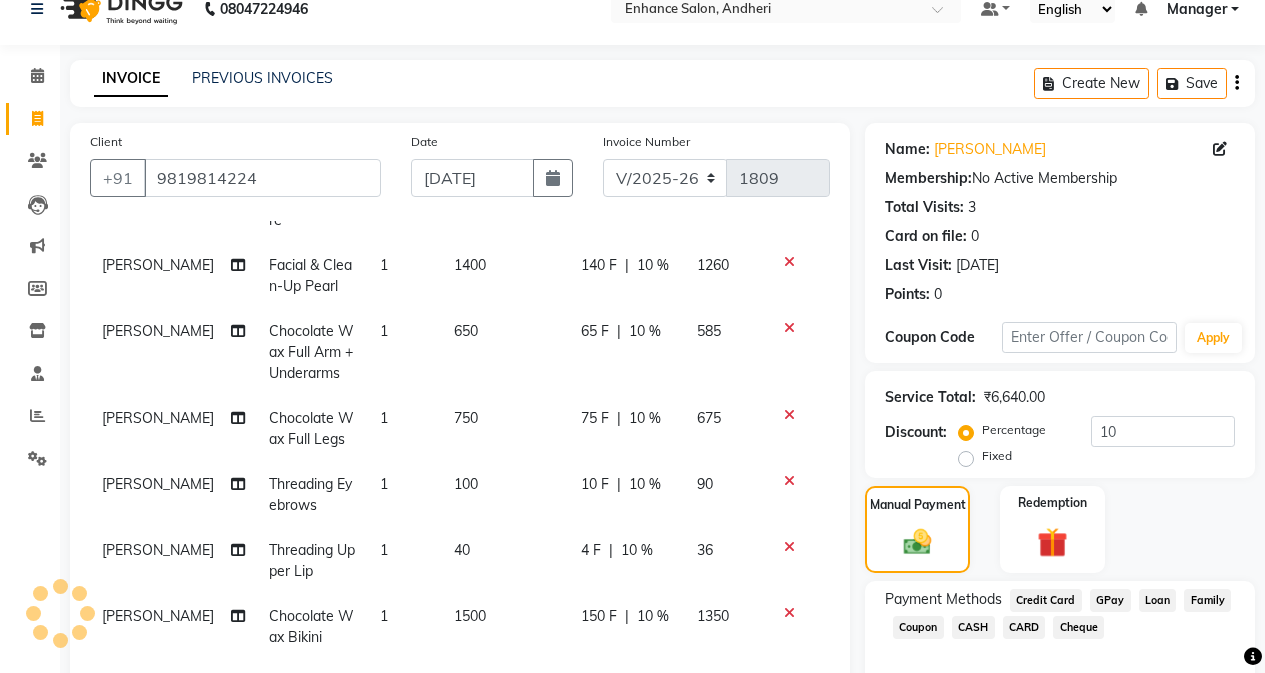 scroll, scrollTop: 427, scrollLeft: 0, axis: vertical 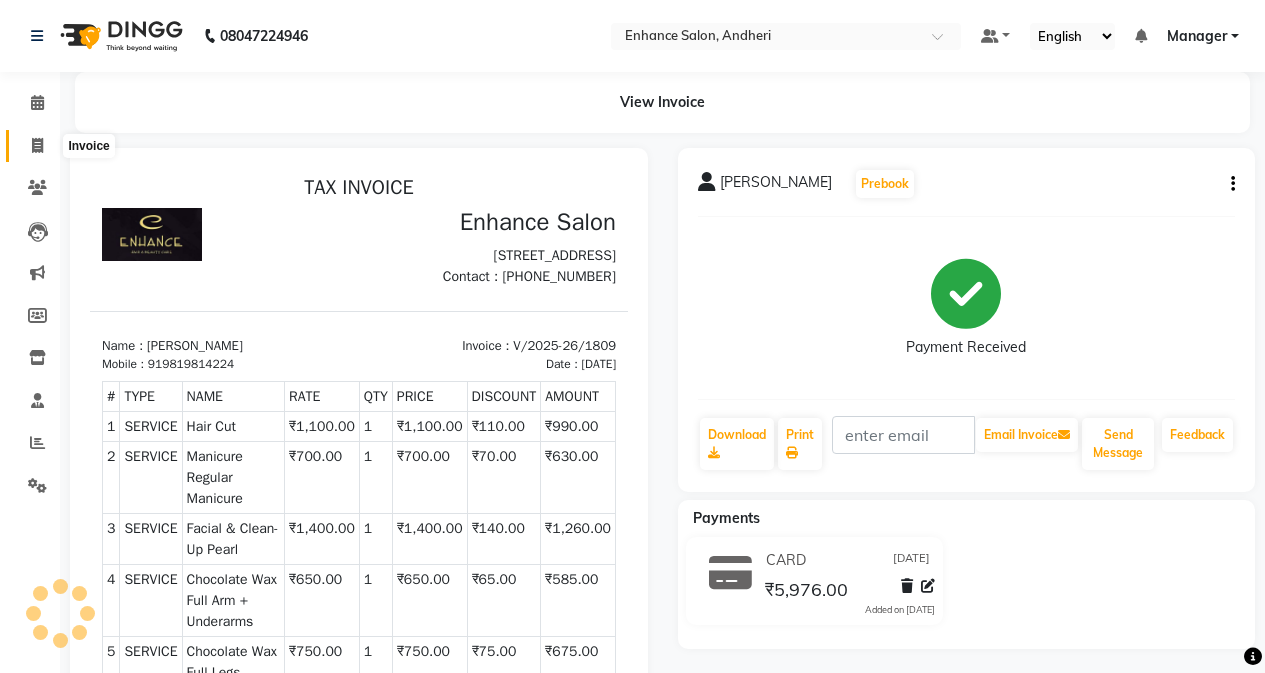 click 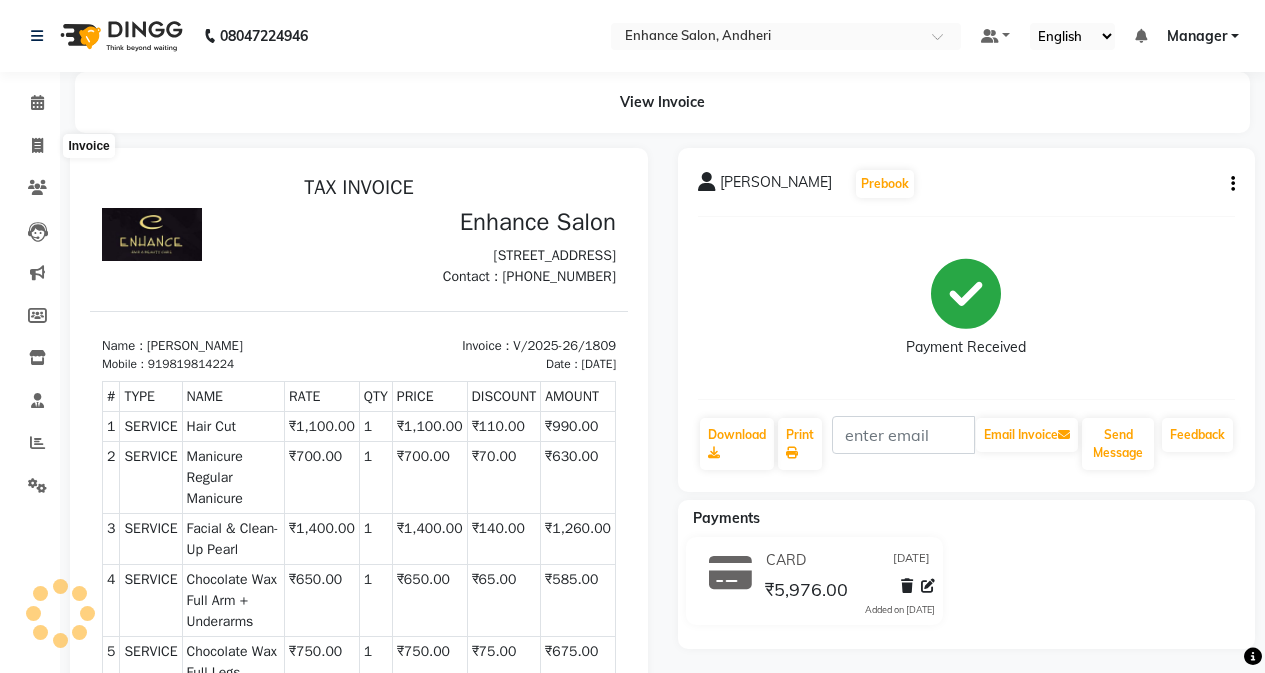 select on "service" 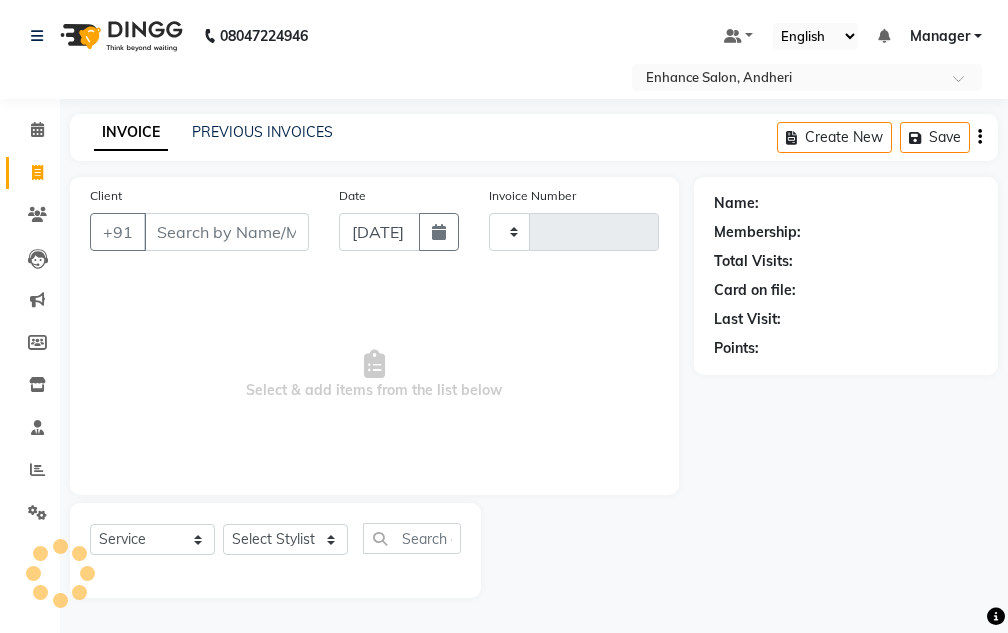 type 